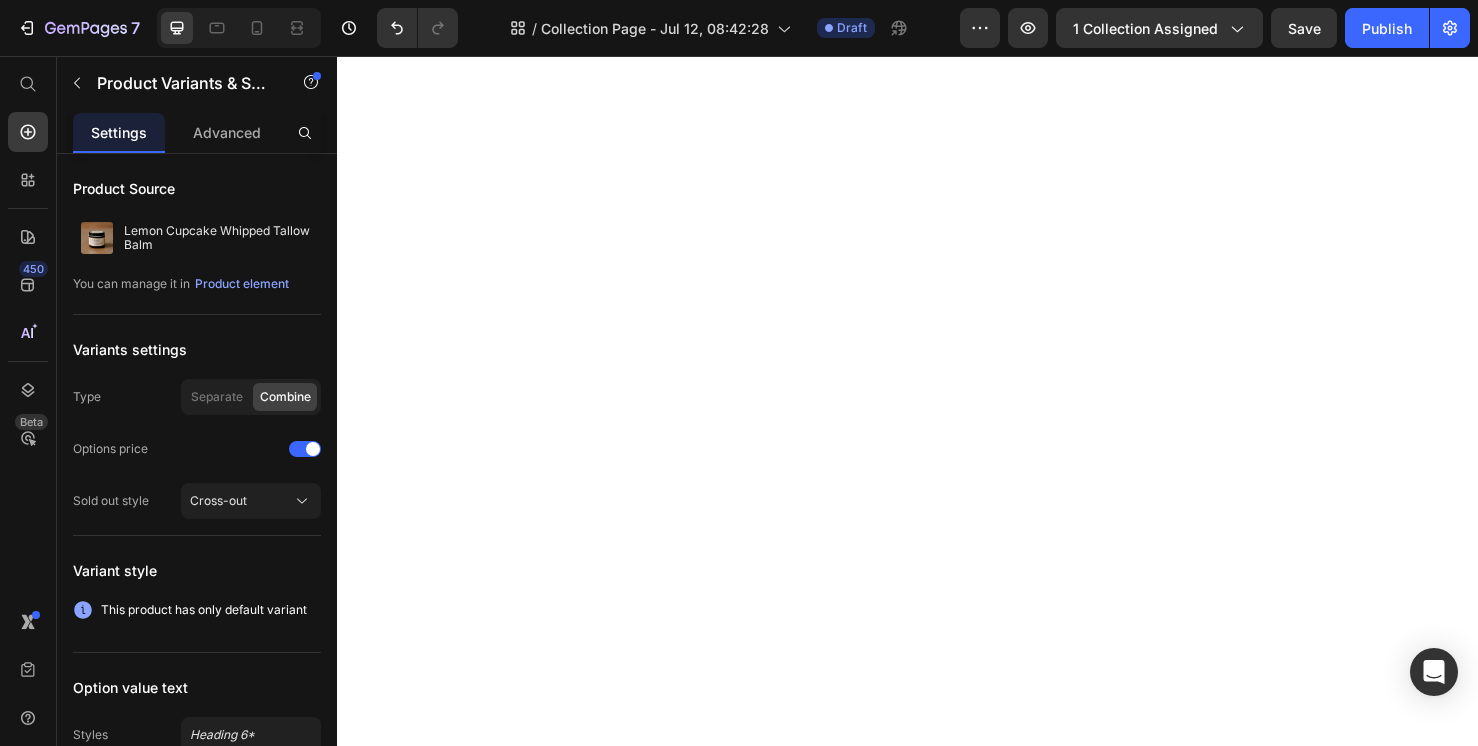 scroll, scrollTop: 0, scrollLeft: 0, axis: both 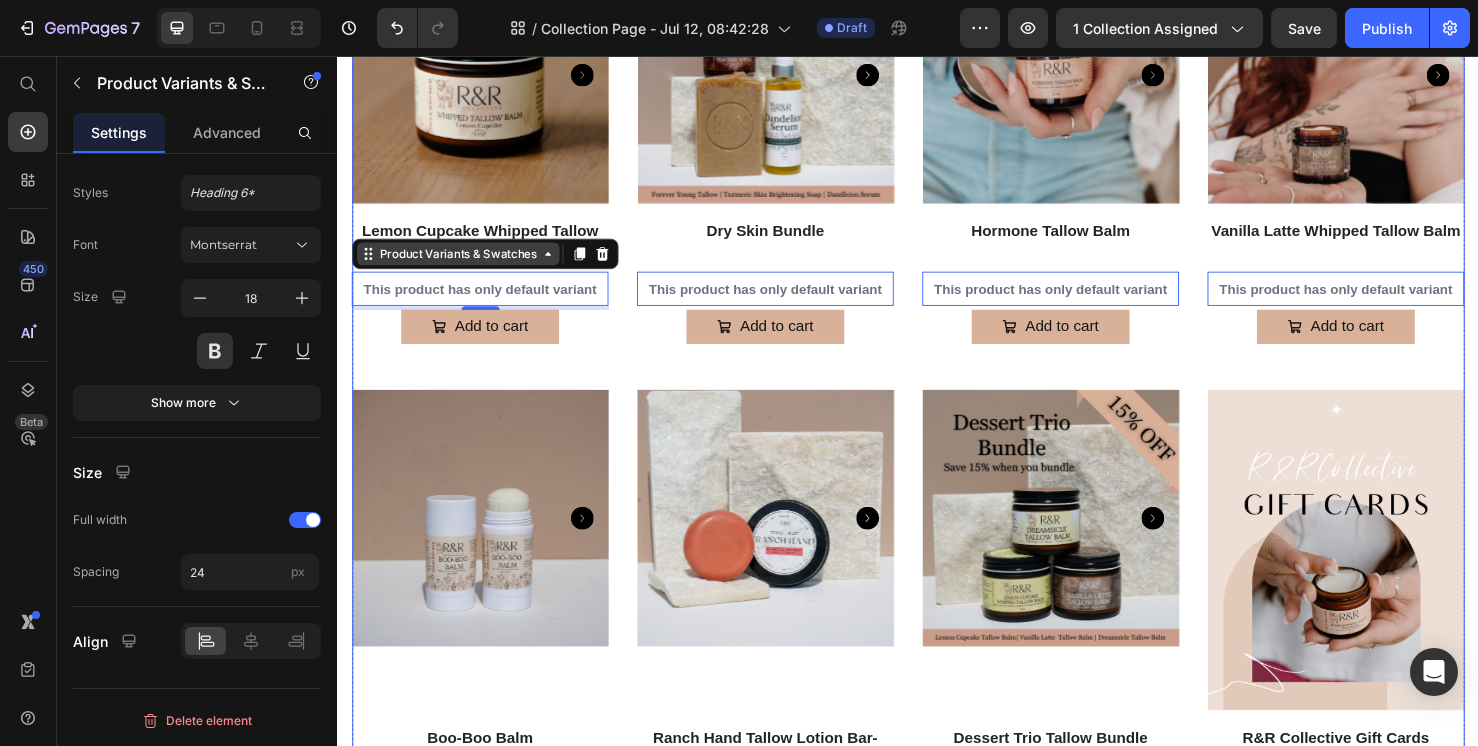 click on "Product Variants & Swatches" at bounding box center [443, -1266] 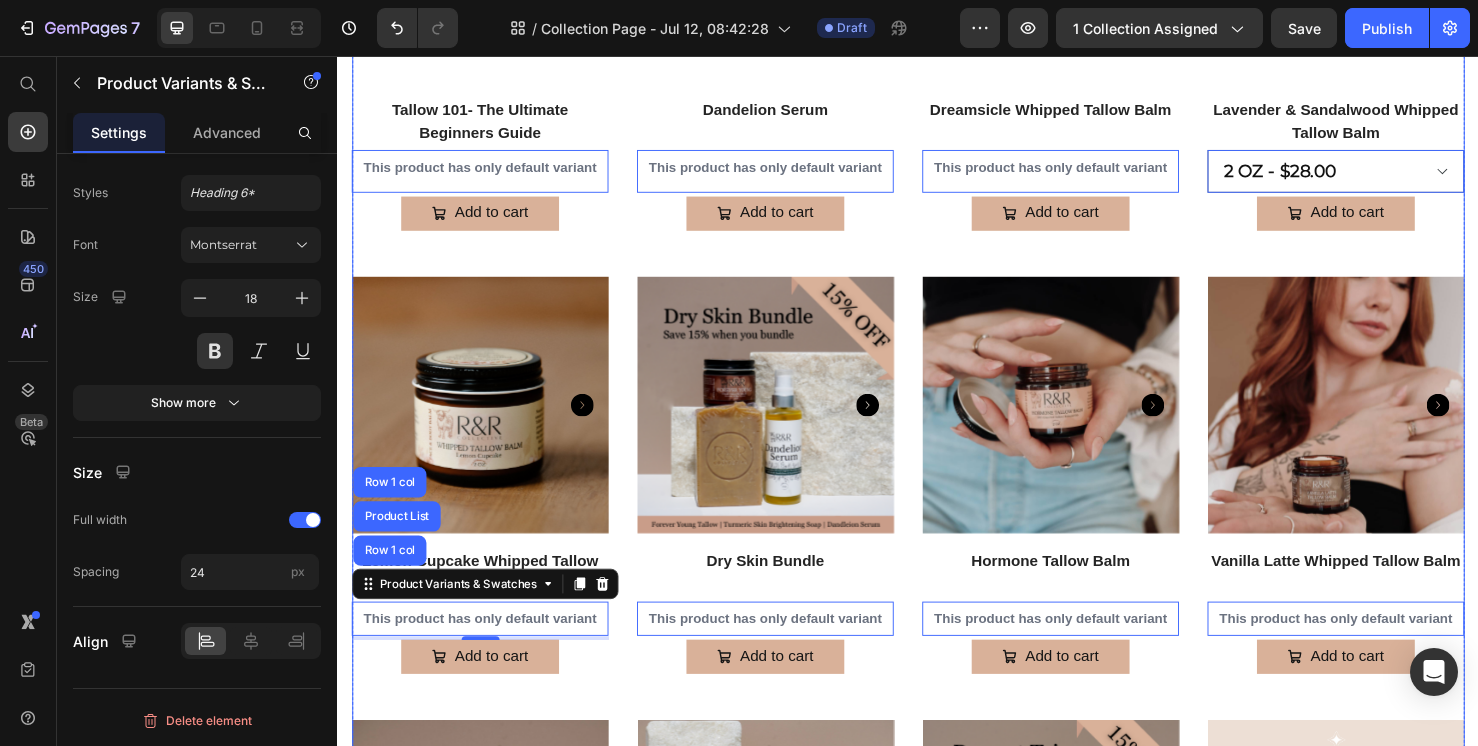 scroll, scrollTop: 2308, scrollLeft: 0, axis: vertical 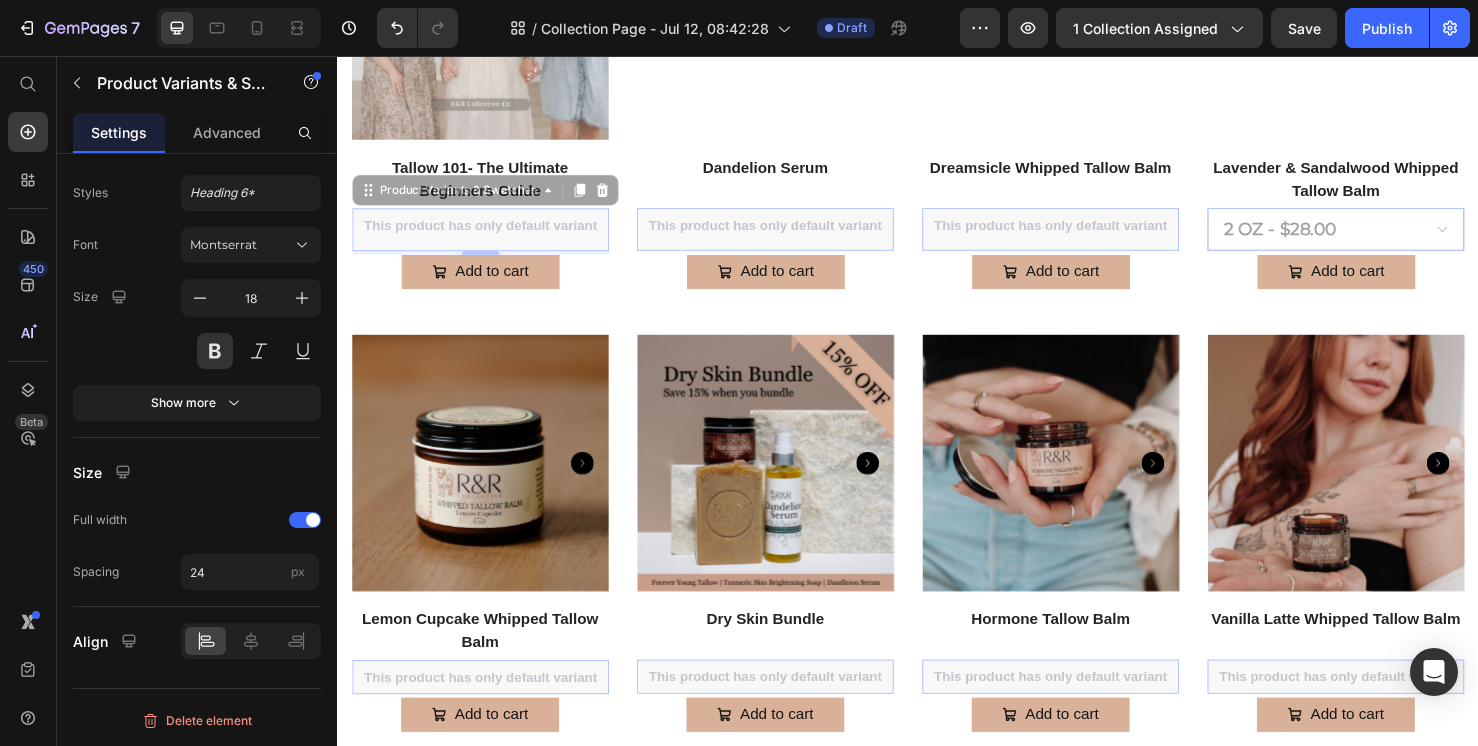 click on "Product Images & Gallery Row Frankincense Face Tallow Balm (P) Title 2 OZ - $28.99  4 OZ - $45.00  Product Variants & Swatches   0 2 OZ - $28.99  4 OZ - $45.00  Product Variants & Swatches   0
Add to cart Add to Cart Row
Product Images & Gallery Row Tallow Soap Bar (P) Title Summer Sunset Tallow Soap Bar - $10.00  Golden Glow Oatmeal & Honey Tallow Soap Bar - $10.00  Vanilla & Oak Exfoliation Bar - $10.00  Lavender Tallow Soap Bar - $10.00  Naturally Unscented Tallow Soap Bar - $10.00  Tallow & Charcoal Detox Soap Bar - $12.00  Soap Sample Bundle - $14.00  Product Variants & Swatches   0 Summer Sunset Tallow Soap Bar - $10.00  Golden Glow Oatmeal & Honey Tallow Soap Bar - $10.00  Vanilla & Oak Exfoliation Bar - $10.00  Lavender Tallow Soap Bar - $10.00  Naturally Unscented Tallow Soap Bar - $10.00  Tallow & Charcoal Detox Soap Bar - $12.00  Soap Sample Bundle - $14.00  Product Variants & Swatches   0
Add to cart Add to Cart Row" at bounding box center [937, 72] 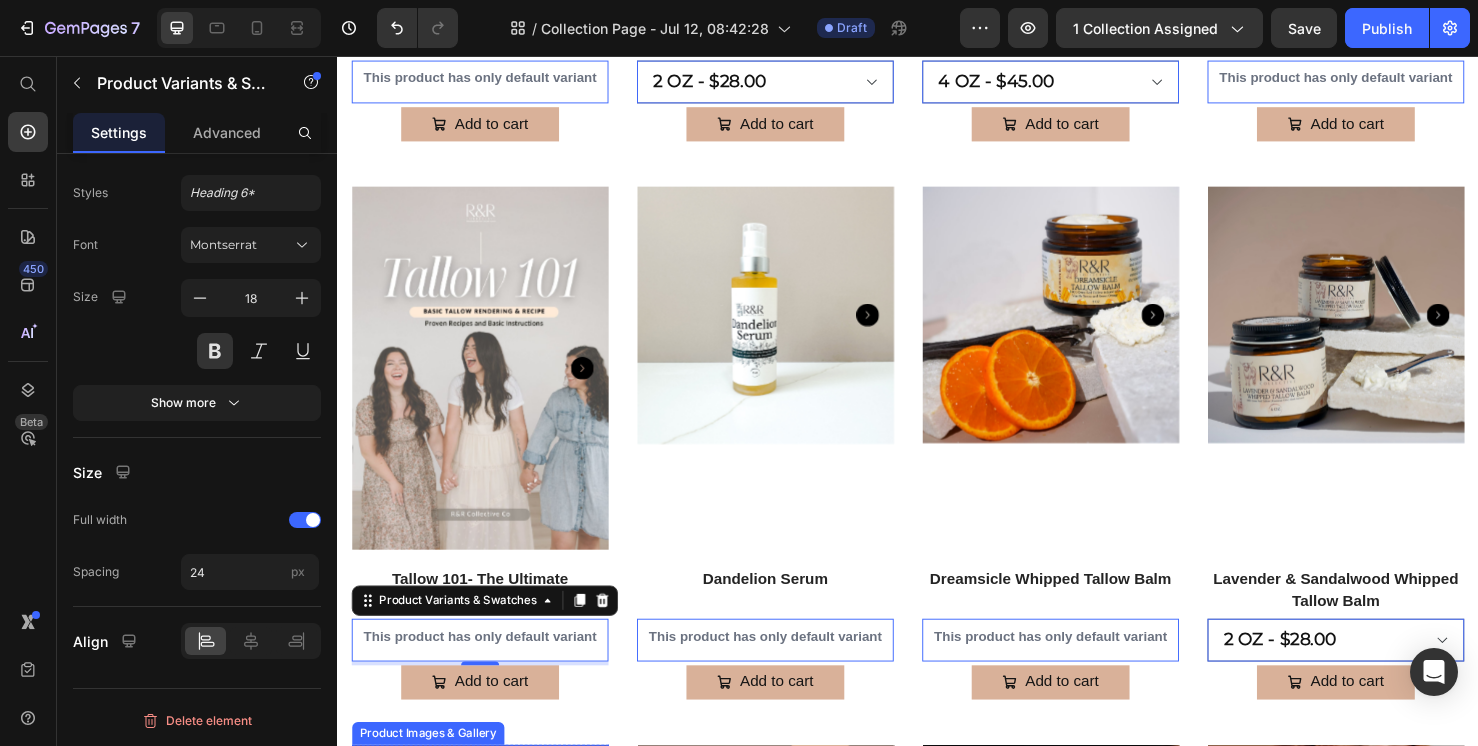 scroll, scrollTop: 1844, scrollLeft: 0, axis: vertical 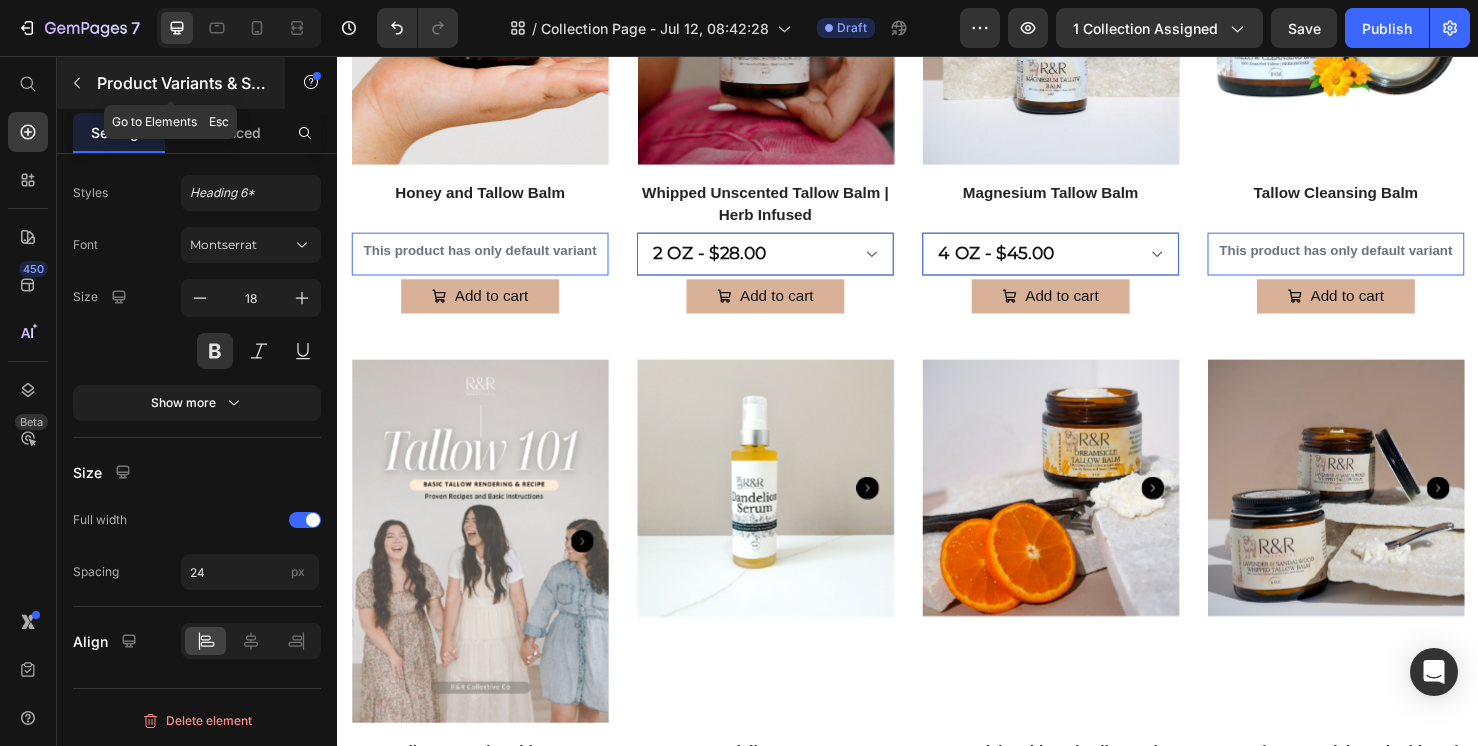 click 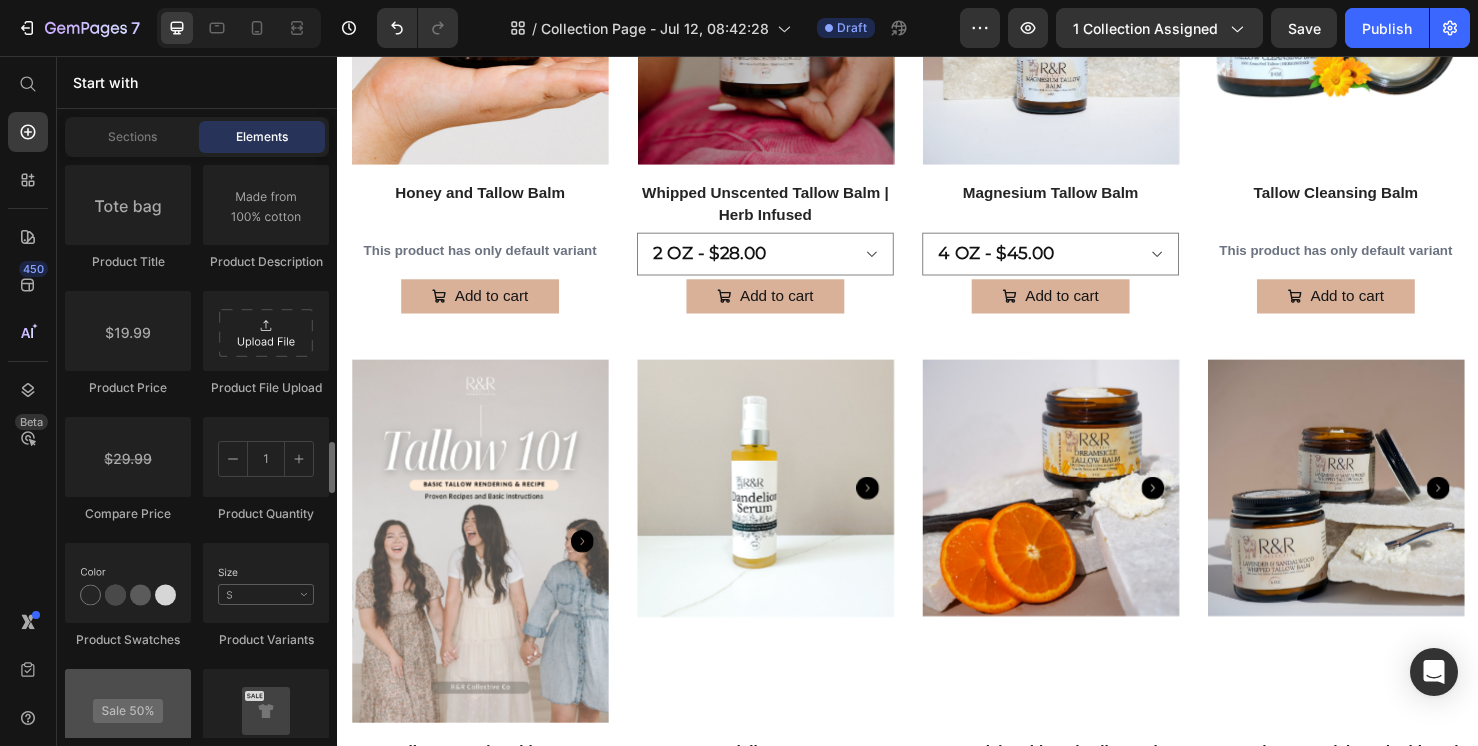 scroll, scrollTop: 3331, scrollLeft: 0, axis: vertical 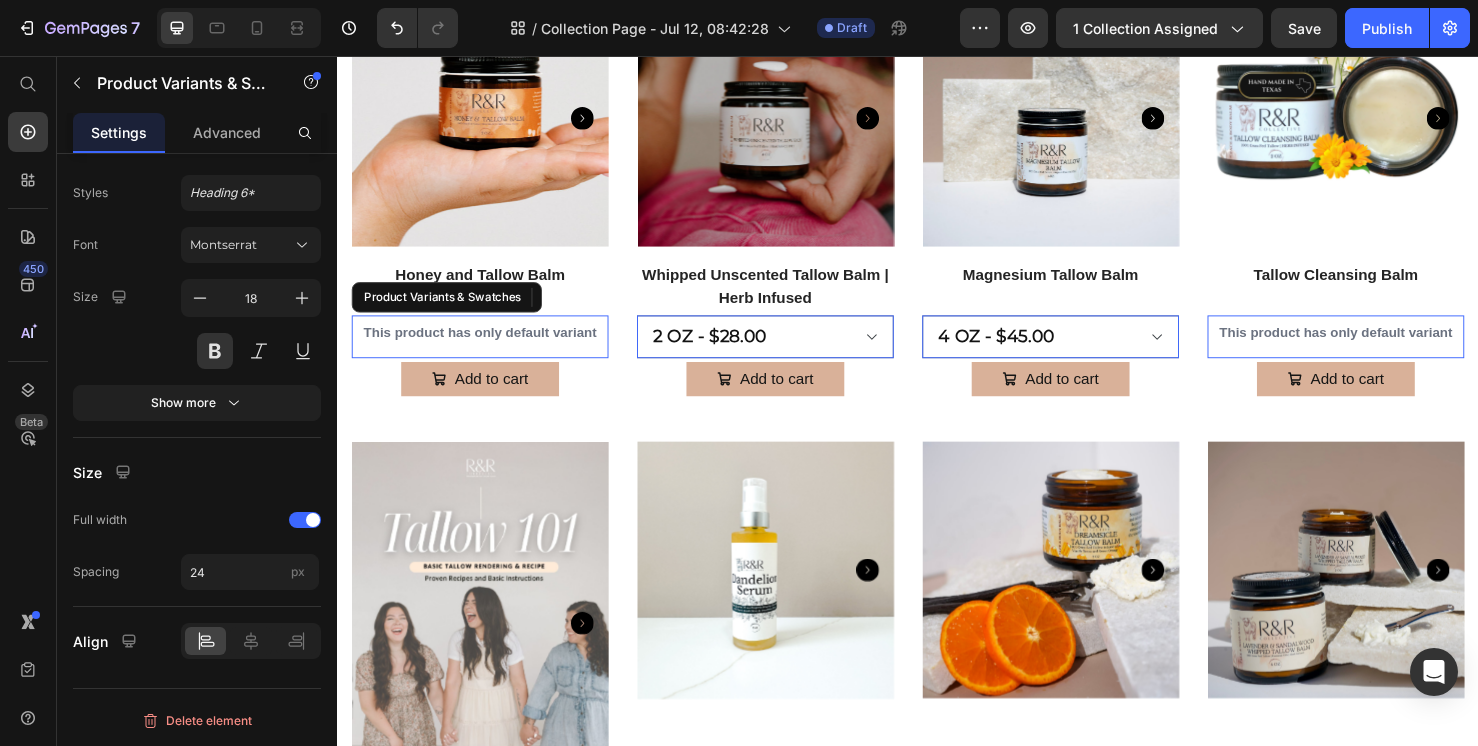 click on "This product has only default variant" at bounding box center [487, 347] 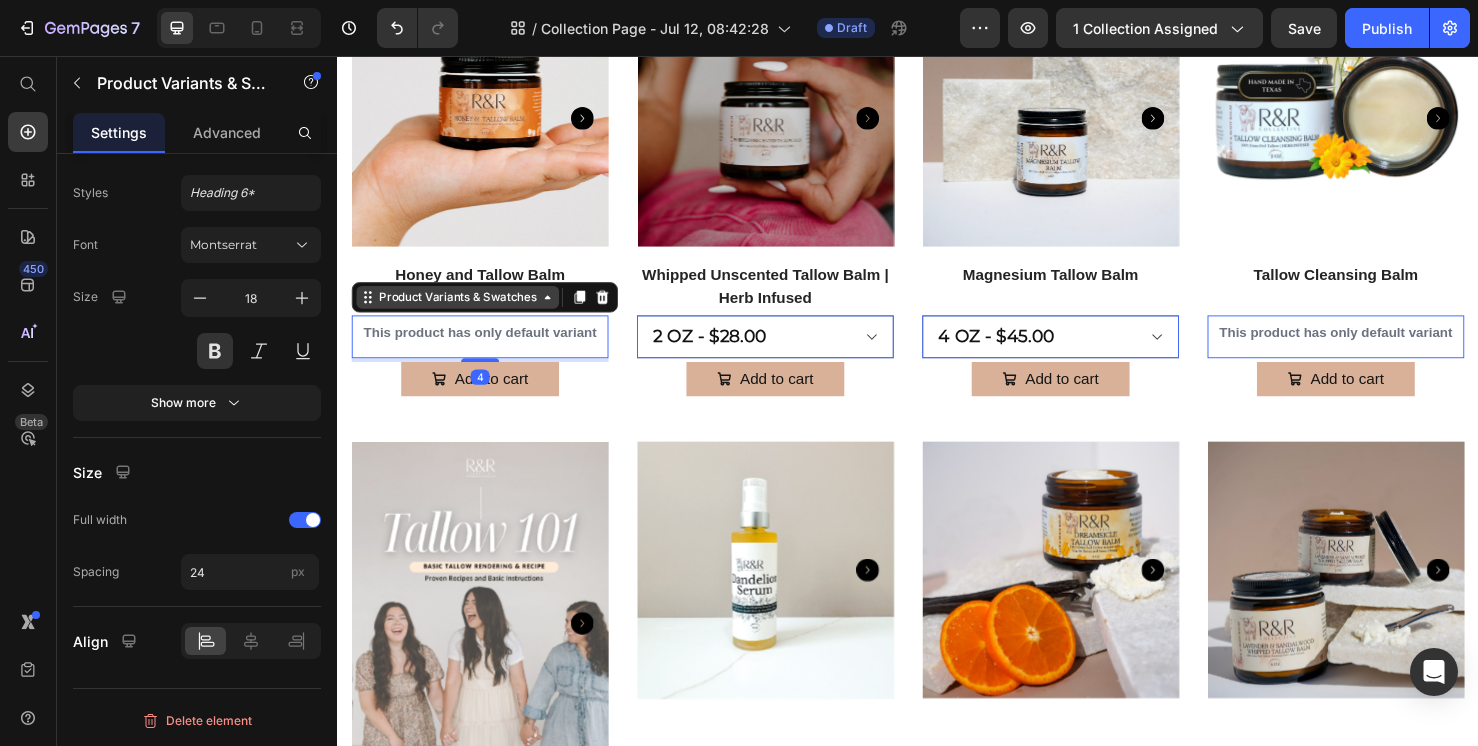 click on "Product Variants & Swatches" at bounding box center [443, -158] 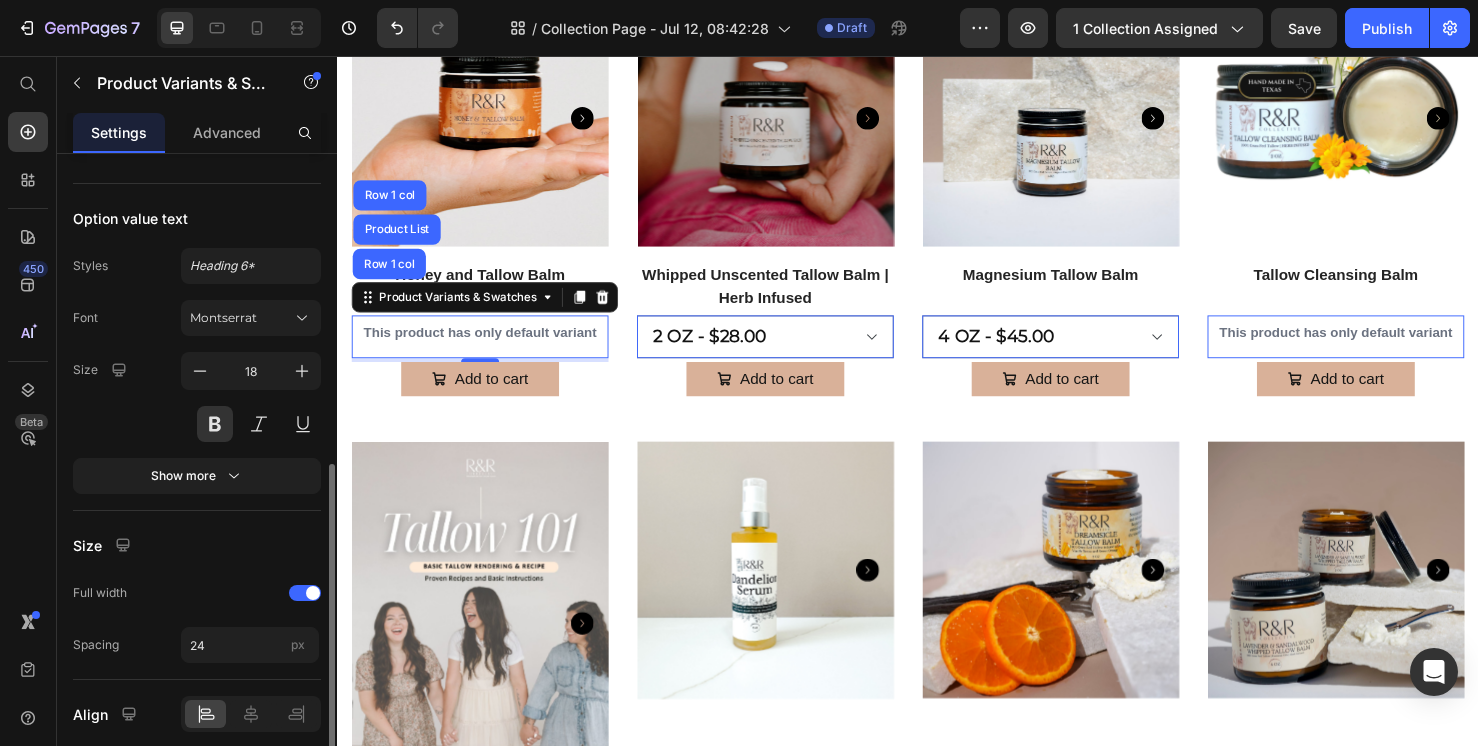 scroll, scrollTop: 542, scrollLeft: 0, axis: vertical 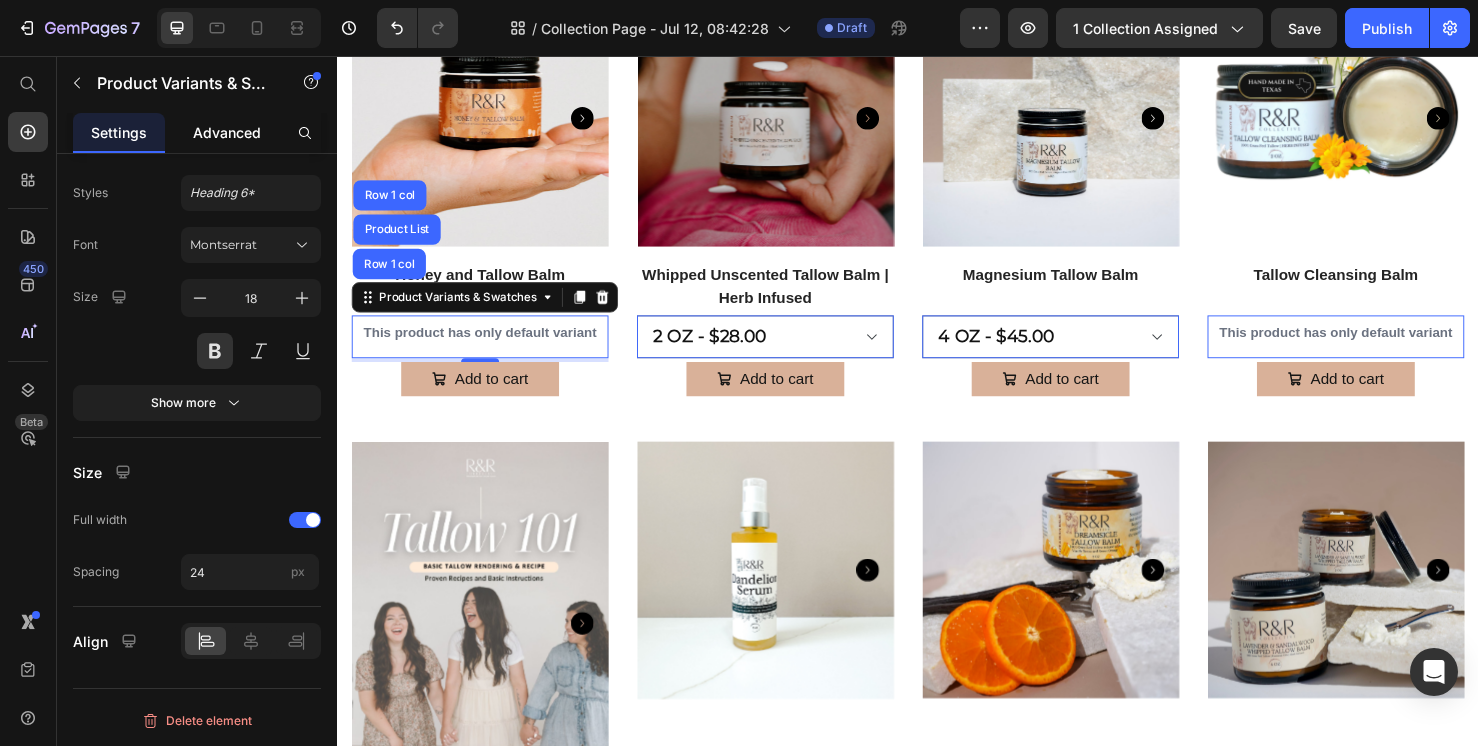 click on "Advanced" at bounding box center (227, 132) 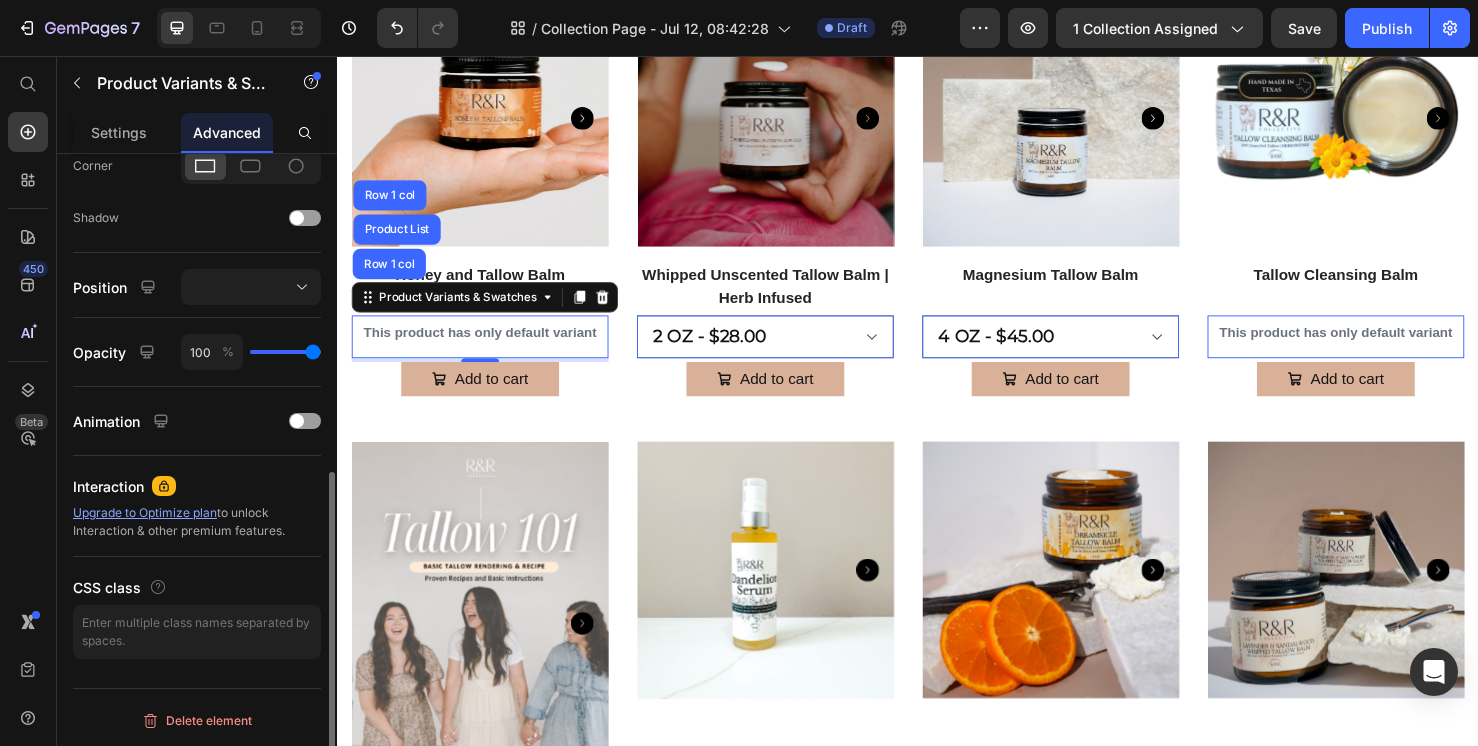 scroll, scrollTop: 620, scrollLeft: 0, axis: vertical 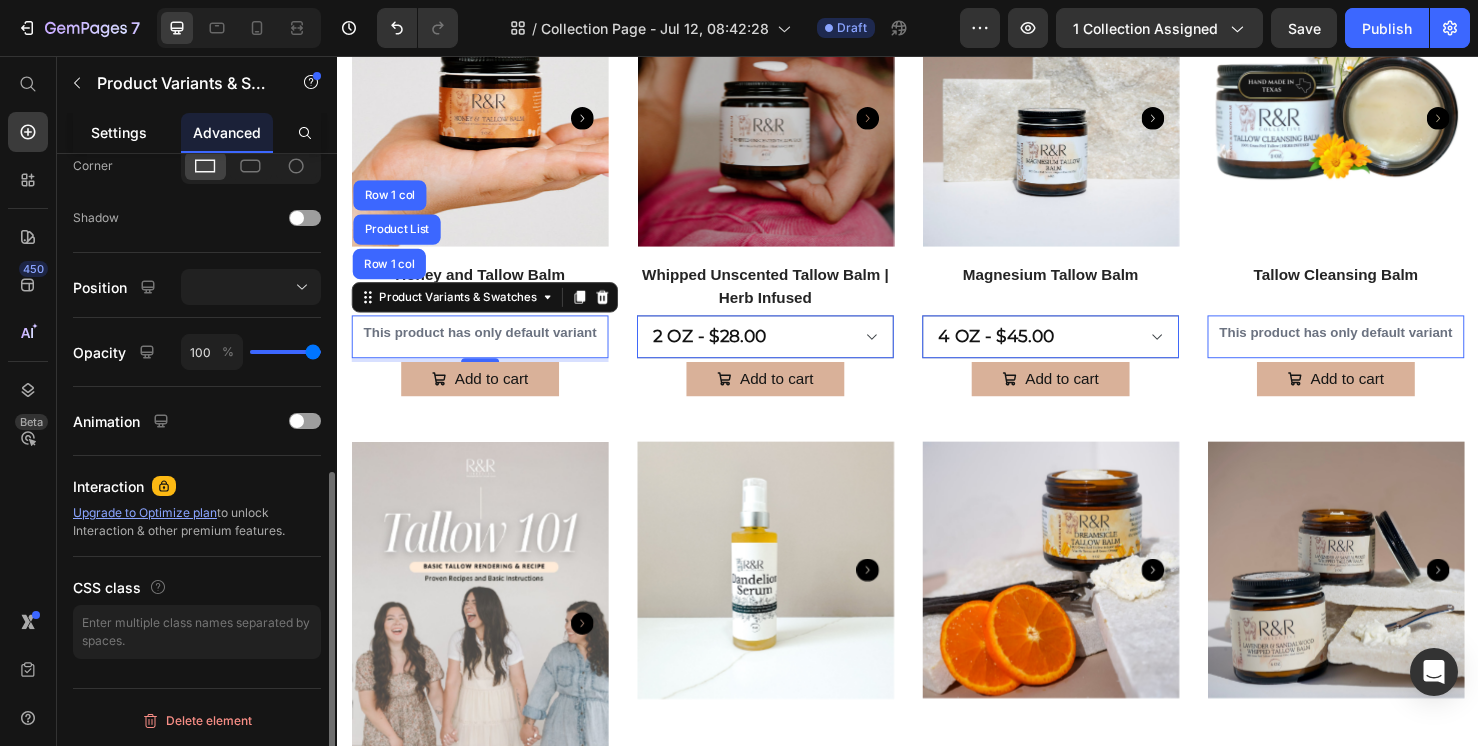 click on "Settings" at bounding box center [119, 132] 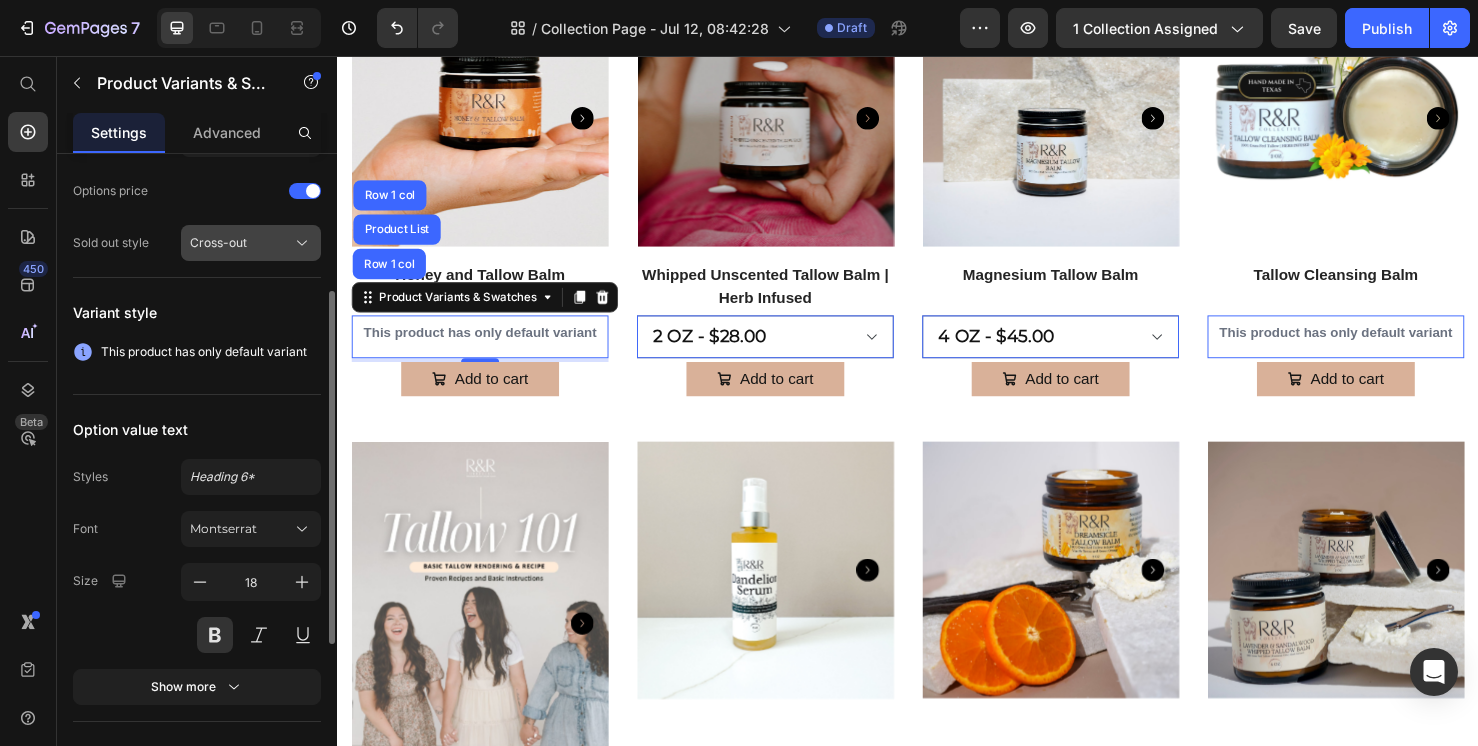 scroll, scrollTop: 256, scrollLeft: 0, axis: vertical 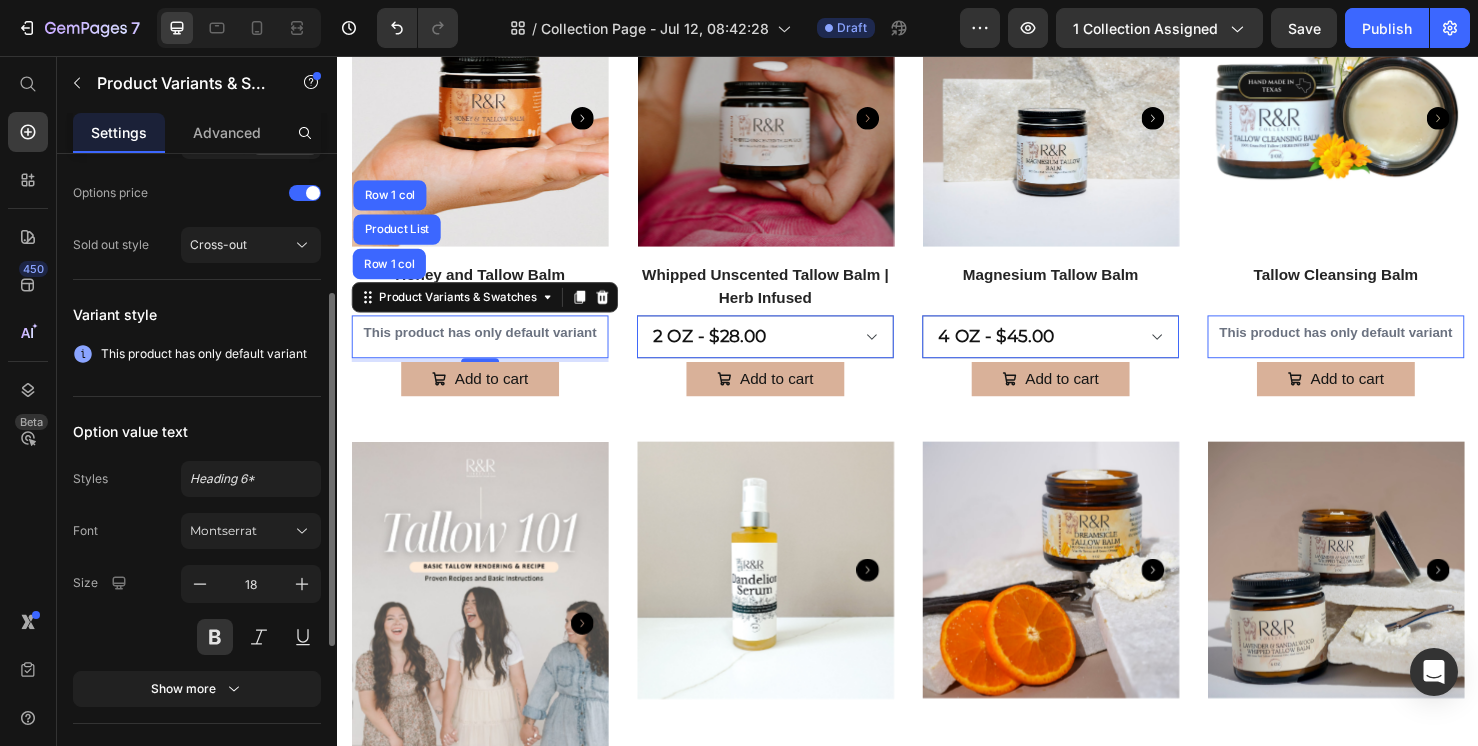 click 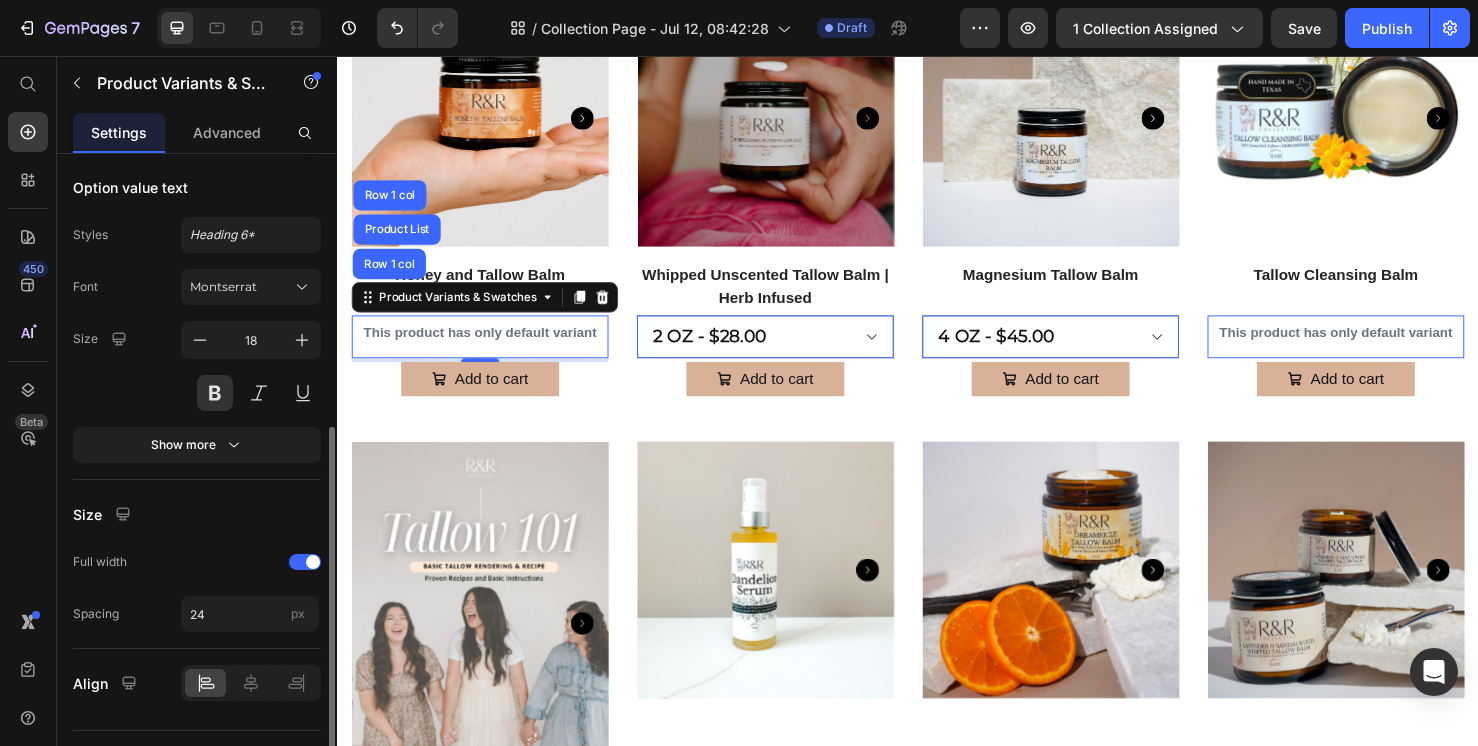 scroll, scrollTop: 542, scrollLeft: 0, axis: vertical 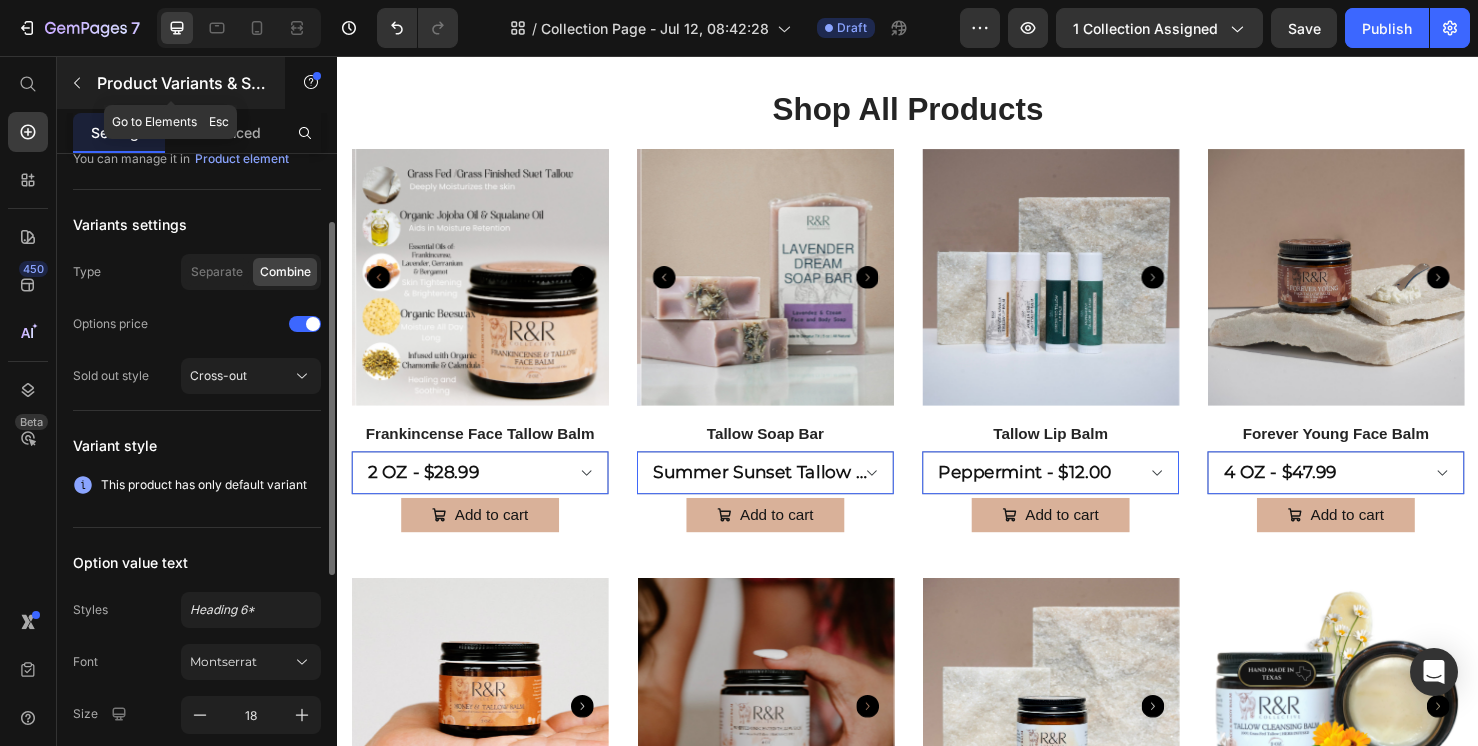 click 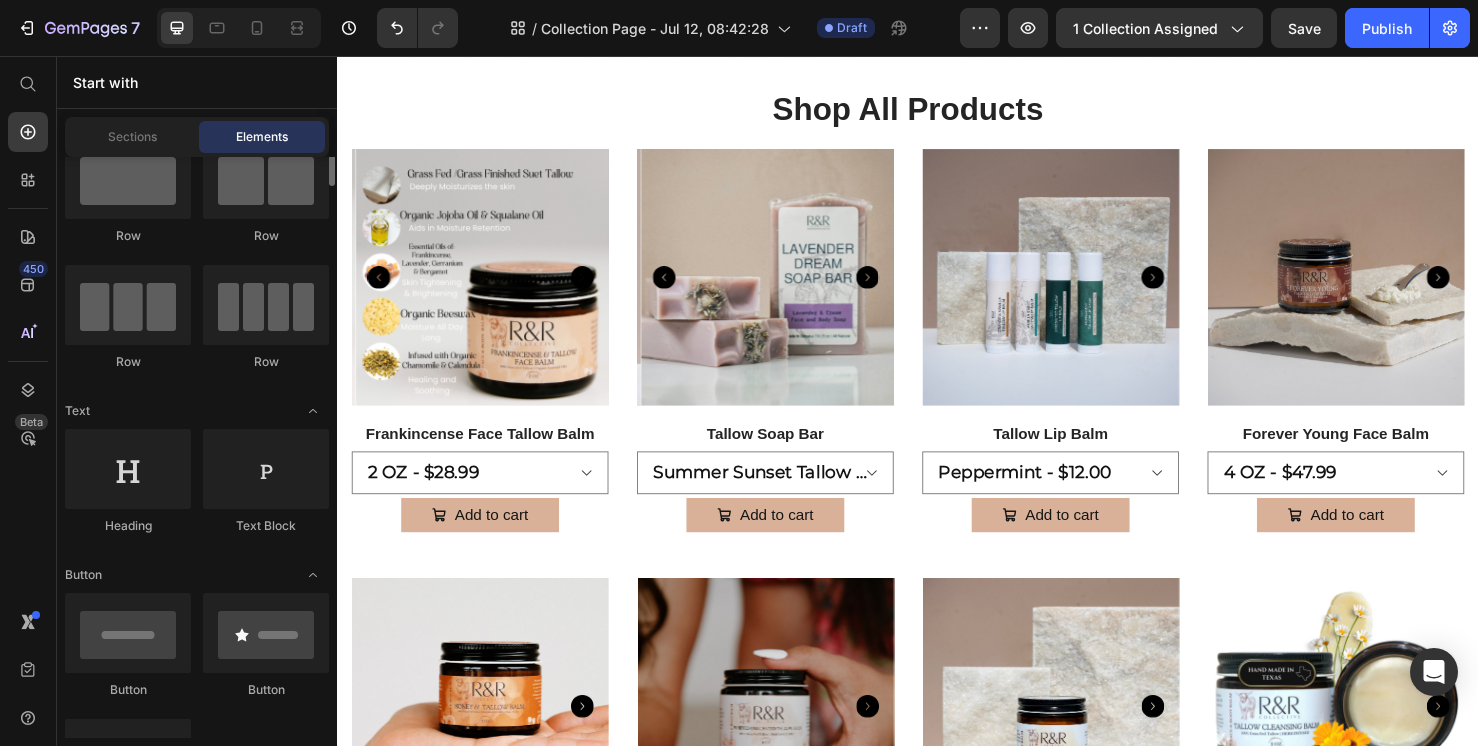 scroll, scrollTop: 0, scrollLeft: 0, axis: both 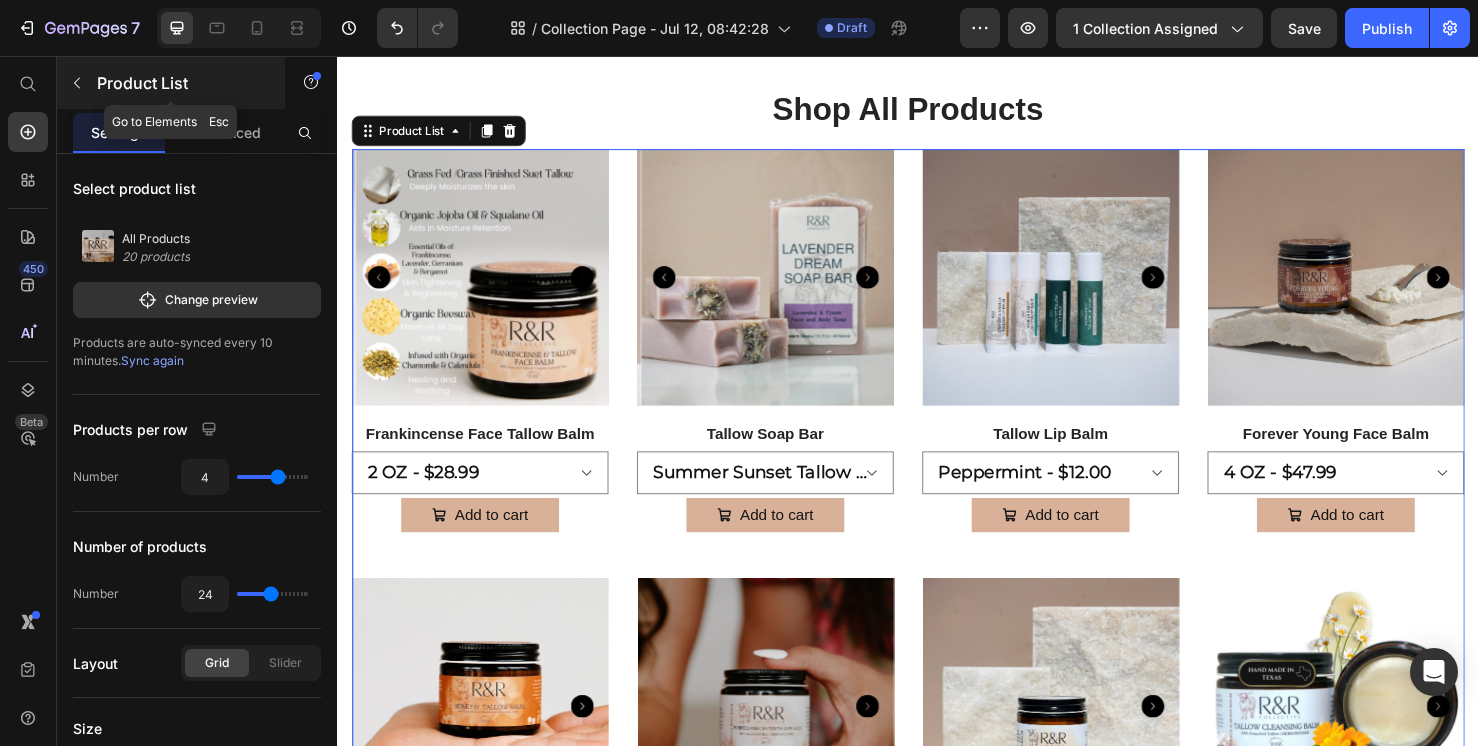 click 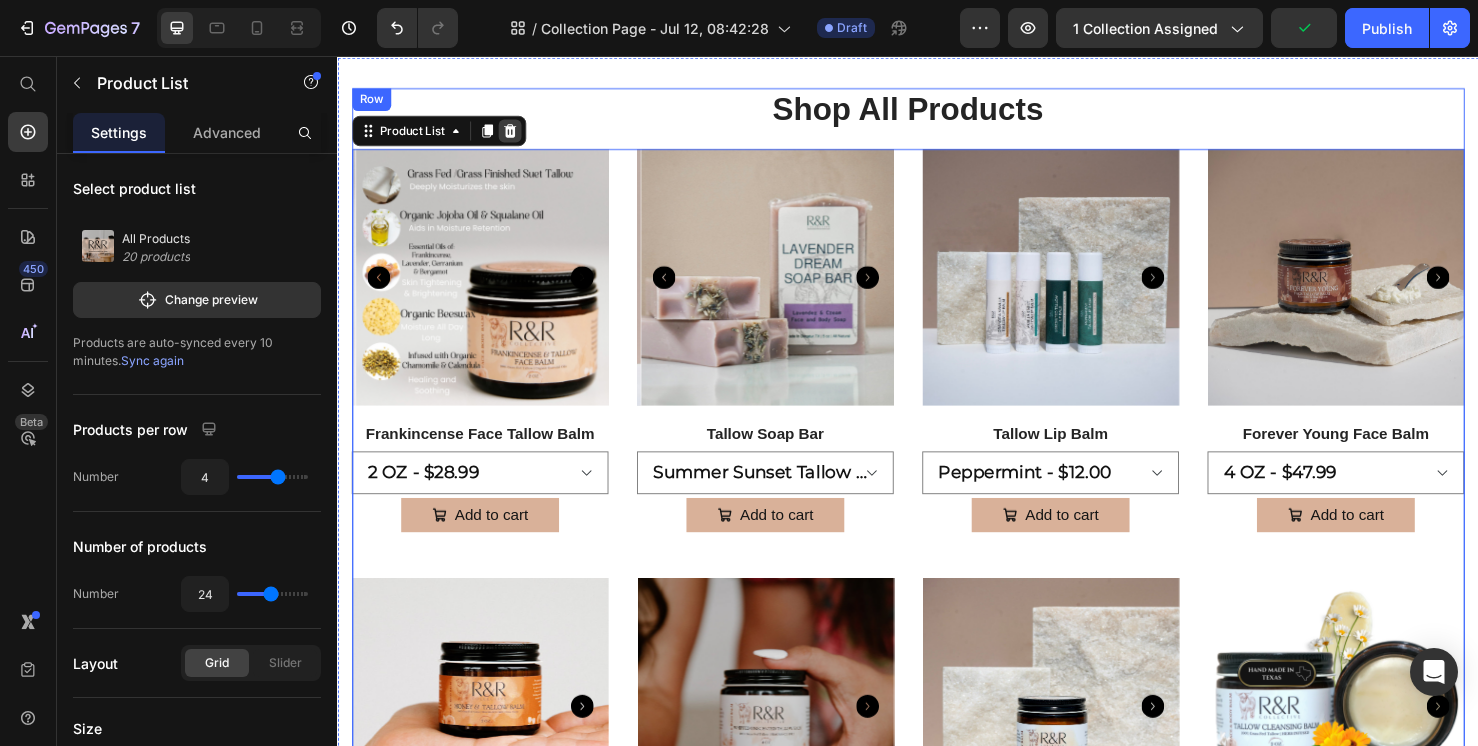 click 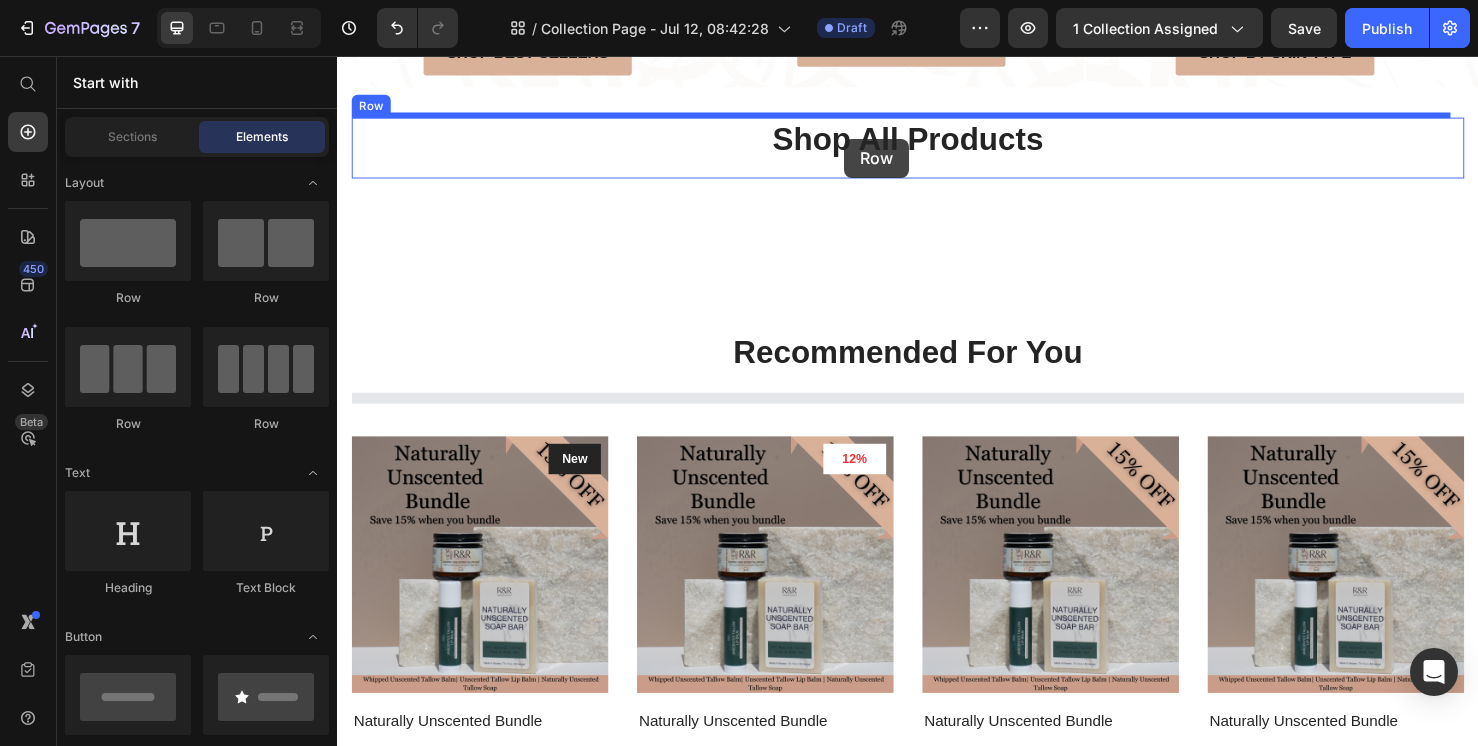 scroll, scrollTop: 1105, scrollLeft: 0, axis: vertical 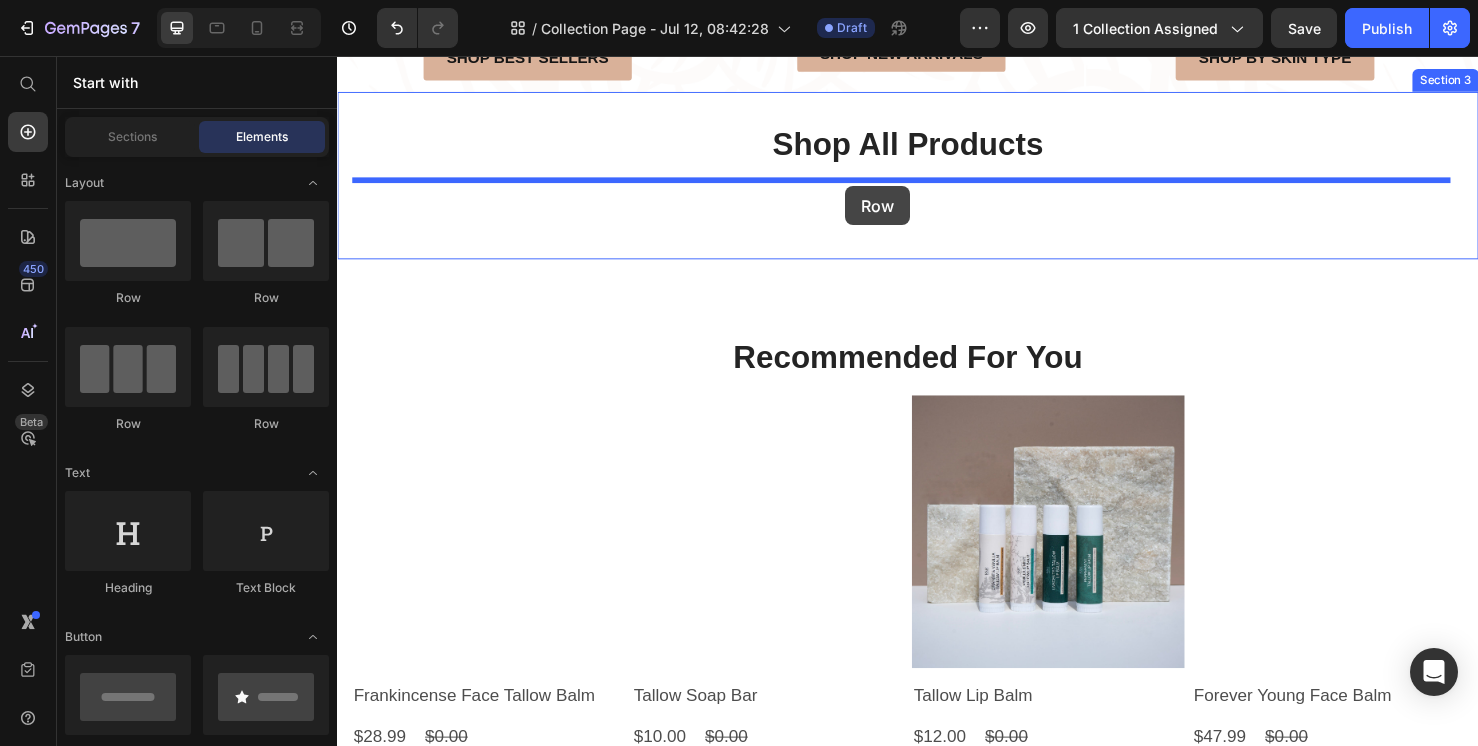 drag, startPoint x: 609, startPoint y: 428, endPoint x: 871, endPoint y: 192, distance: 352.61877 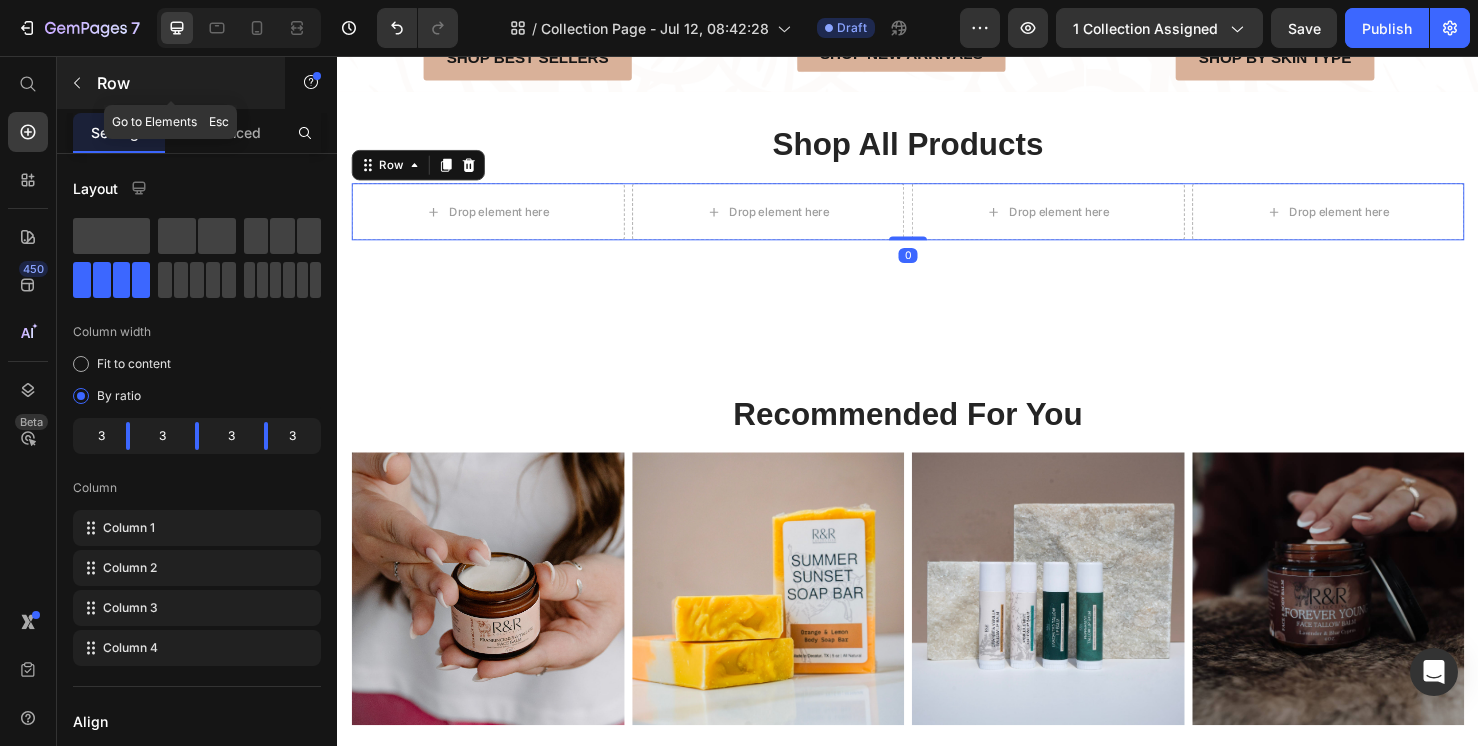 click 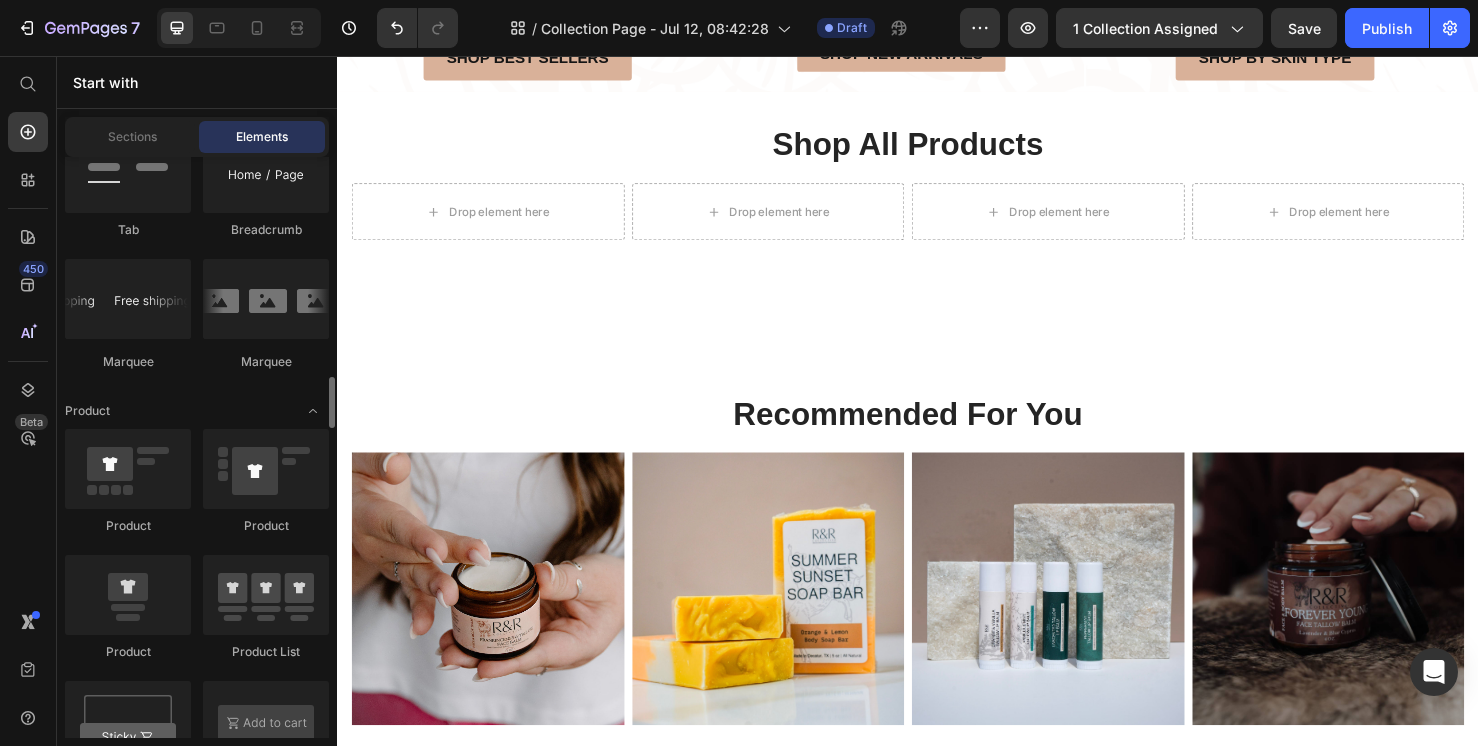 scroll, scrollTop: 2449, scrollLeft: 0, axis: vertical 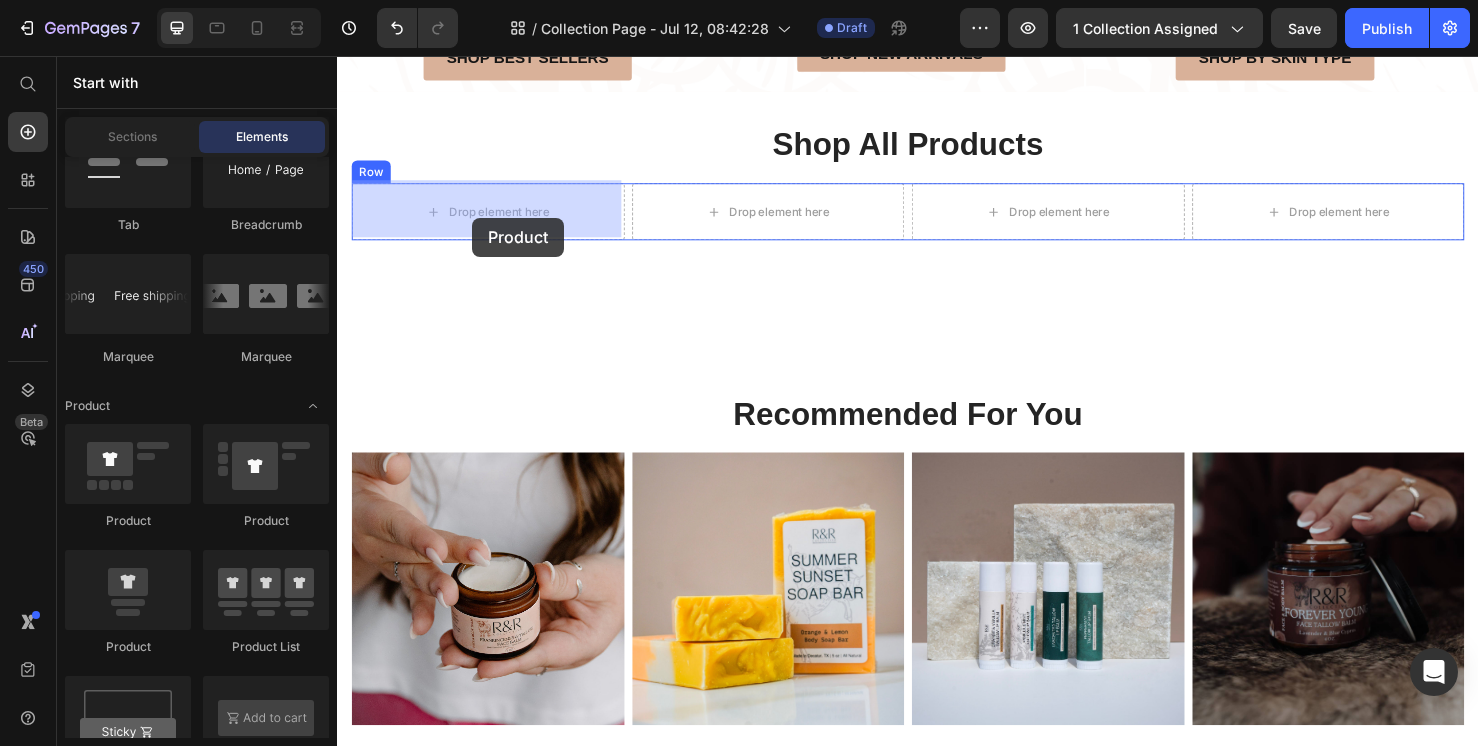 drag, startPoint x: 488, startPoint y: 676, endPoint x: 479, endPoint y: 226, distance: 450.09 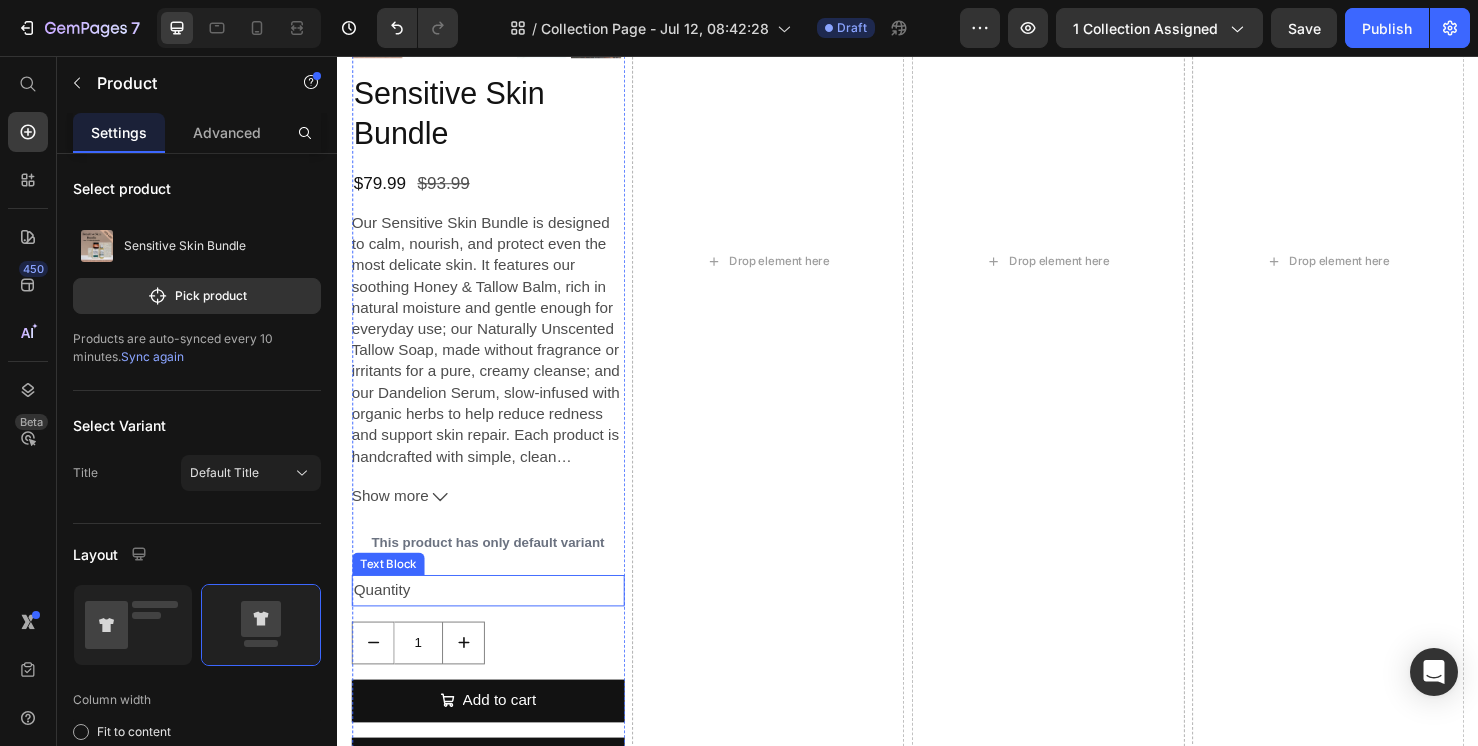 scroll, scrollTop: 1796, scrollLeft: 0, axis: vertical 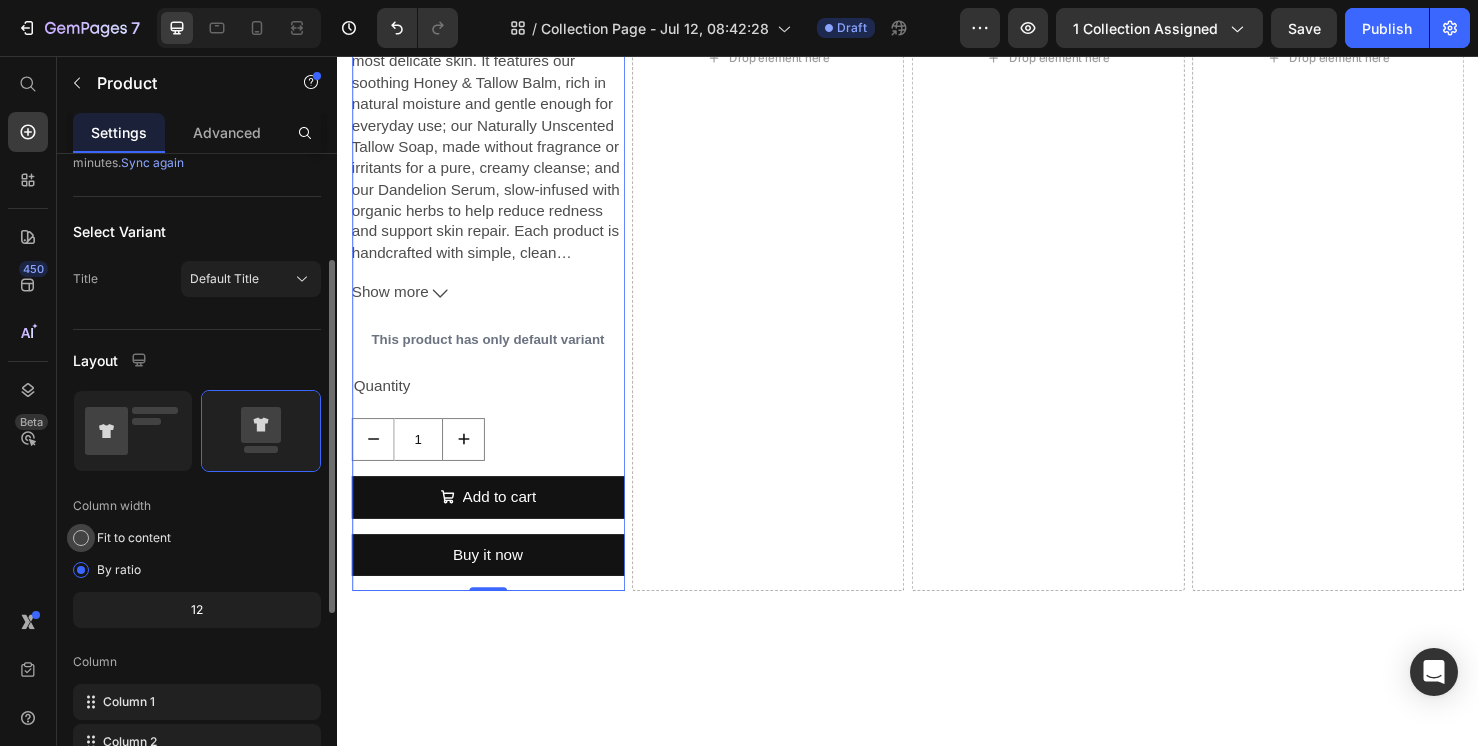 click at bounding box center [81, 538] 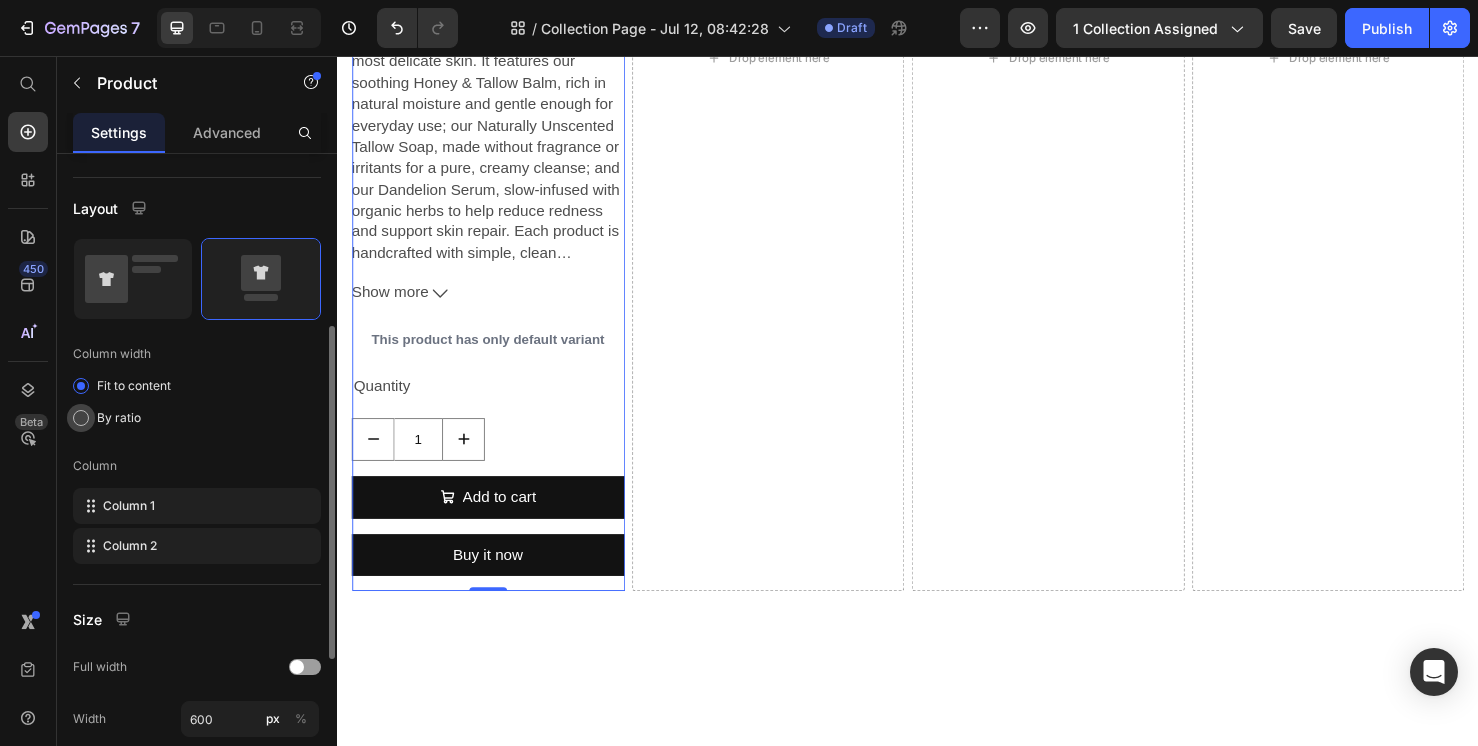 scroll, scrollTop: 352, scrollLeft: 0, axis: vertical 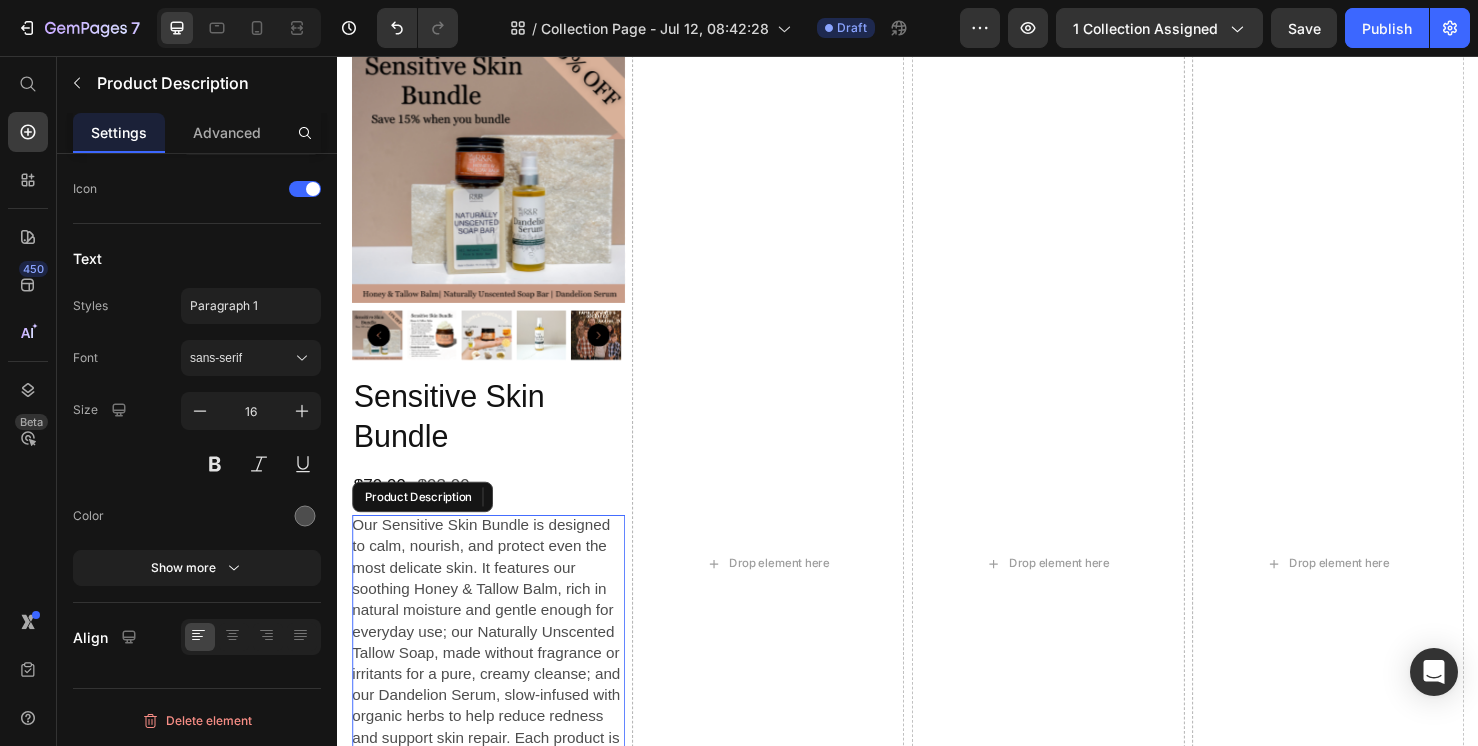 click on "Our Sensitive Skin Bundle is designed to calm, nourish, and protect even the most delicate skin. It features our soothing Honey & Tallow Balm, rich in natural moisture and gentle enough for everyday use; our Naturally Unscented Tallow Soap, made without fragrance or irritants for a pure, creamy cleanse; and our Dandelion Serum, slow-infused with organic herbs to help reduce redness and support skin repair. Each product is handcrafted with simple, clean ingredients your sensitive skin will love." at bounding box center (493, 684) 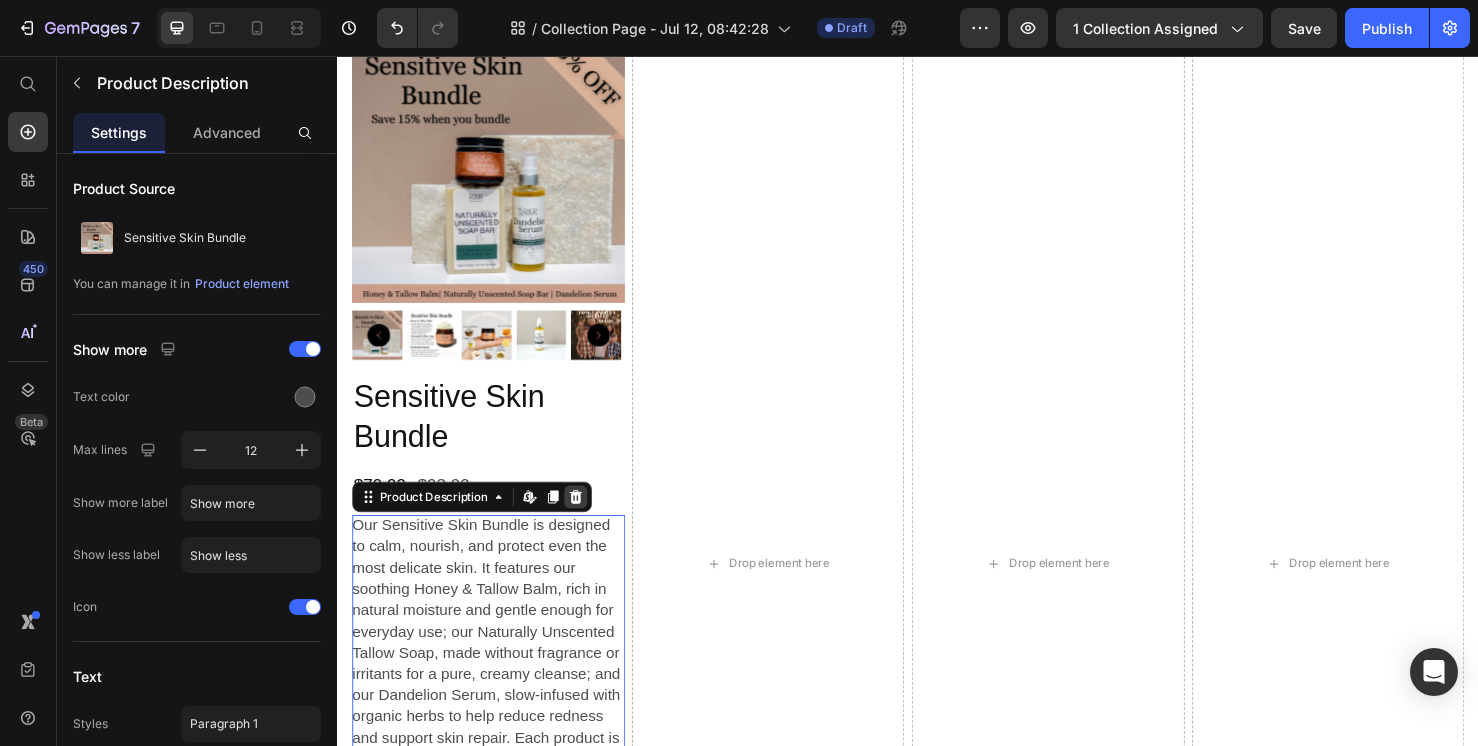 click 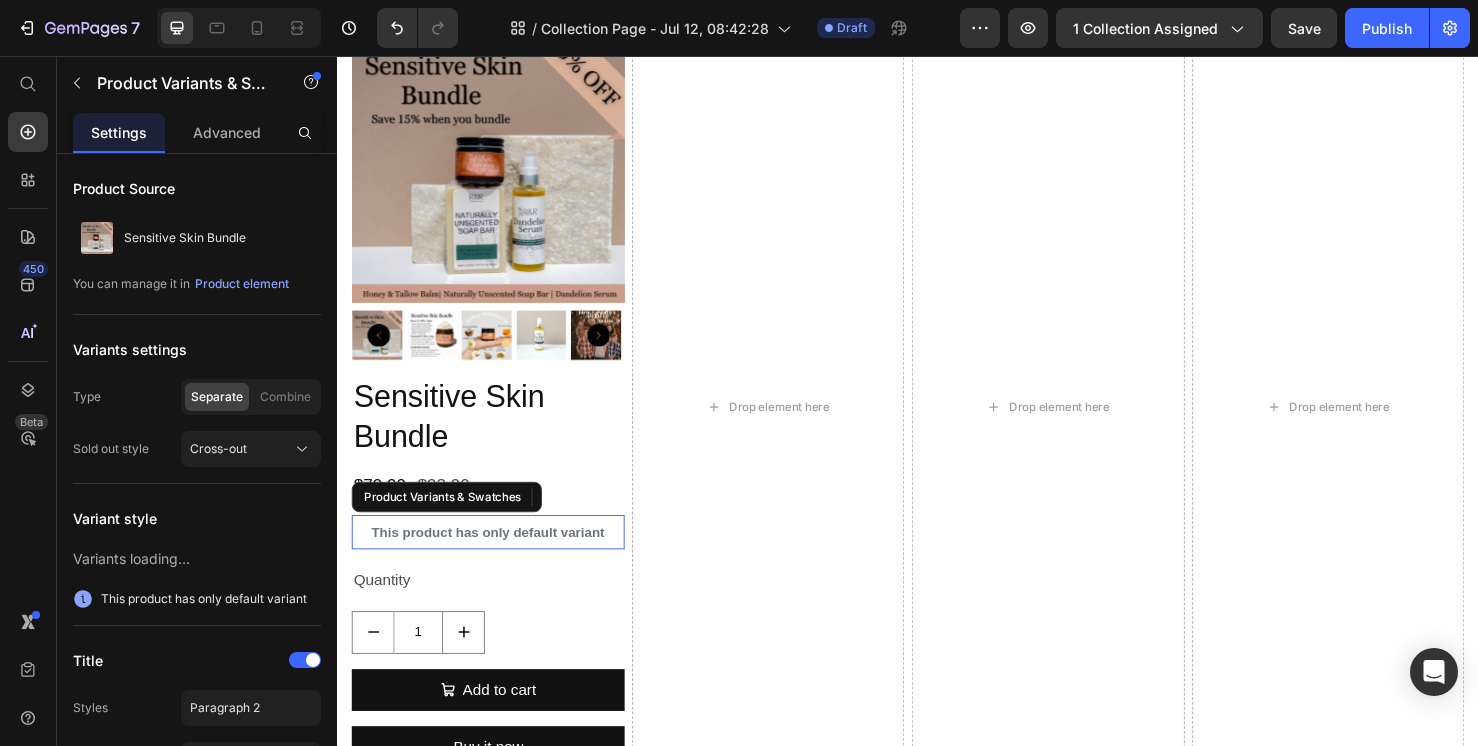 click on "This product has only default variant" at bounding box center (495, 557) 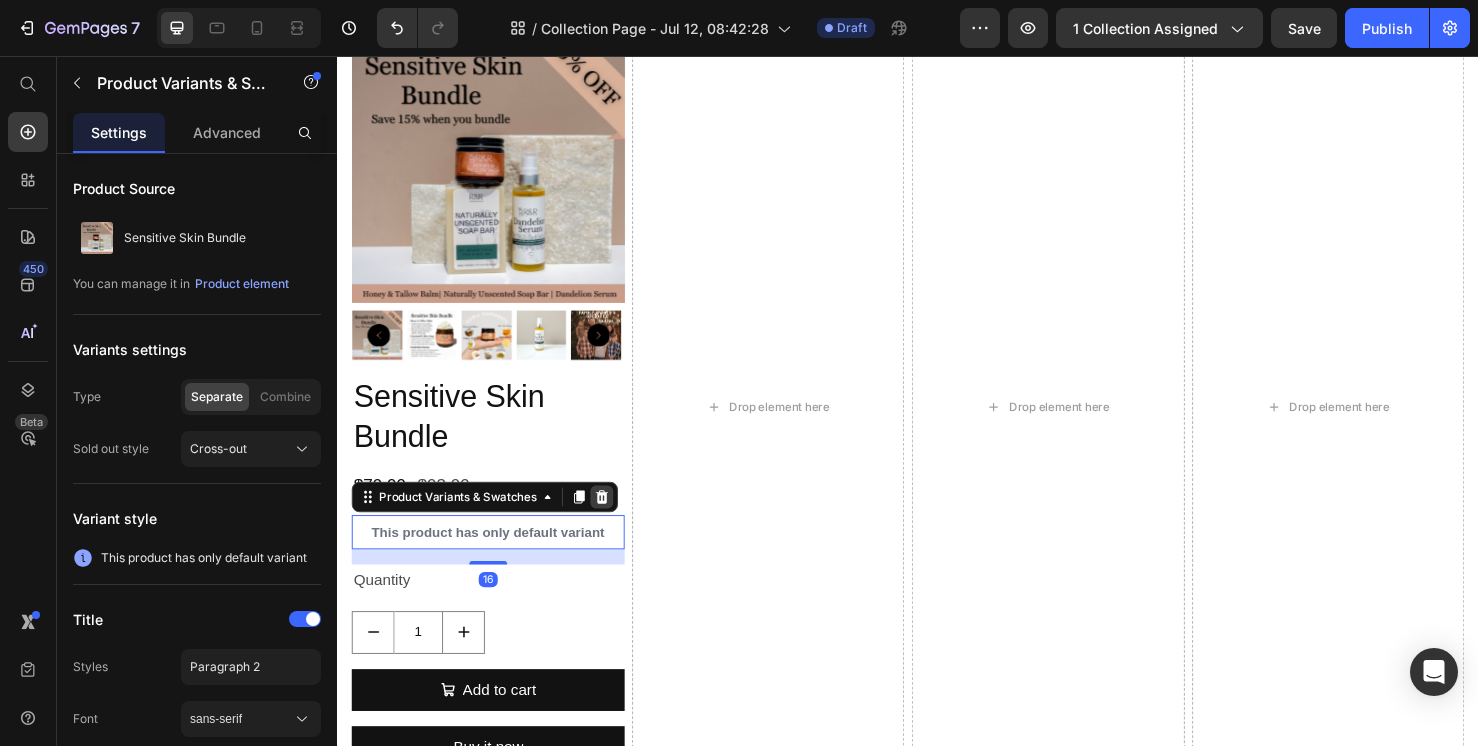 click 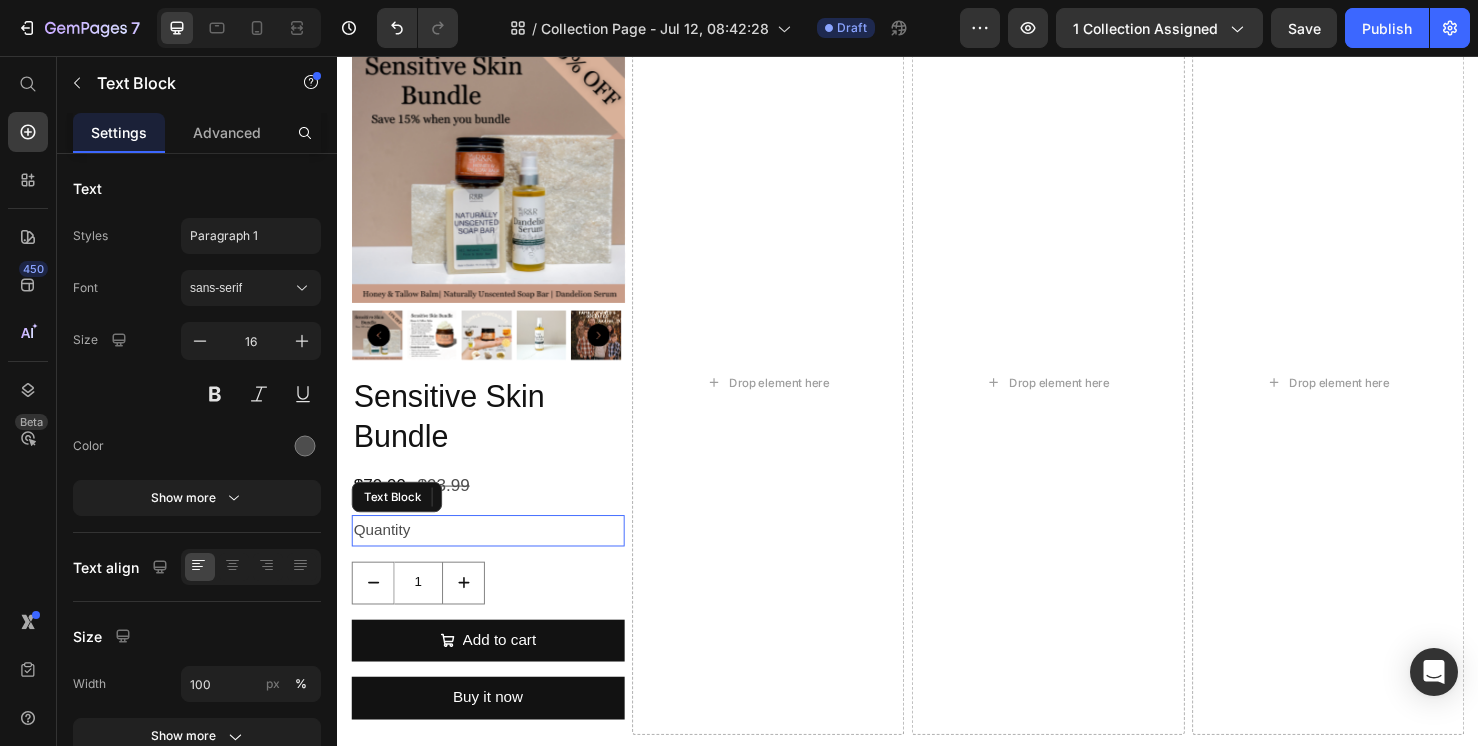 click on "Quantity" at bounding box center [495, 555] 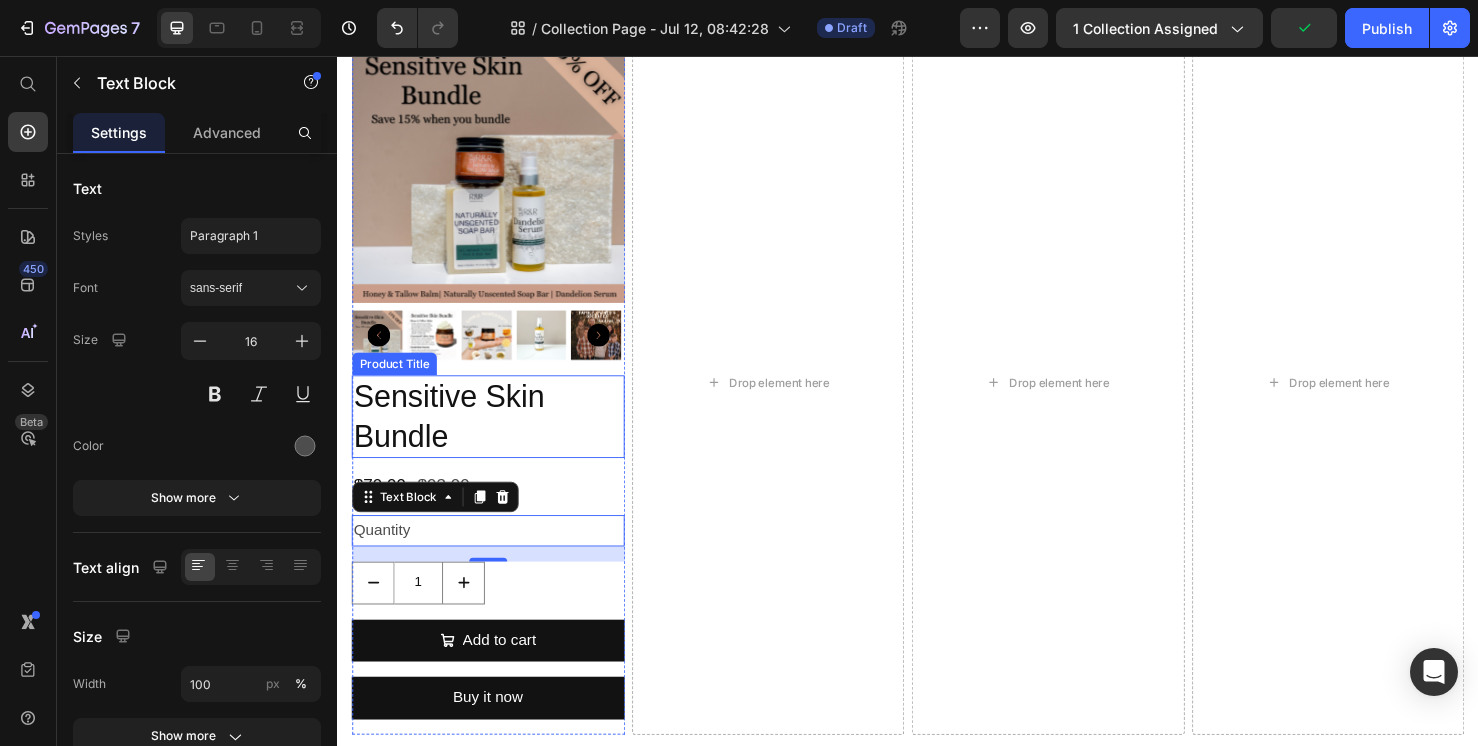click on "Sensitive Skin Bundle" at bounding box center (495, 435) 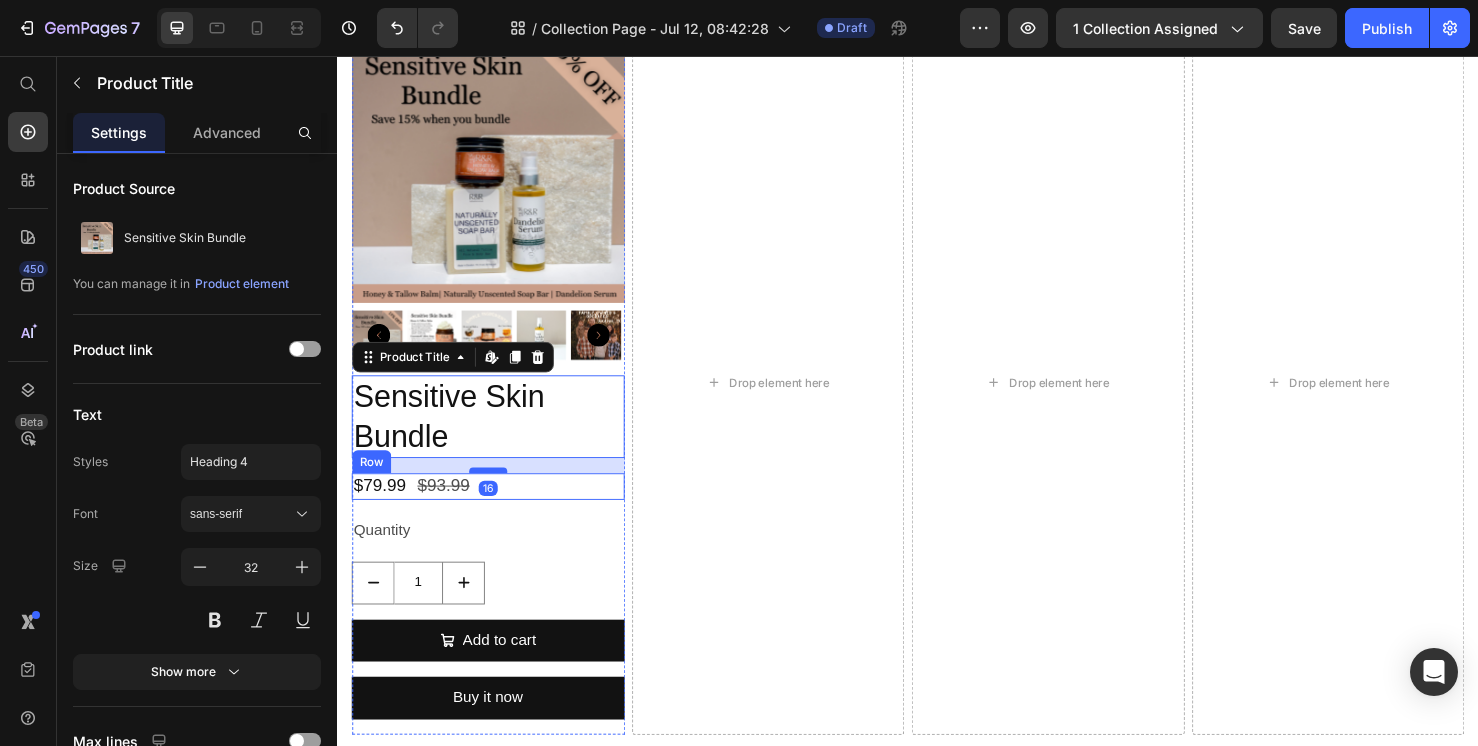 click at bounding box center (495, 492) 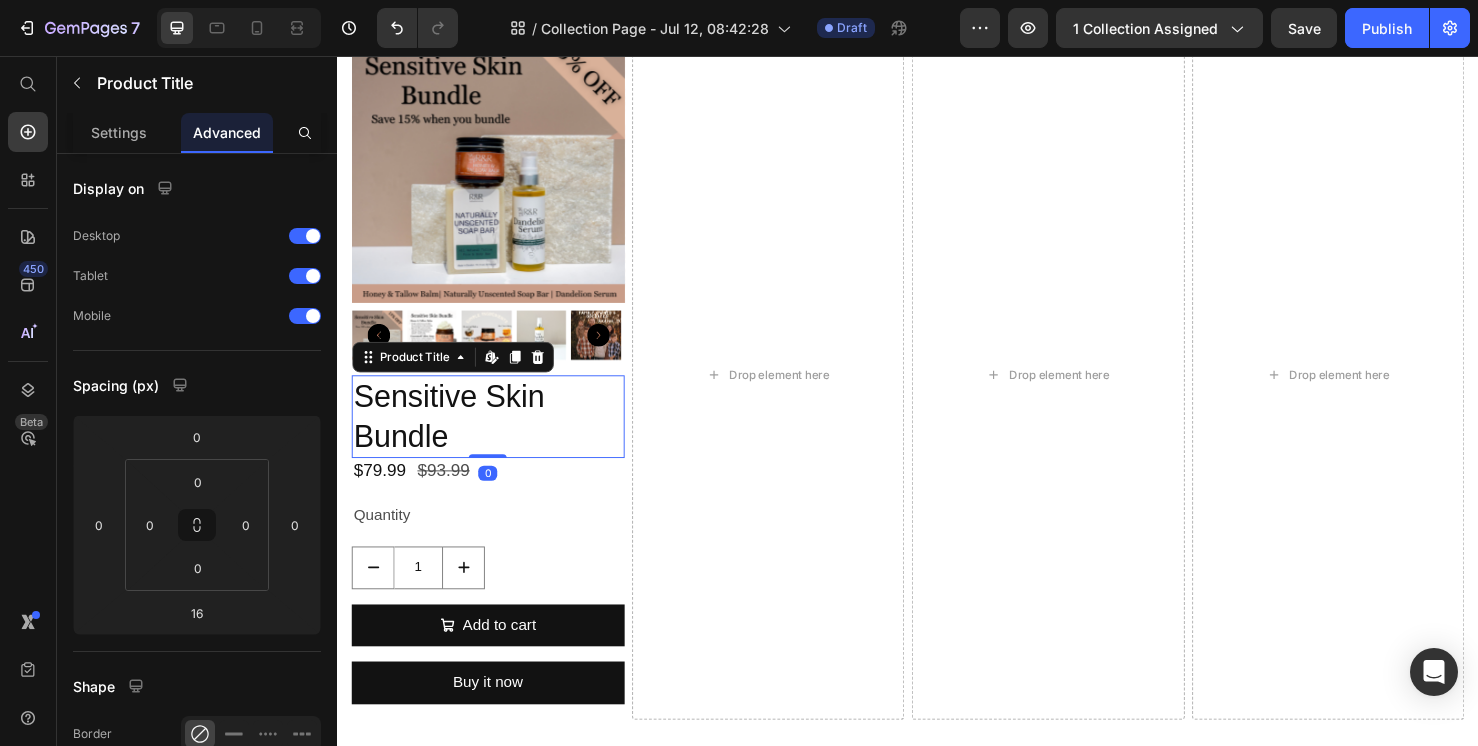 drag, startPoint x: 494, startPoint y: 483, endPoint x: 413, endPoint y: 525, distance: 91.24144 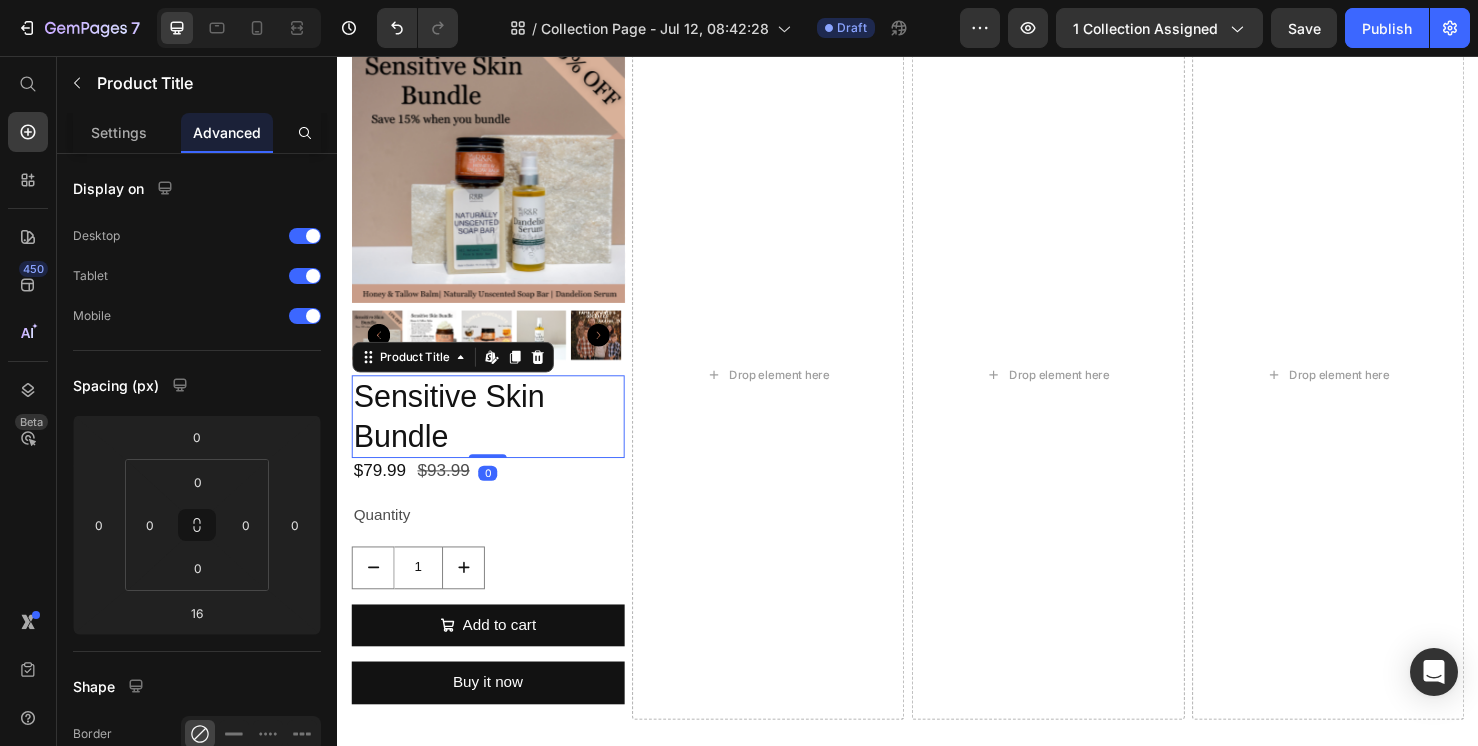 click on "Sensitive Skin Bundle Product Title   Edit content in Shopify 0" at bounding box center (495, 435) 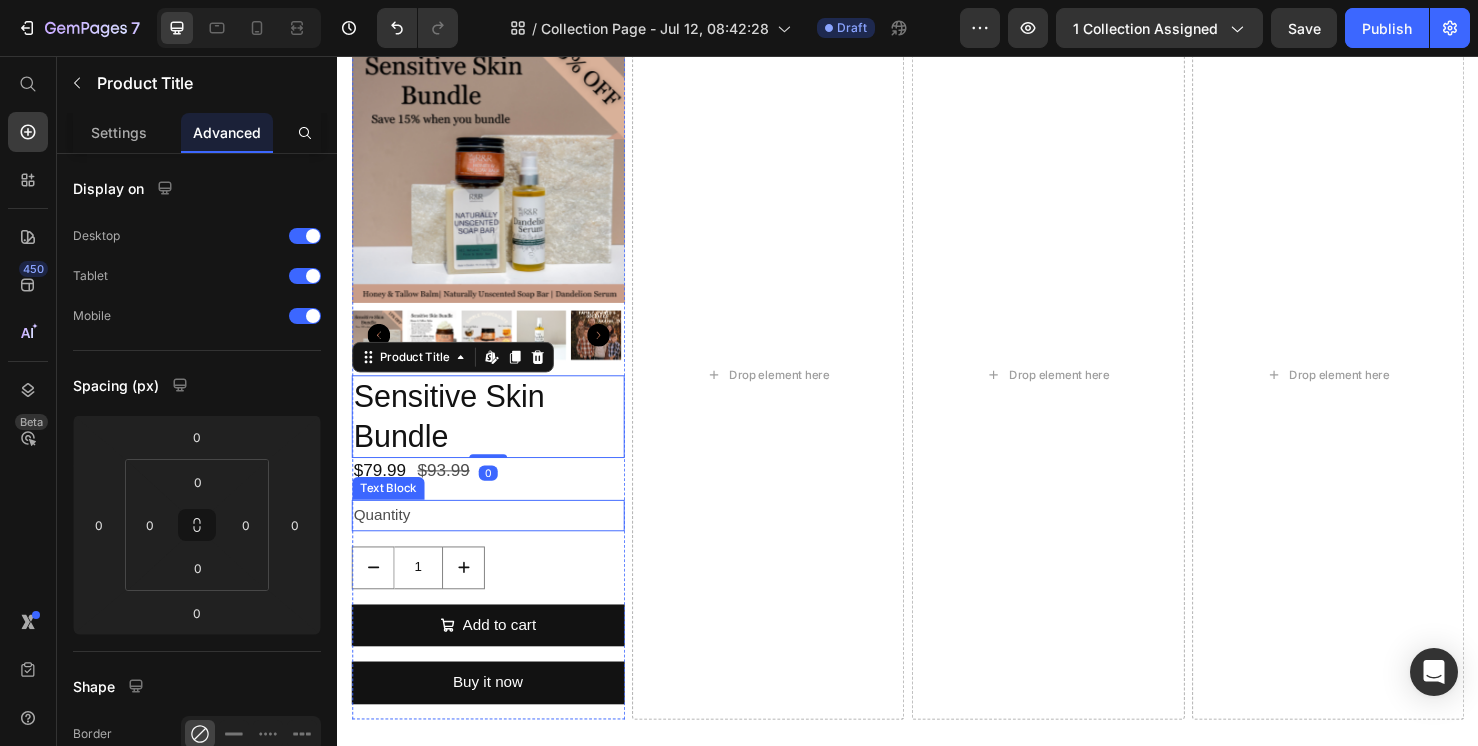 click on "Quantity" at bounding box center [495, 539] 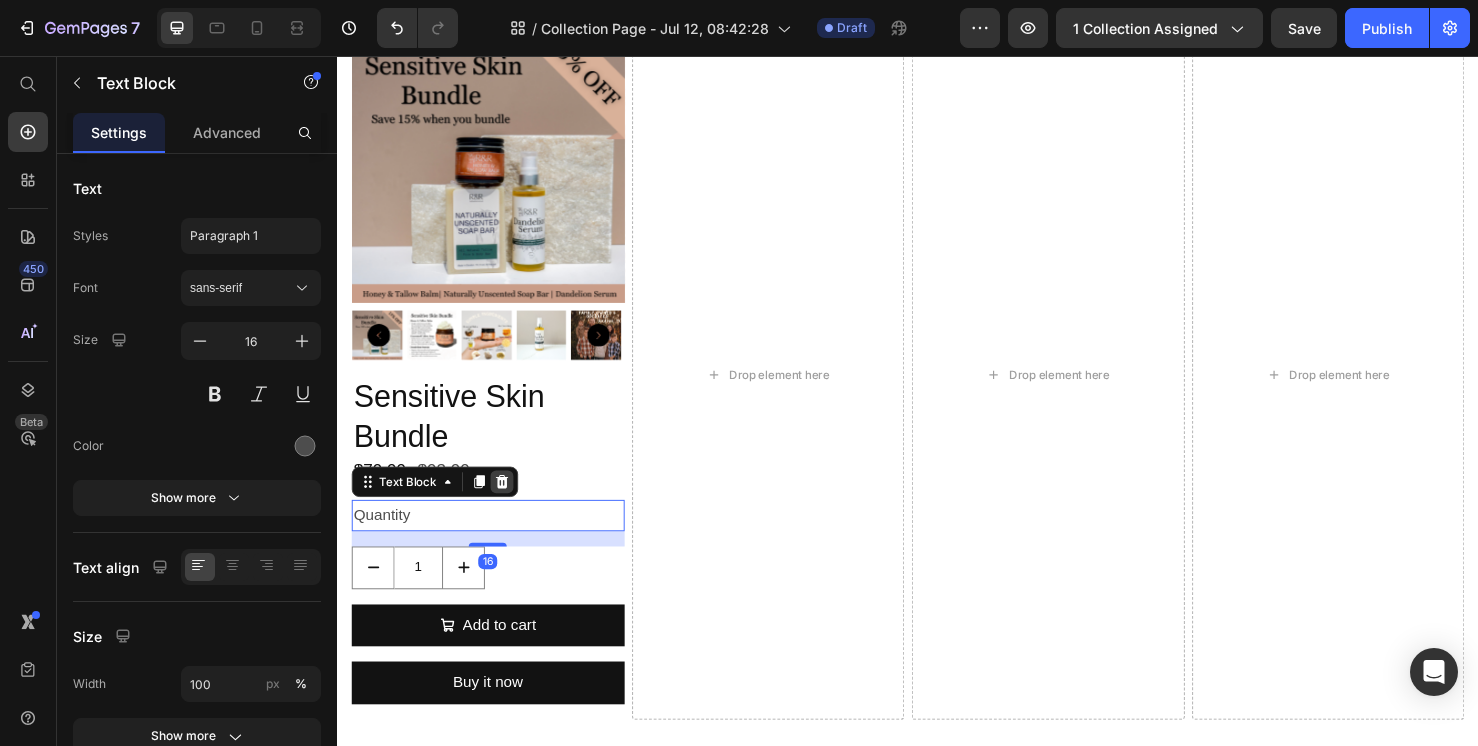 click 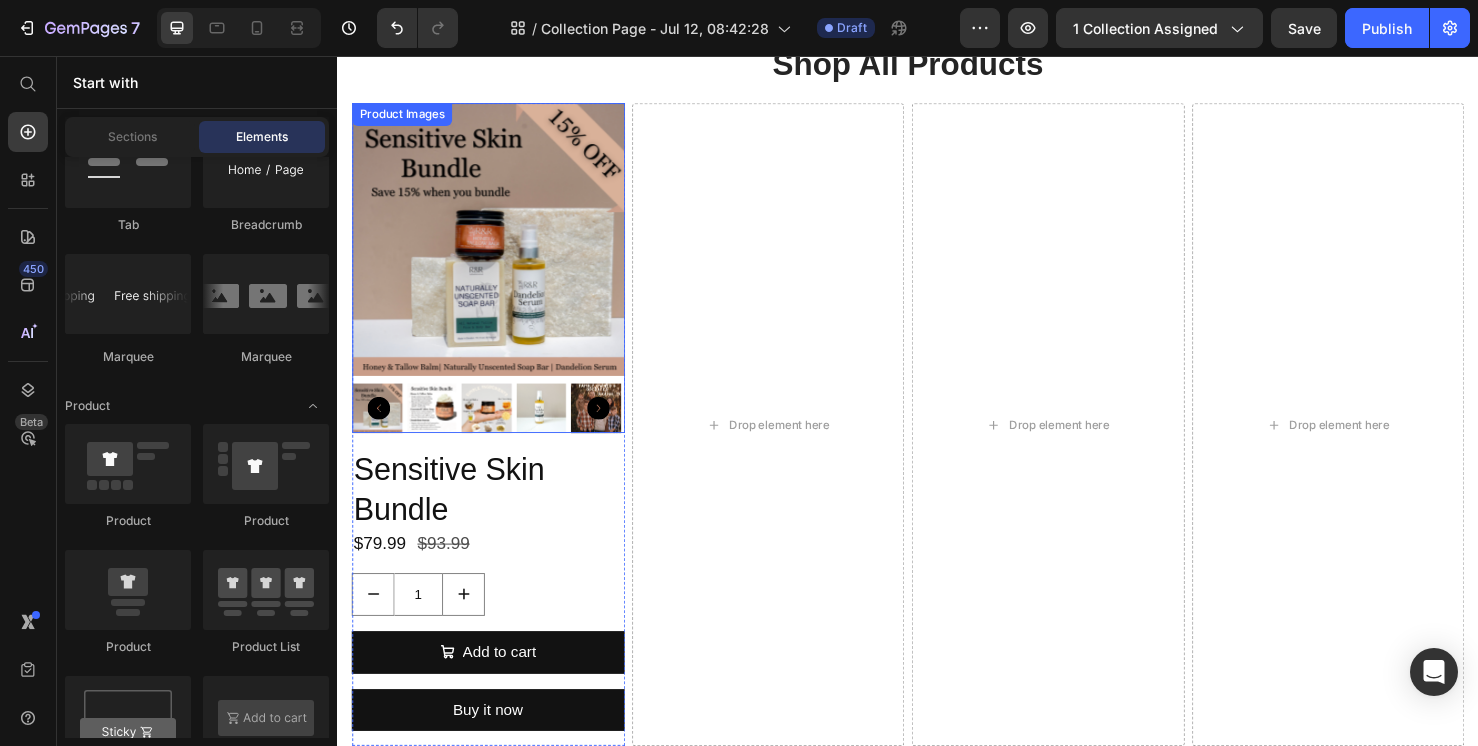 scroll, scrollTop: 1194, scrollLeft: 0, axis: vertical 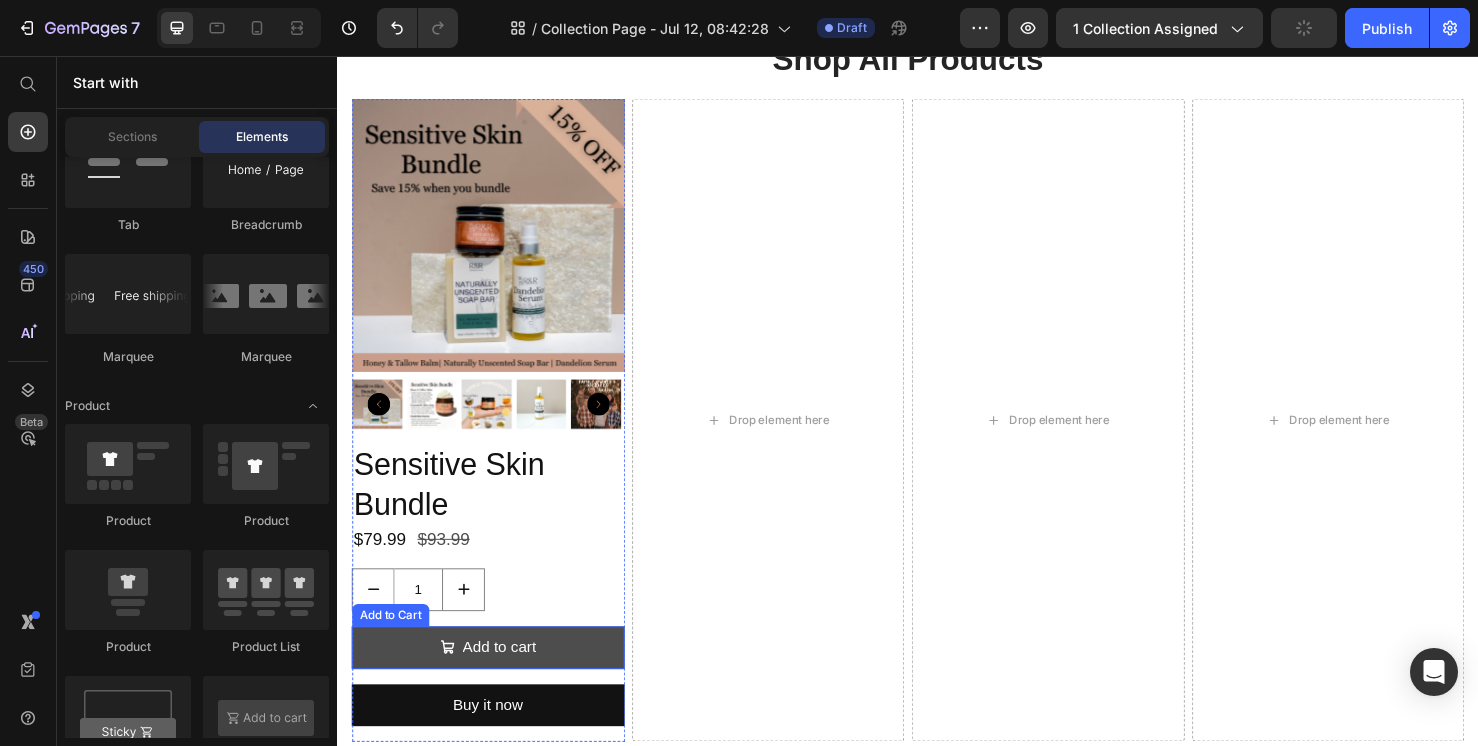 click on "Add to cart" at bounding box center (495, 678) 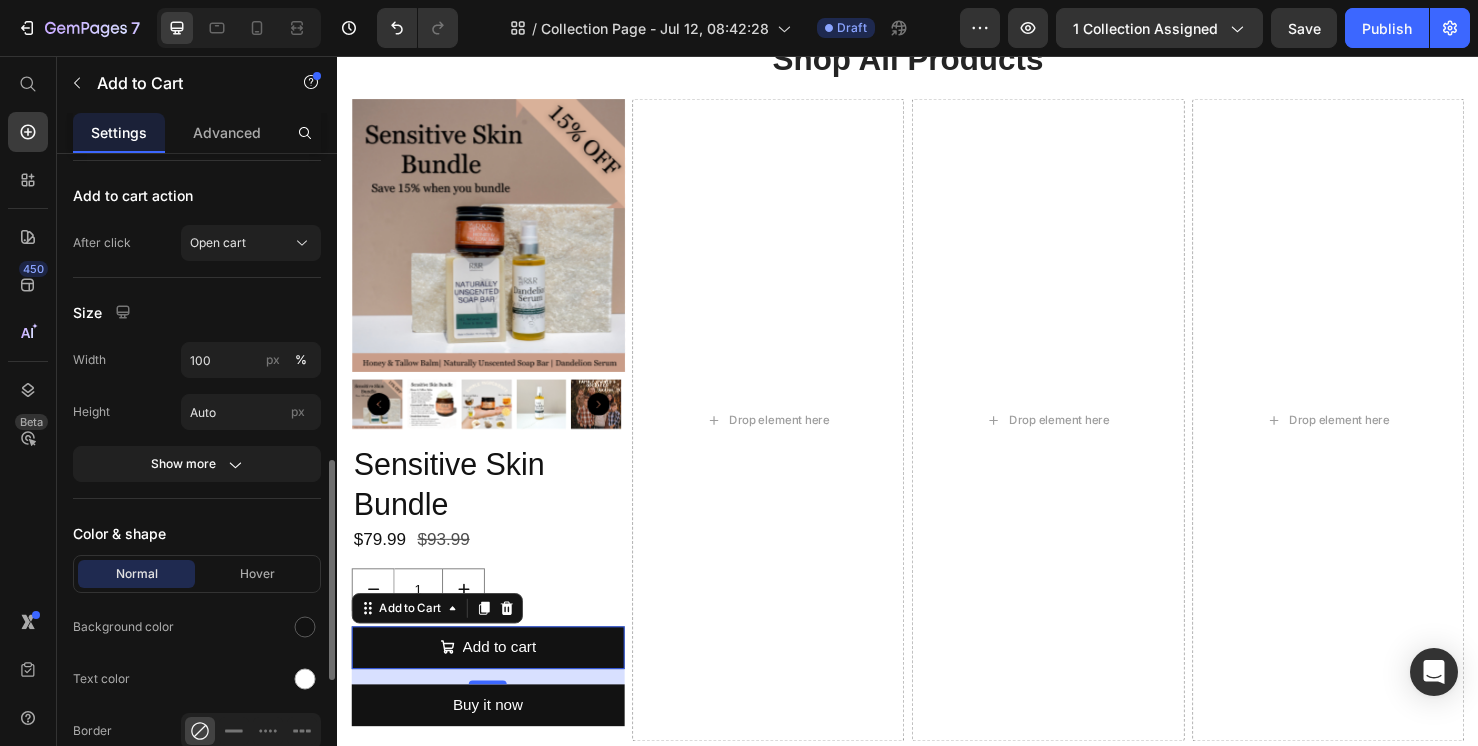 scroll, scrollTop: 890, scrollLeft: 0, axis: vertical 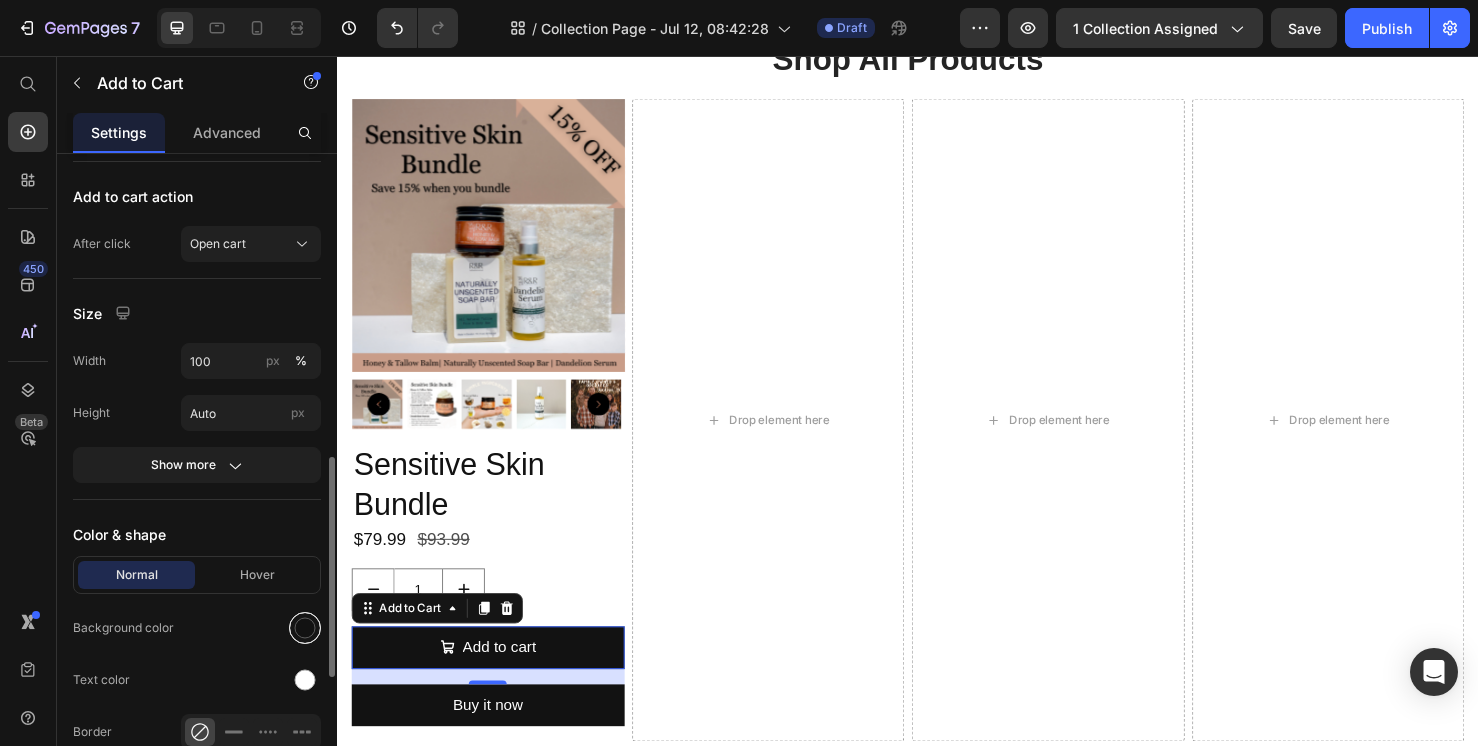 click at bounding box center [305, 628] 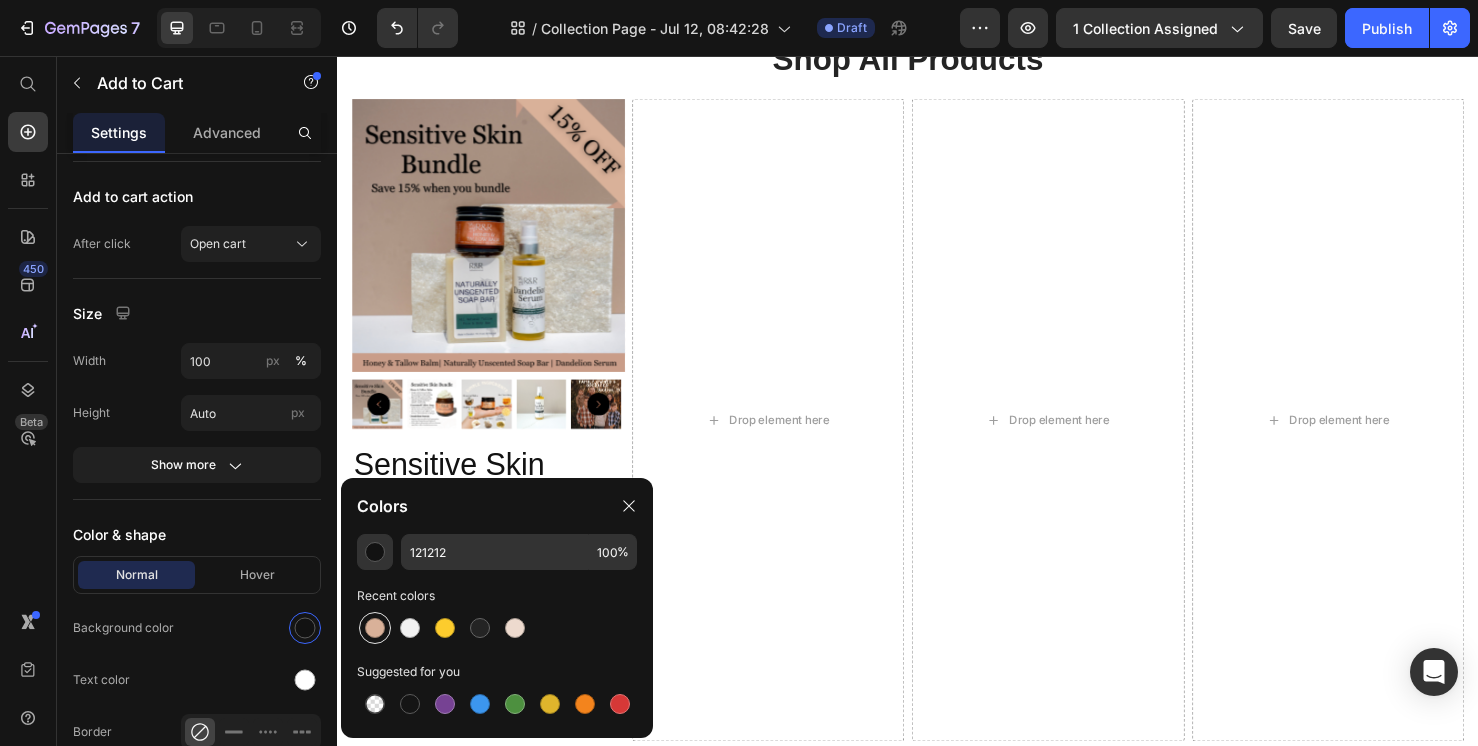 click at bounding box center [375, 628] 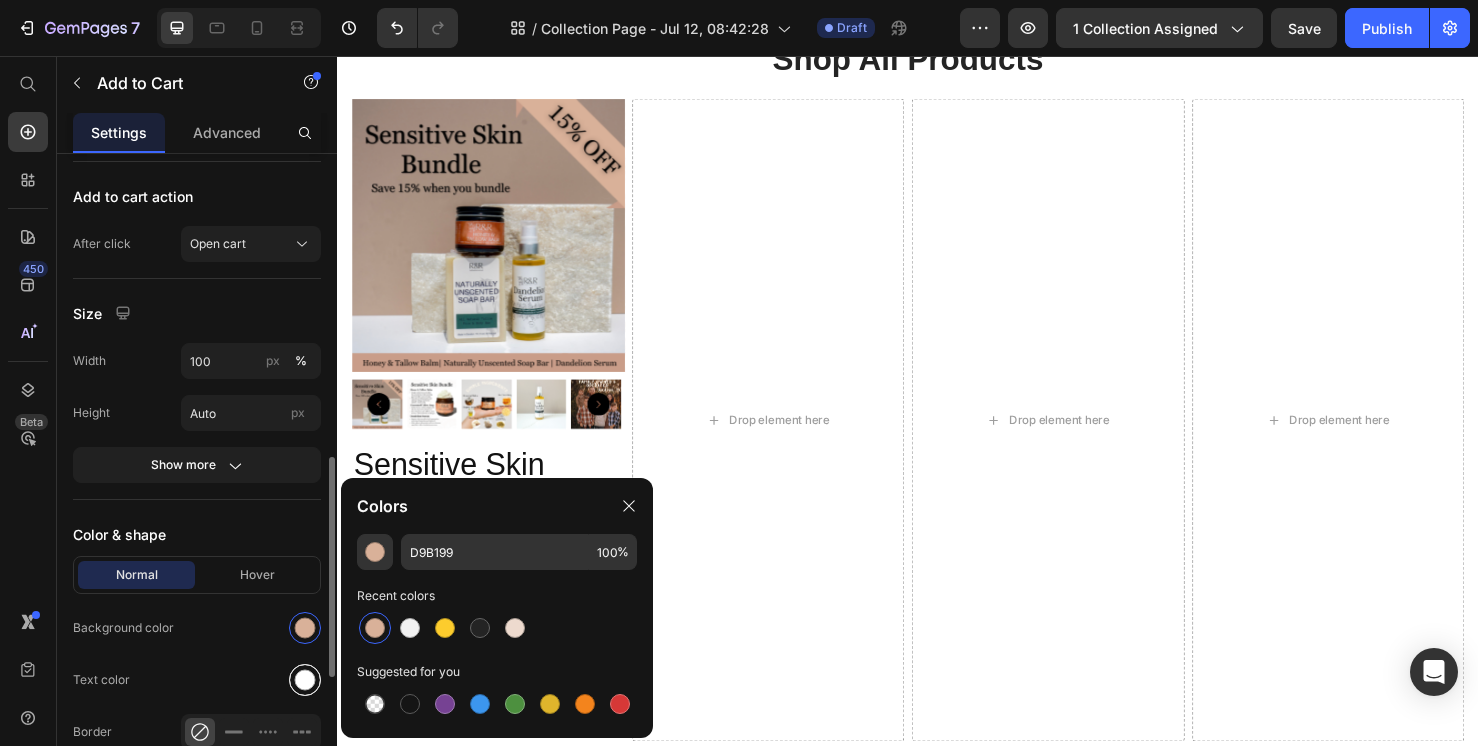 click at bounding box center [305, 680] 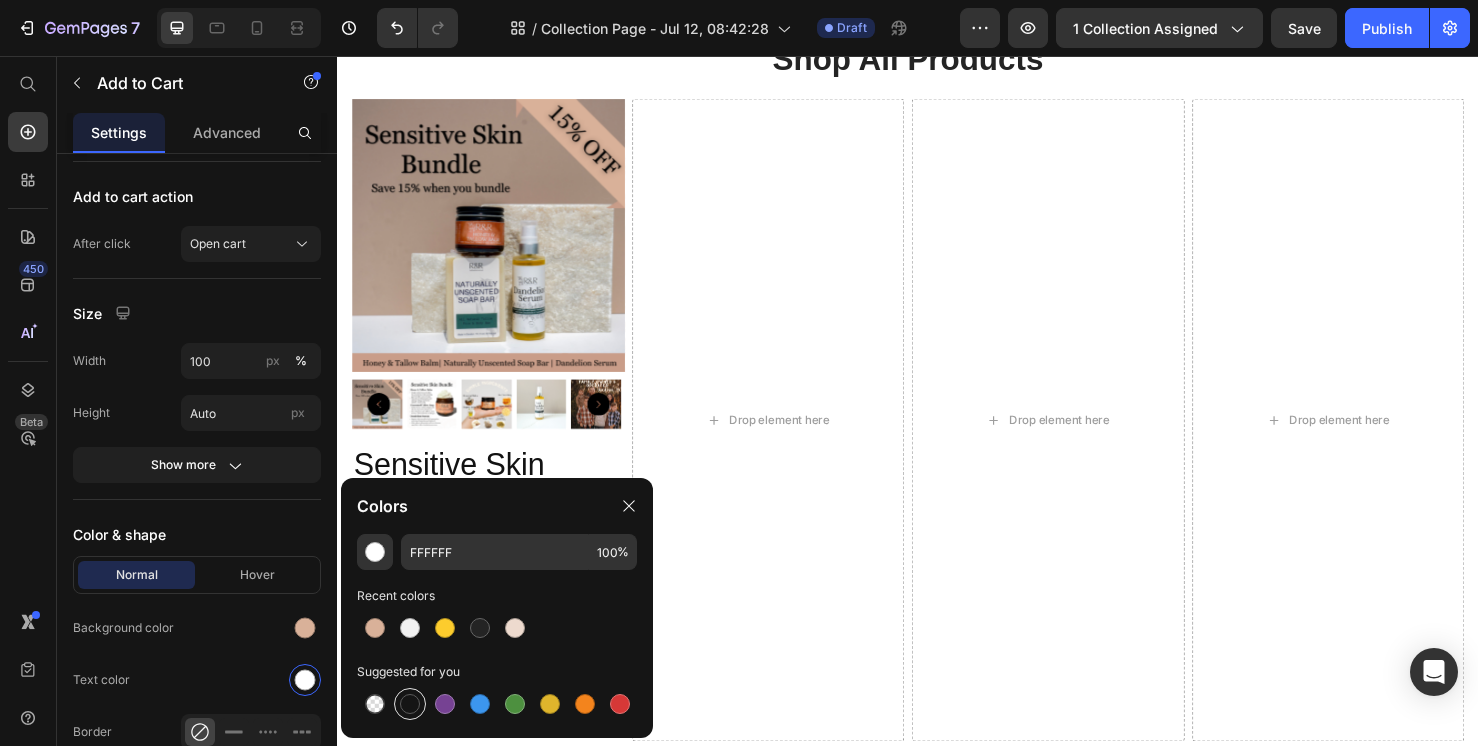 click at bounding box center (410, 704) 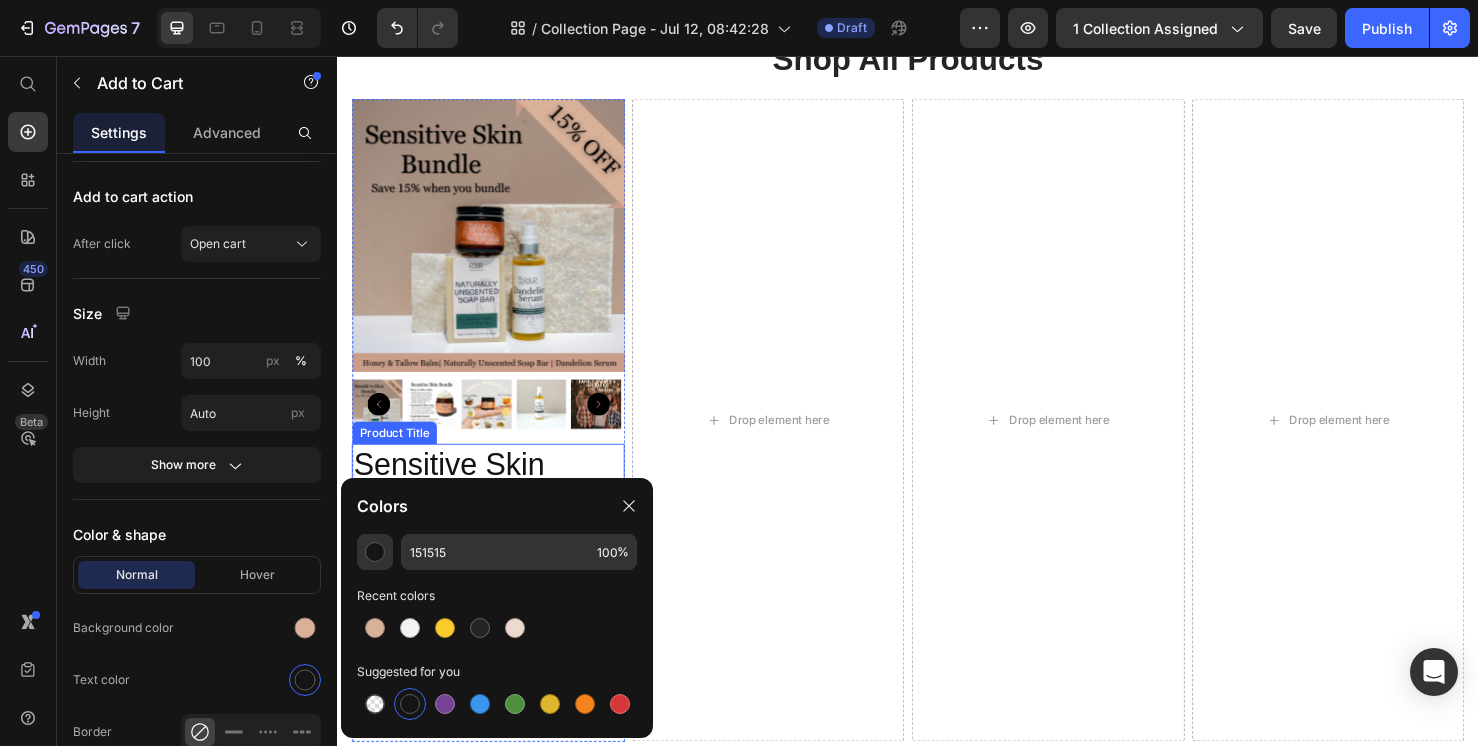click on "Sensitive Skin Bundle" at bounding box center (495, 507) 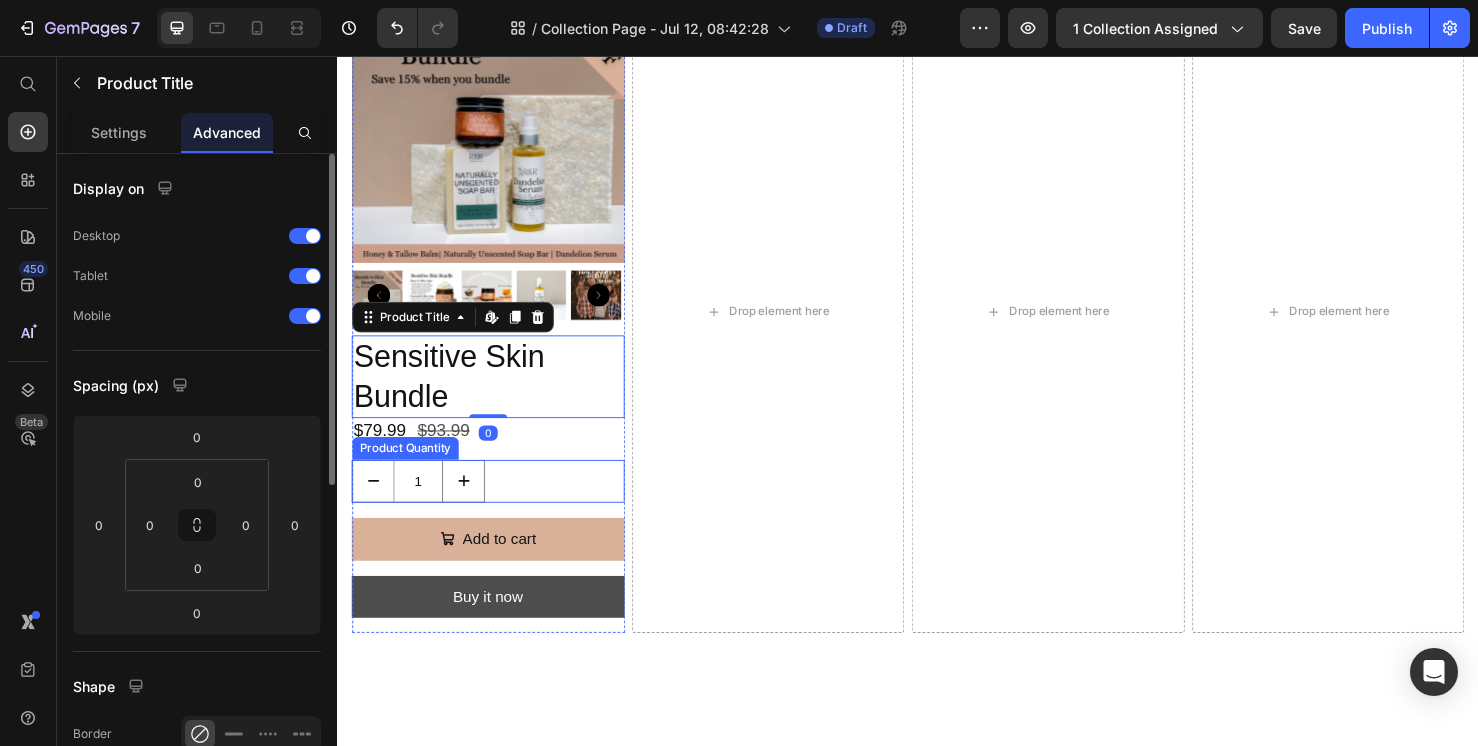 scroll, scrollTop: 1311, scrollLeft: 0, axis: vertical 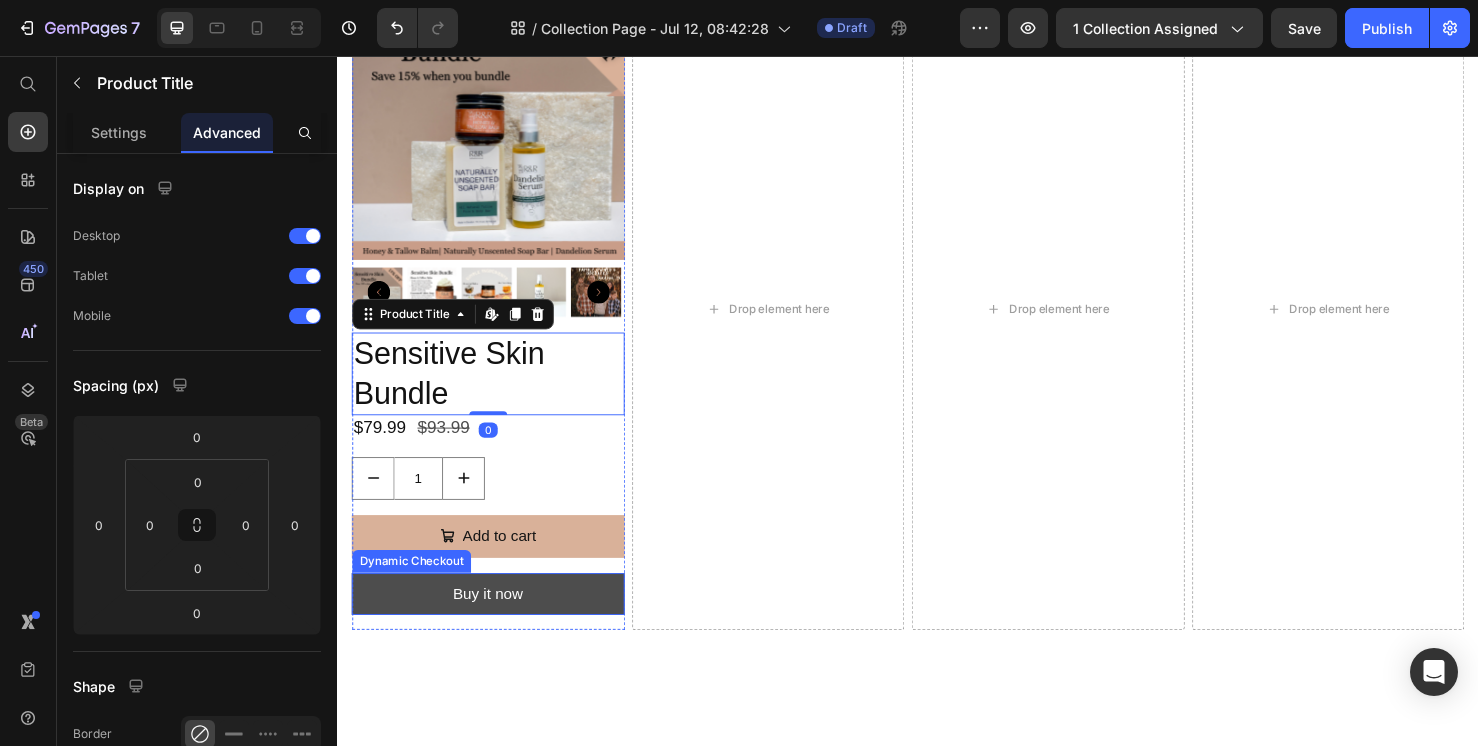 click on "Buy it now" at bounding box center [495, 622] 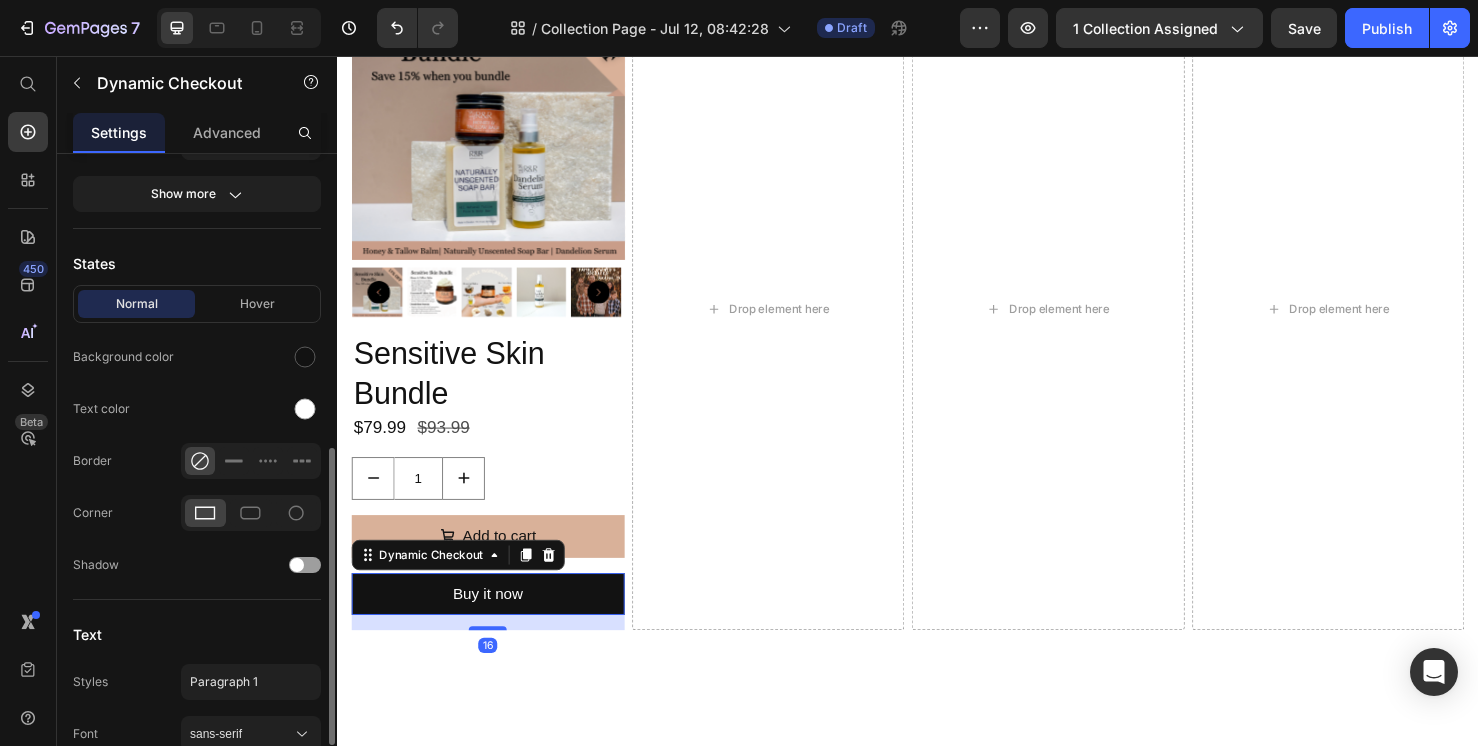 scroll, scrollTop: 552, scrollLeft: 0, axis: vertical 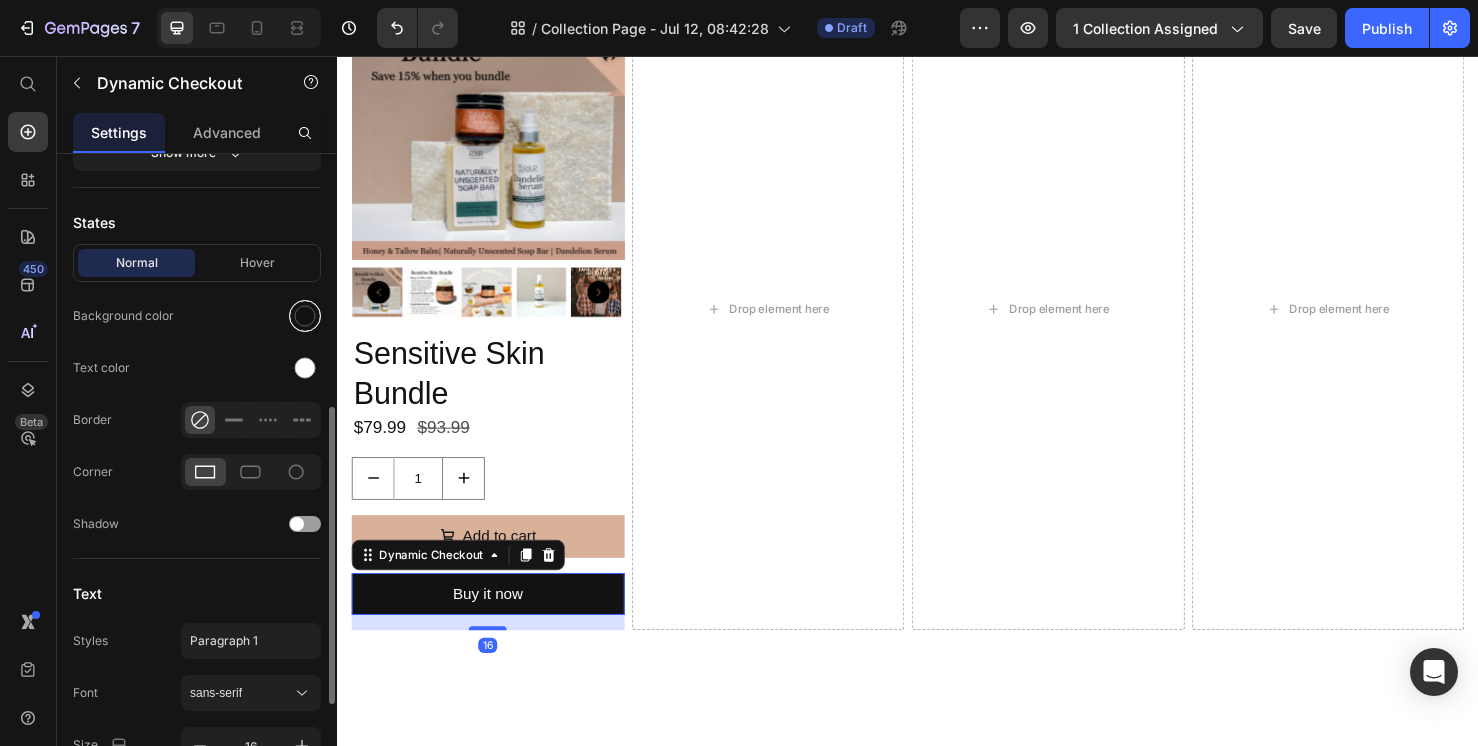 click at bounding box center (305, 316) 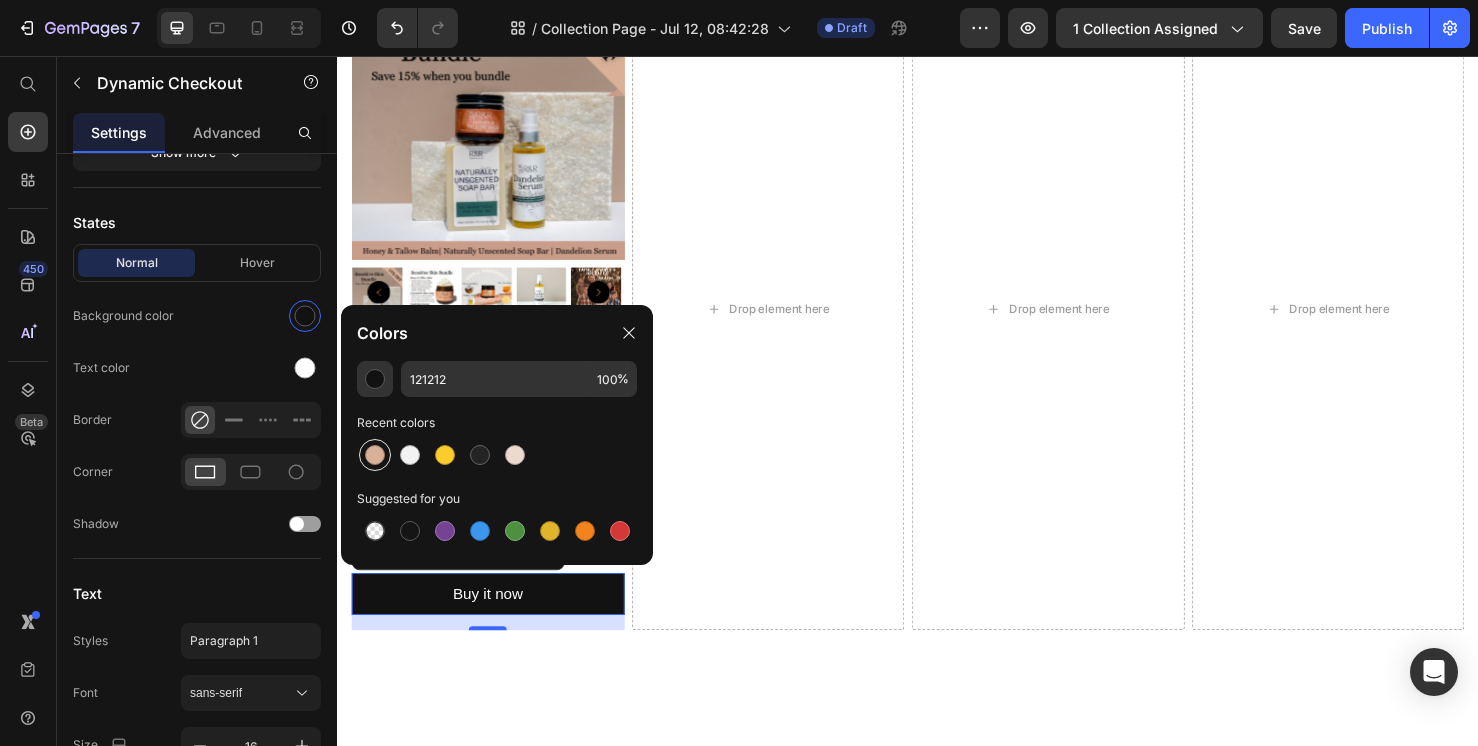 click at bounding box center [375, 455] 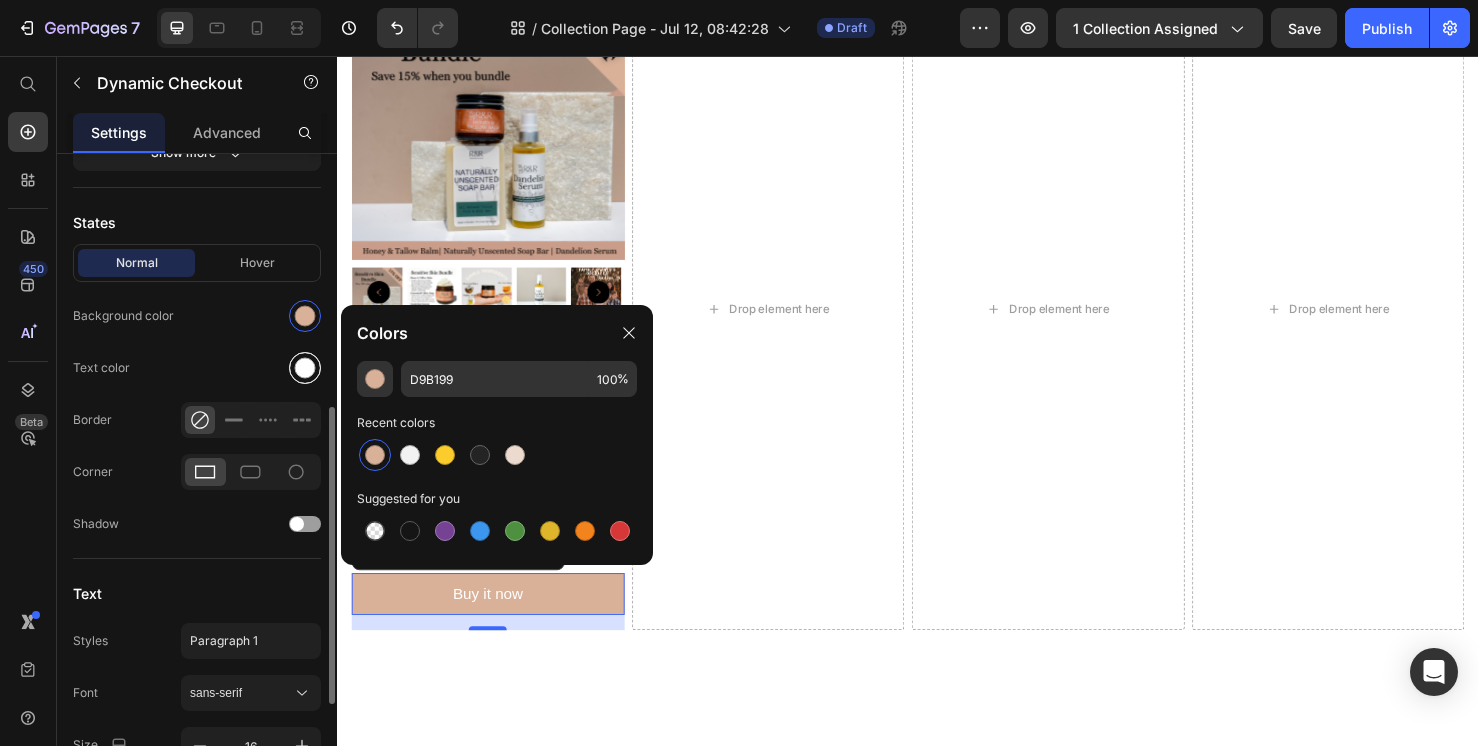 click at bounding box center [305, 368] 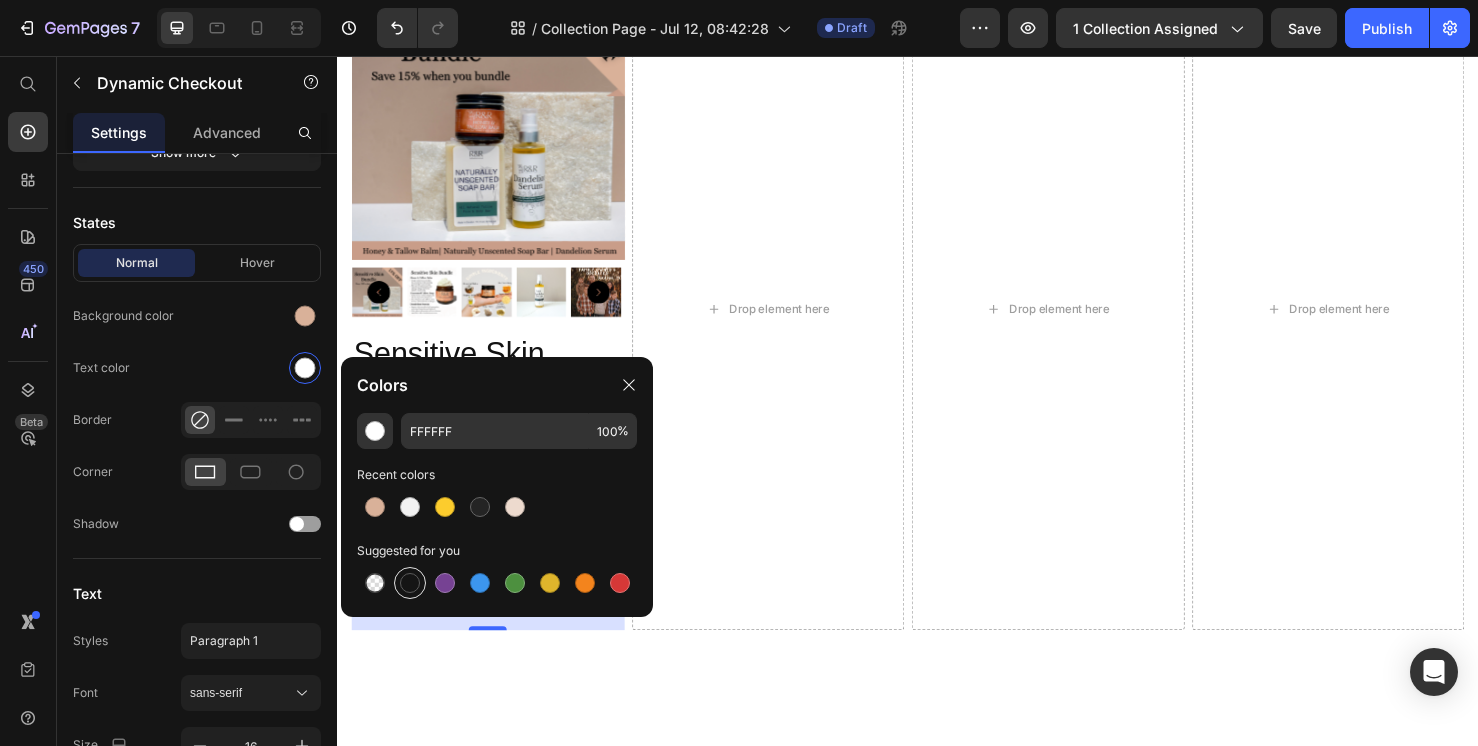 click at bounding box center (410, 583) 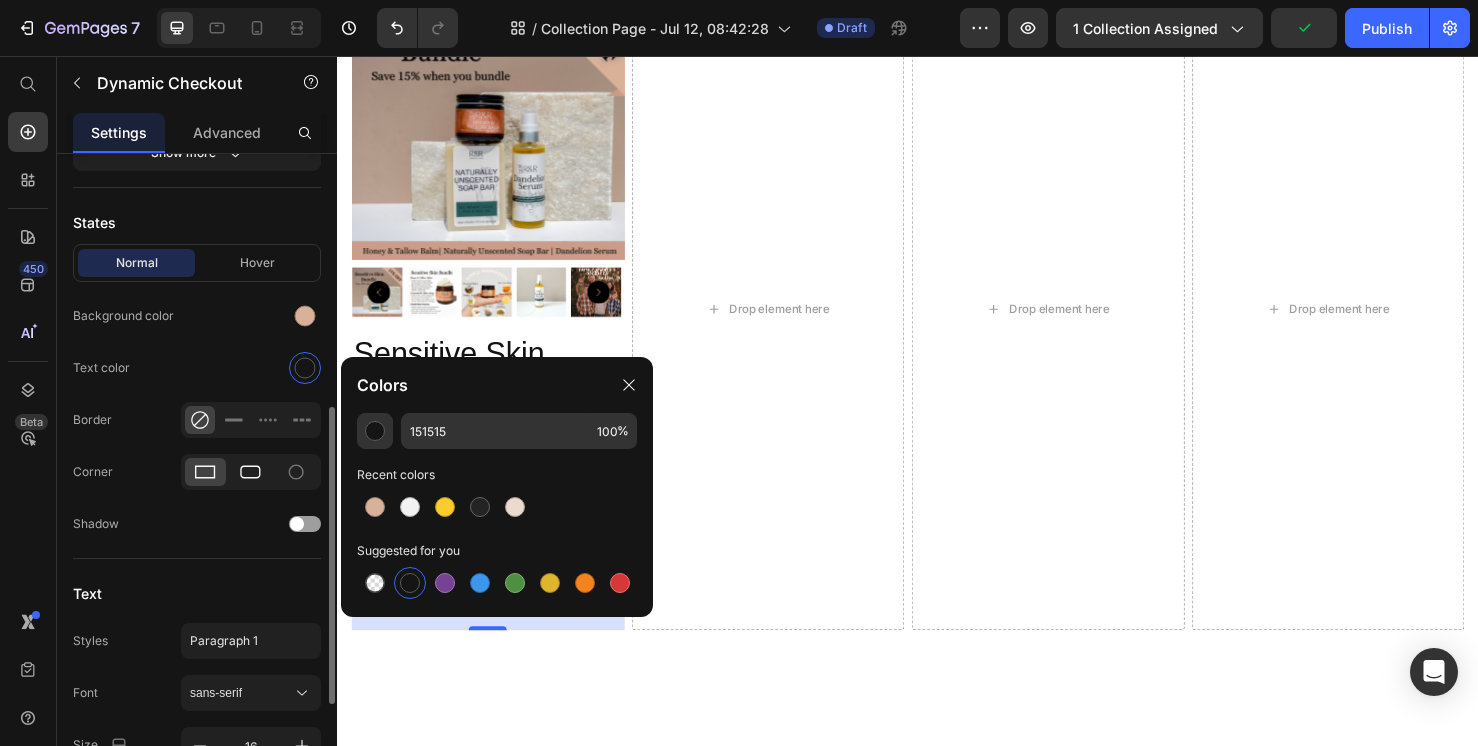 click 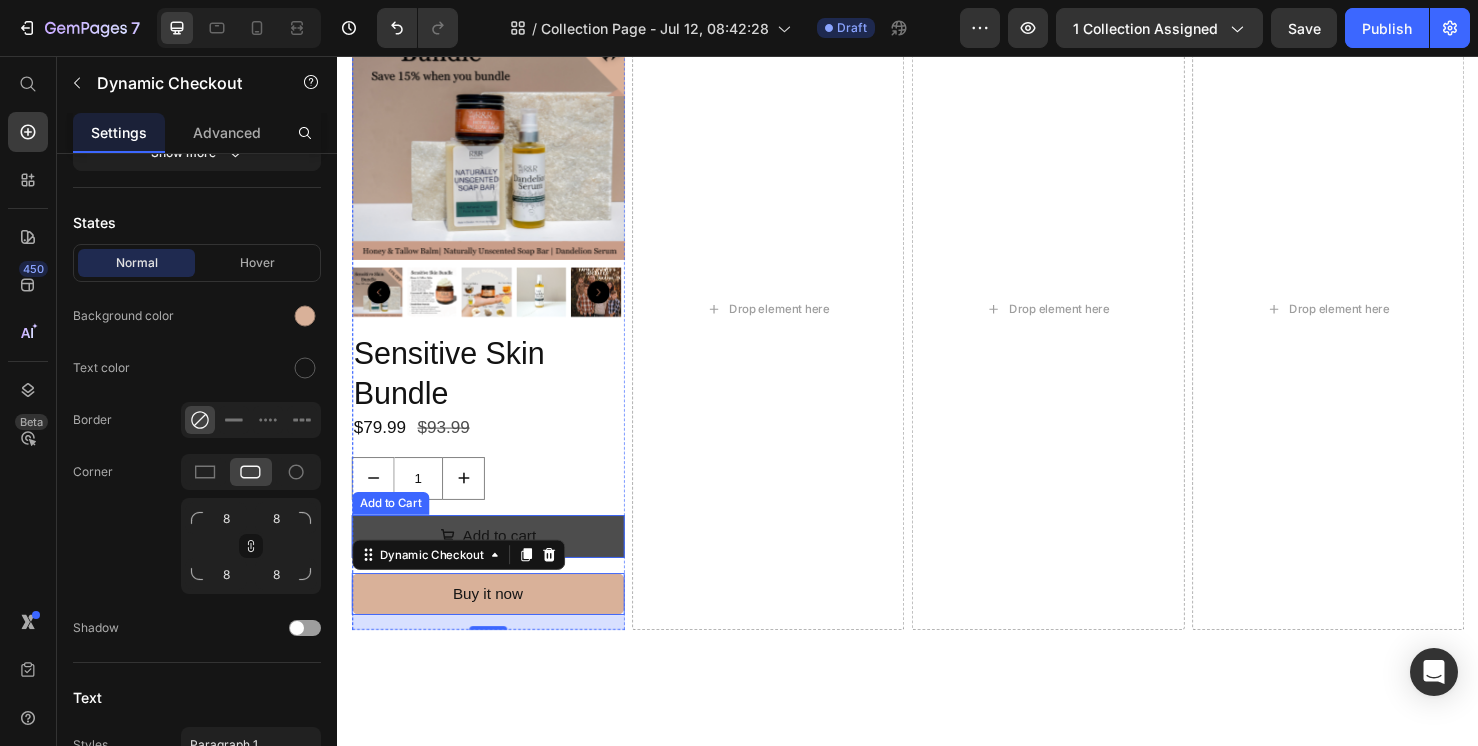 click on "Add to cart" at bounding box center (495, 561) 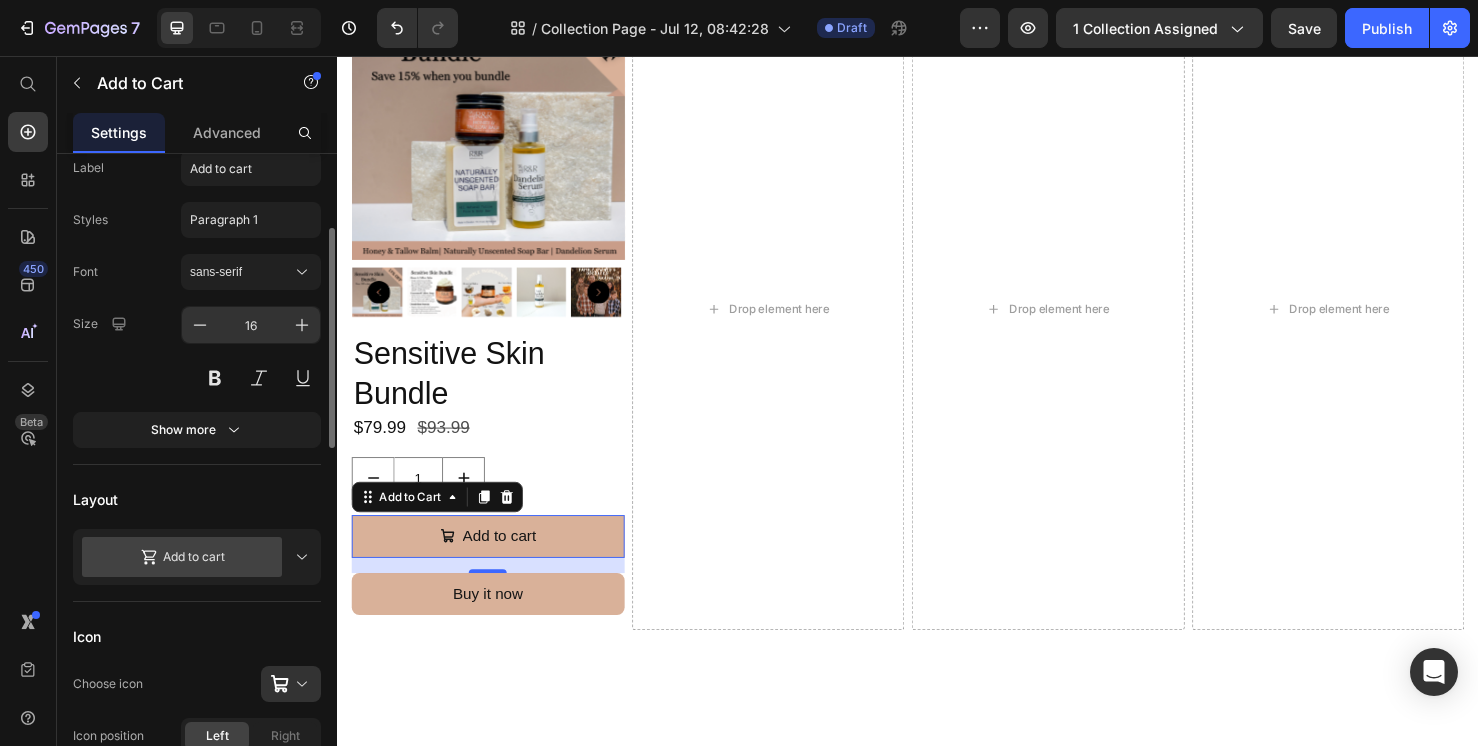 scroll, scrollTop: 232, scrollLeft: 0, axis: vertical 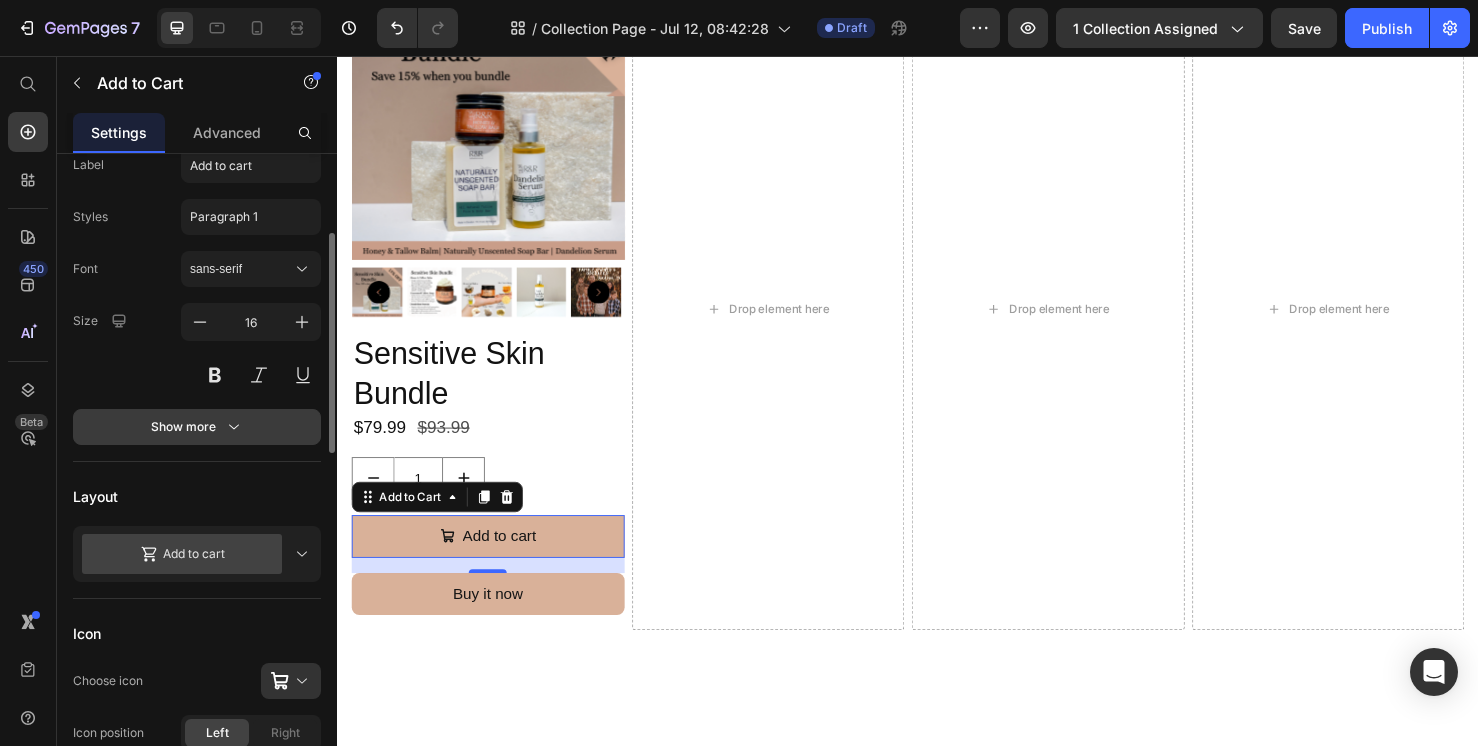 click 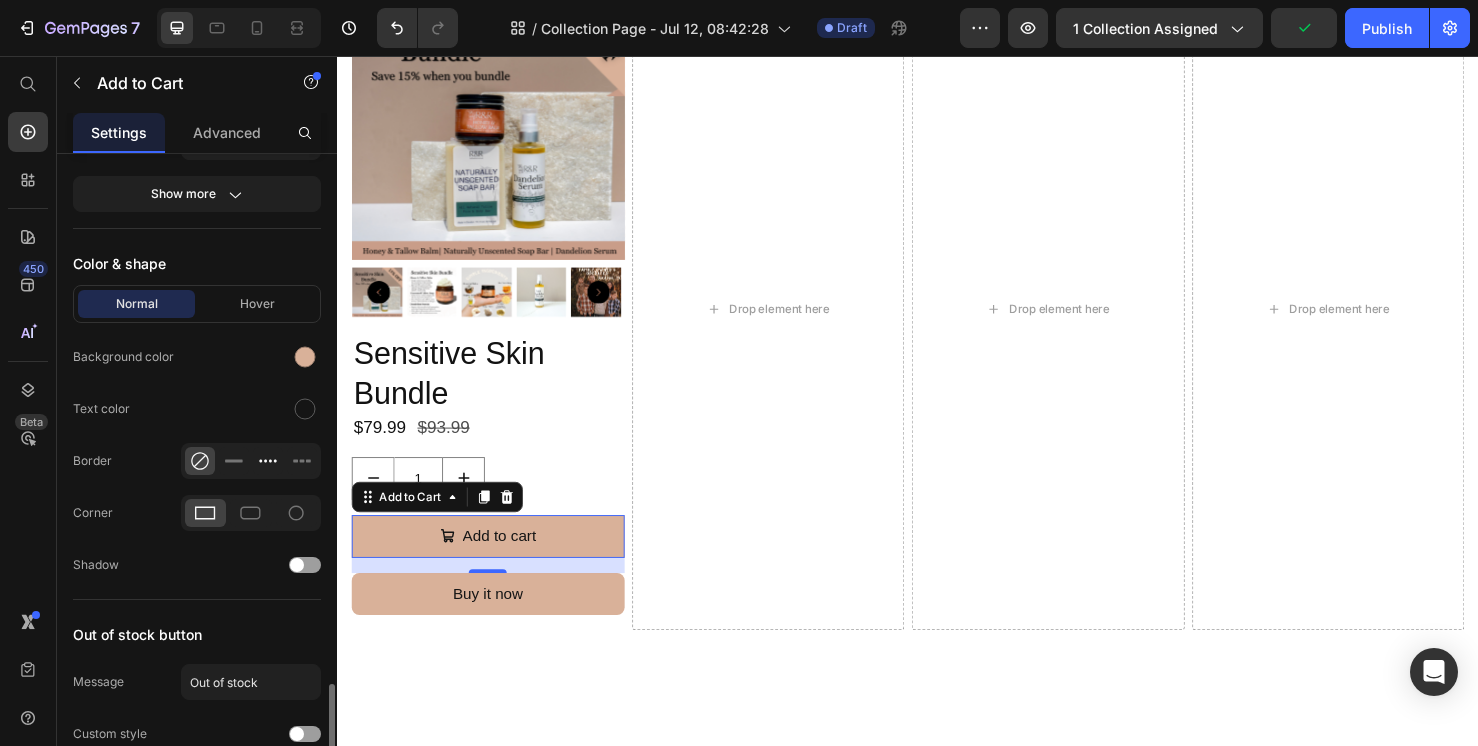 scroll, scrollTop: 1466, scrollLeft: 0, axis: vertical 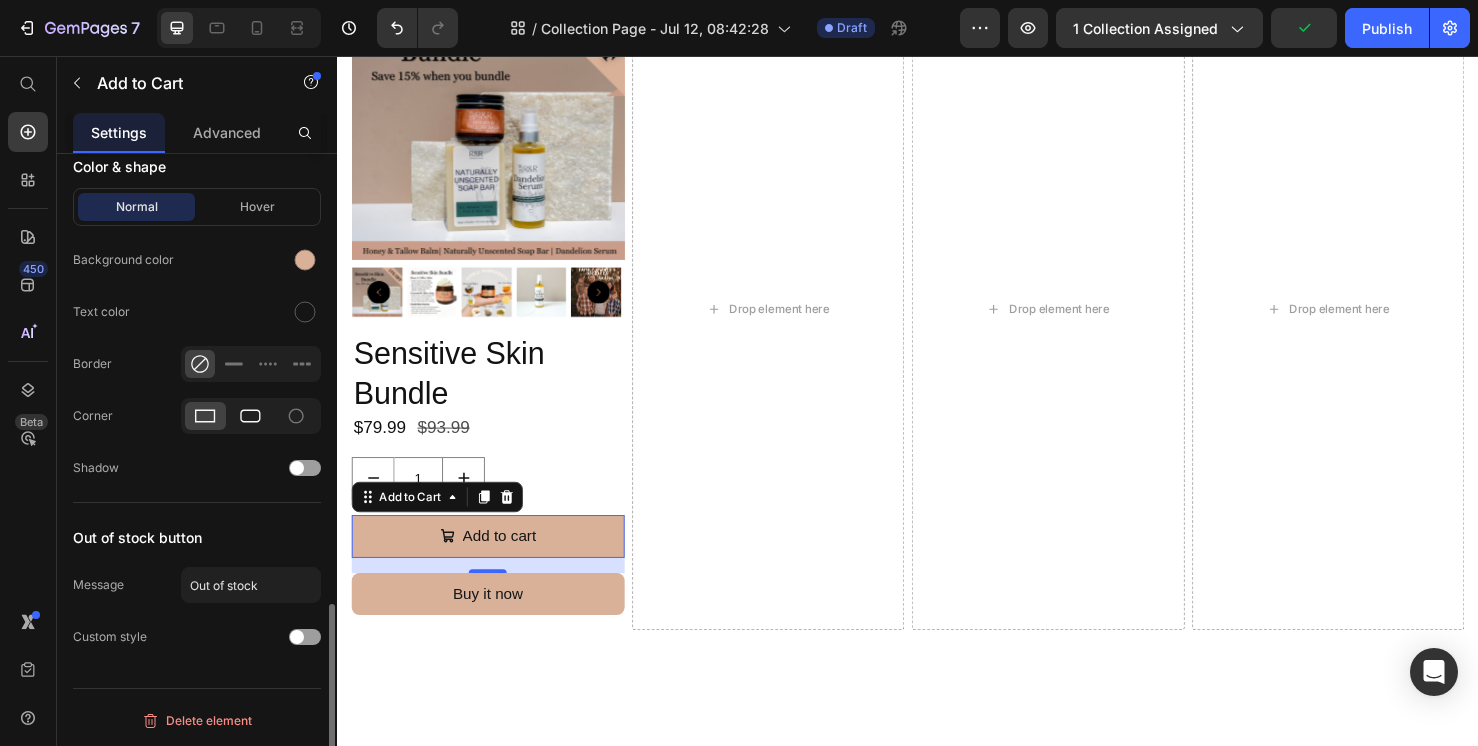 click 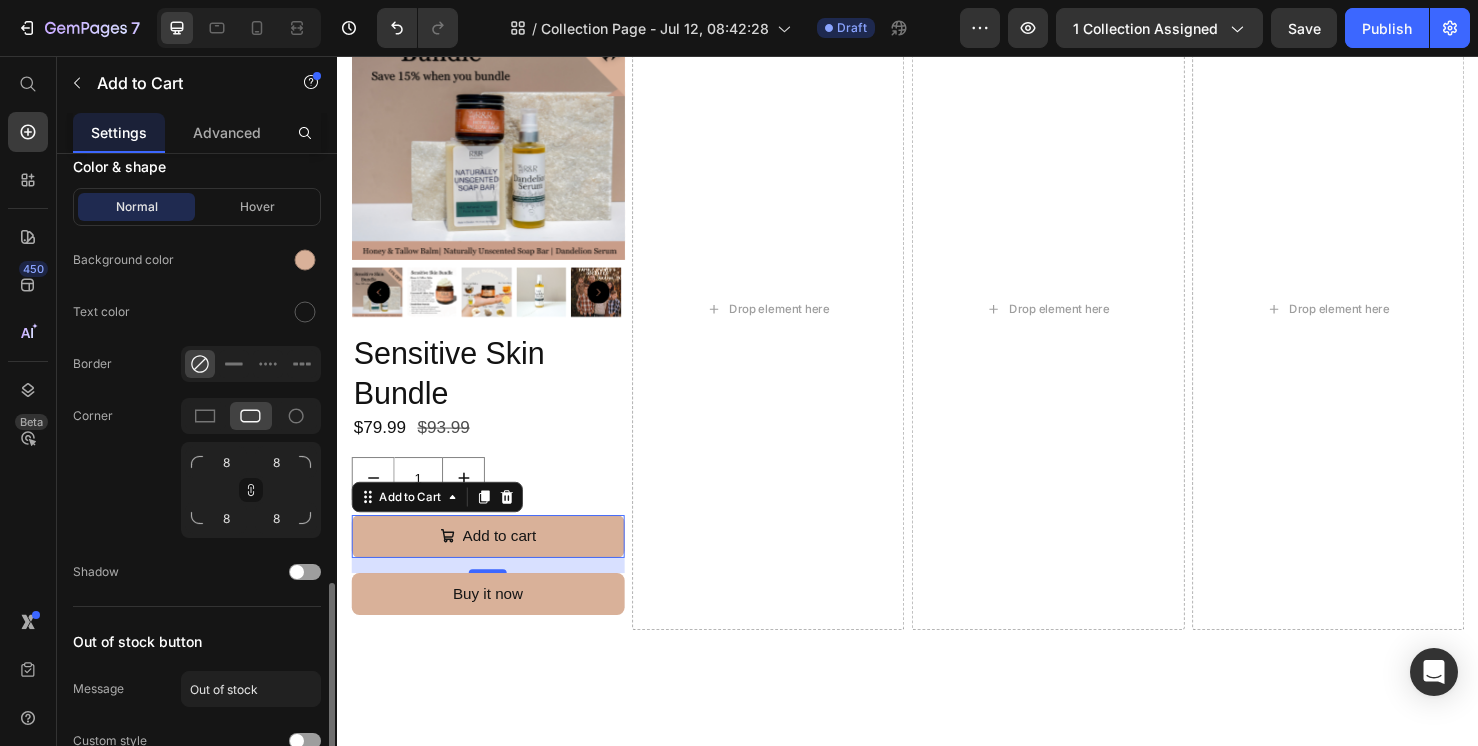 scroll, scrollTop: 1570, scrollLeft: 0, axis: vertical 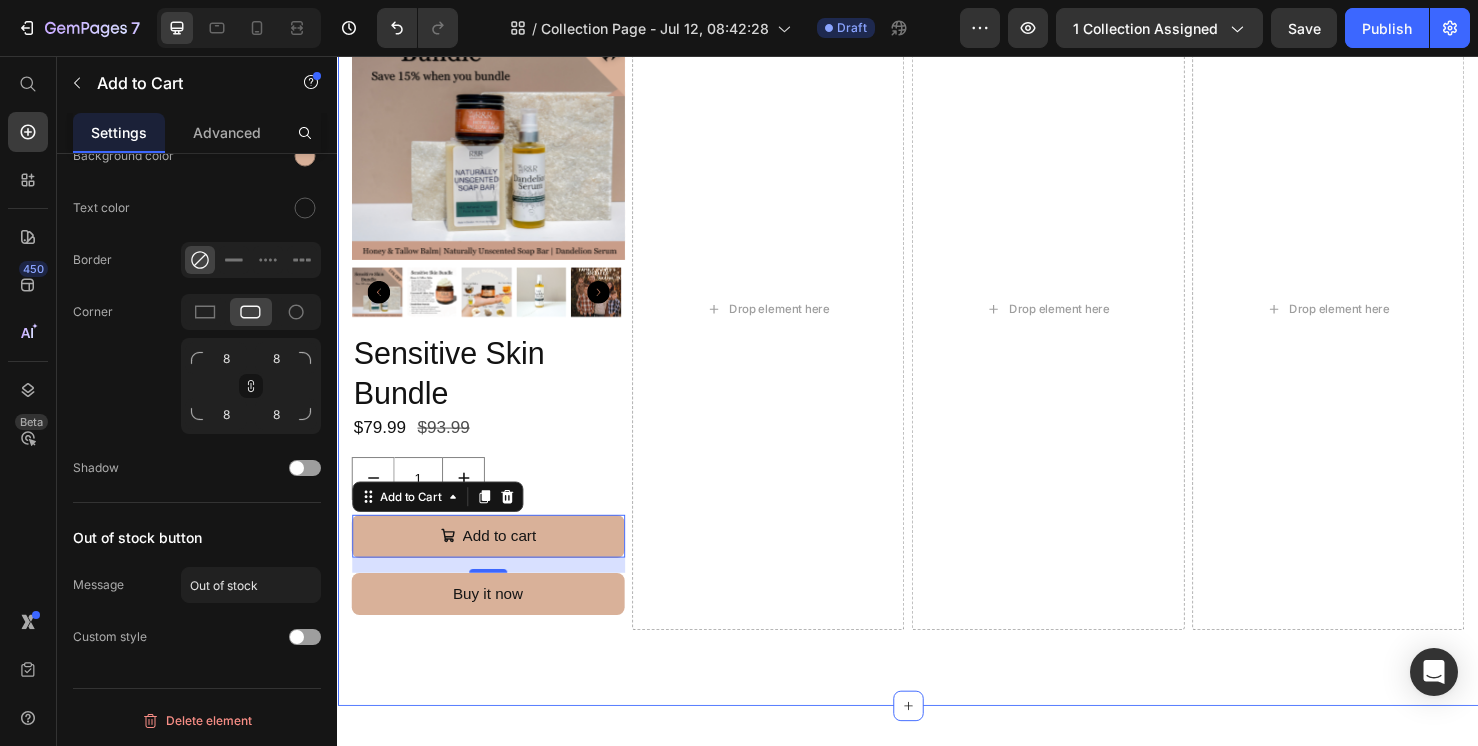click on "Shop All Products Heading Row
Product Images Sensitive Skin Bundle Product Title $79.99 Product Price $93.99 Product Price Row 1 Product Quantity
Add to cart Add to Cart   16 Buy it now Dynamic Checkout Product
Drop element here
Drop element here
Drop element here Row Section 3" at bounding box center [937, 314] 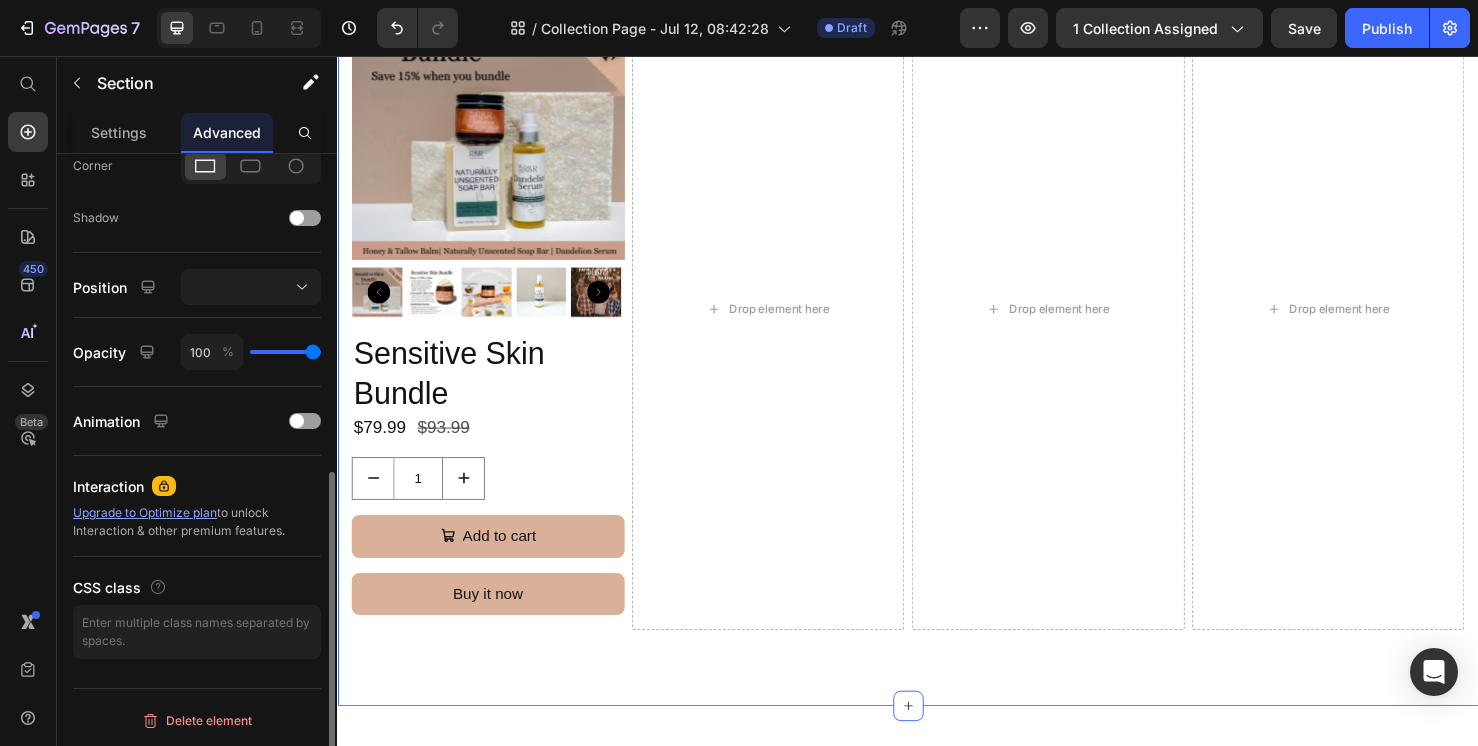scroll, scrollTop: 0, scrollLeft: 0, axis: both 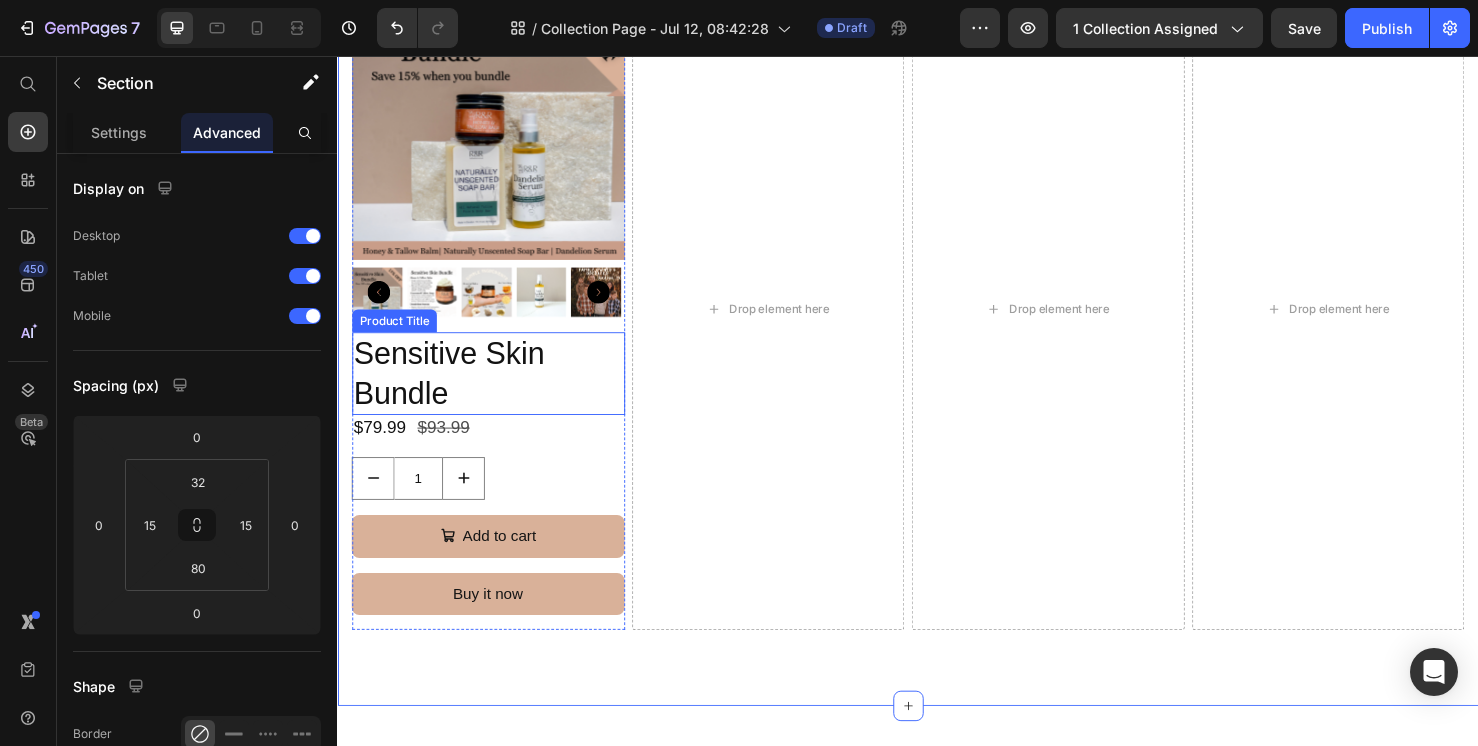 click on "Sensitive Skin Bundle" at bounding box center (495, 390) 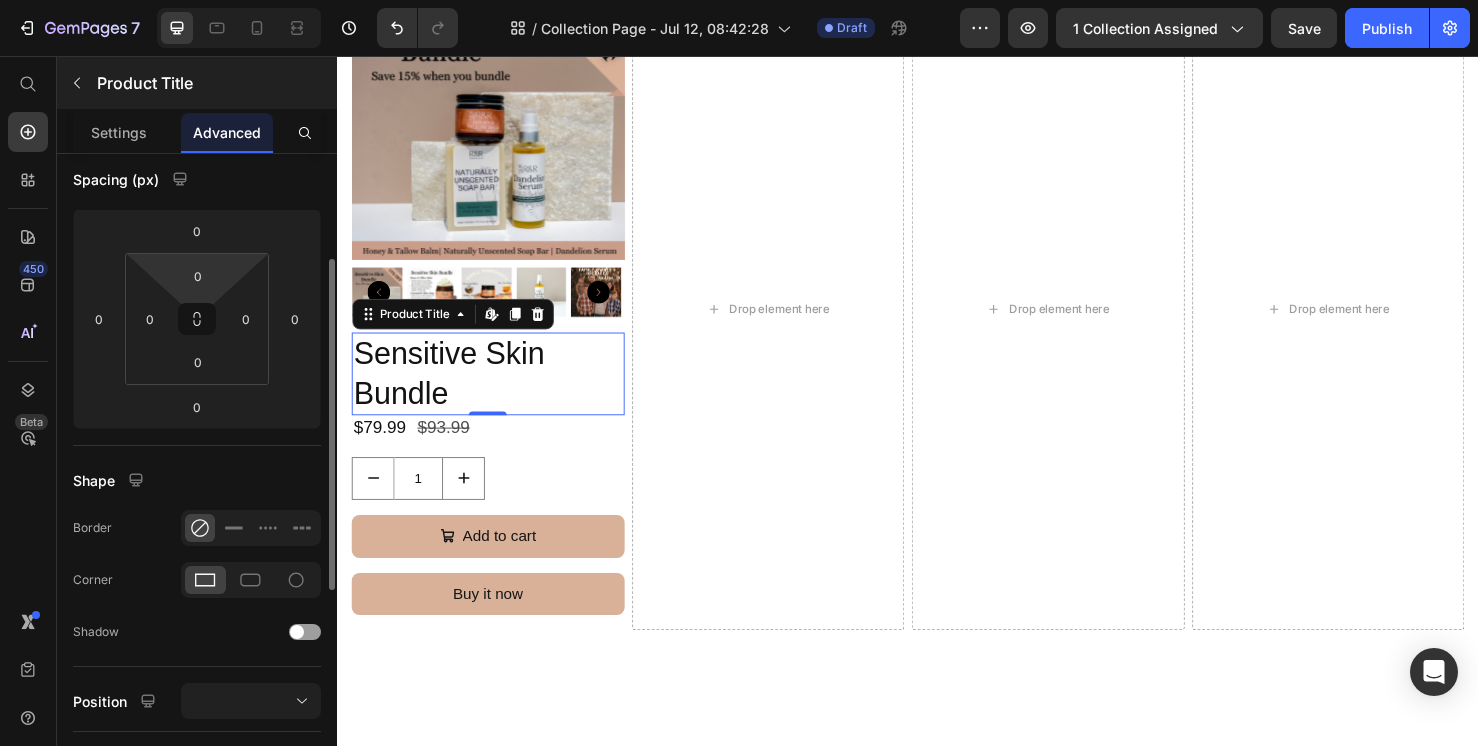 scroll, scrollTop: 206, scrollLeft: 0, axis: vertical 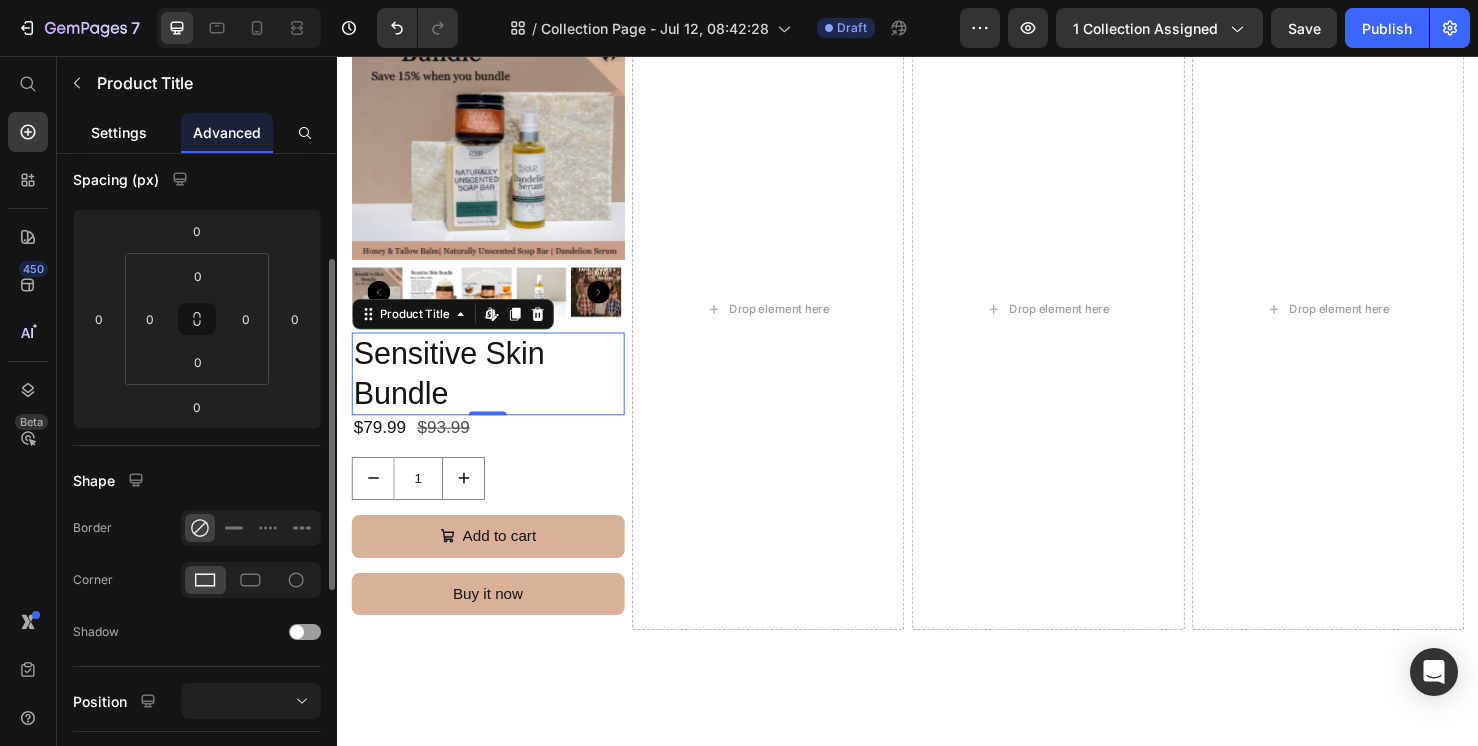 click on "Settings" at bounding box center [119, 132] 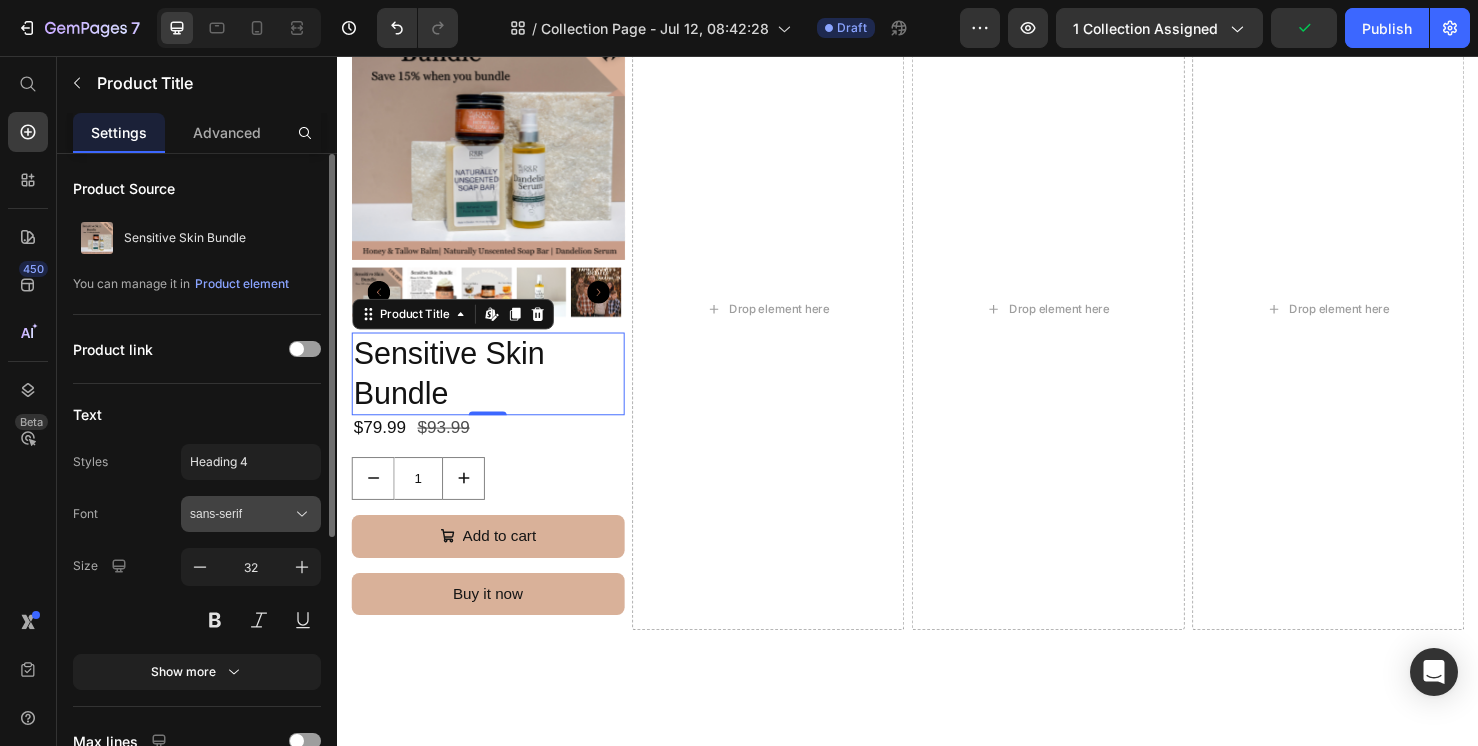 scroll, scrollTop: 124, scrollLeft: 0, axis: vertical 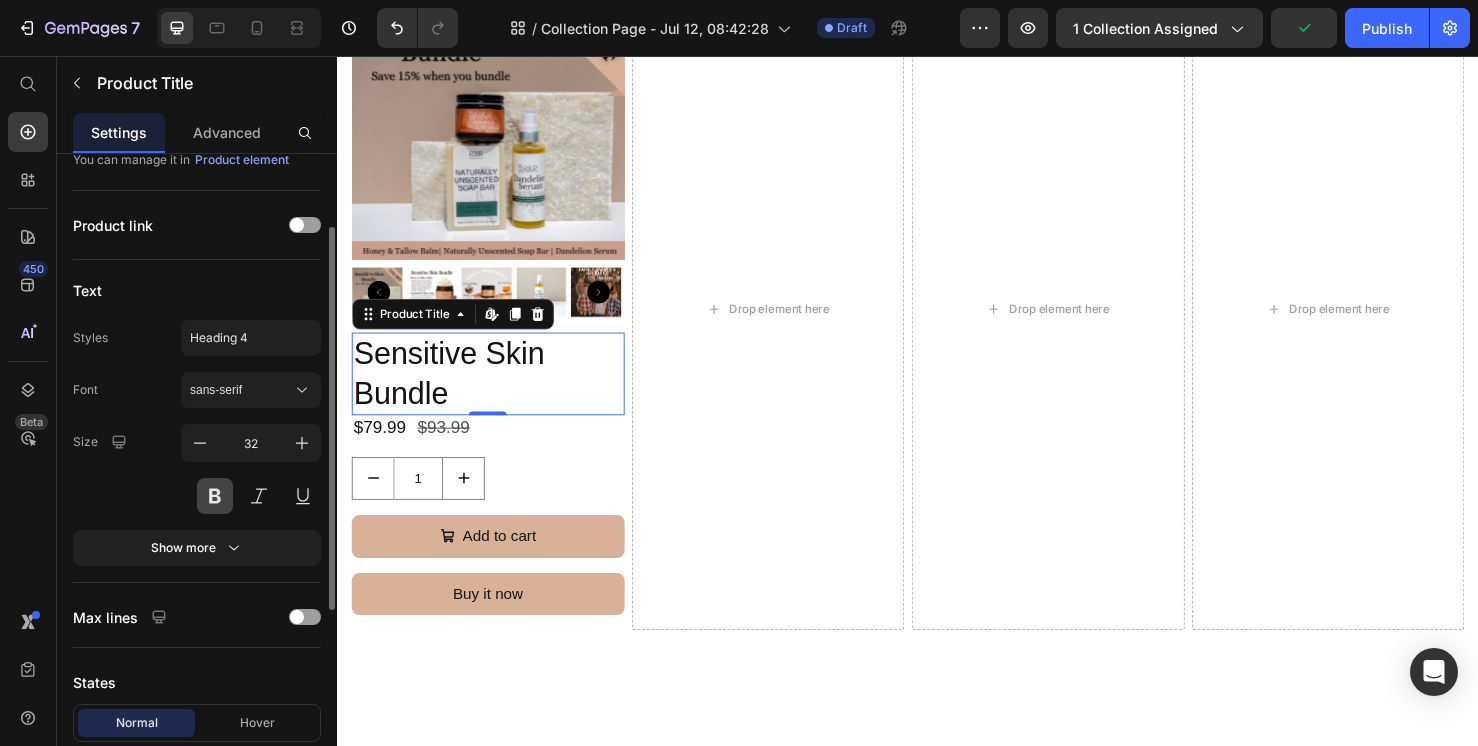 click at bounding box center [215, 496] 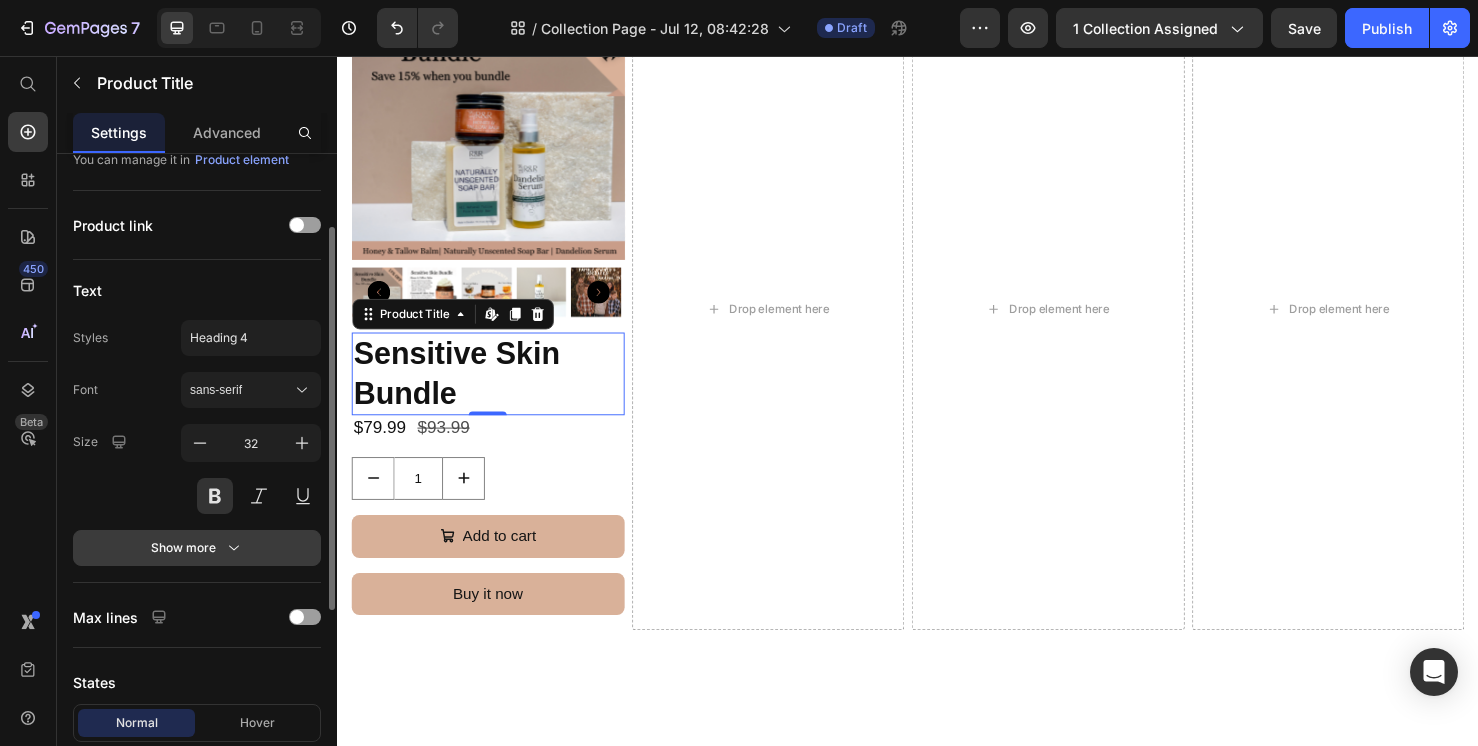 click on "Show more" at bounding box center (197, 548) 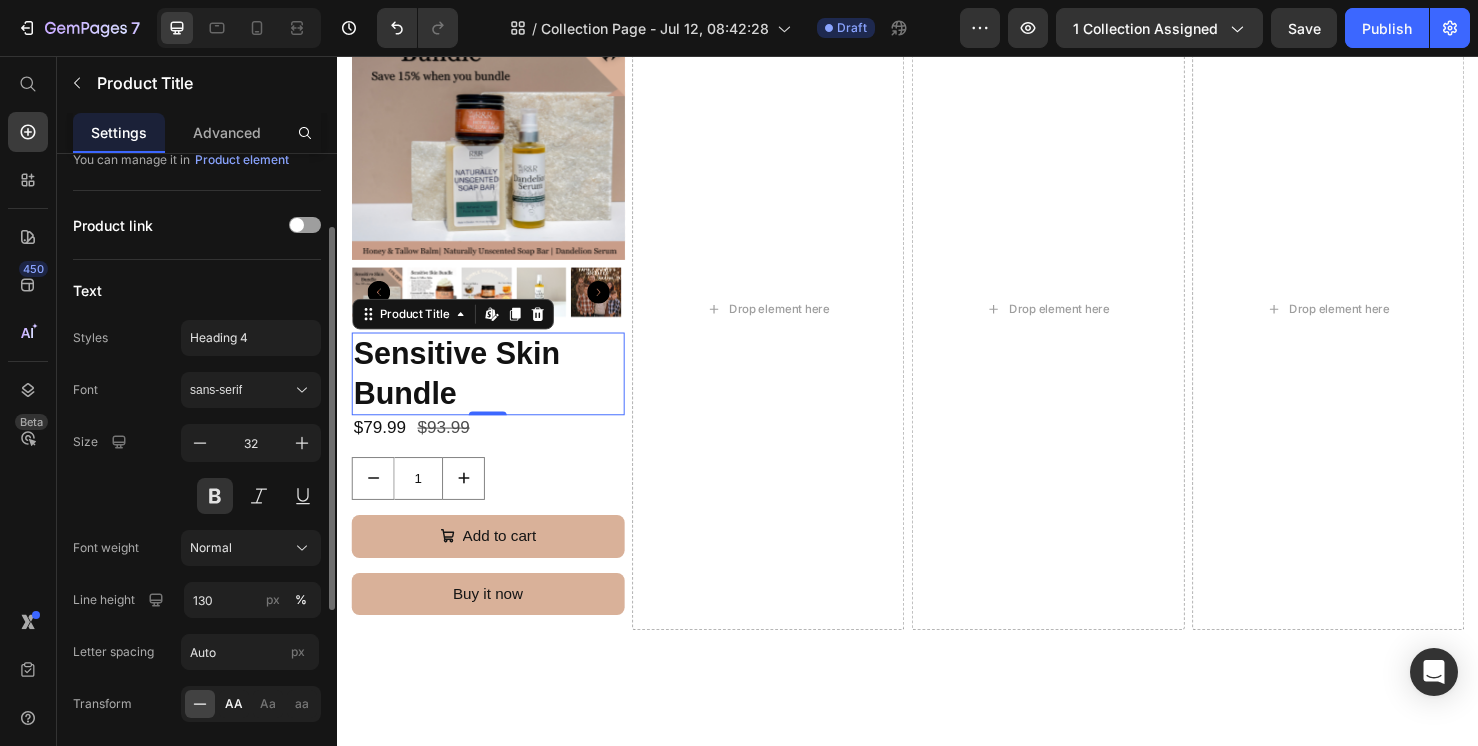 click on "AA" 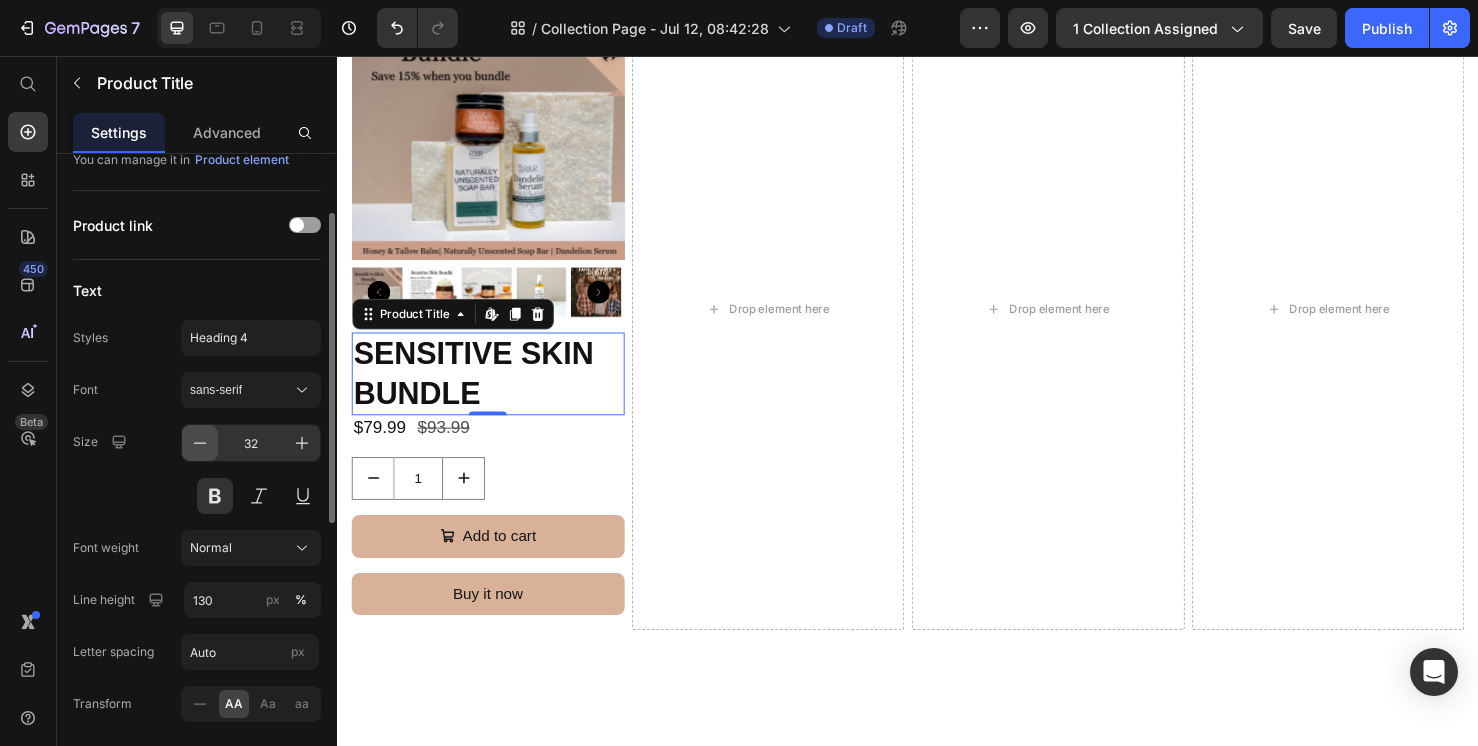 click 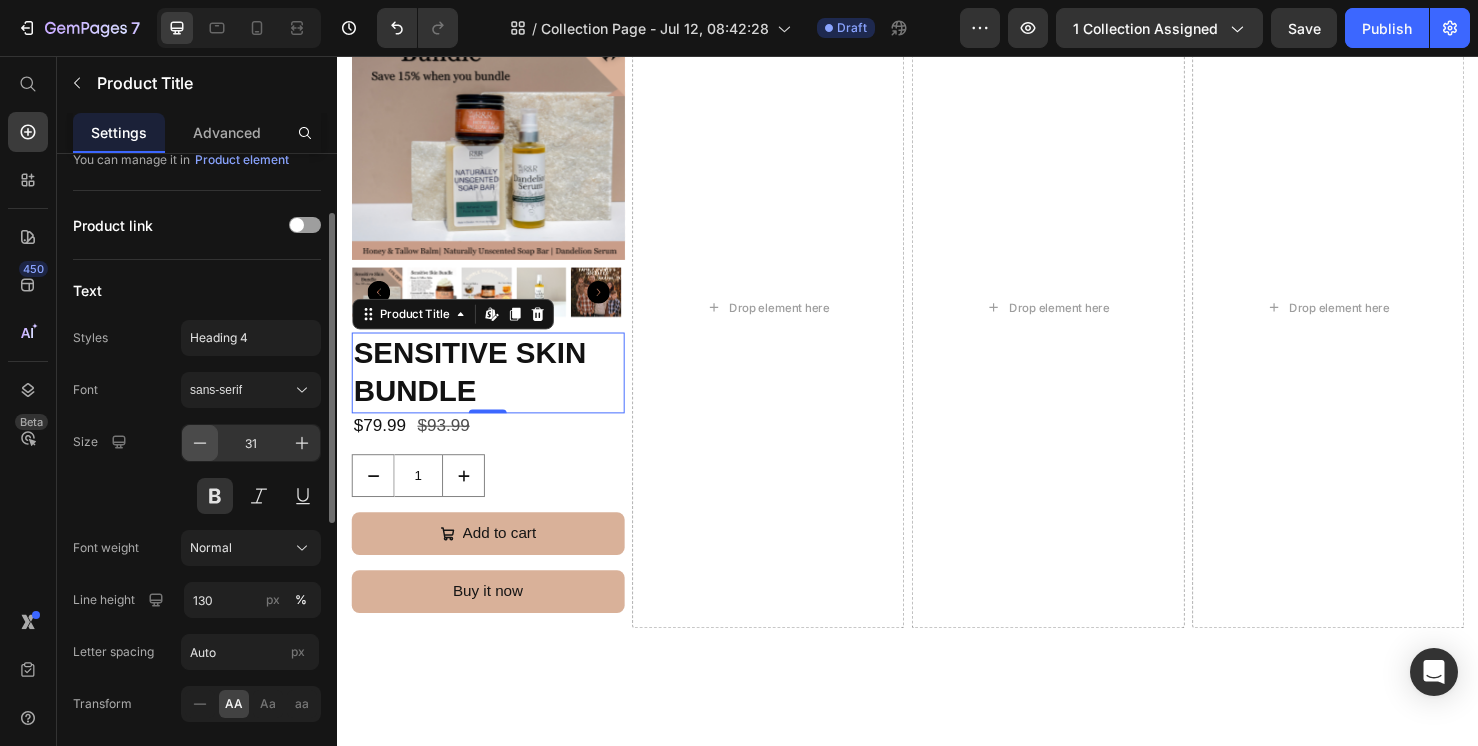 click 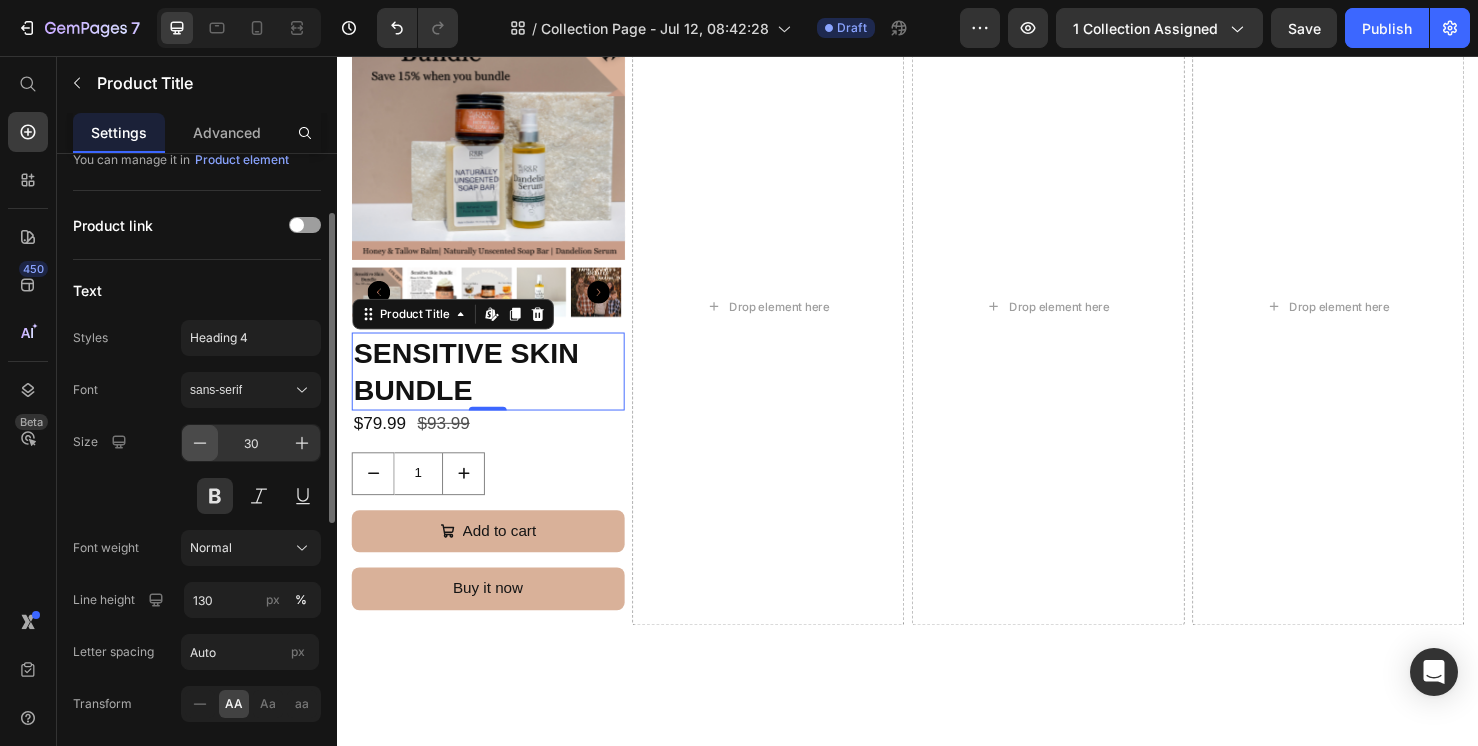 click 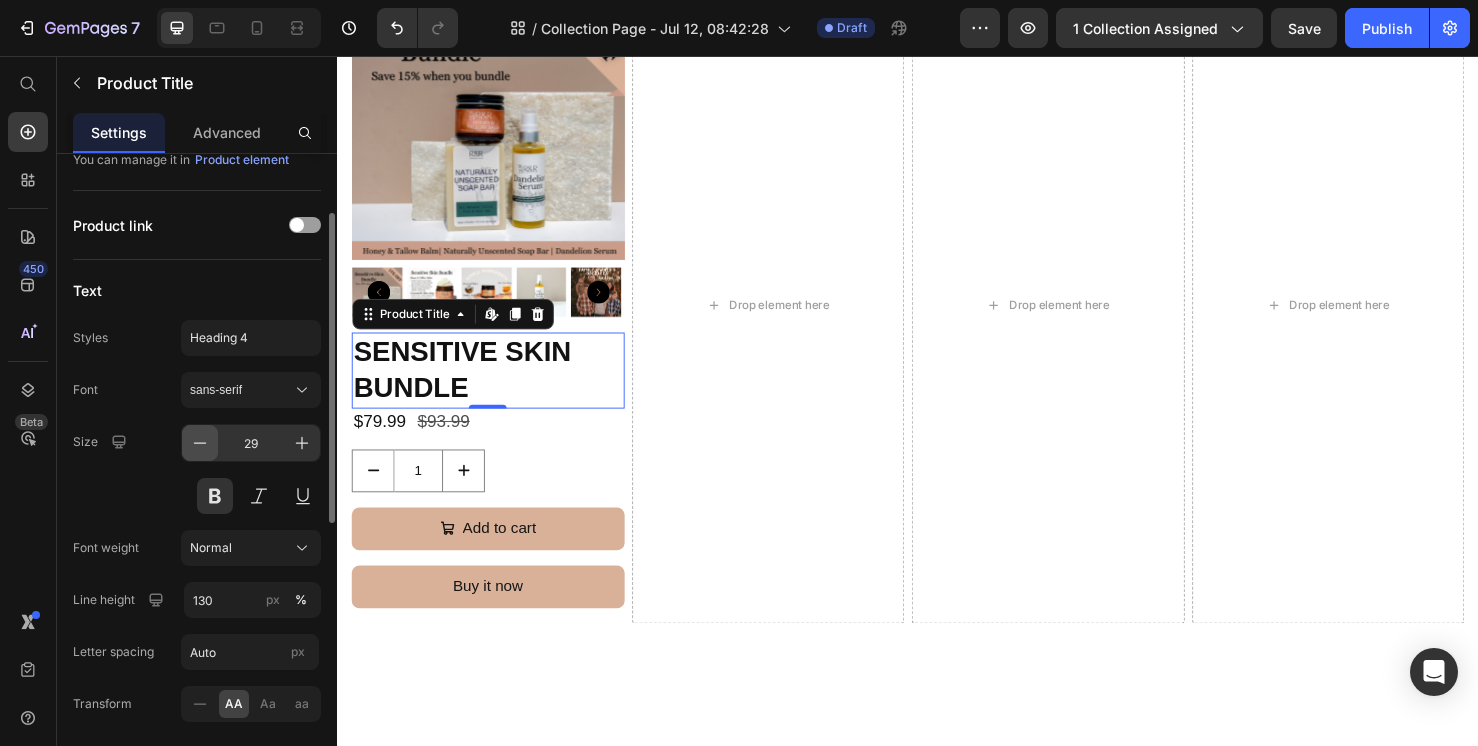 click 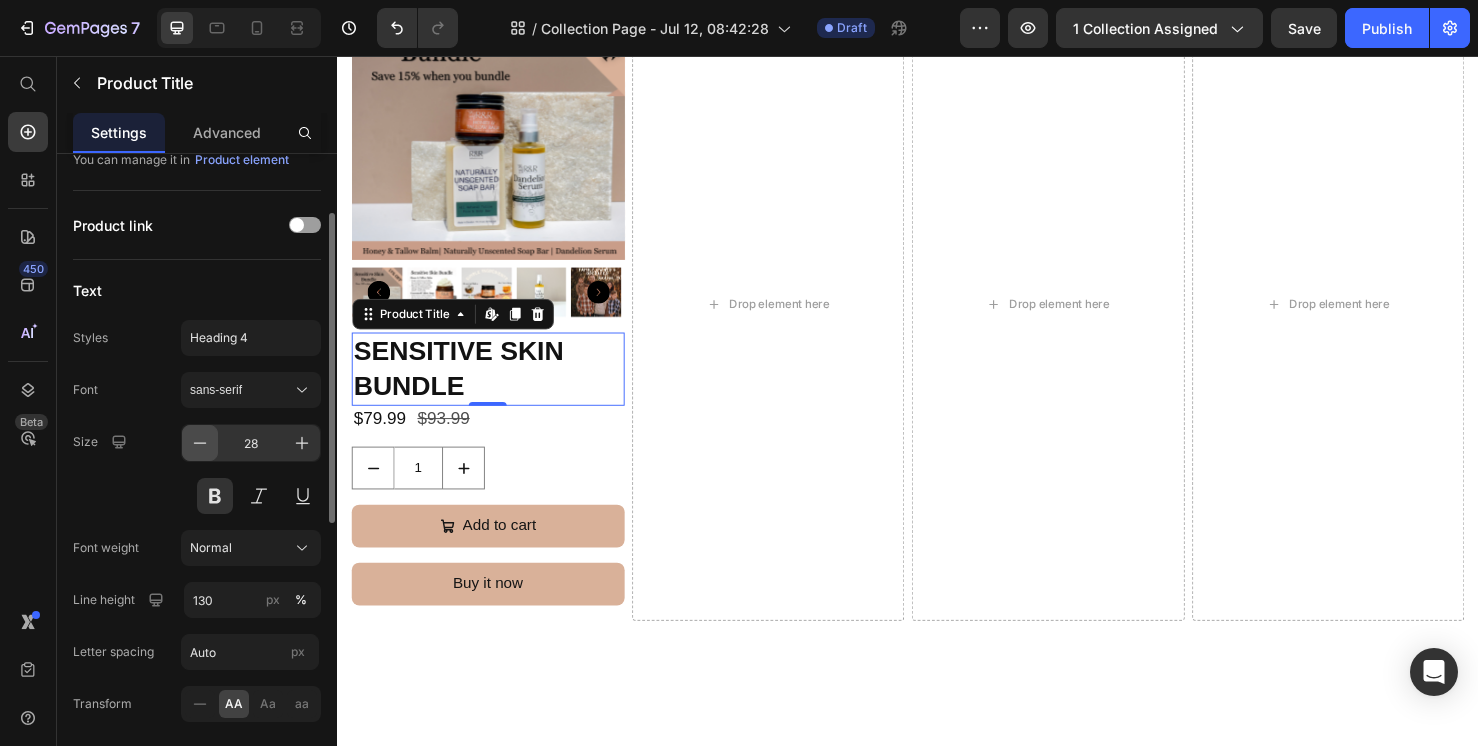 click 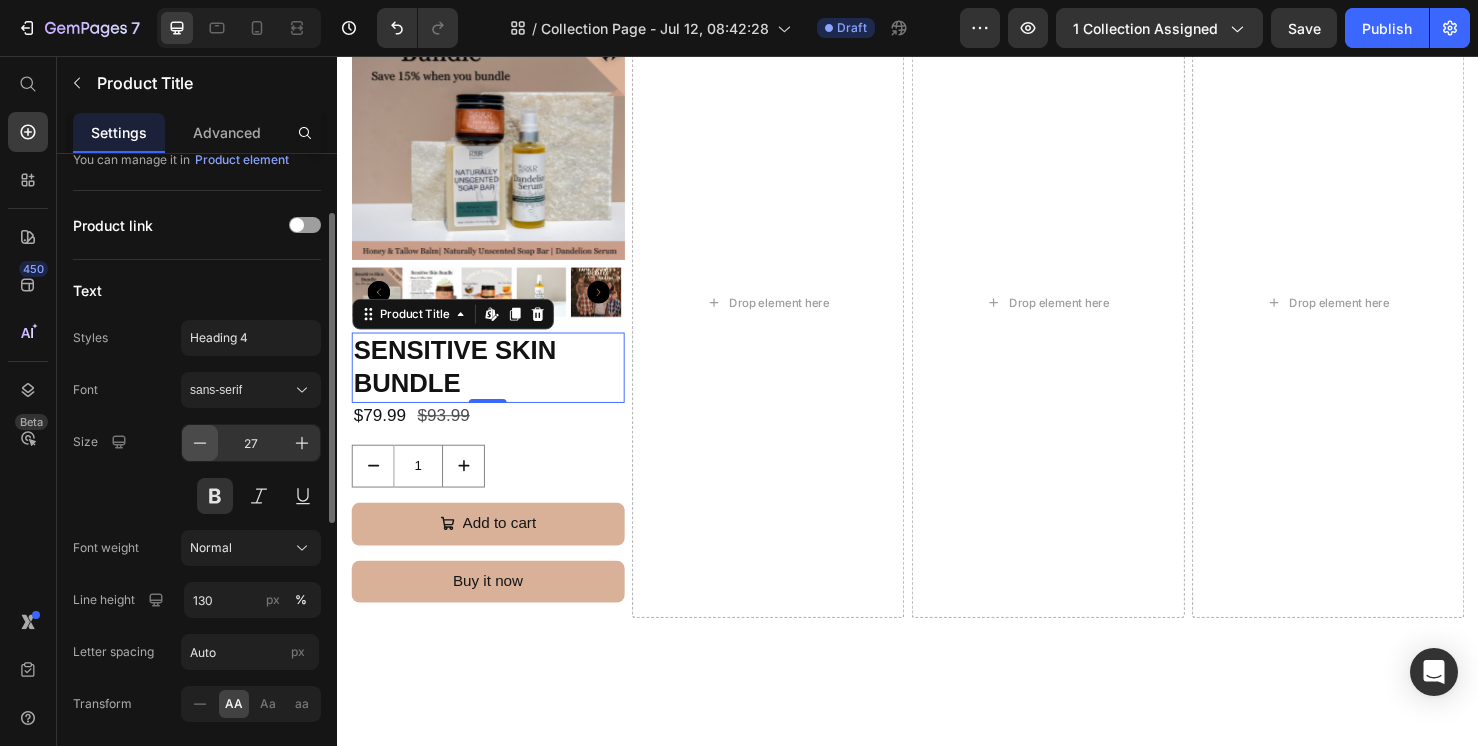 click 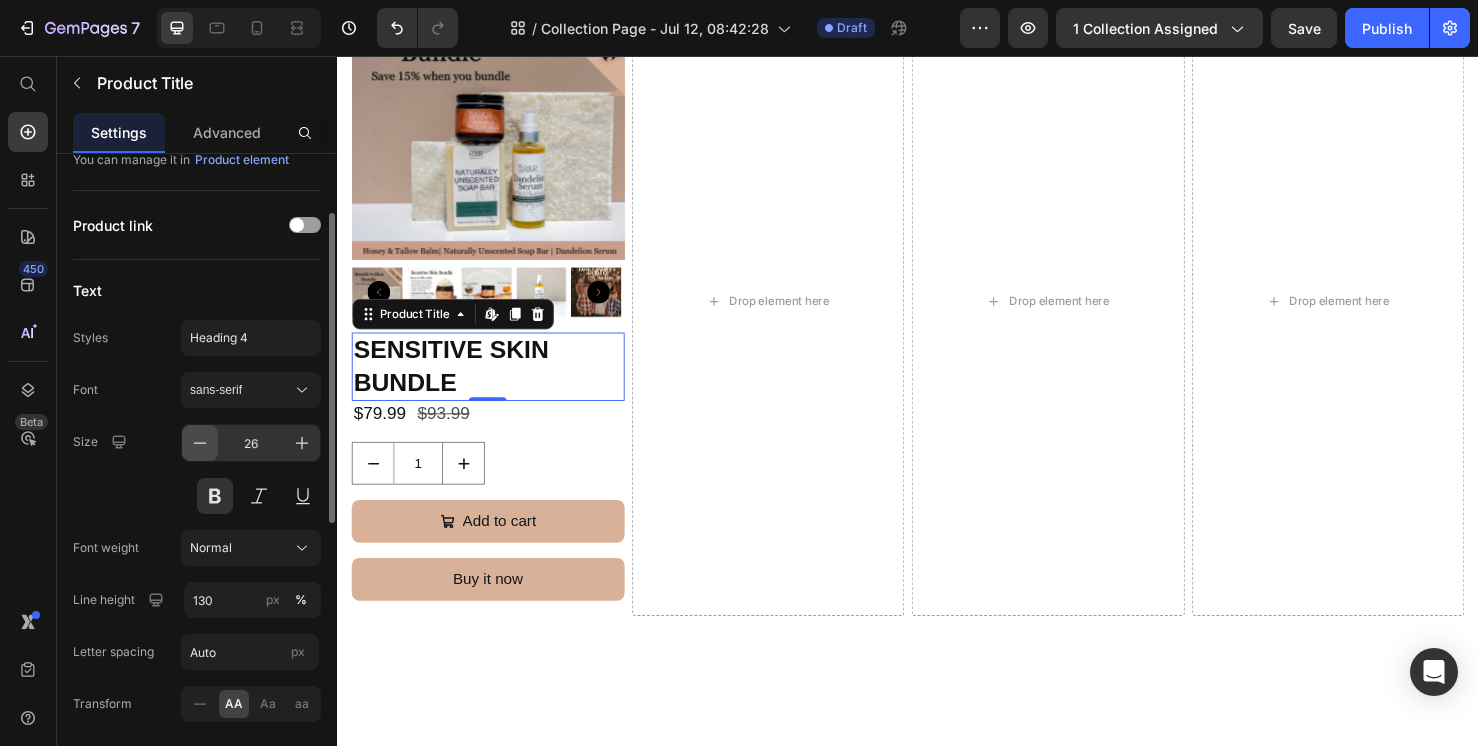 click 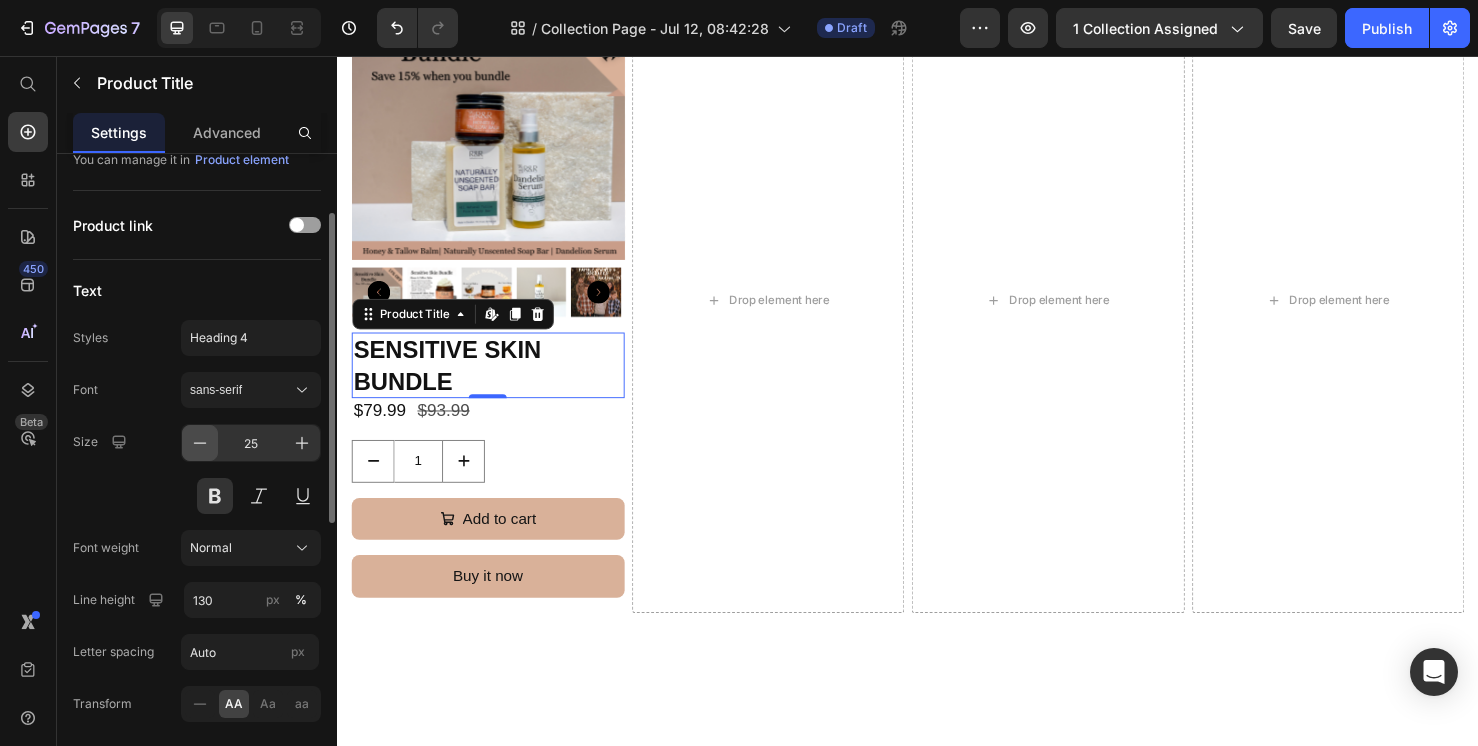 click 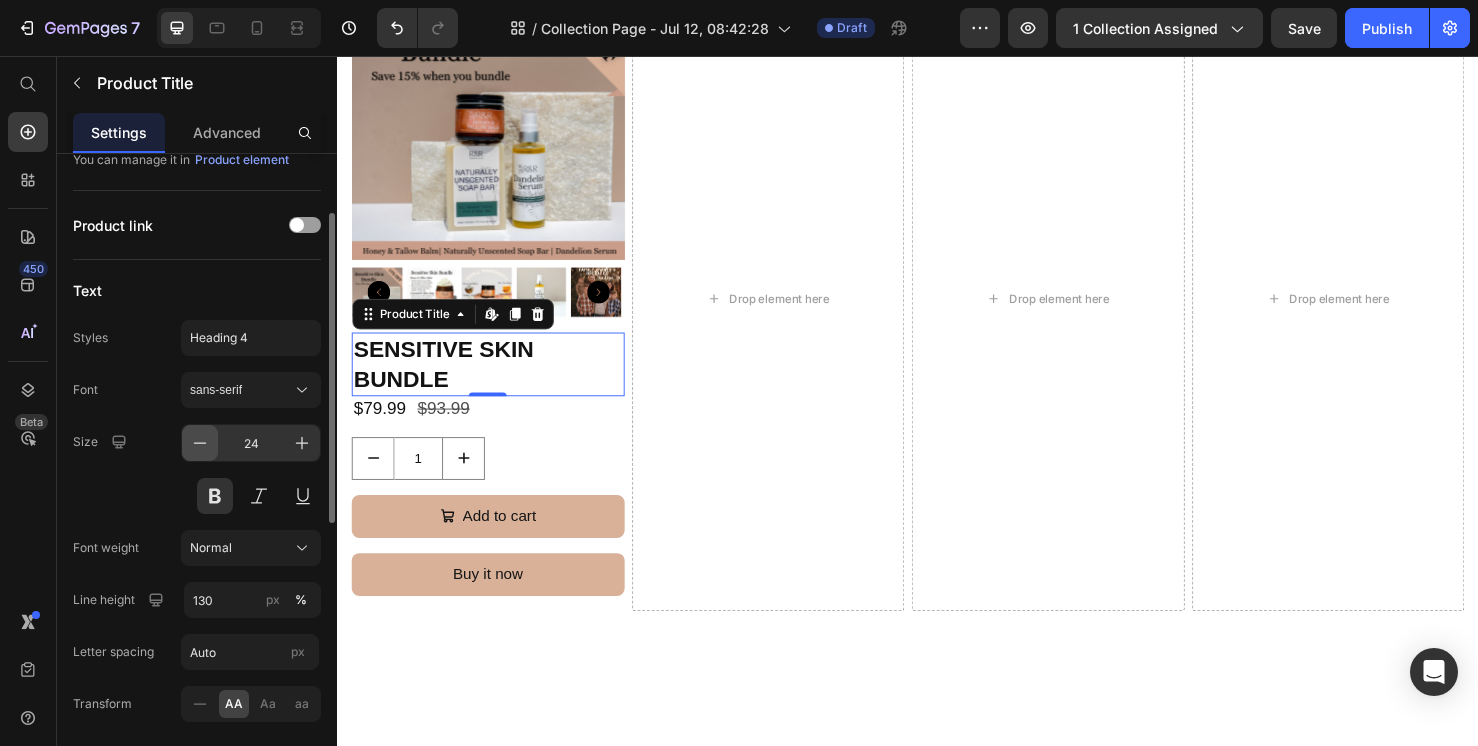click 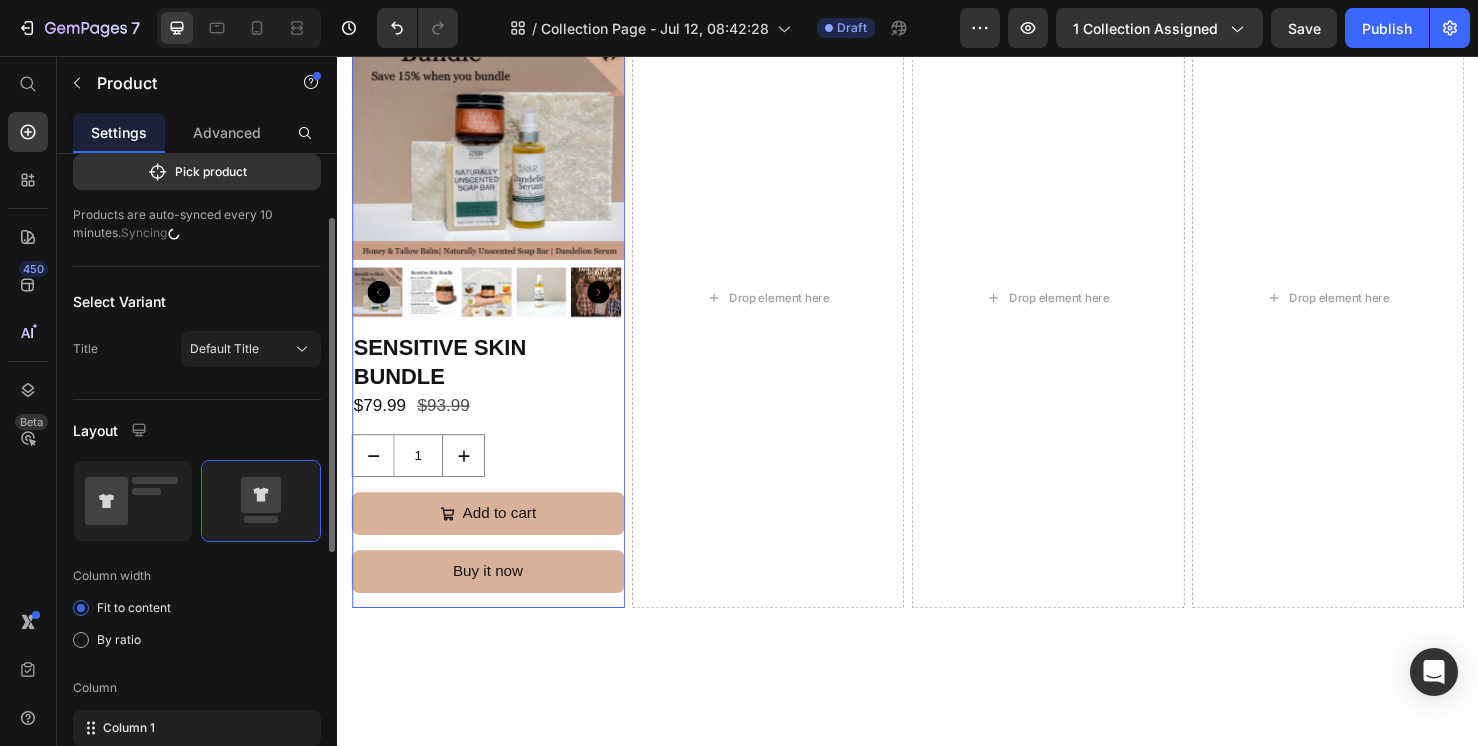 click on "Sensitive Skin Bundle Product Title   Edit content in Shopify 0 $79.99 Product Price $93.99 Product Price Row 1 Product Quantity
Add to cart Add to Cart Buy it now Dynamic Checkout" at bounding box center (495, 492) 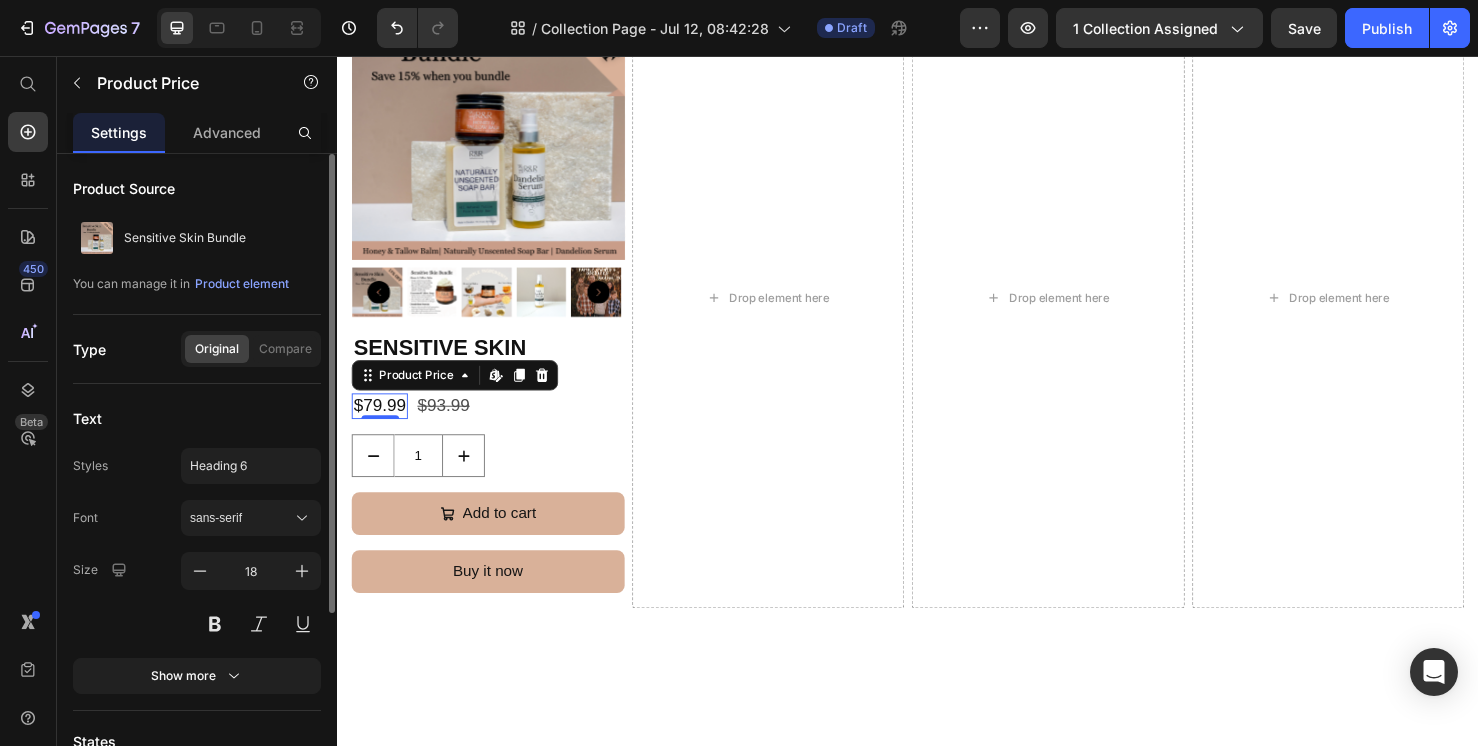 click on "$79.99" at bounding box center (381, 424) 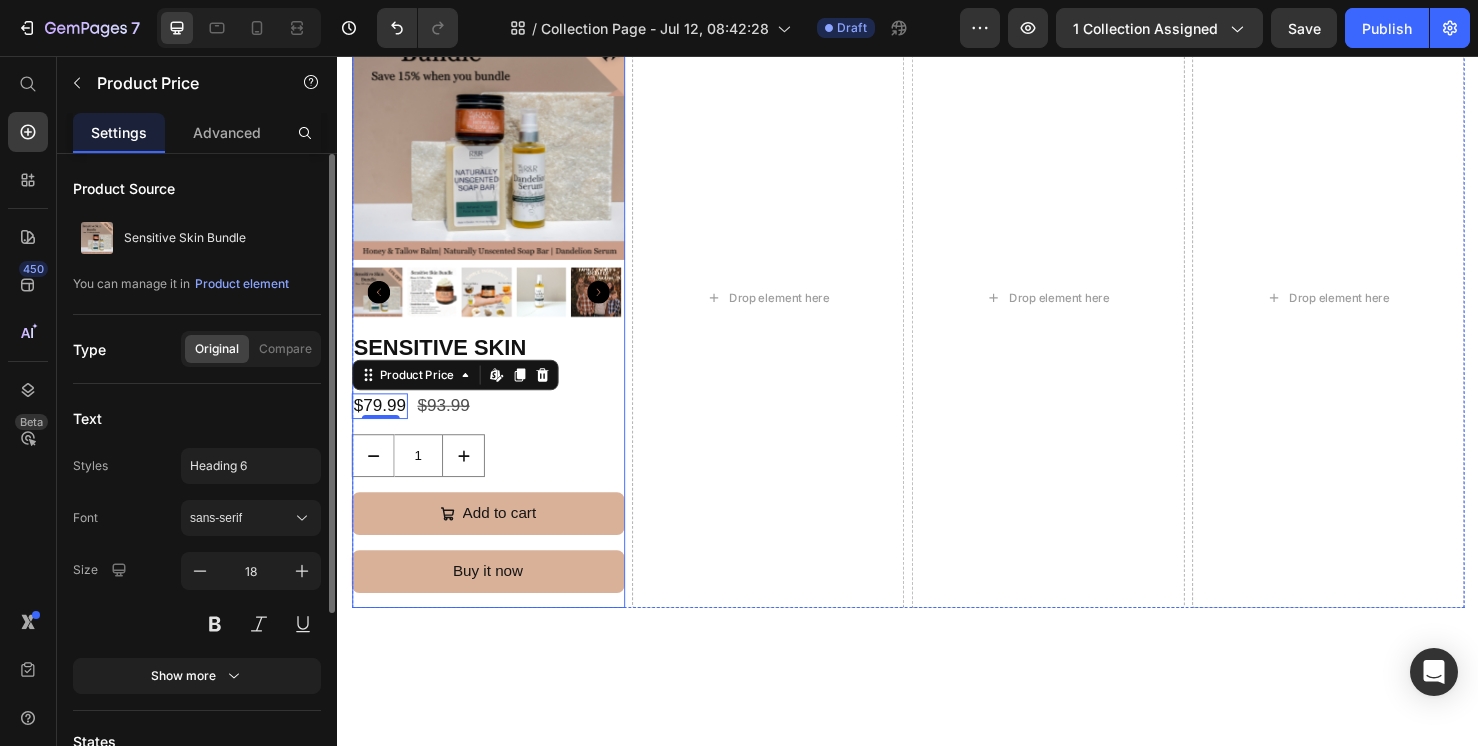 click on "Sensitive Skin Bundle Product Title $79.99 Product Price   Edit content in Shopify 0 $93.99 Product Price Row 1 Product Quantity
Add to cart Add to Cart Buy it now Dynamic Checkout" at bounding box center [495, 492] 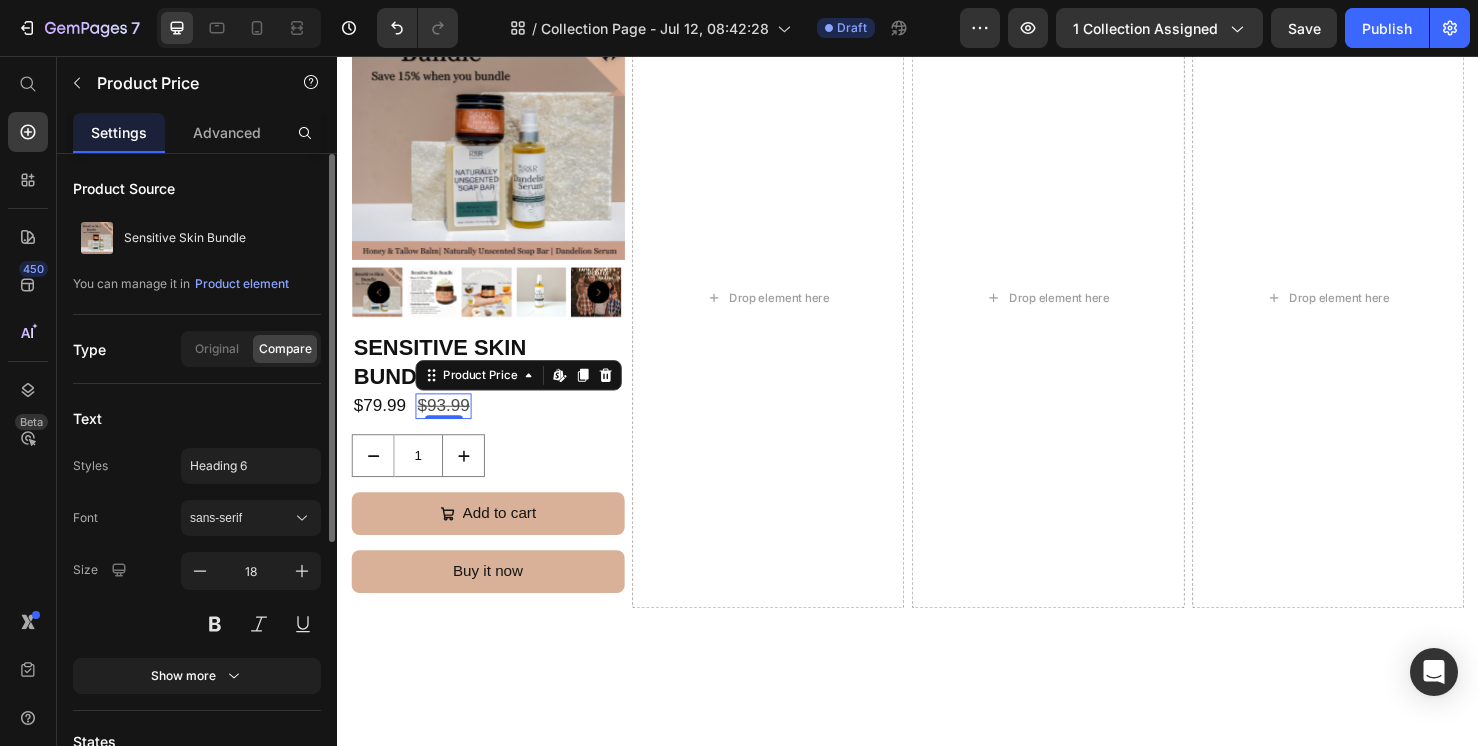 click on "$93.99 Product Price   Edit content in Shopify 0" at bounding box center (448, 424) 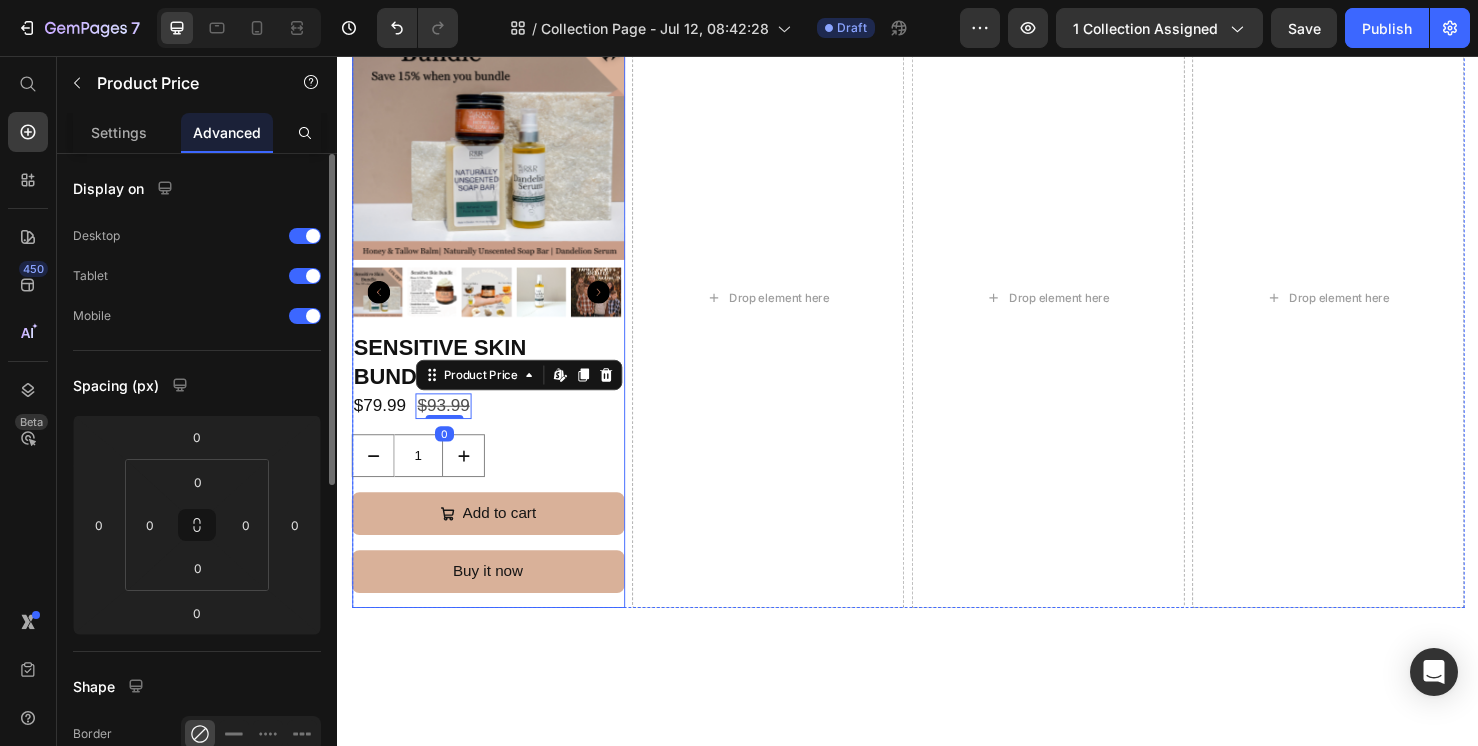 click on "Sensitive Skin Bundle Product Title $79.99 Product Price $93.99 Product Price   Edit content in Shopify 0 Row 1 Product Quantity
Add to cart Add to Cart Buy it now Dynamic Checkout" at bounding box center (495, 492) 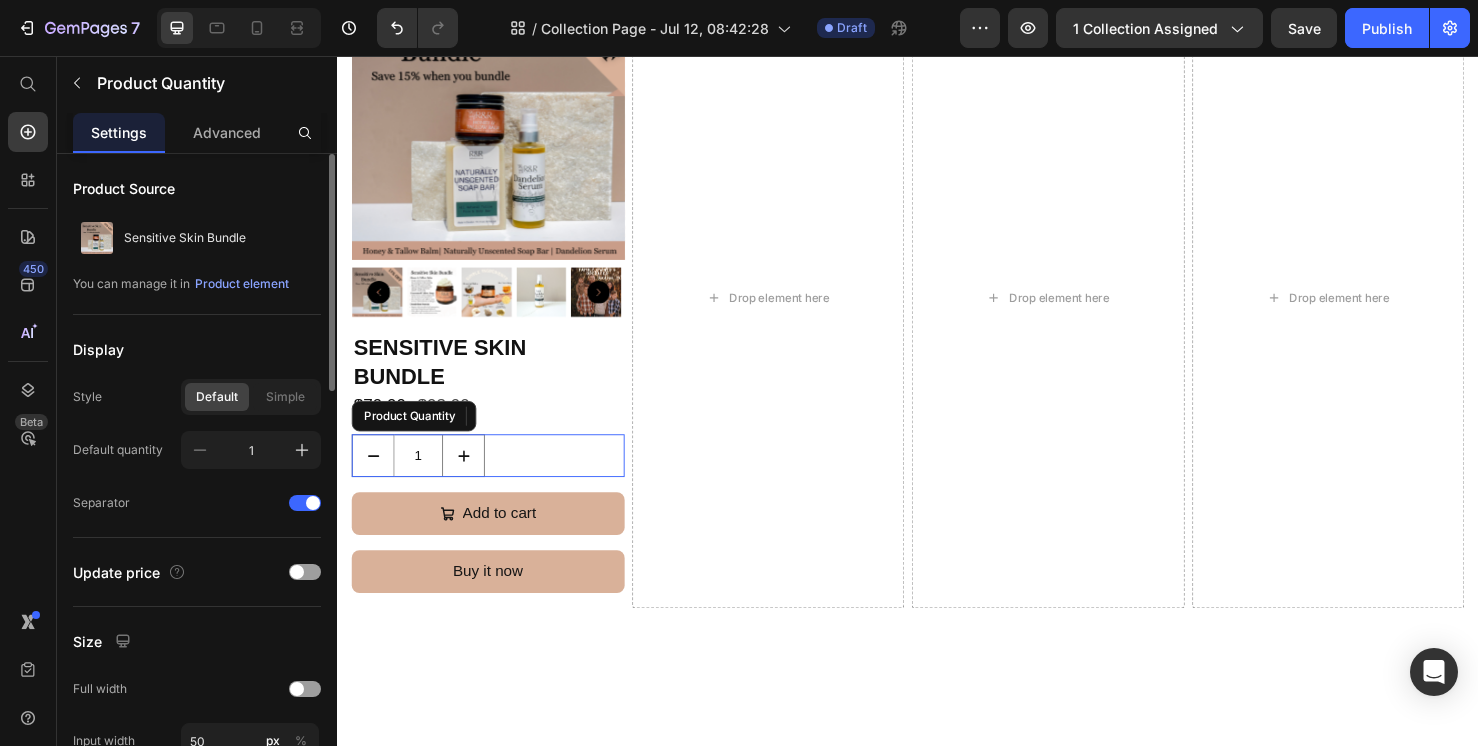 click on "1" at bounding box center [495, 476] 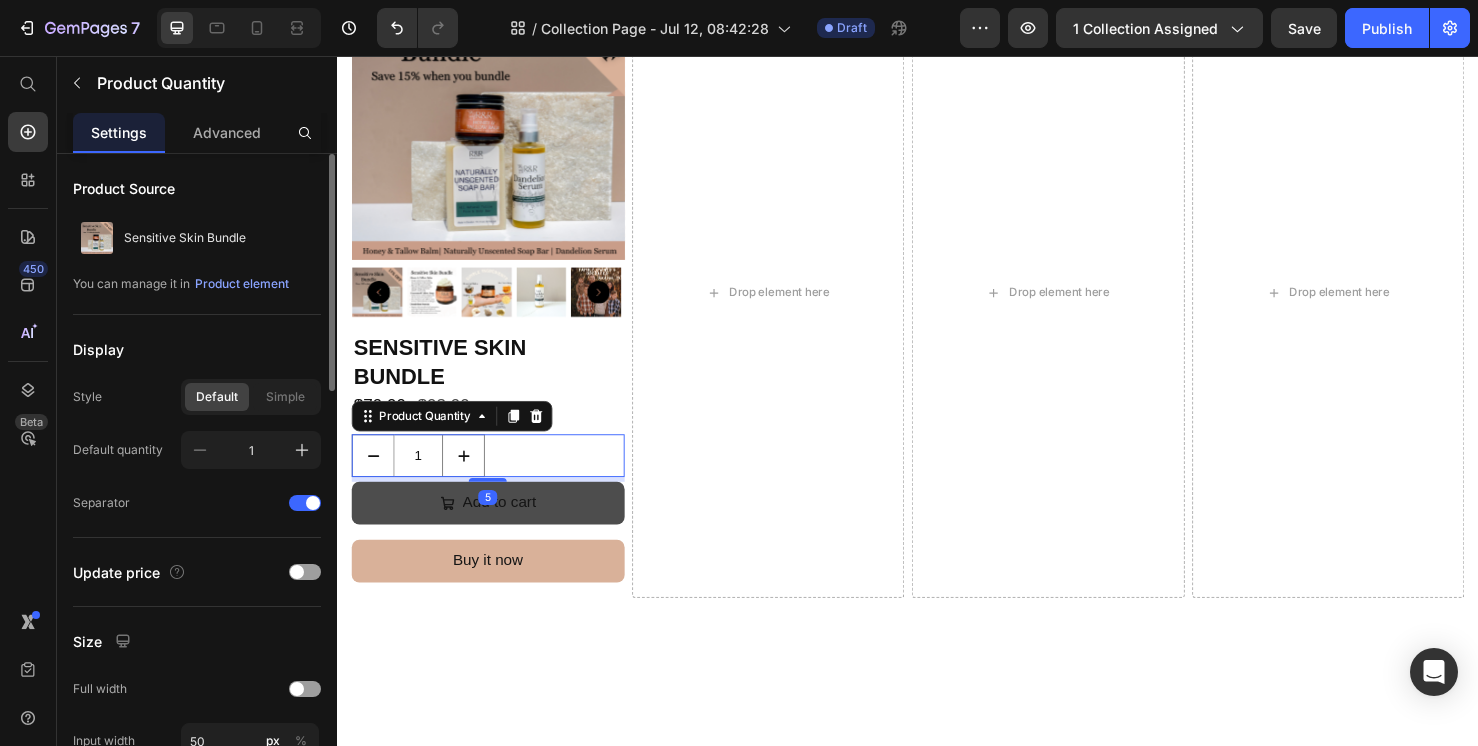 drag, startPoint x: 493, startPoint y: 506, endPoint x: 495, endPoint y: 495, distance: 11.18034 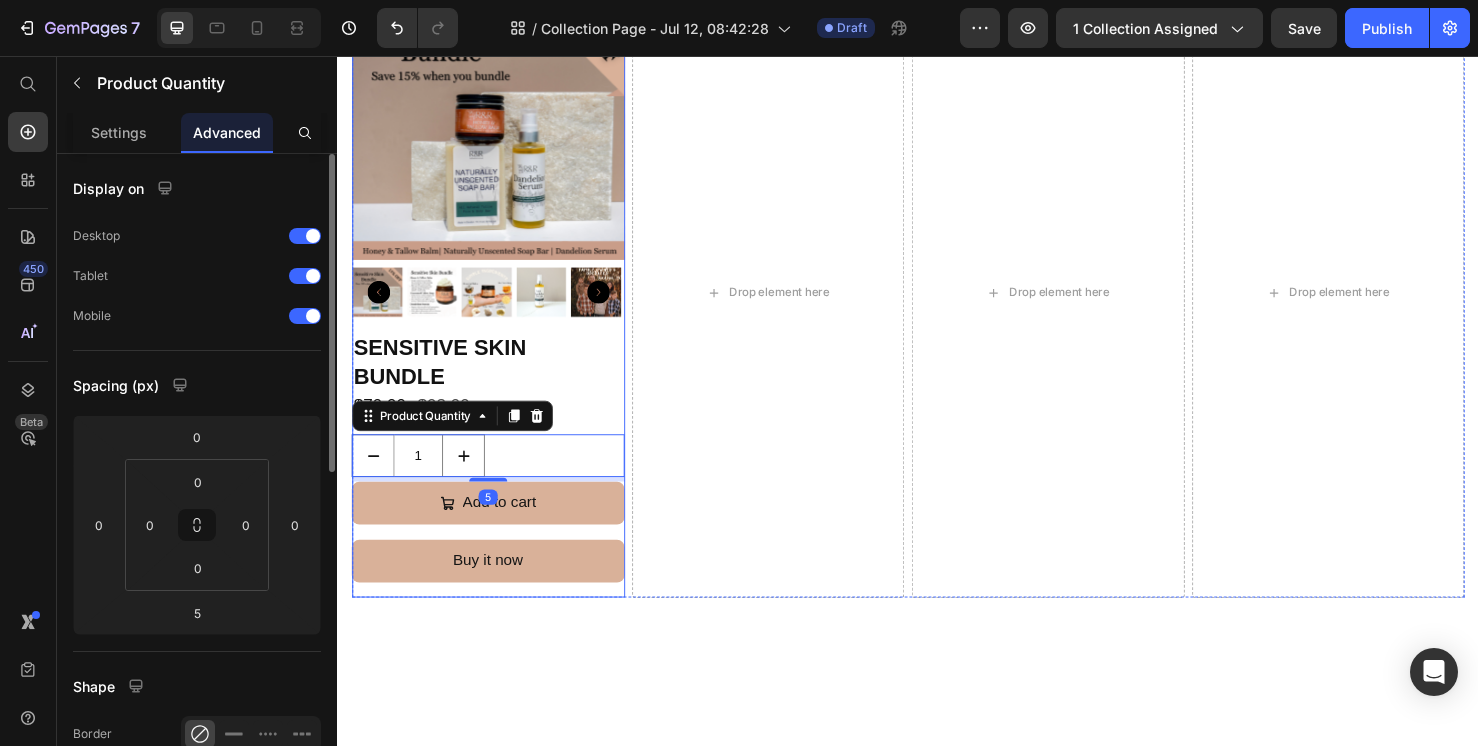 click on "$79.99 Product Price $93.99 Product Price Row" at bounding box center [495, 424] 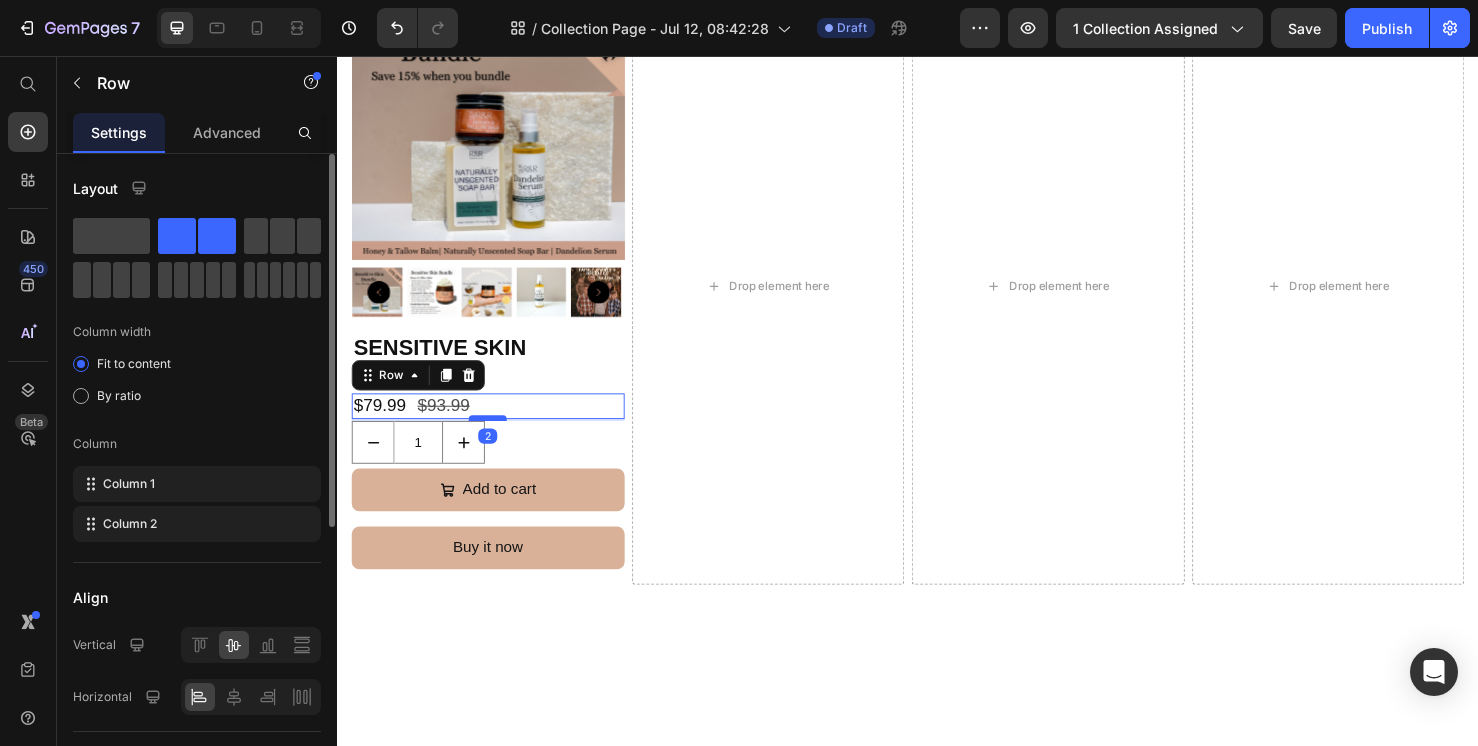 drag, startPoint x: 493, startPoint y: 441, endPoint x: 495, endPoint y: 427, distance: 14.142136 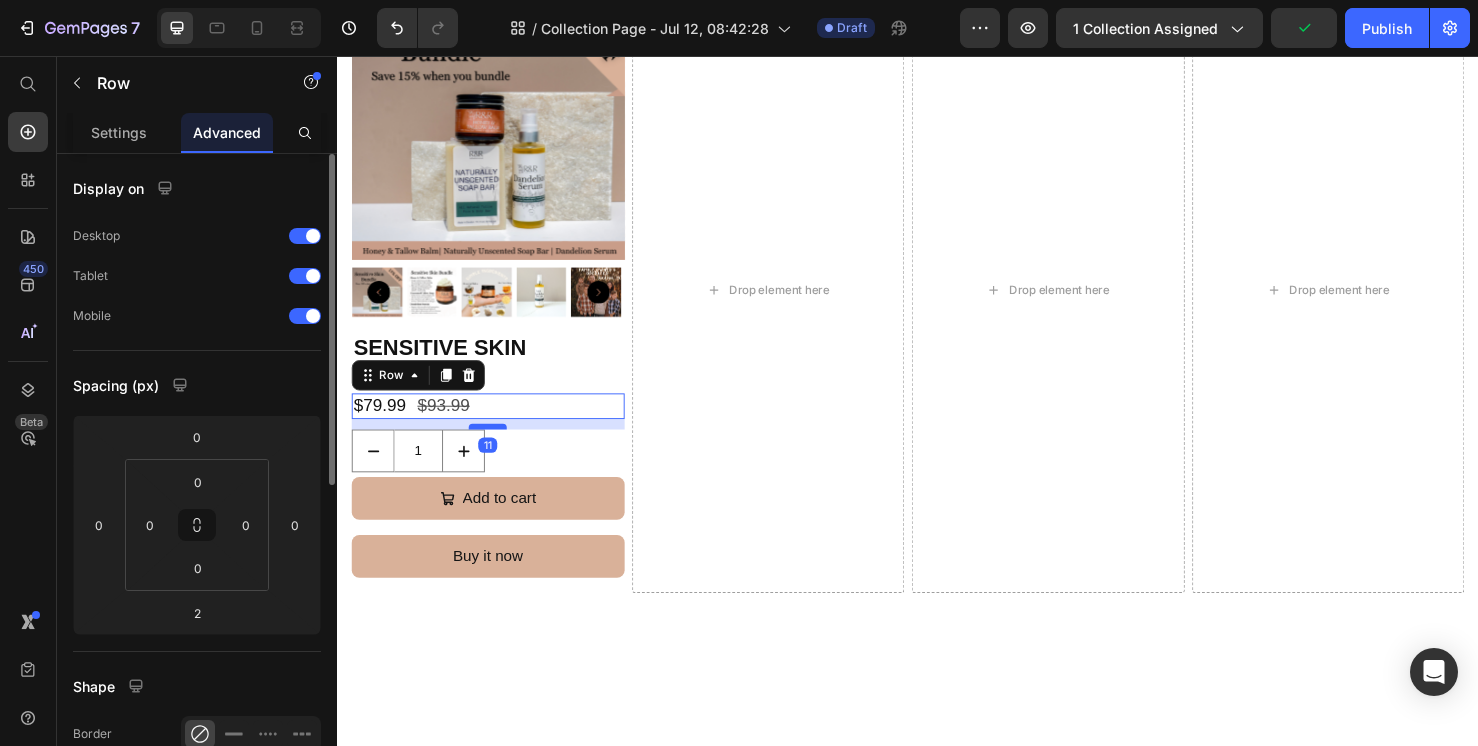 click at bounding box center [495, 446] 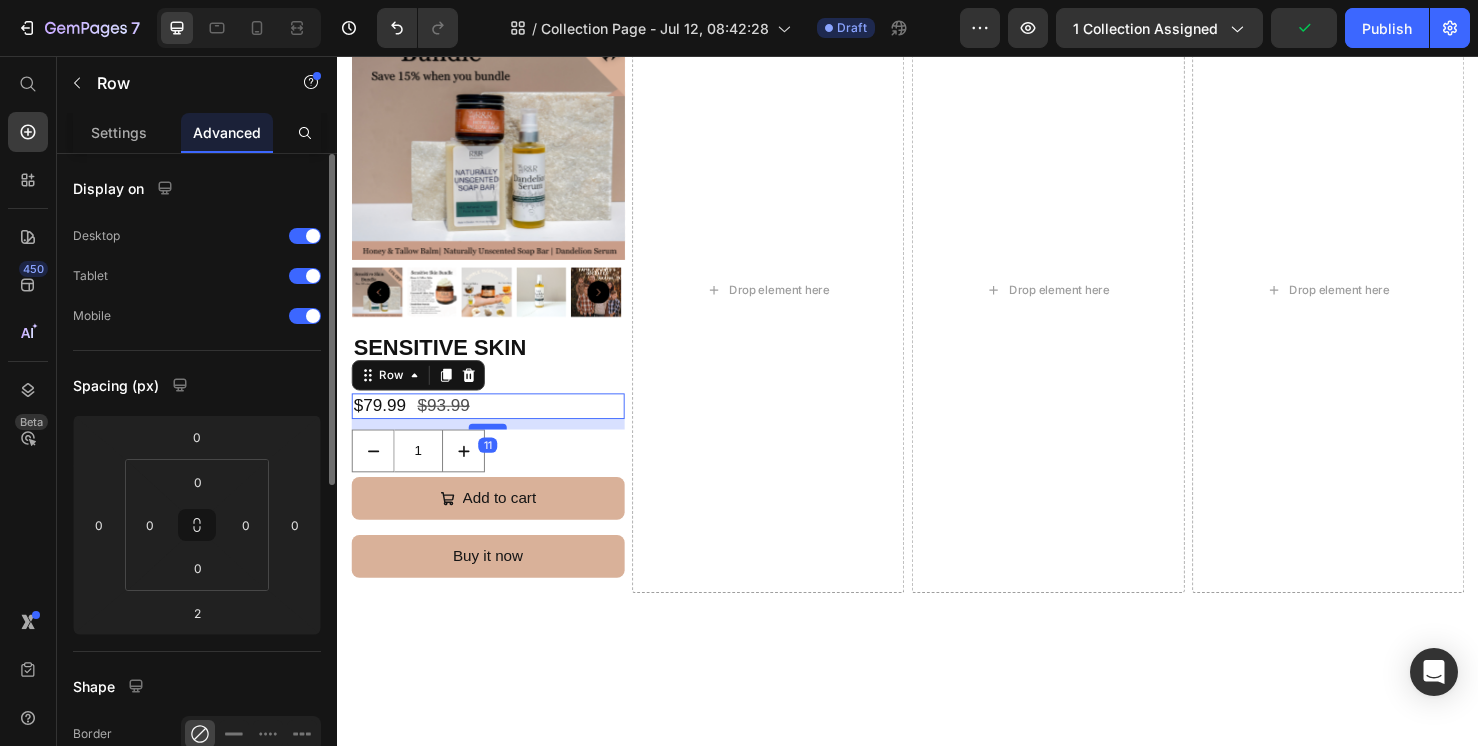 type on "11" 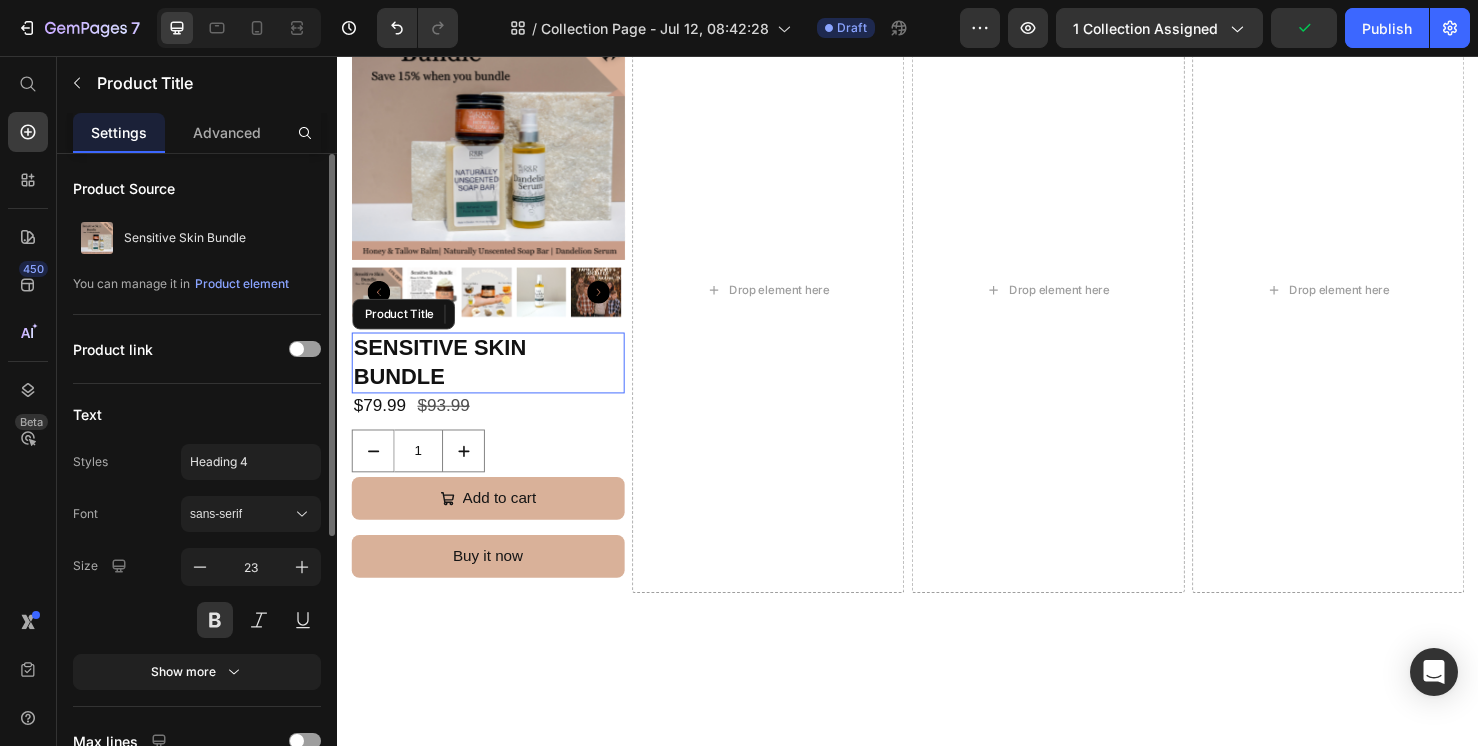 click on "Sensitive Skin Bundle" at bounding box center (495, 379) 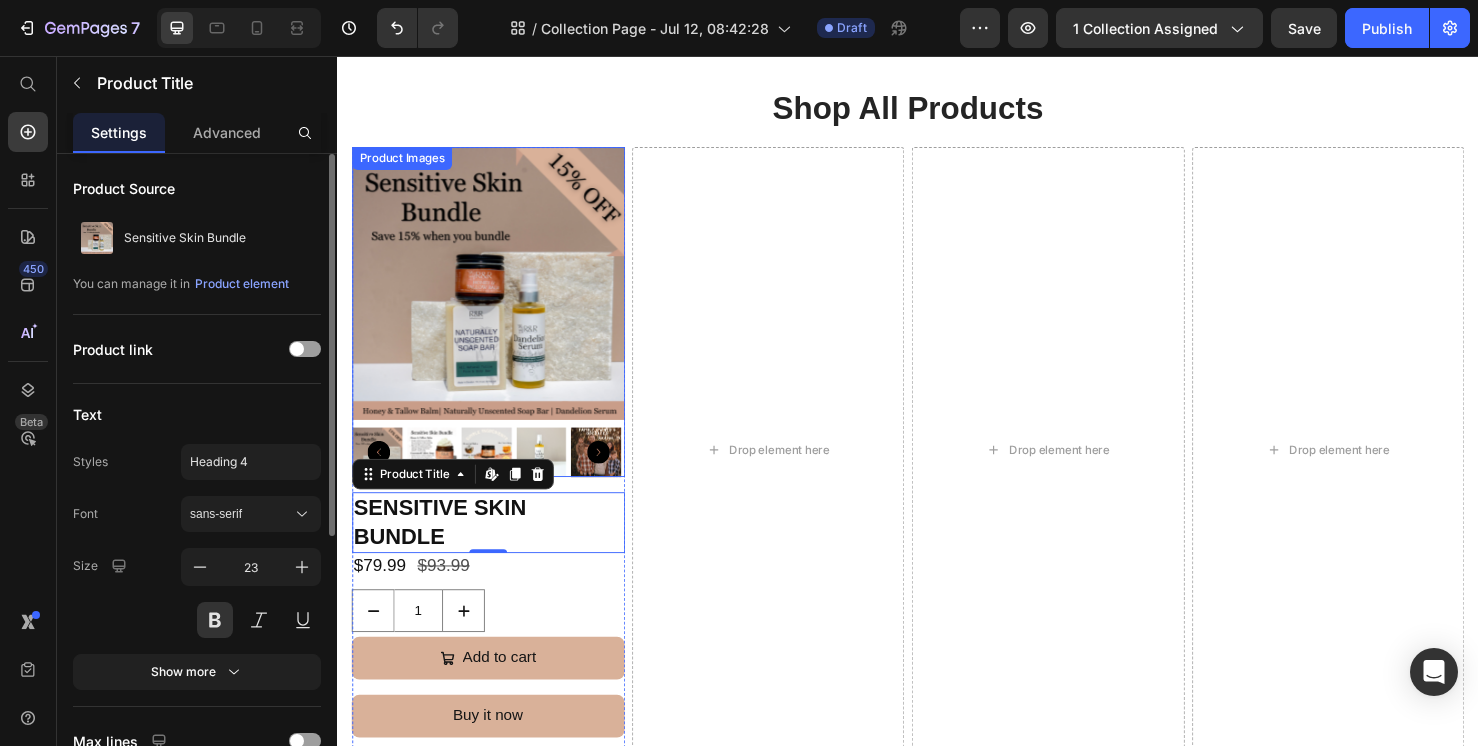 scroll, scrollTop: 1137, scrollLeft: 0, axis: vertical 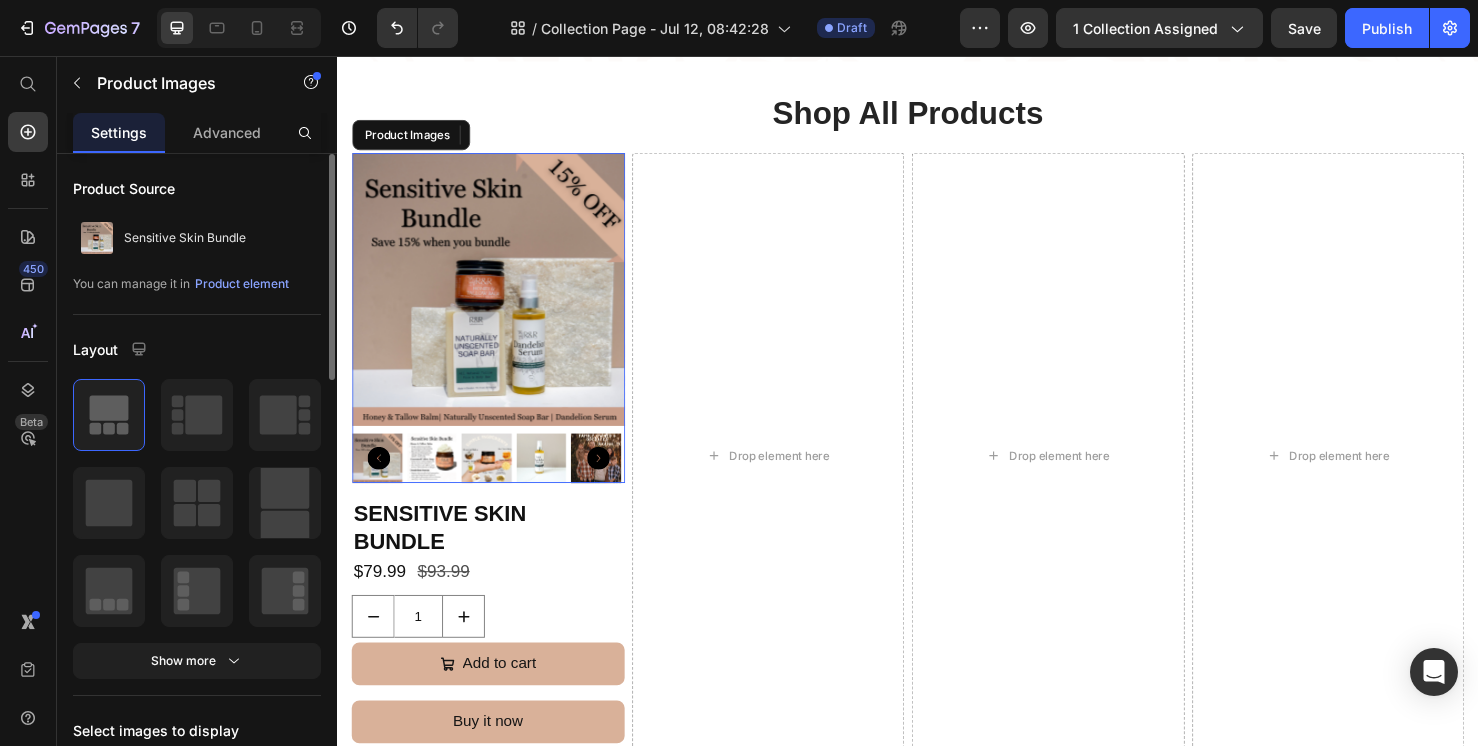 click at bounding box center (495, 301) 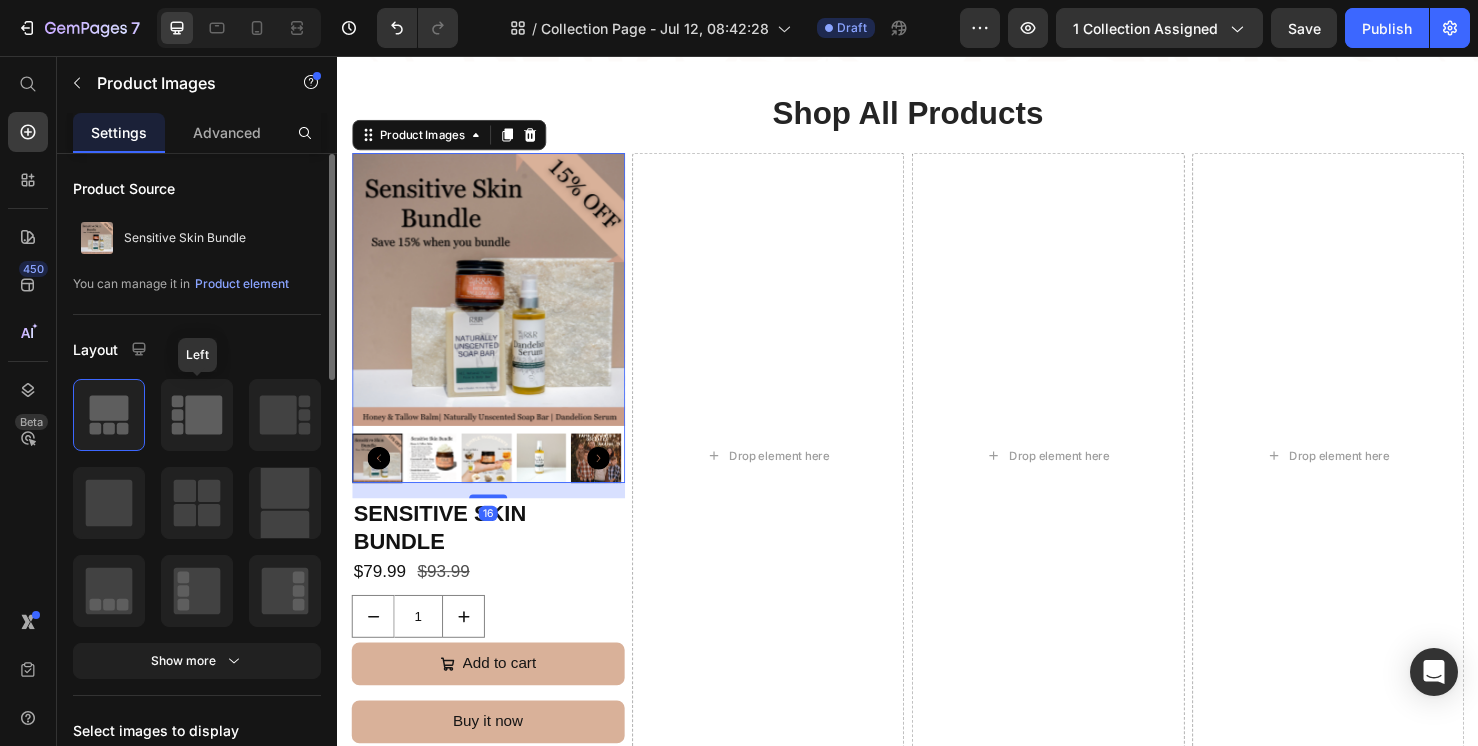 click 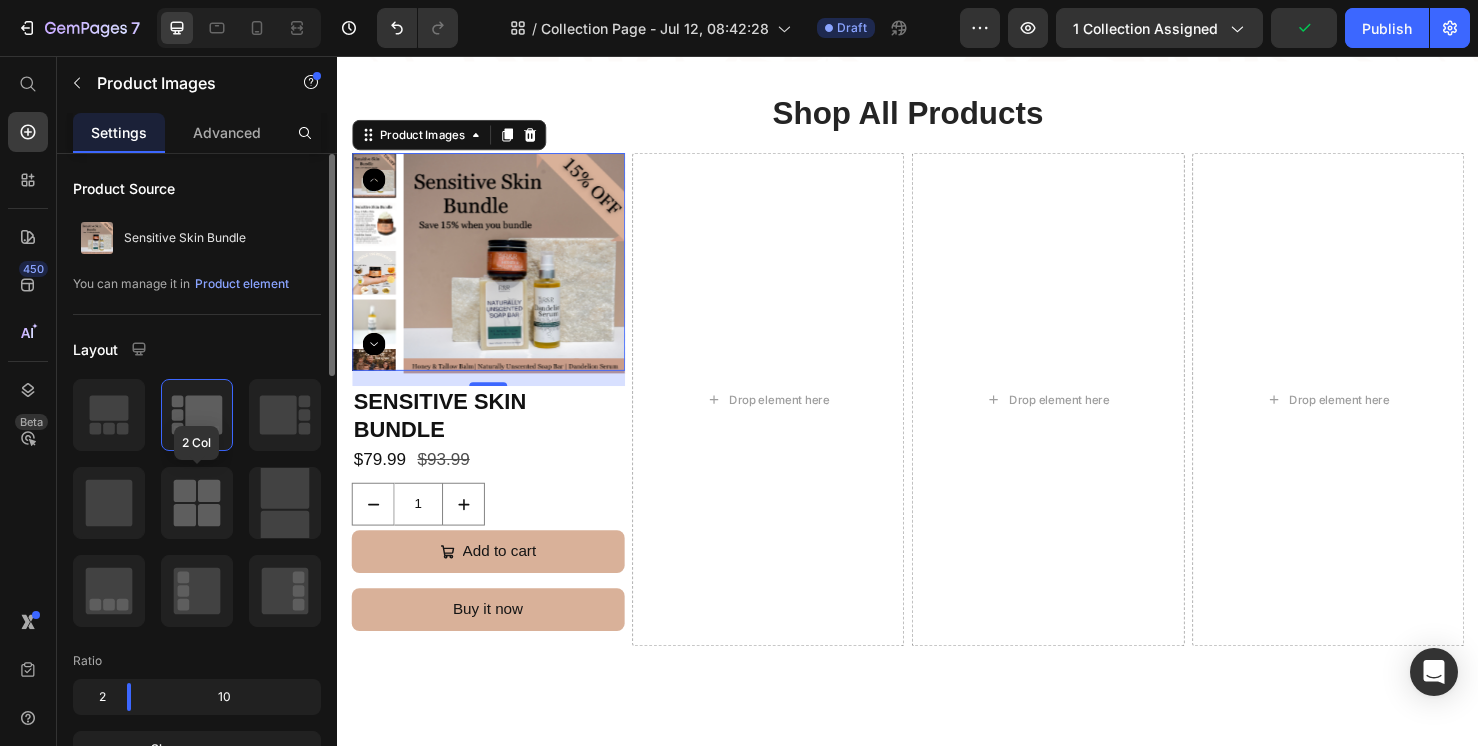 click 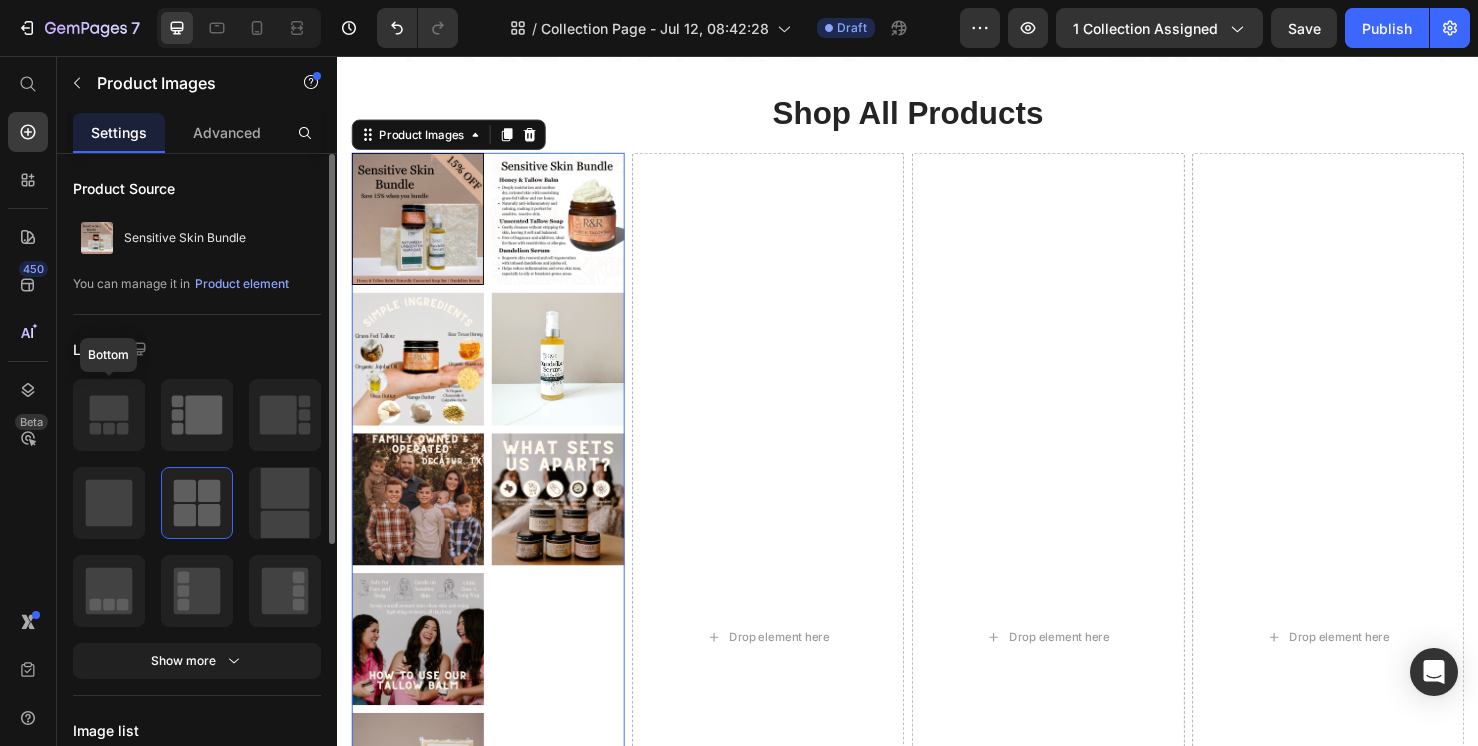 click 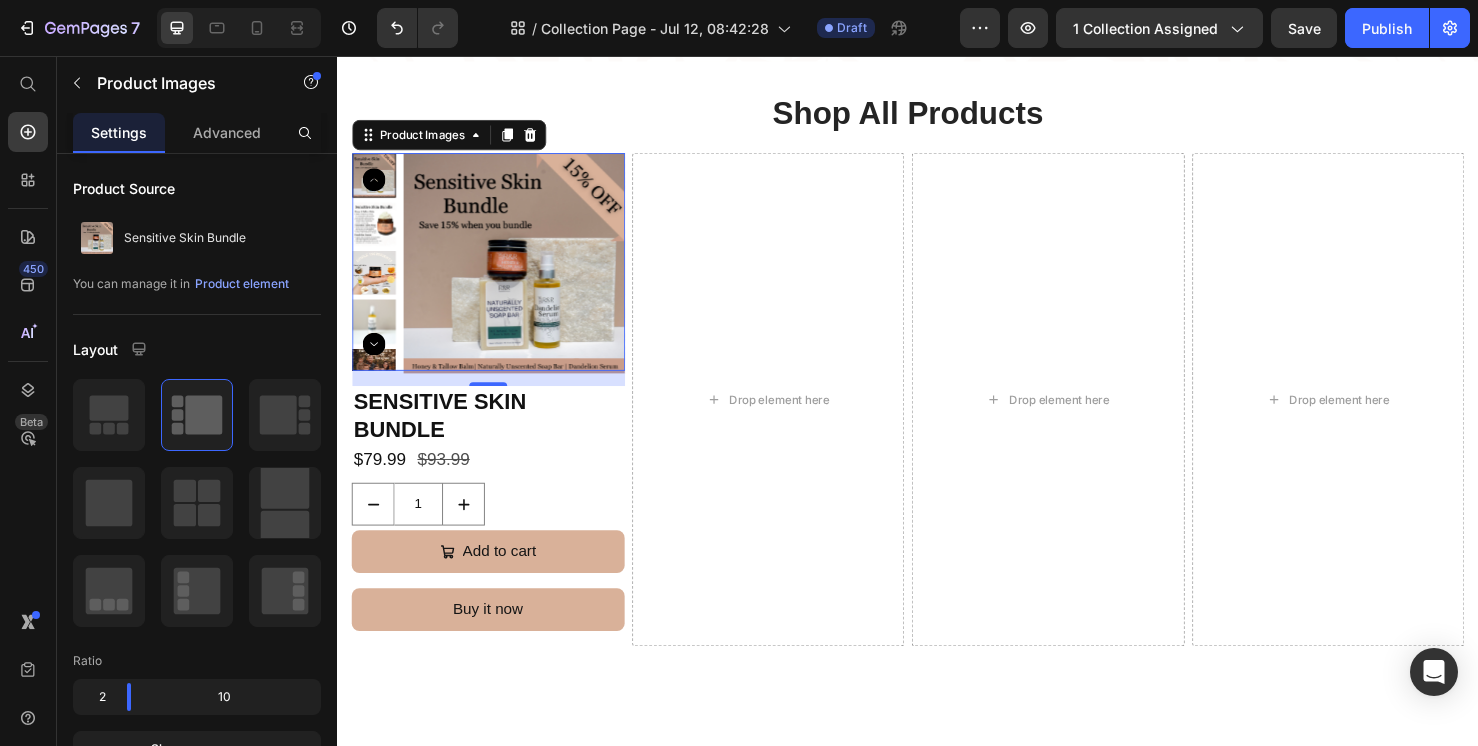 click at bounding box center [375, 233] 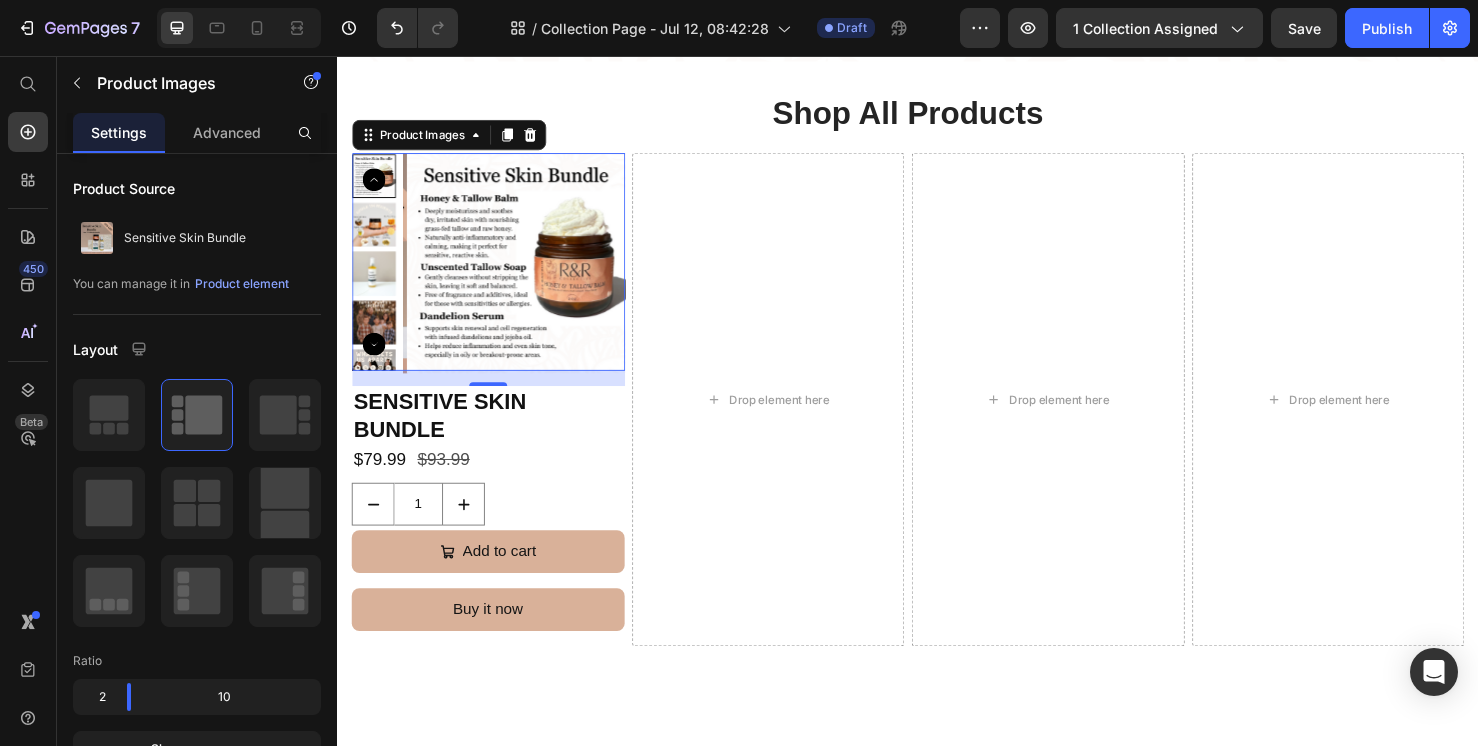 click at bounding box center (375, 272) 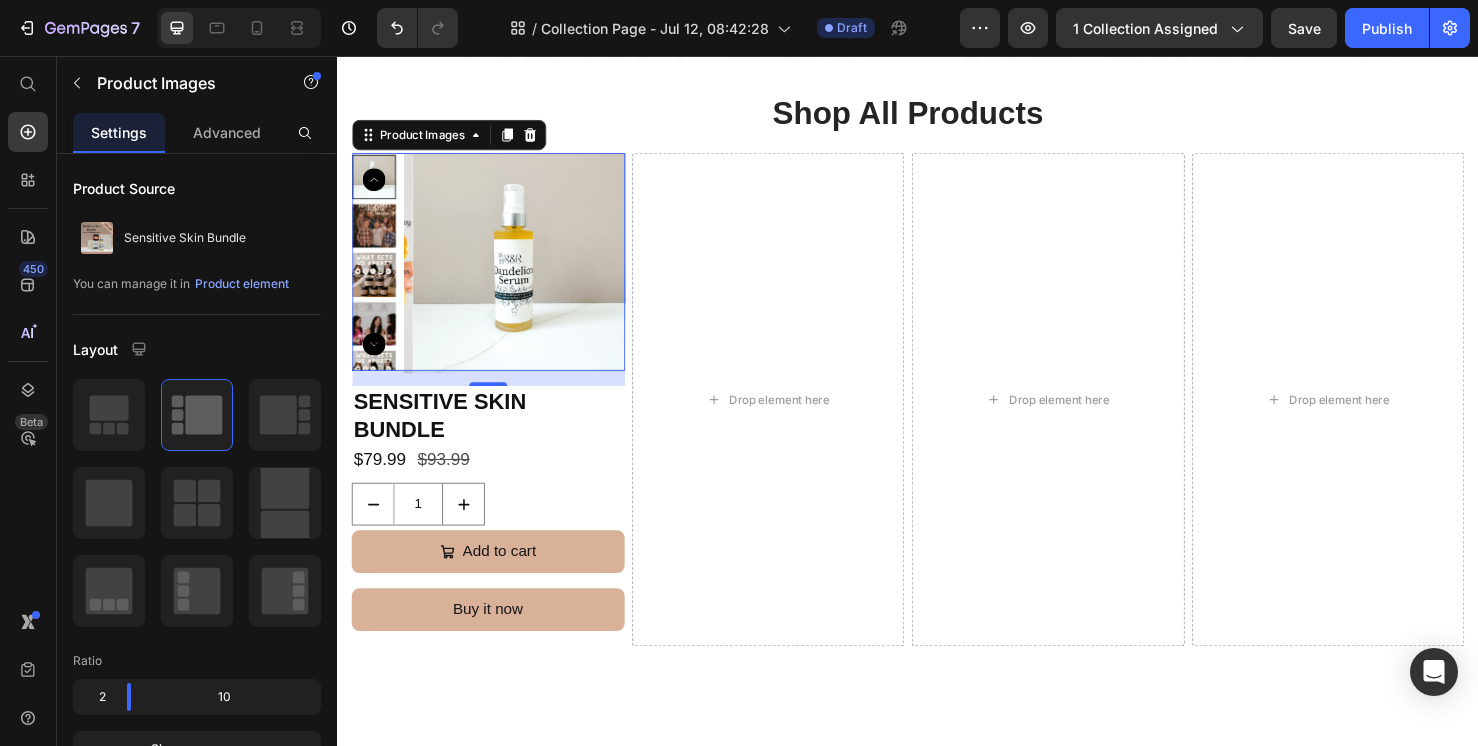 click 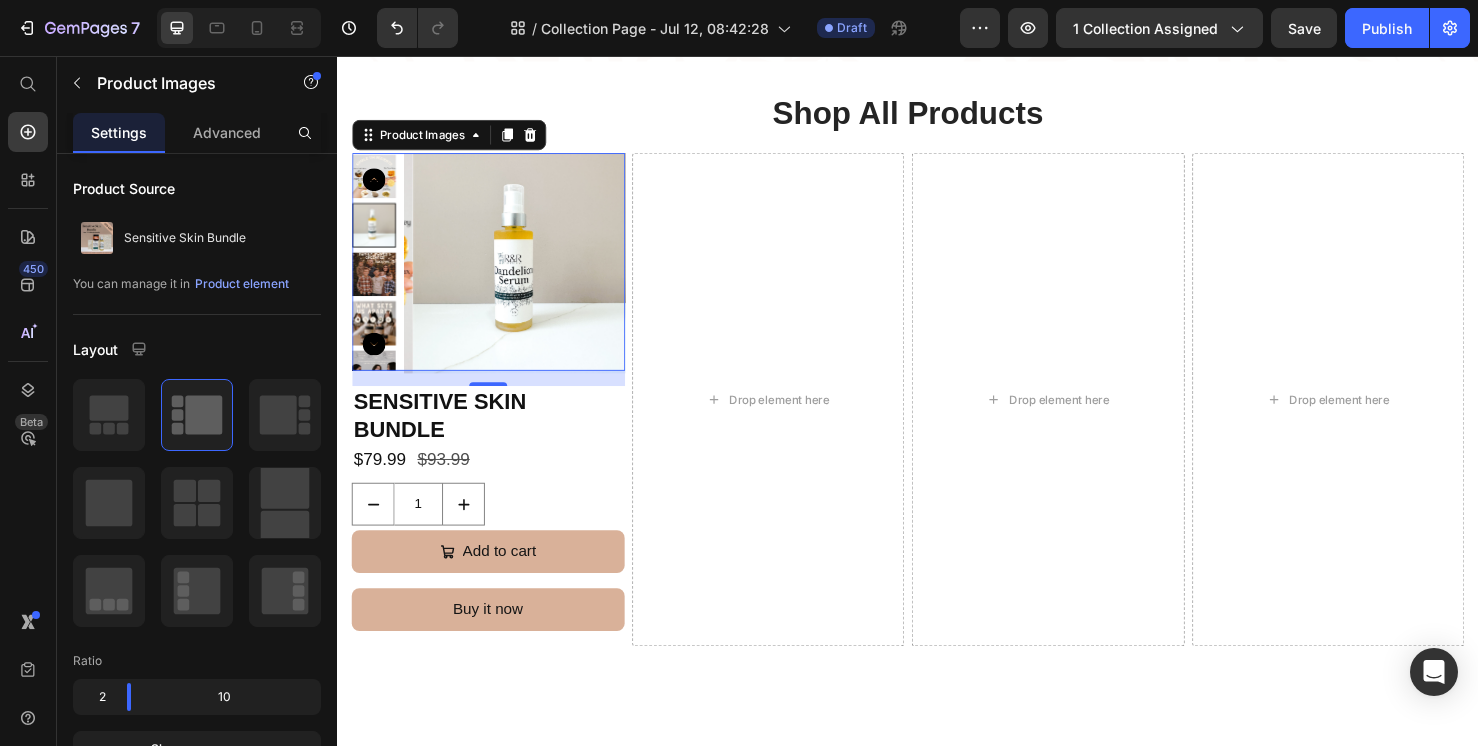 click 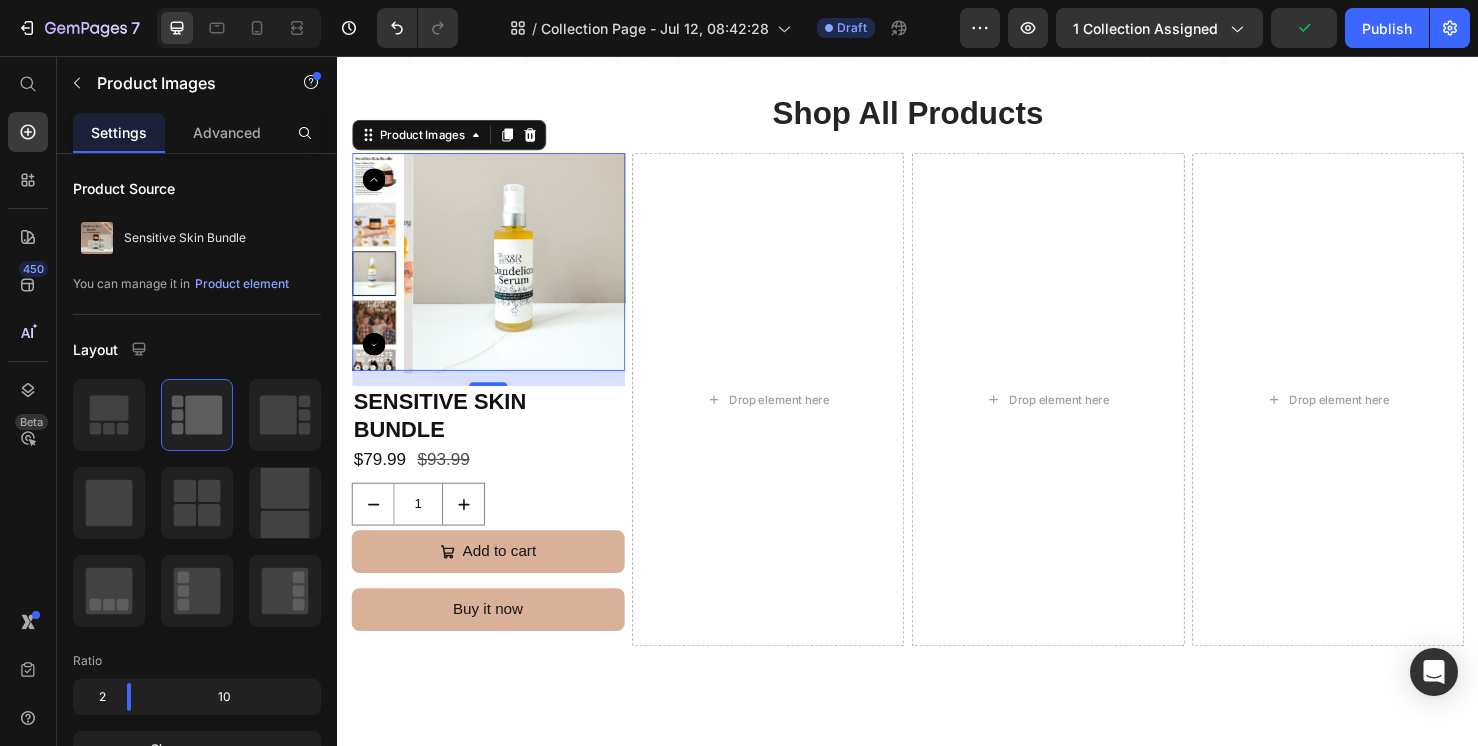 click 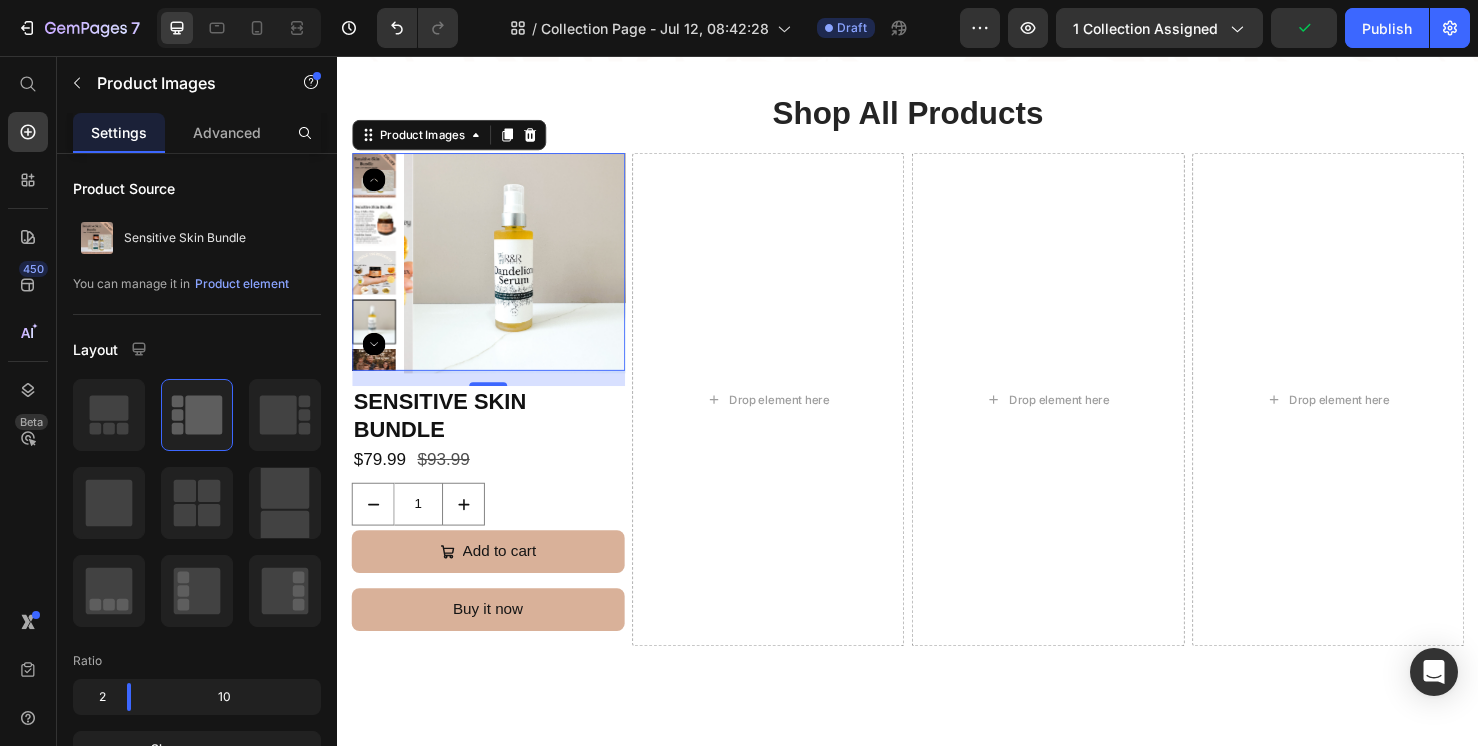 click at bounding box center (375, 181) 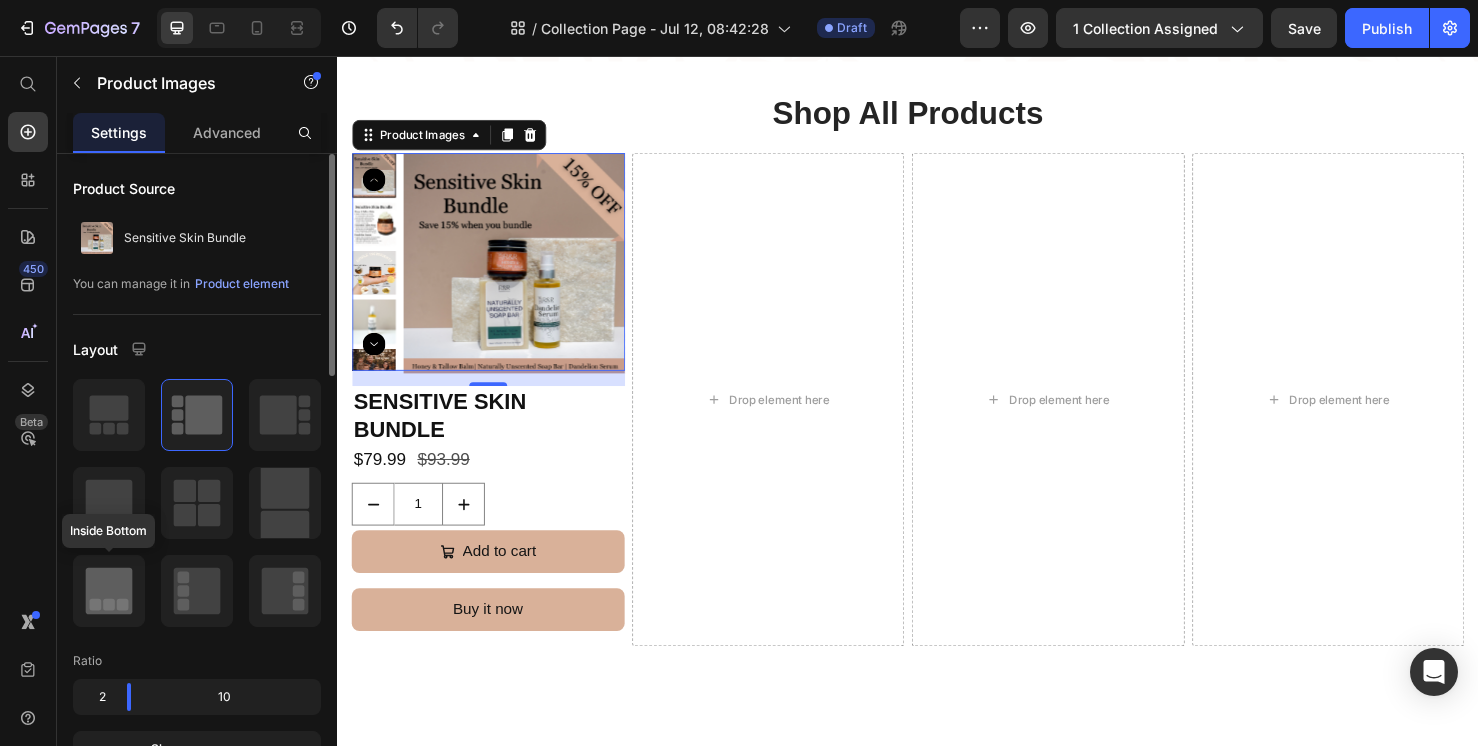 click 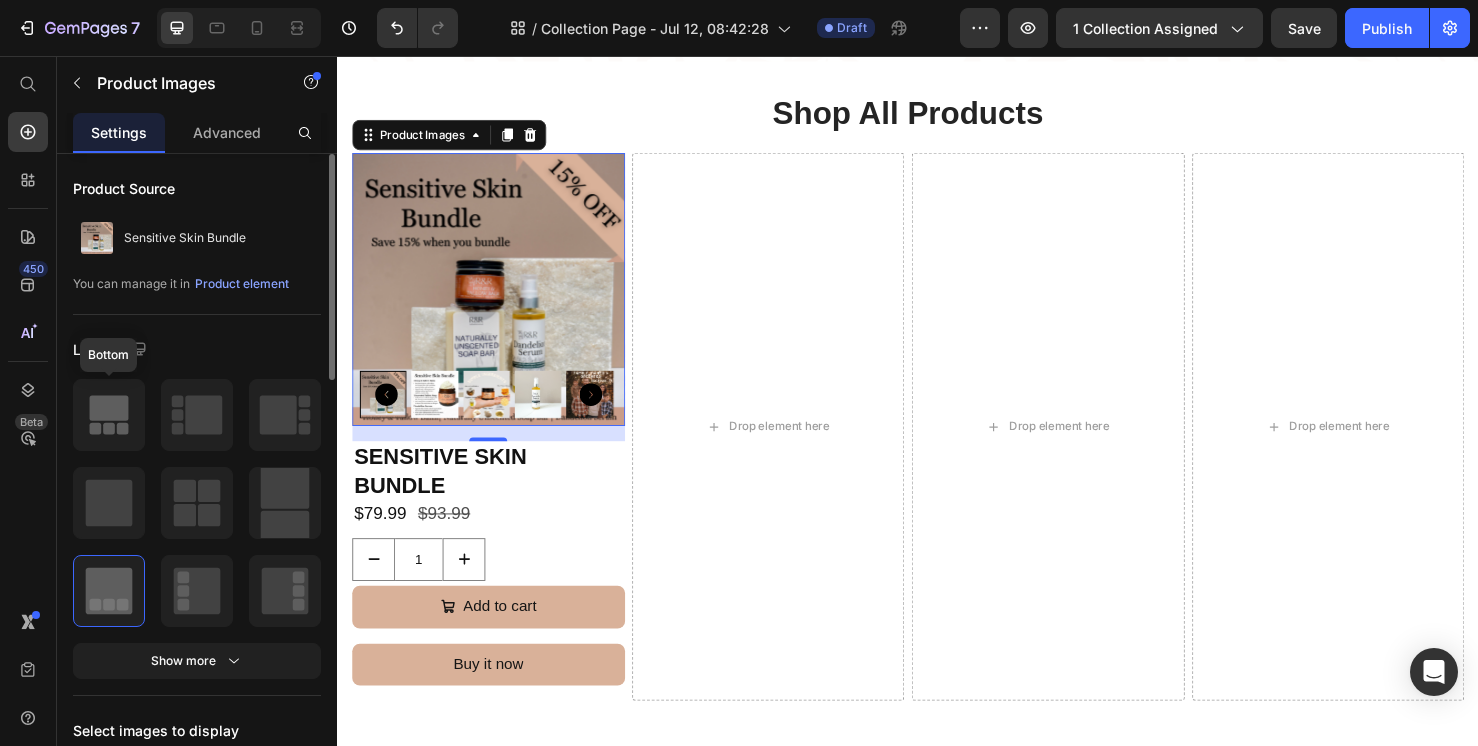 click 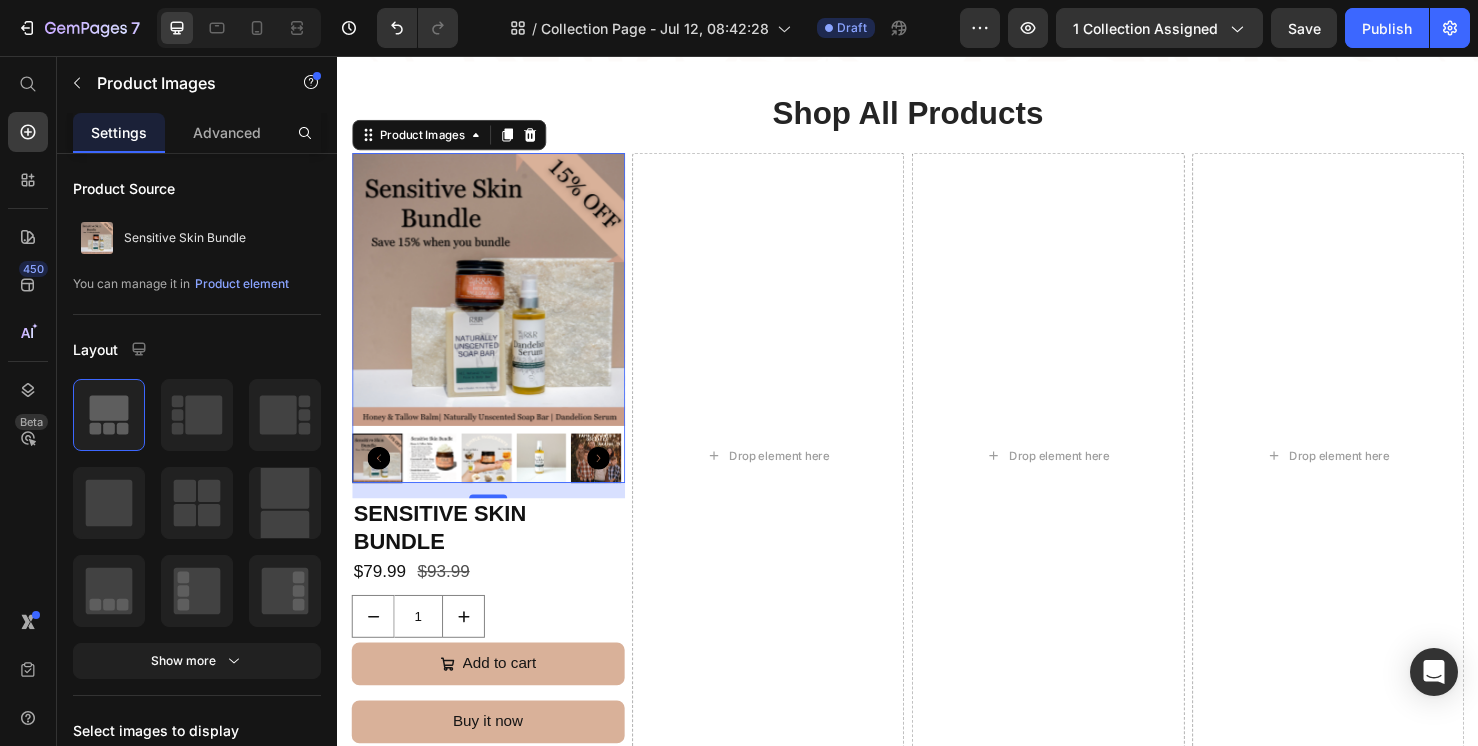scroll, scrollTop: 1167, scrollLeft: 0, axis: vertical 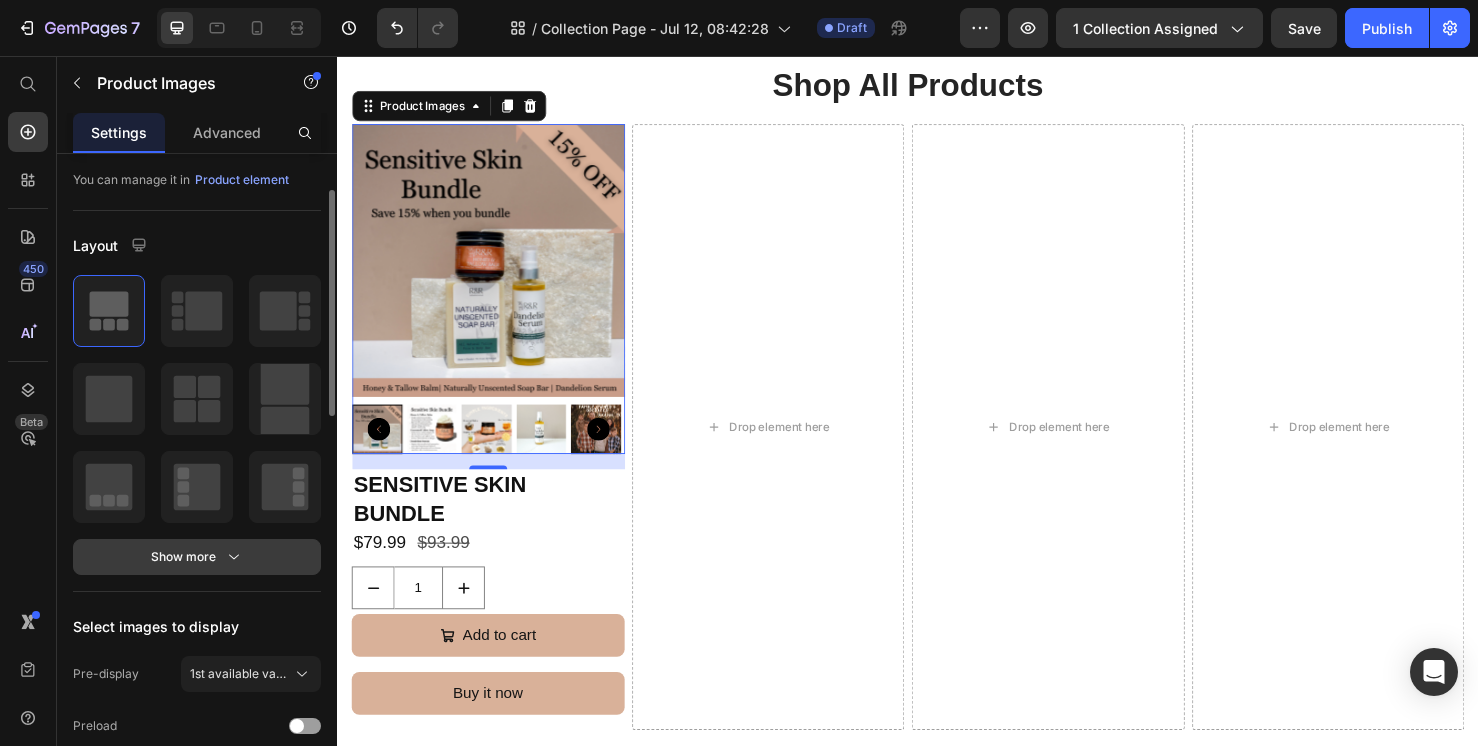 click on "Show more" at bounding box center [197, 557] 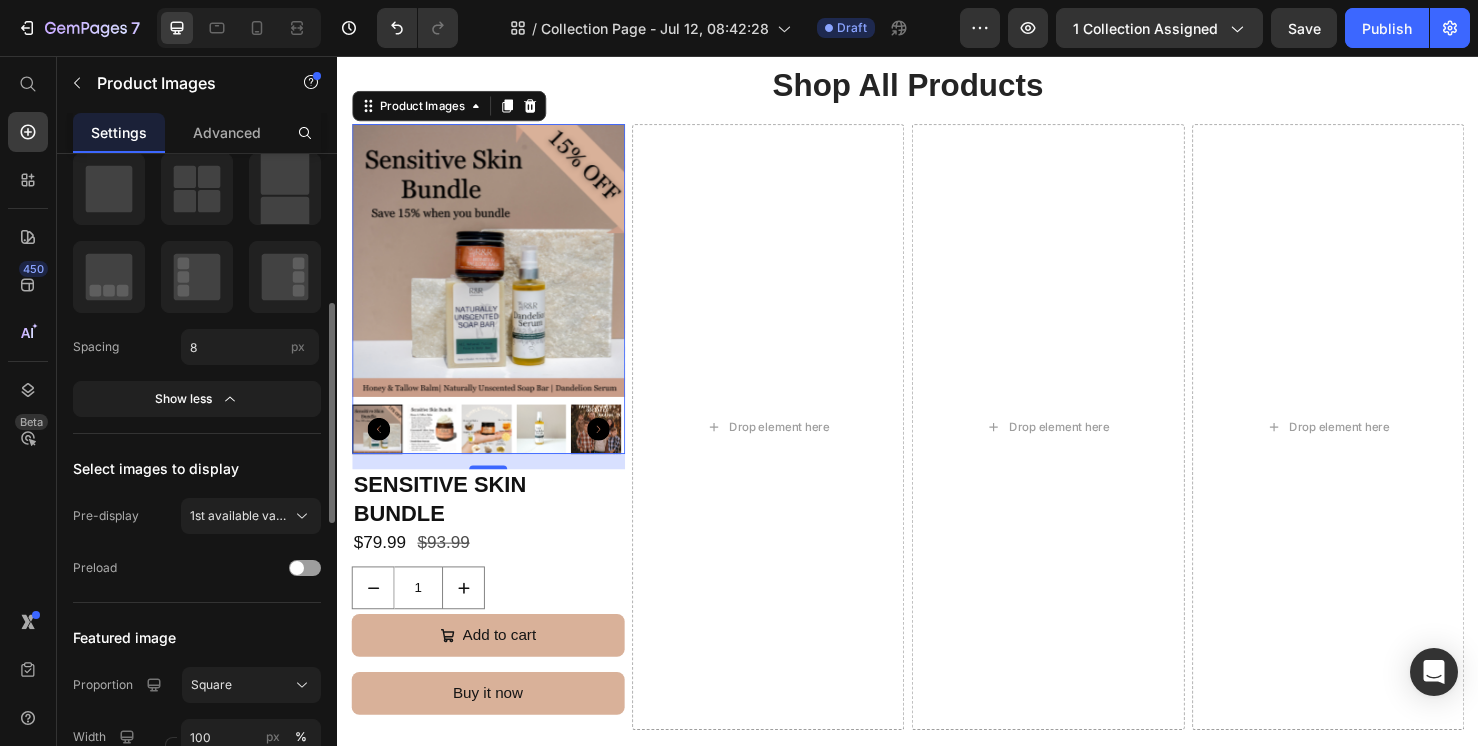 scroll, scrollTop: 348, scrollLeft: 0, axis: vertical 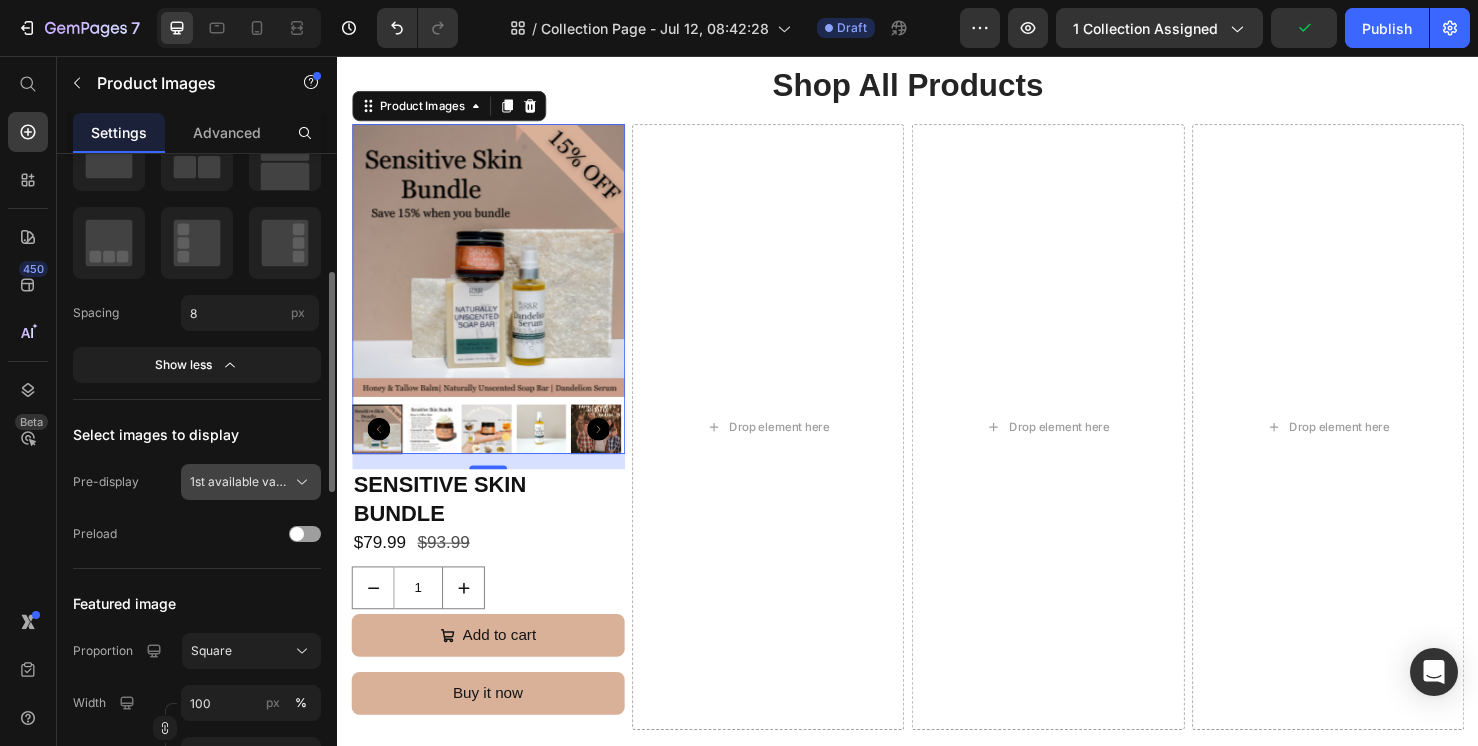 click on "1st available variant" at bounding box center [239, 482] 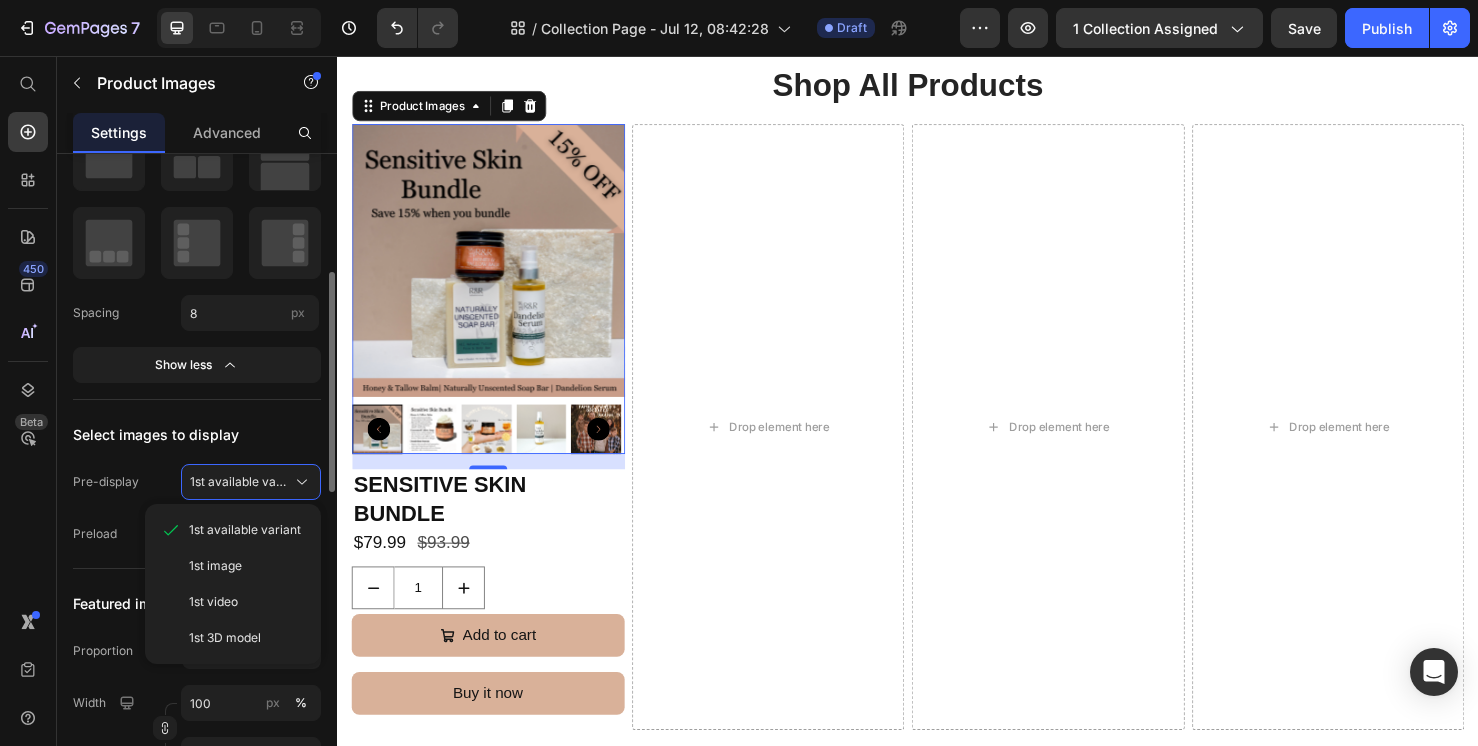 click on "Select images to display Pre-display 1st available variant 1st available variant 1st image 1st video 1st 3D model Preload" 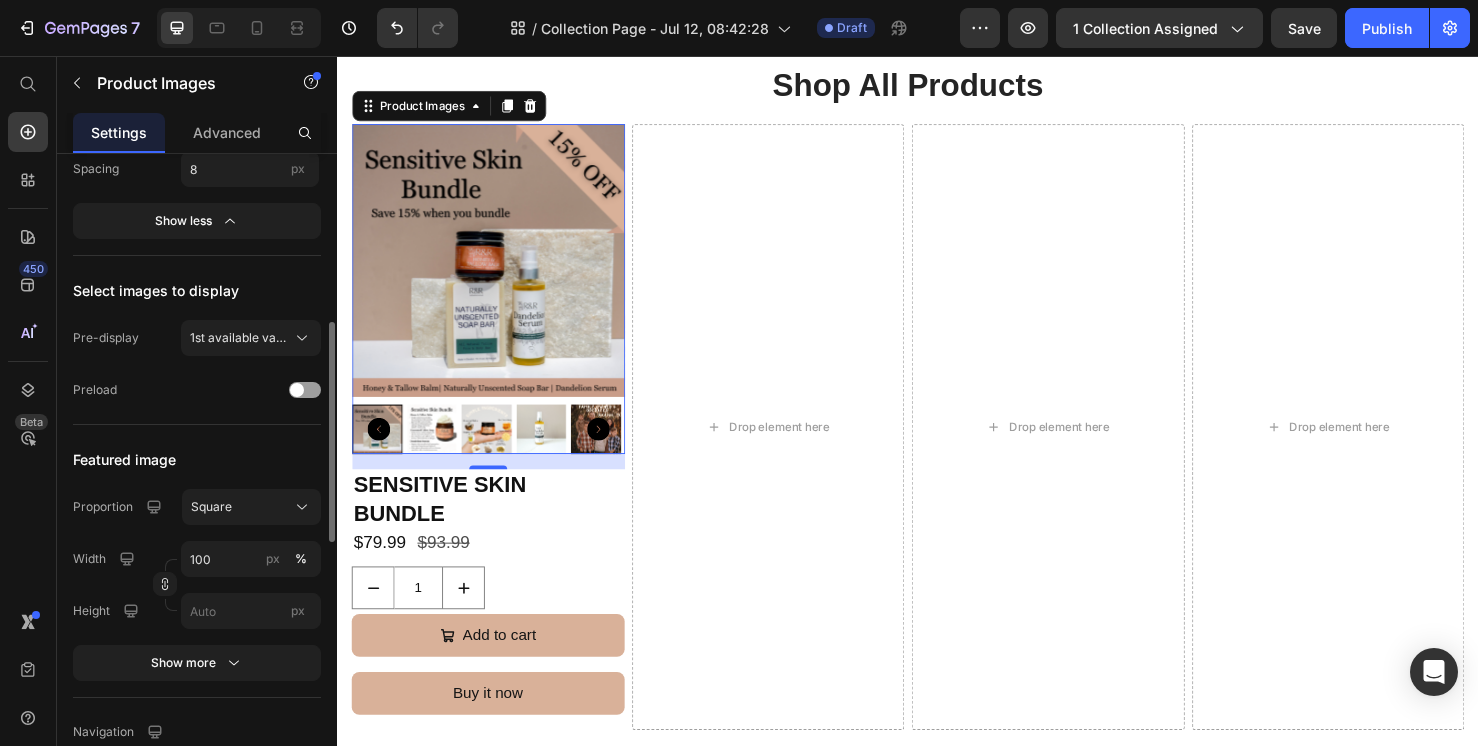 scroll, scrollTop: 647, scrollLeft: 0, axis: vertical 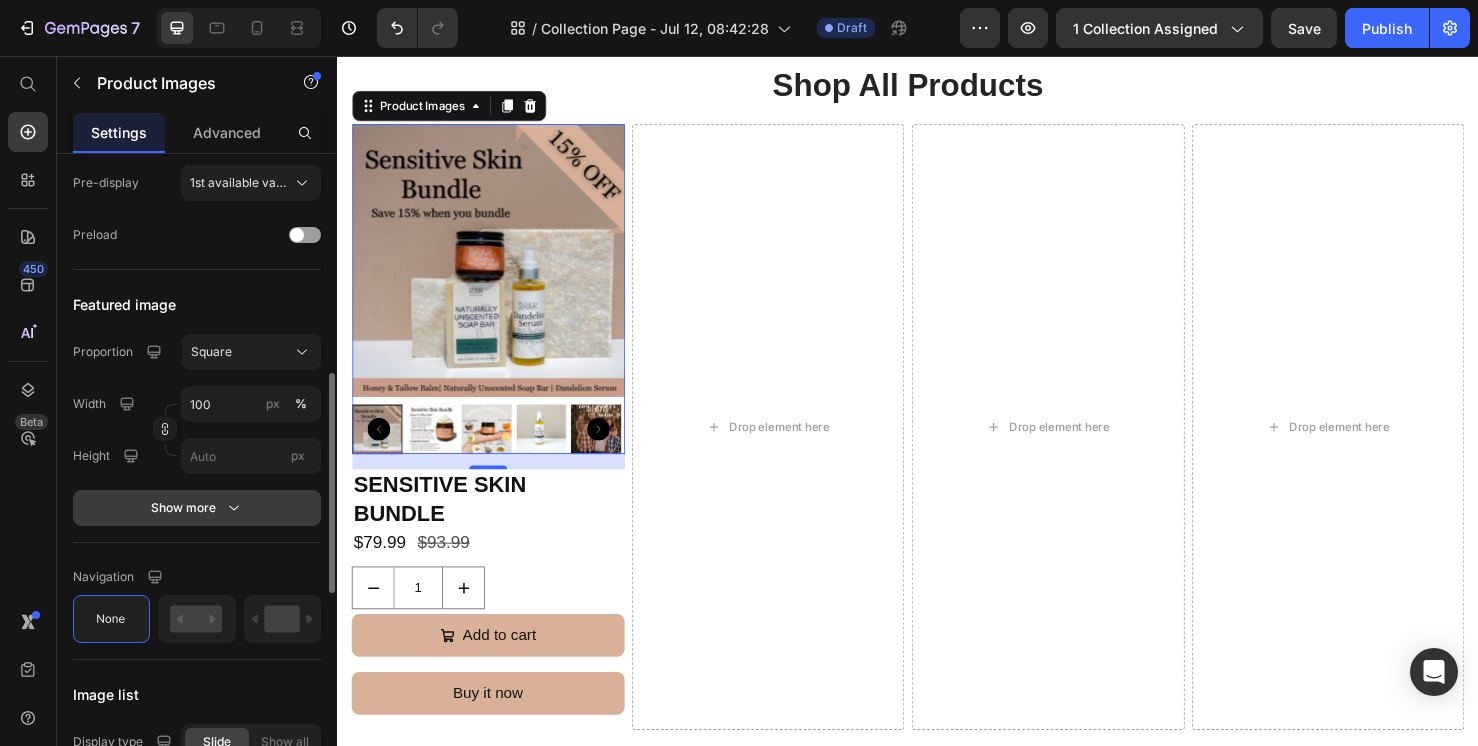 click on "Show more" at bounding box center (197, 508) 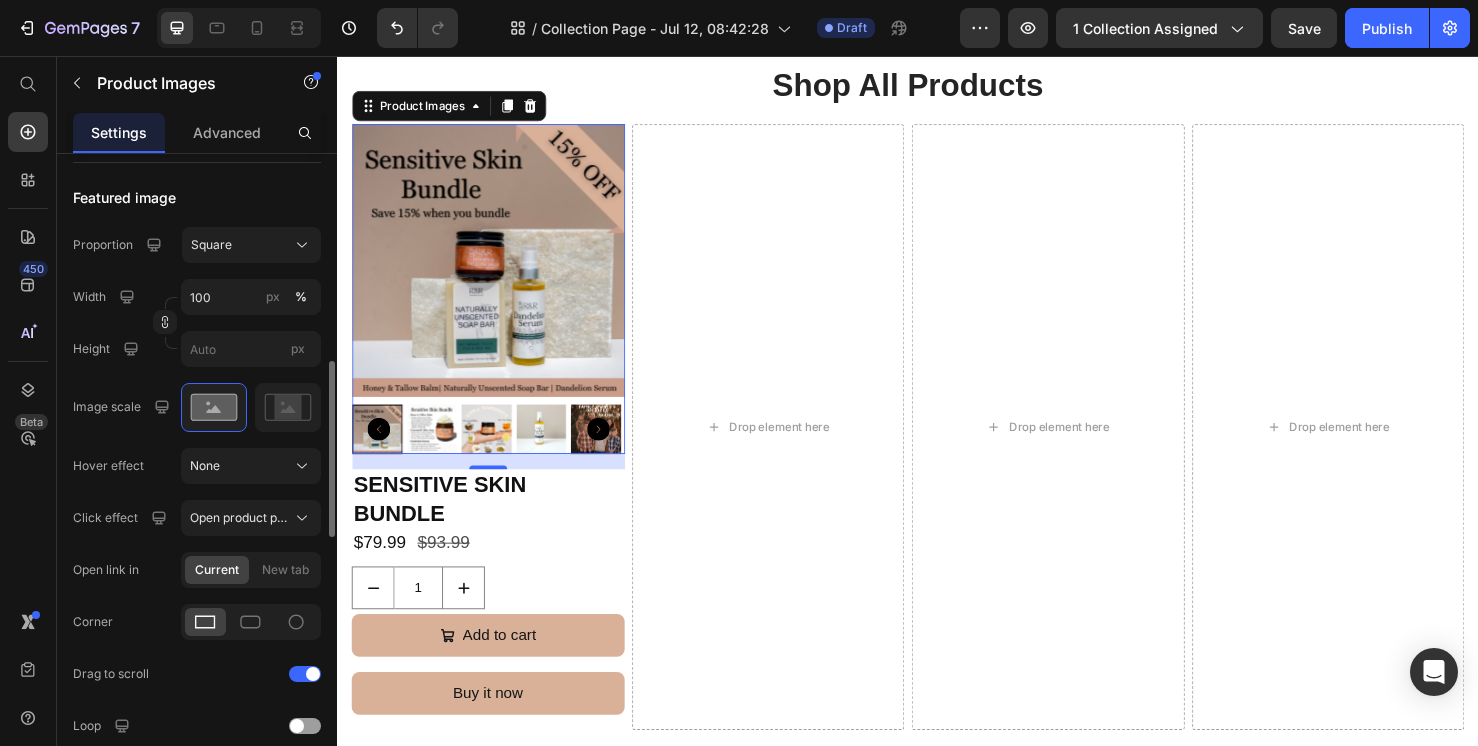 scroll, scrollTop: 756, scrollLeft: 0, axis: vertical 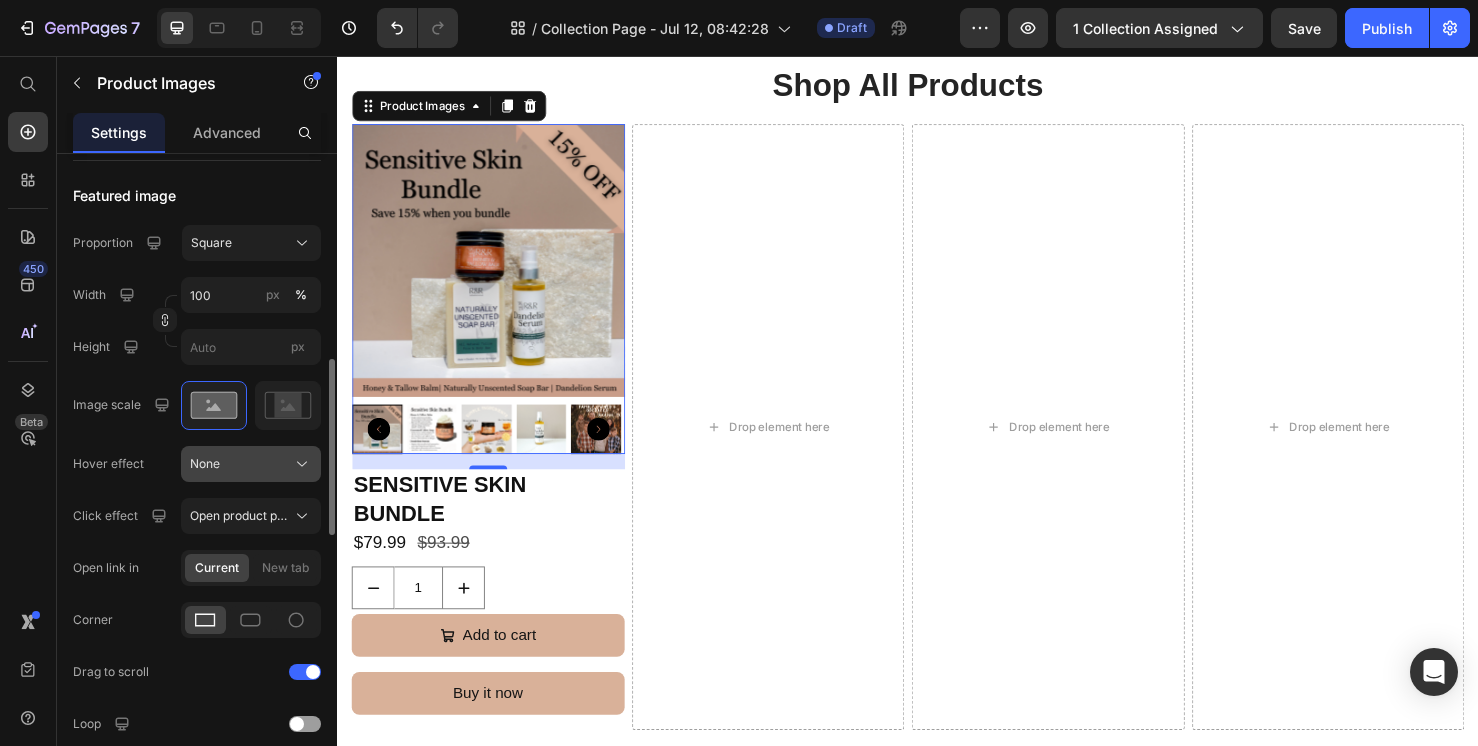 click on "None" at bounding box center [205, 464] 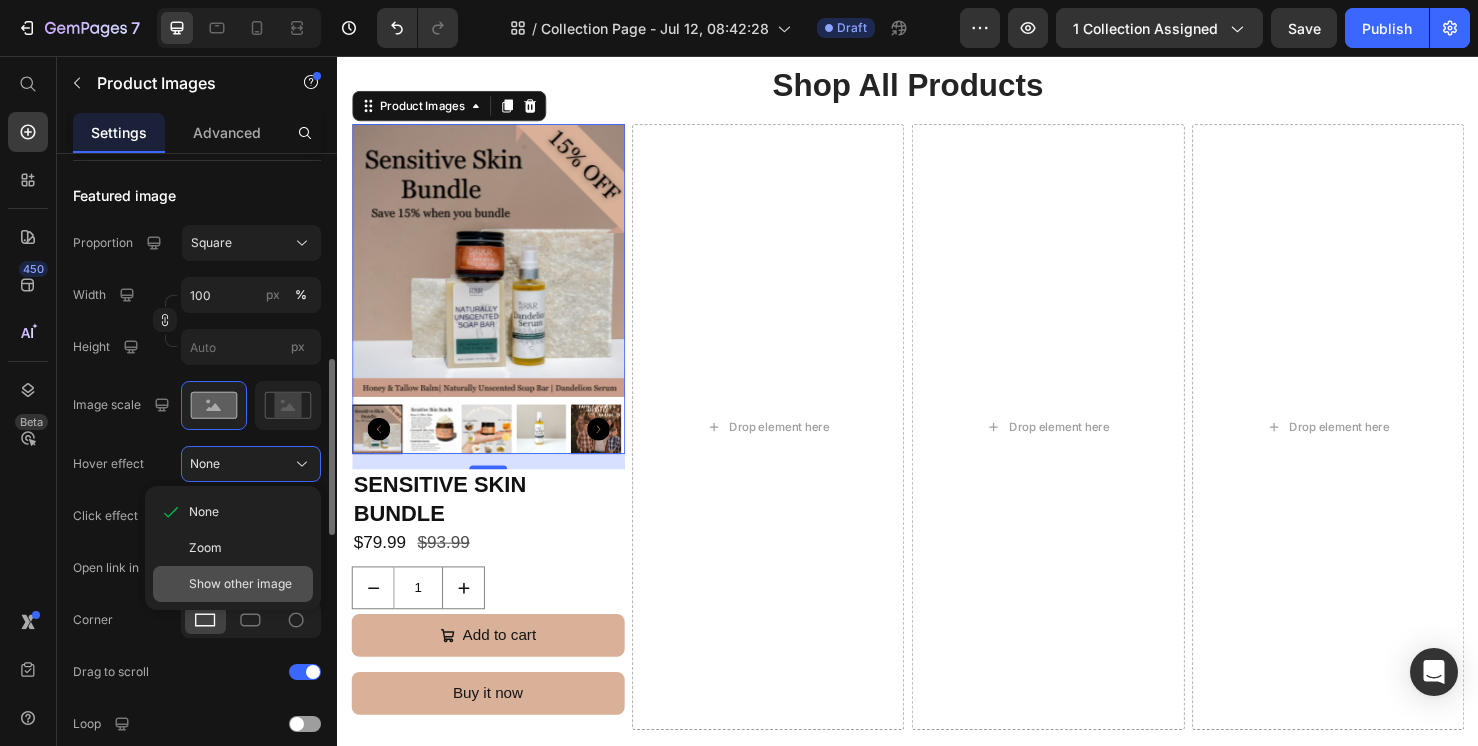 click on "Show other image" at bounding box center (240, 584) 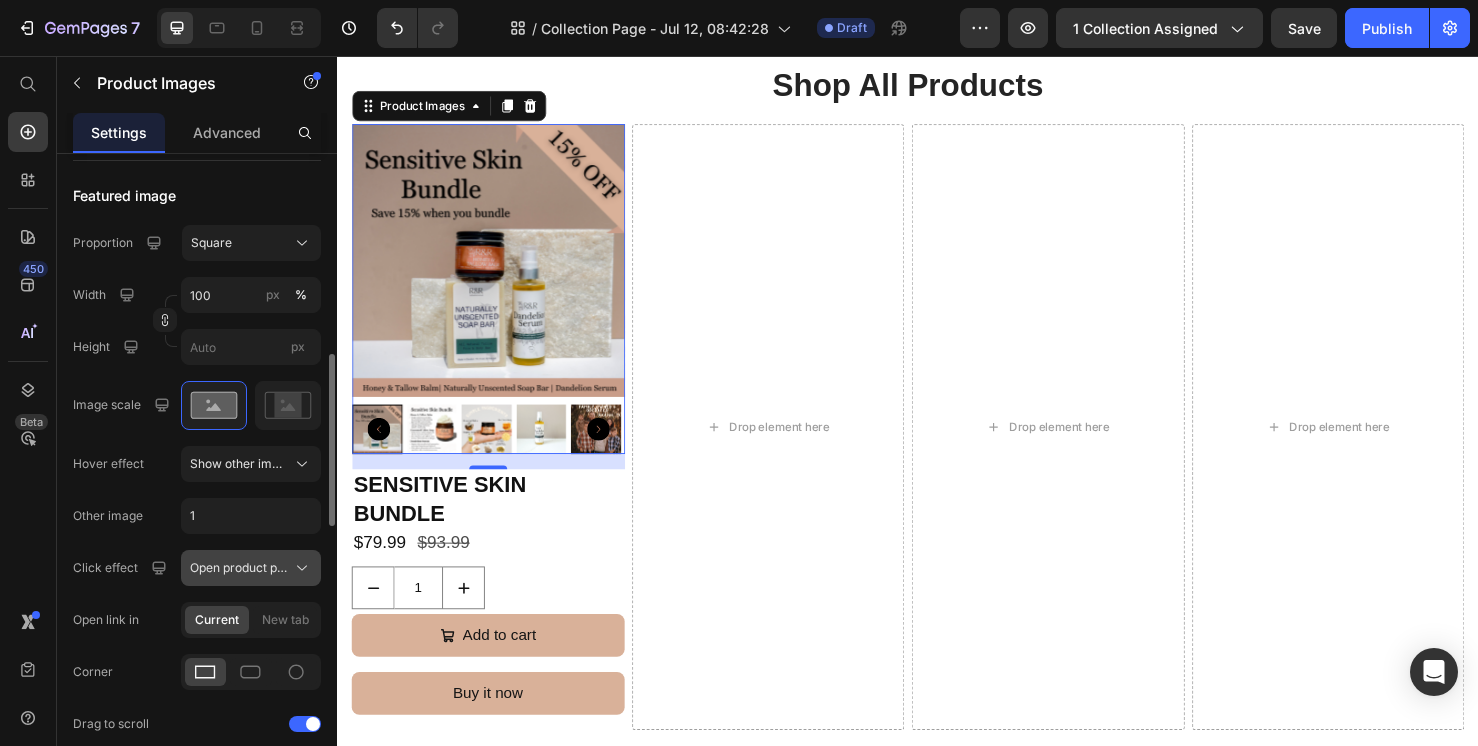 click on "Open product page" at bounding box center [239, 568] 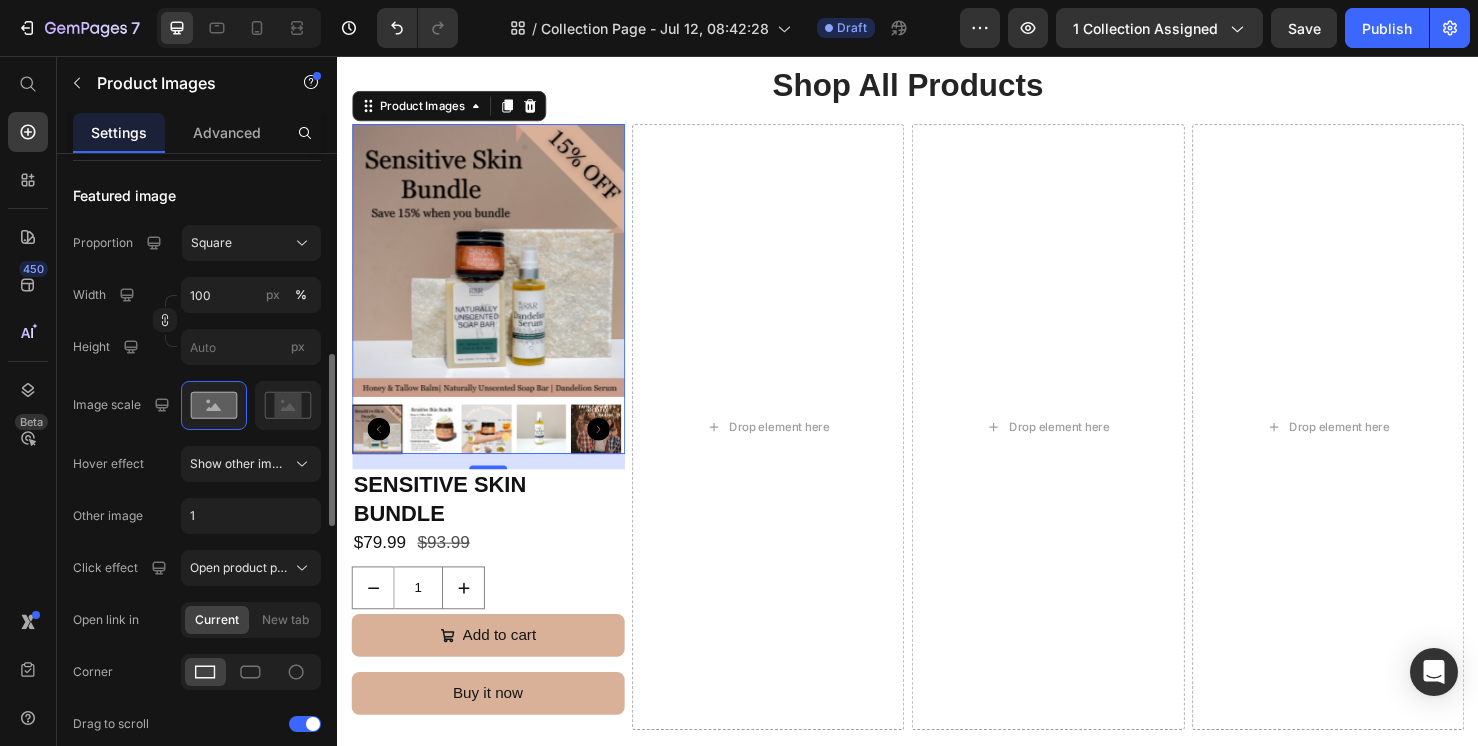 click on "Other image" at bounding box center (108, 516) 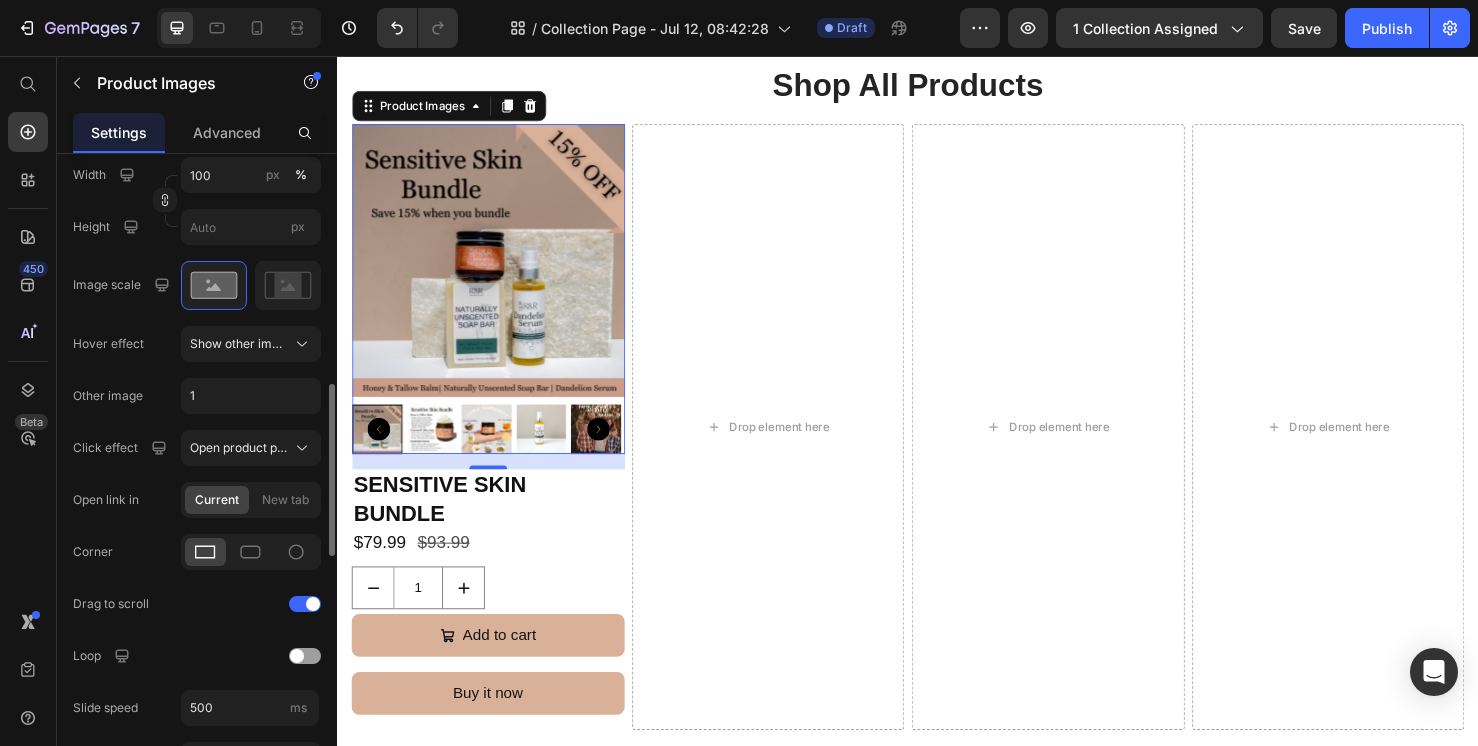 scroll, scrollTop: 878, scrollLeft: 0, axis: vertical 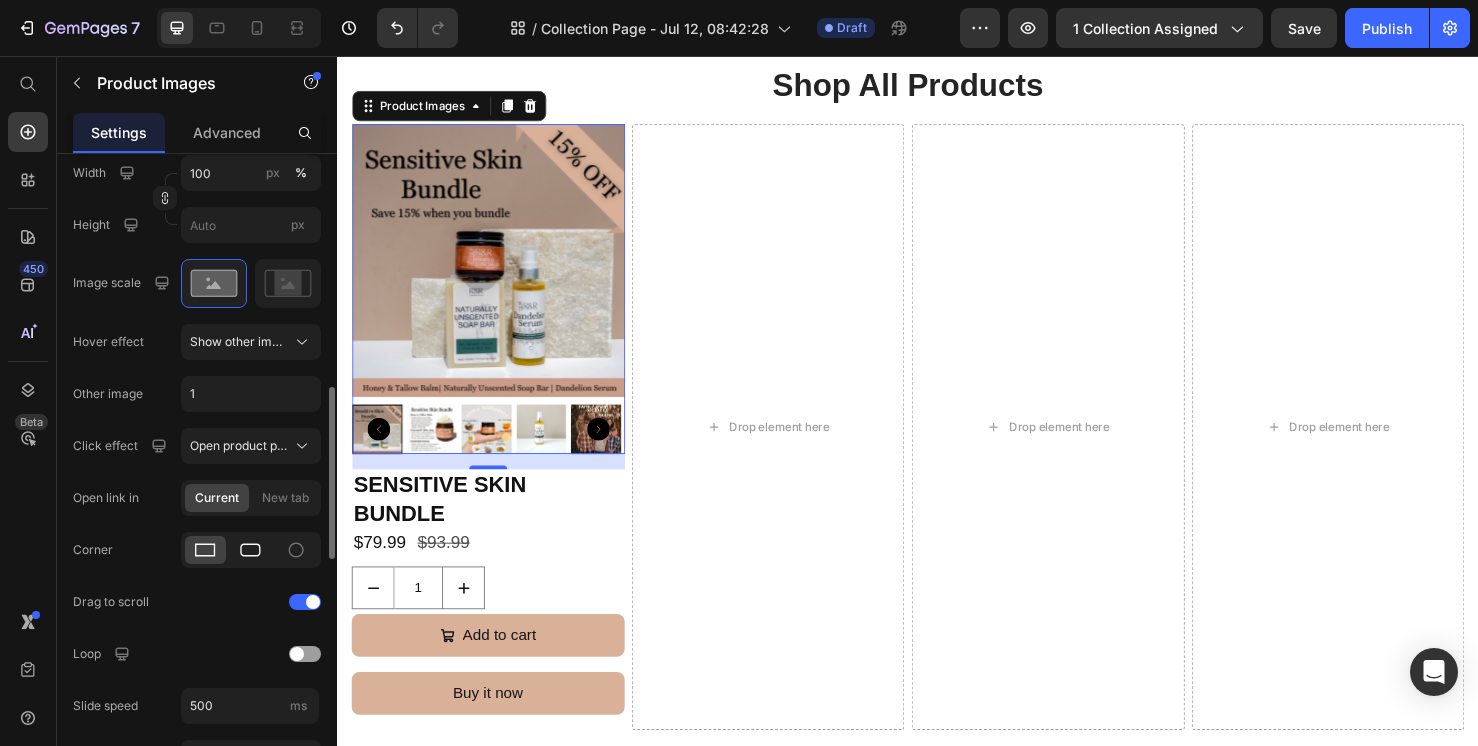click 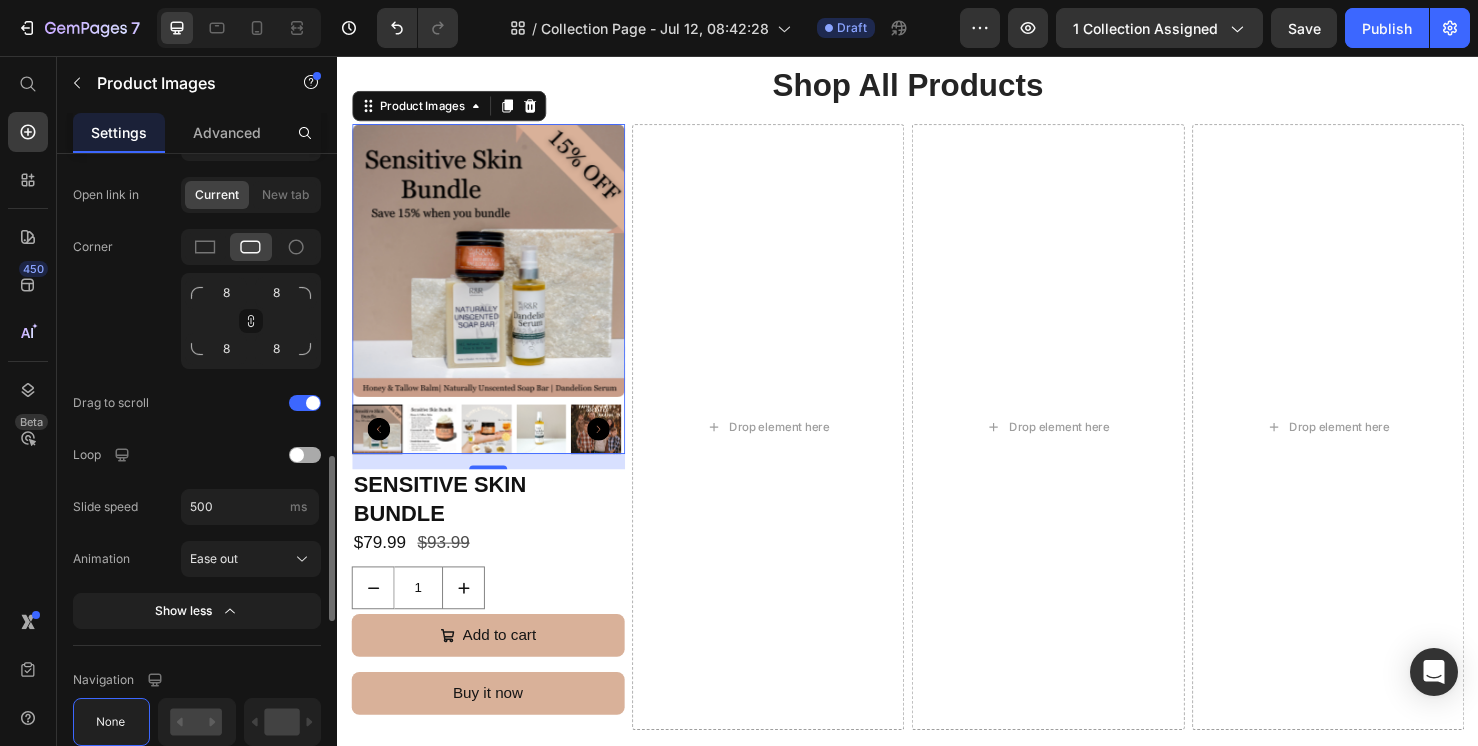 scroll, scrollTop: 1182, scrollLeft: 0, axis: vertical 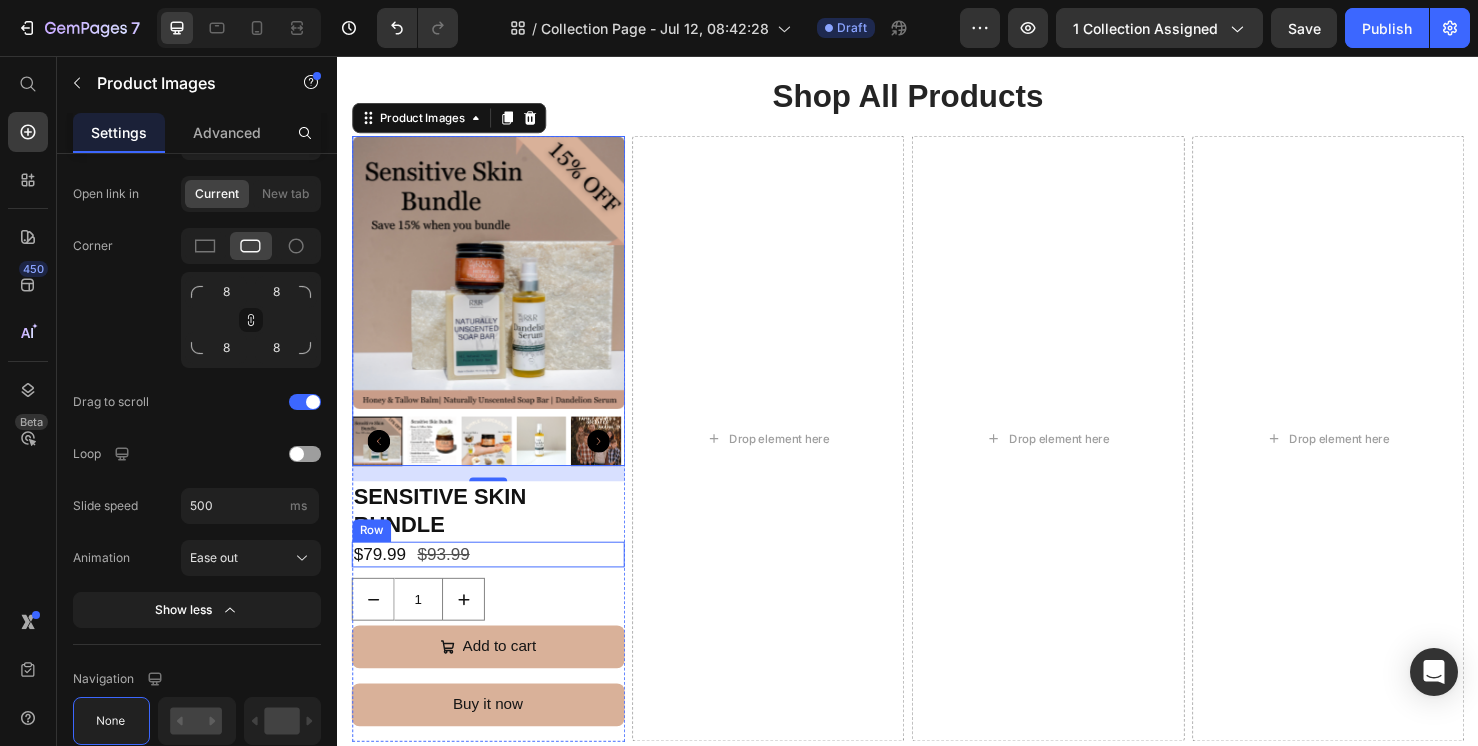 click on "$79.99 Product Price $93.99 Product Price Row" at bounding box center [495, 580] 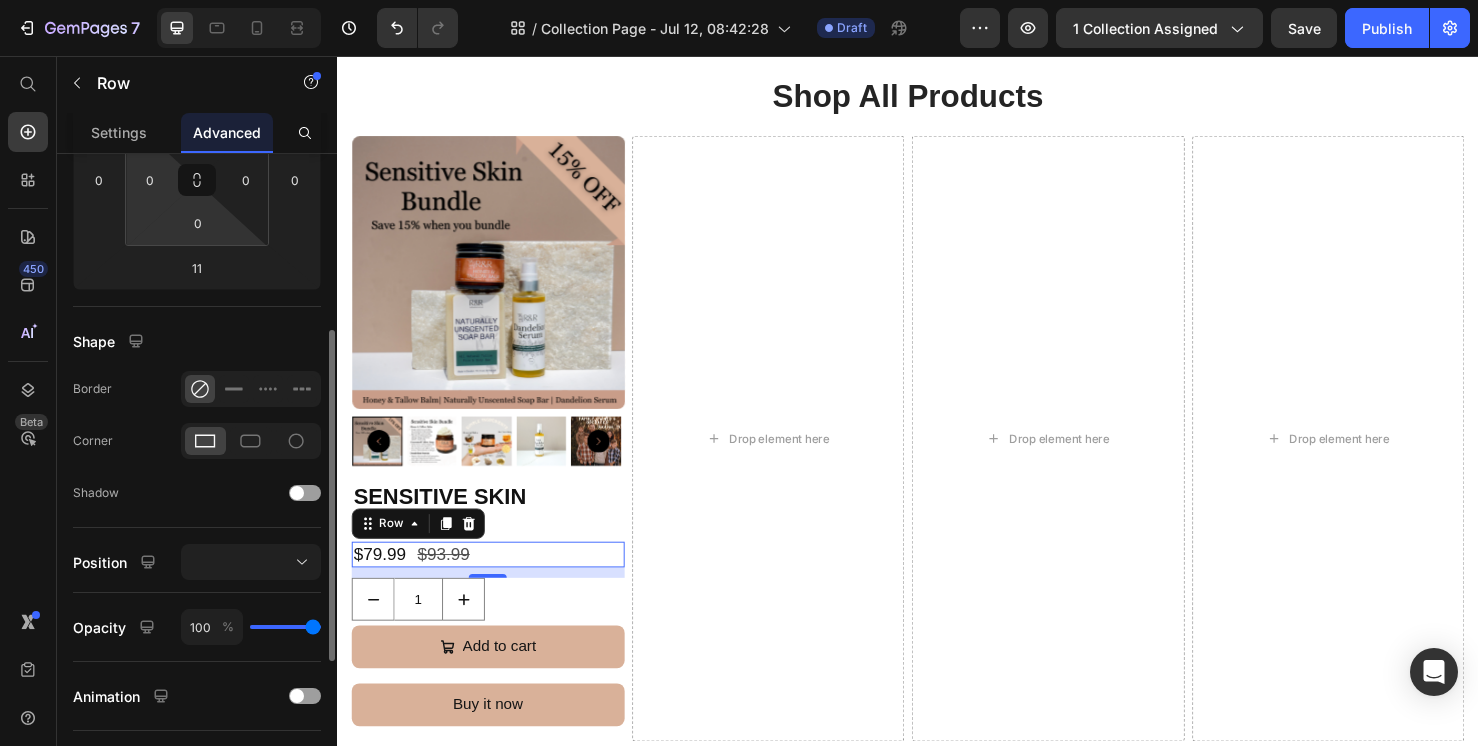 scroll, scrollTop: 371, scrollLeft: 0, axis: vertical 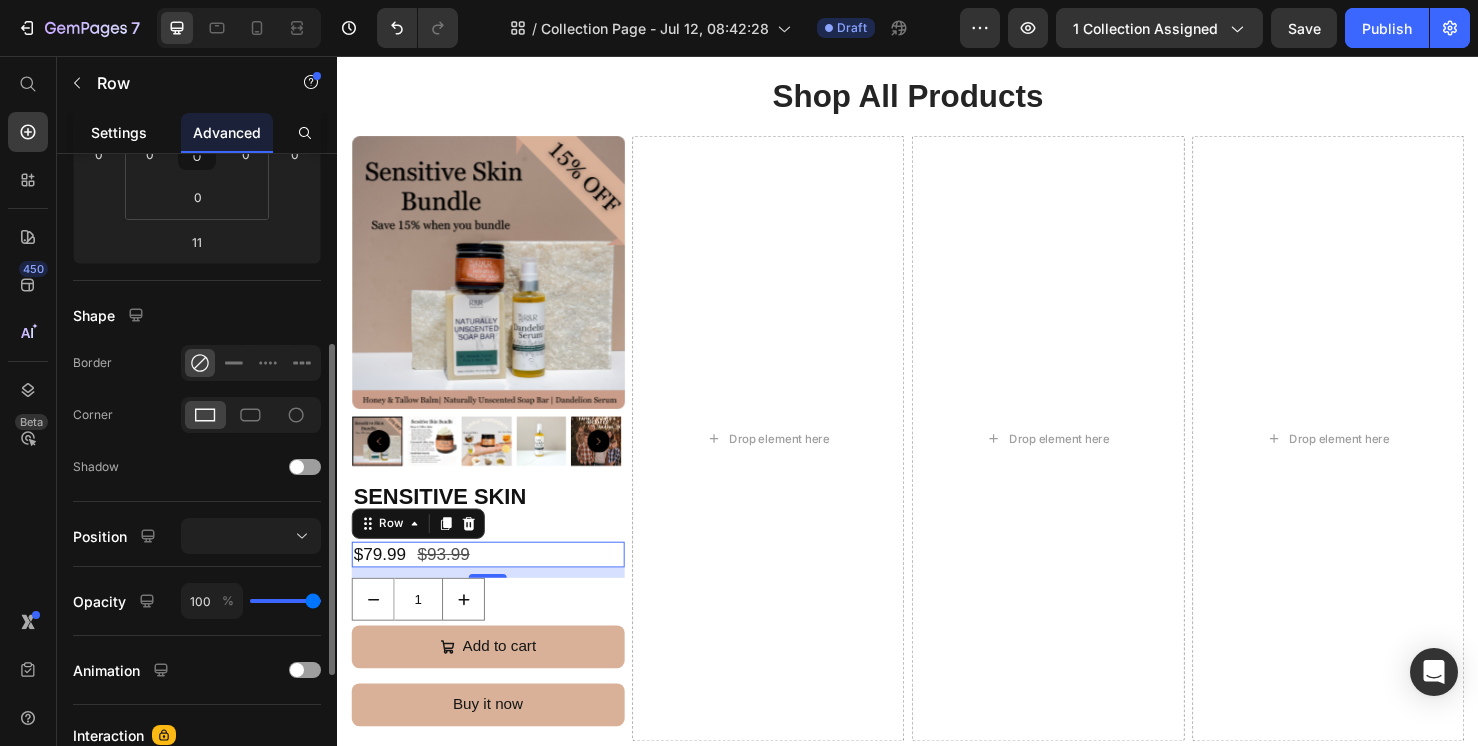 click on "Settings" at bounding box center [119, 132] 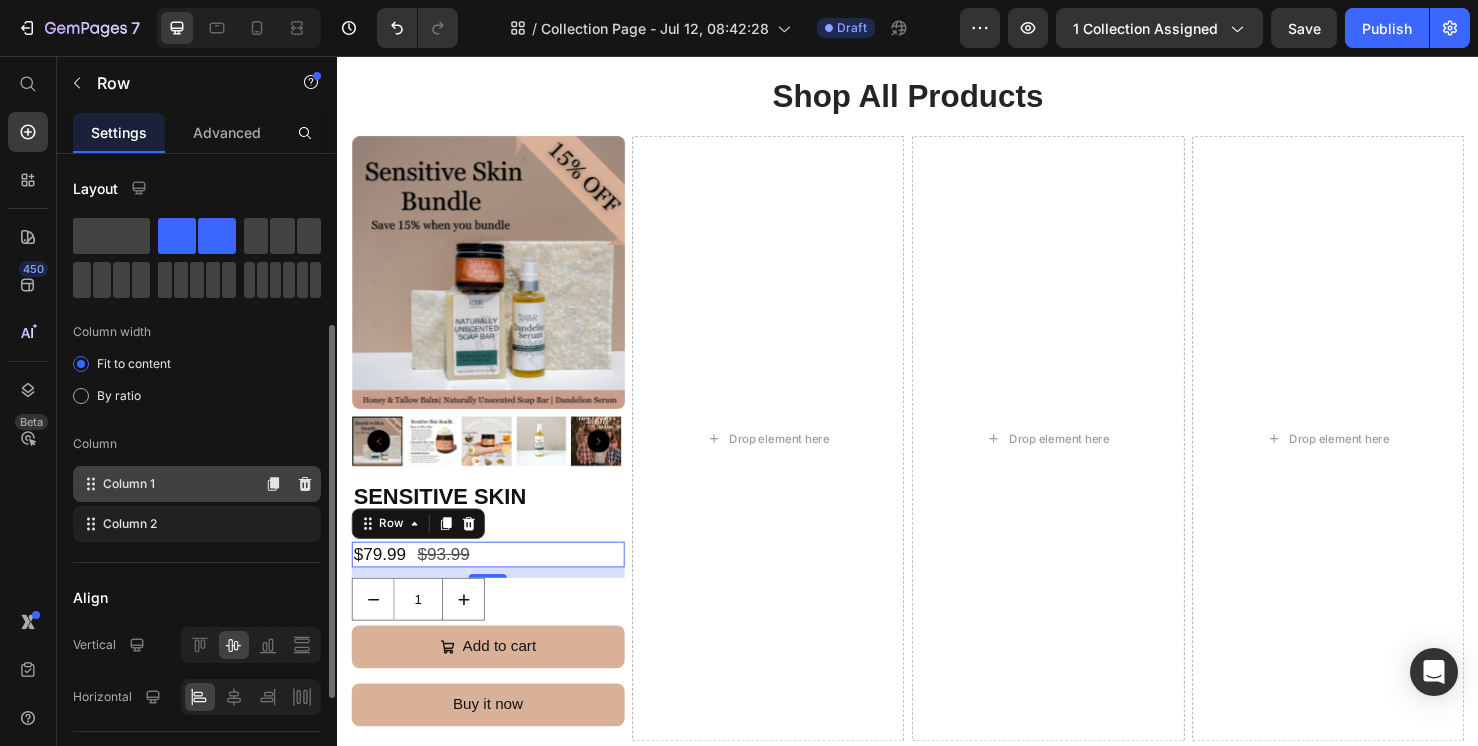 scroll, scrollTop: 109, scrollLeft: 0, axis: vertical 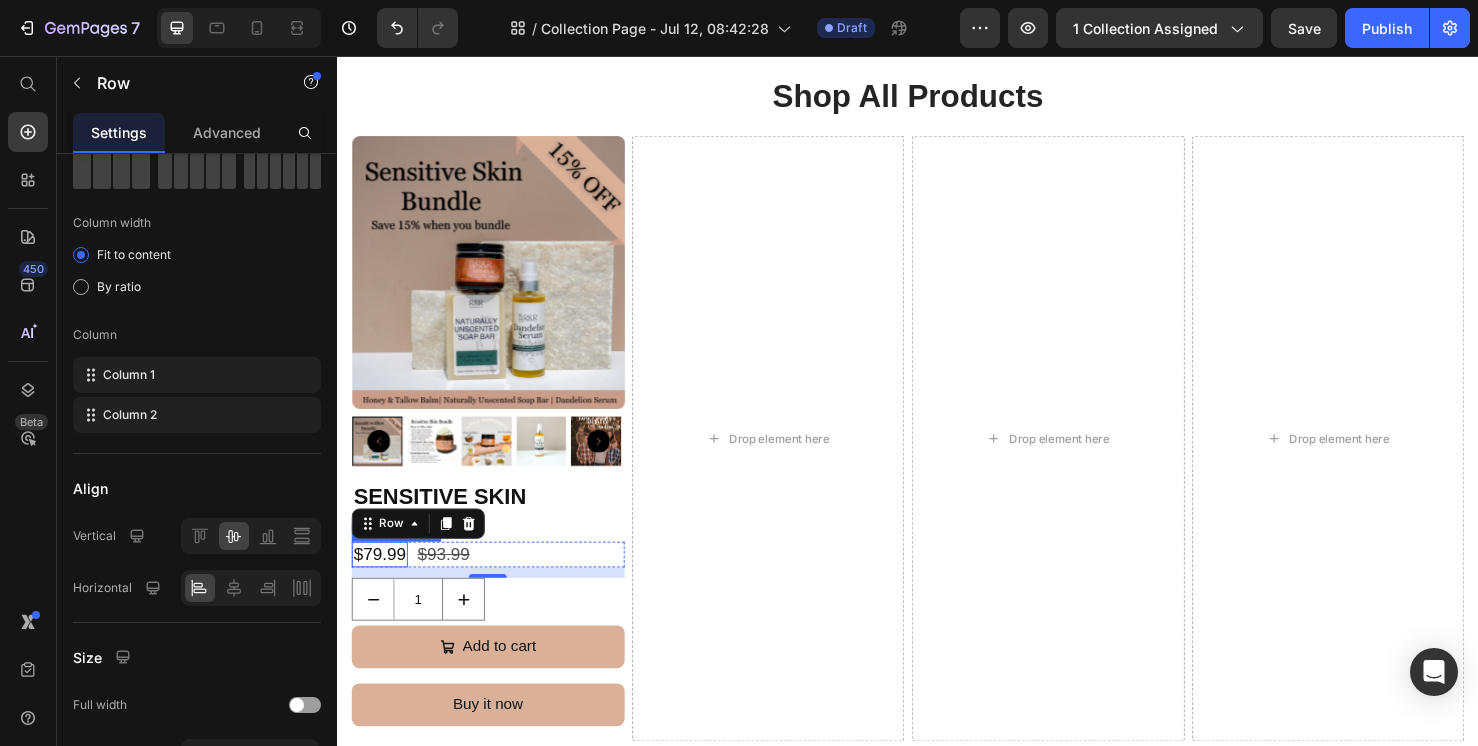 click on "$79.99" at bounding box center (381, 580) 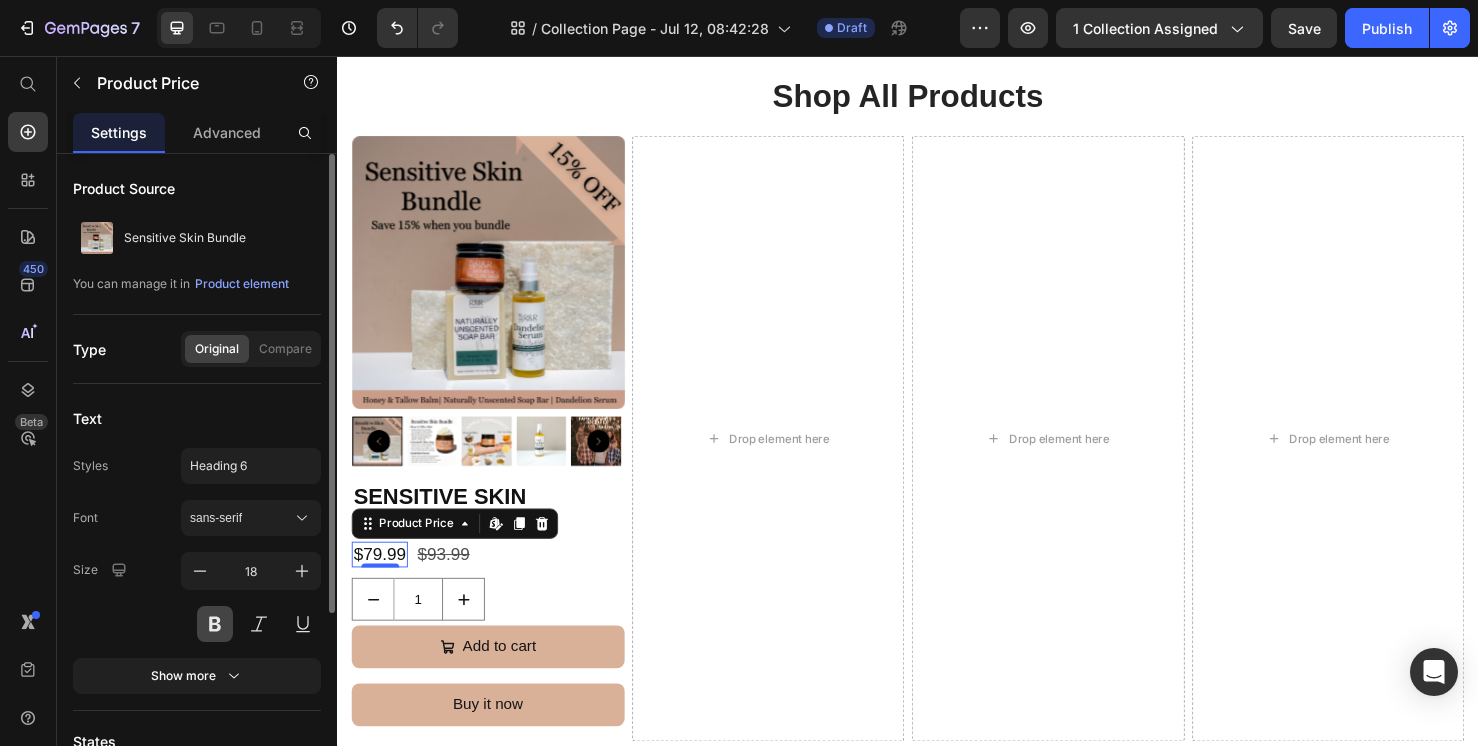 click at bounding box center [215, 624] 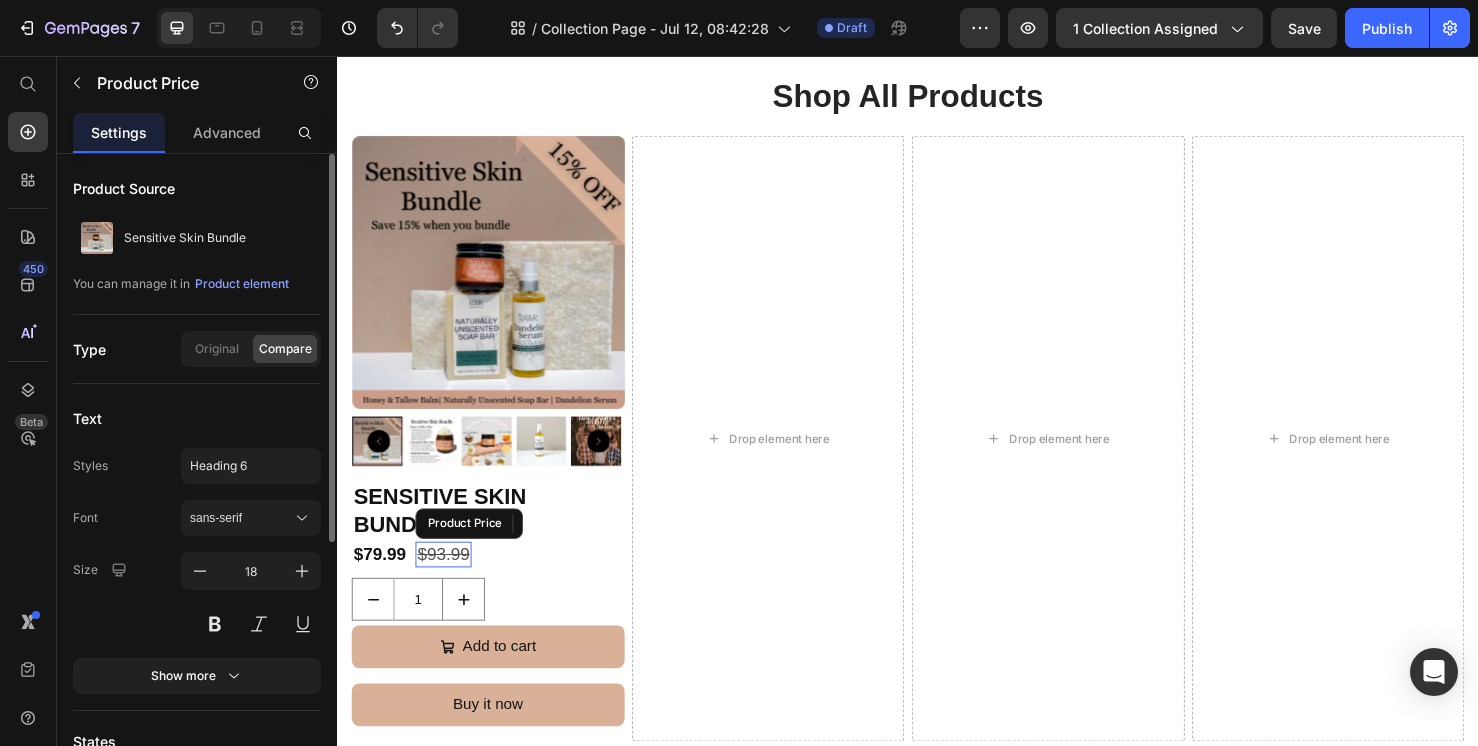 click on "$93.99" at bounding box center [448, 580] 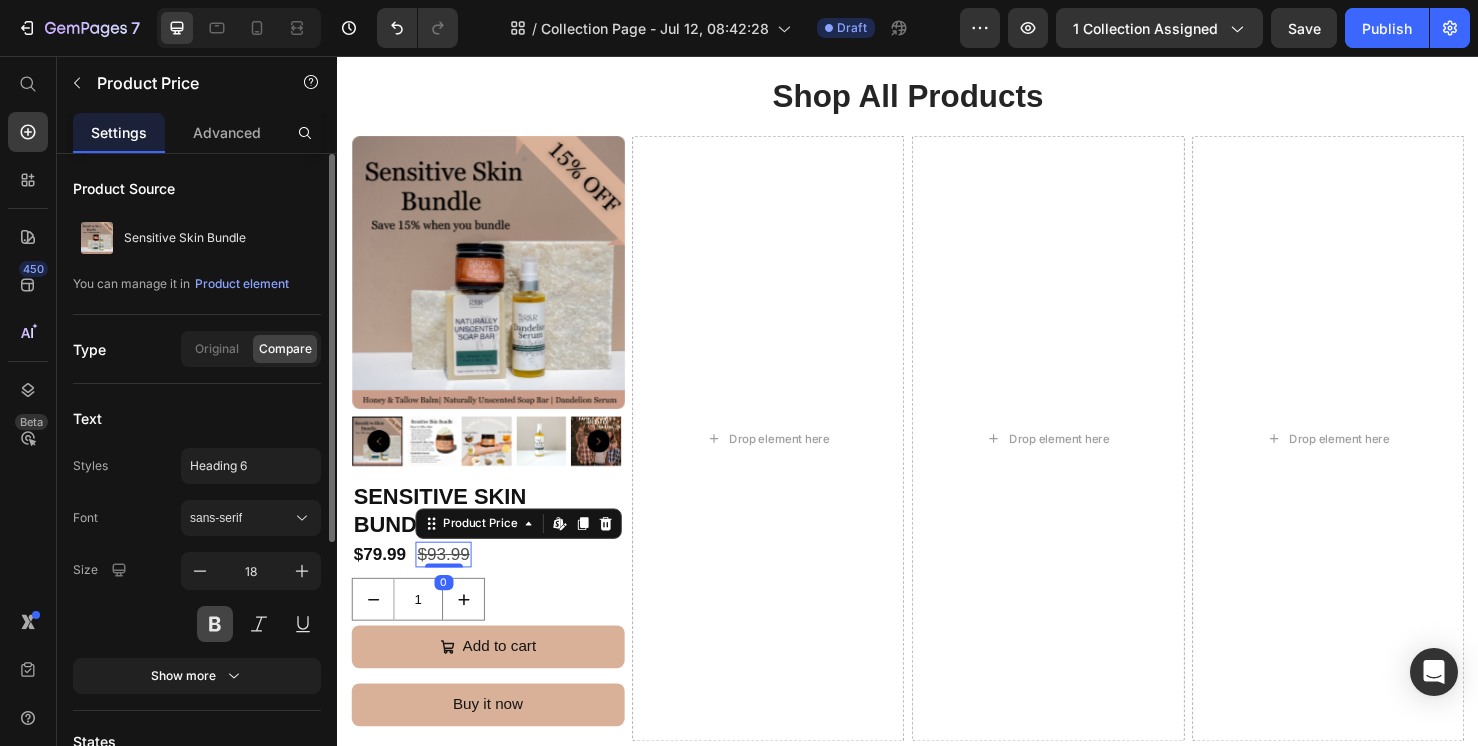 click at bounding box center [215, 624] 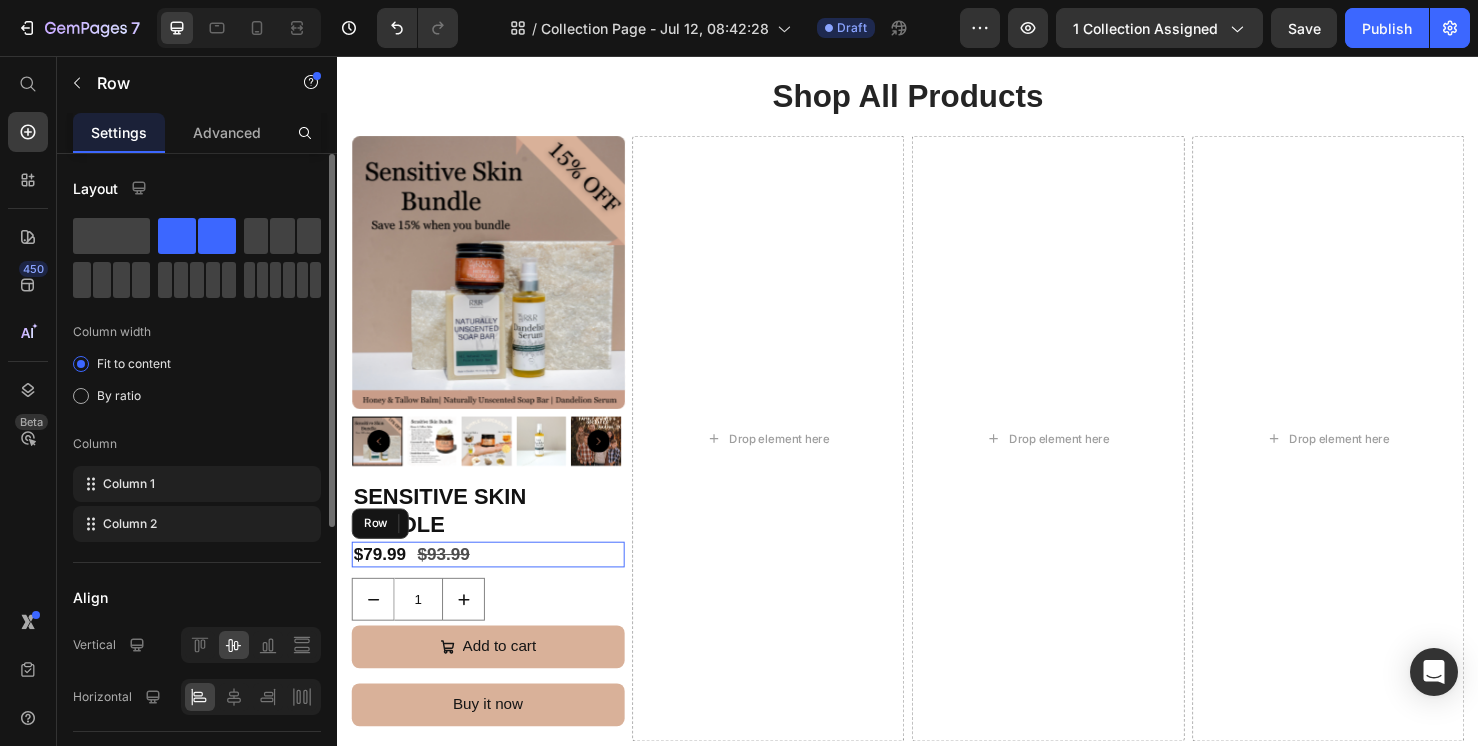 click on "$79.99 Product Price $93.99 Product Price   Edit content in Shopify 0 Row" at bounding box center (495, 580) 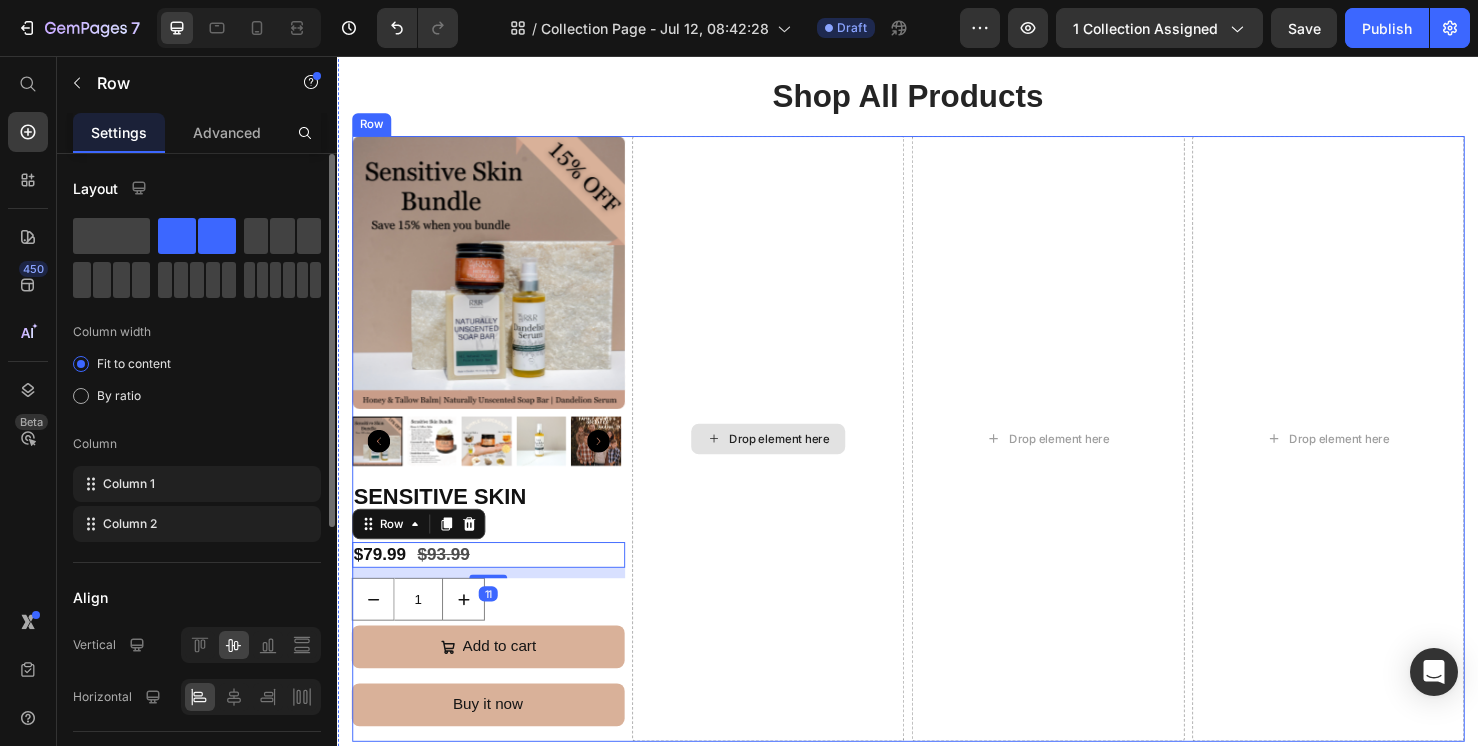 click on "Drop element here" at bounding box center [790, 458] 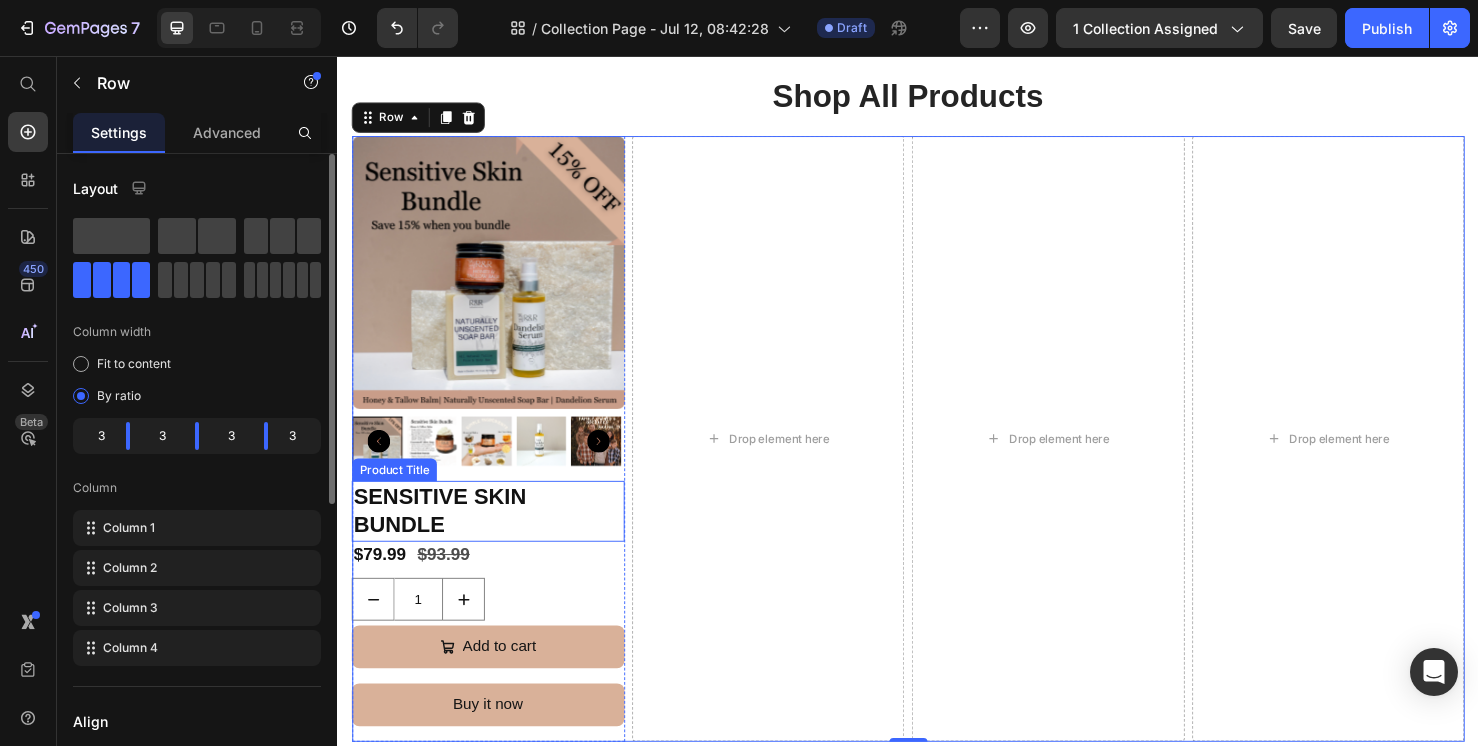 click on "Sensitive Skin Bundle" at bounding box center [495, 535] 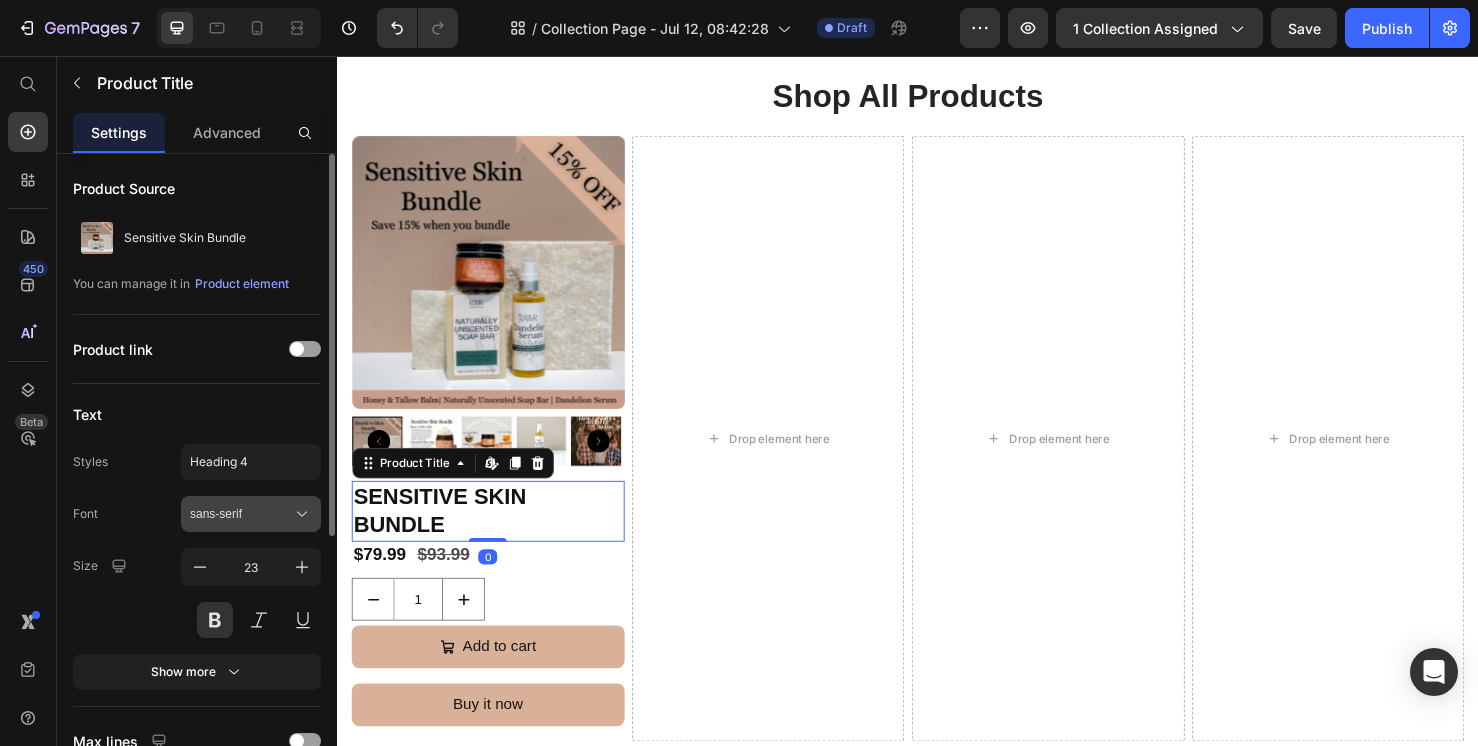 click on "sans-serif" at bounding box center (241, 514) 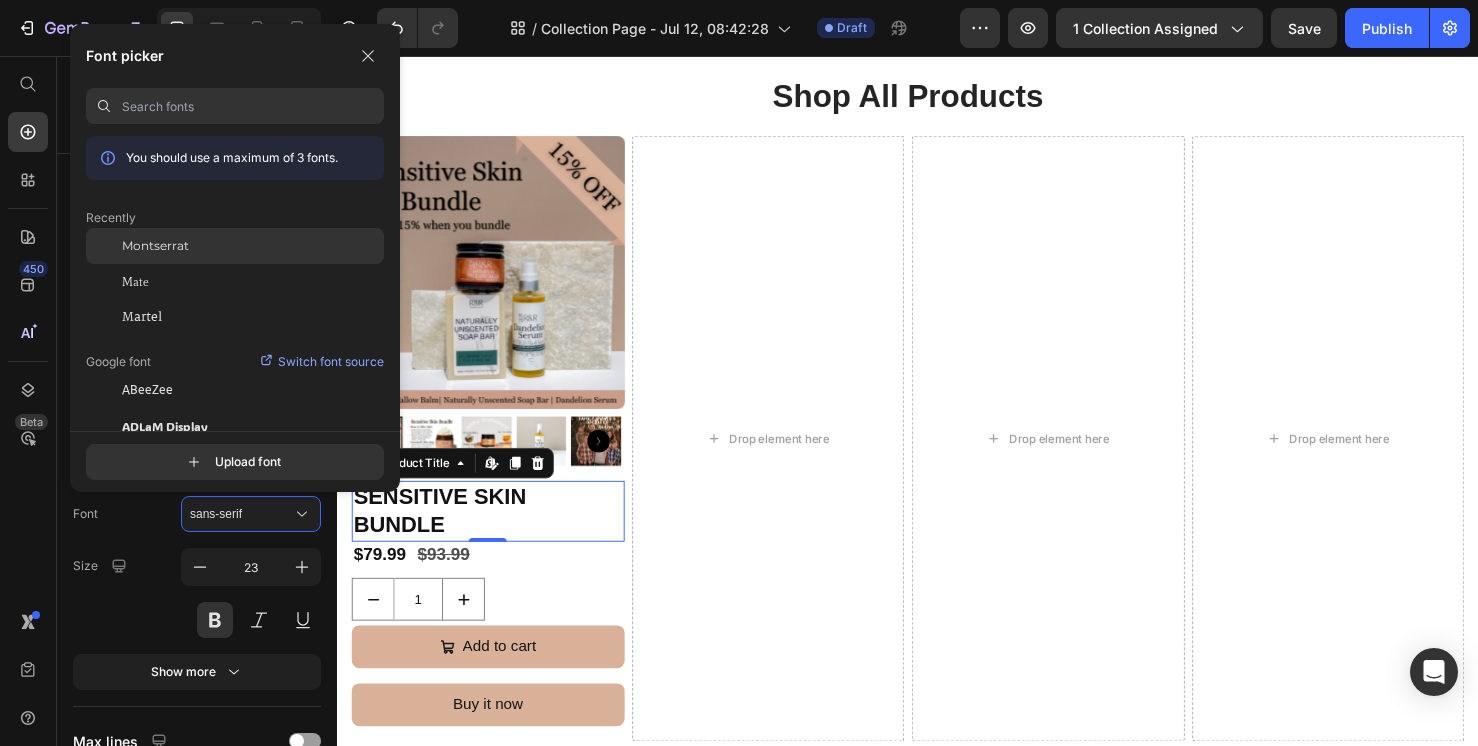click on "Montserrat" at bounding box center (155, 246) 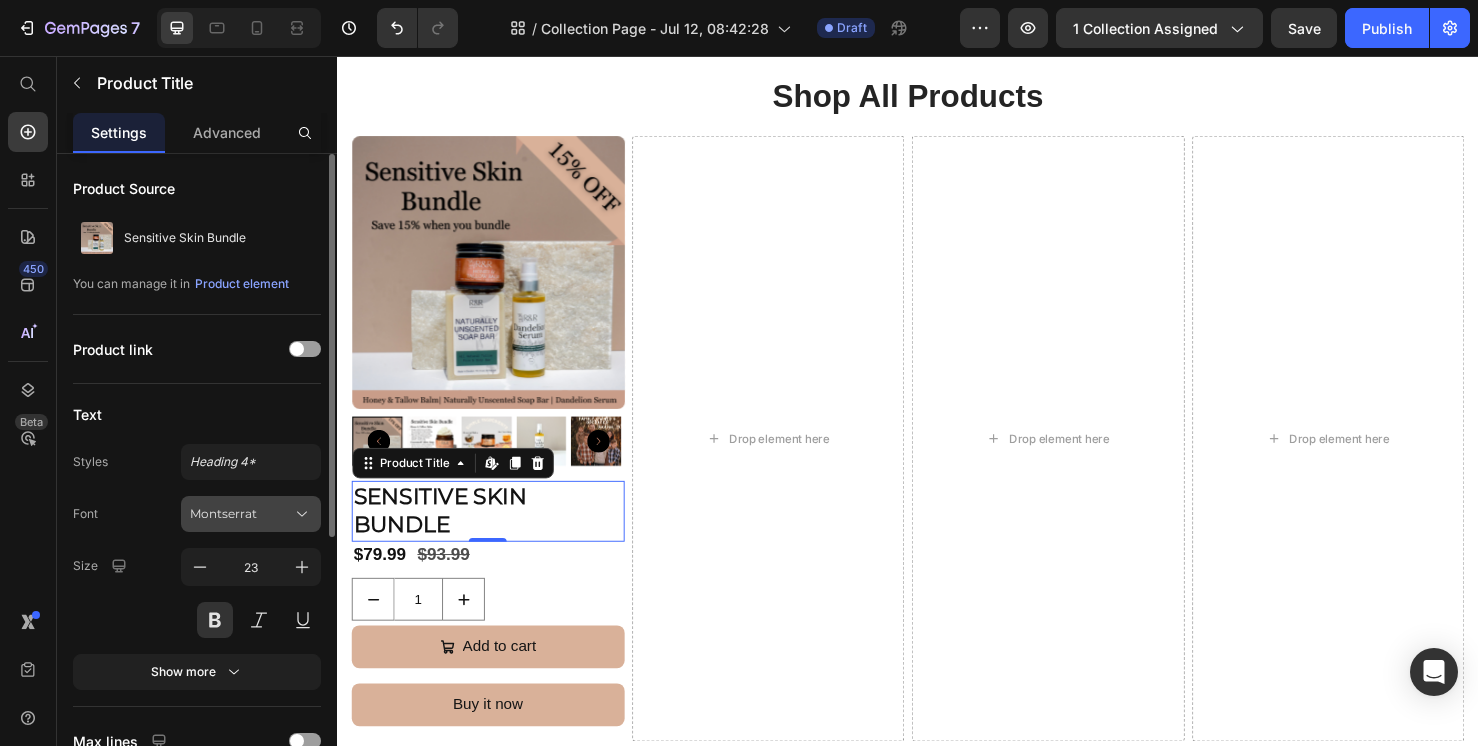 click on "Montserrat" at bounding box center [251, 514] 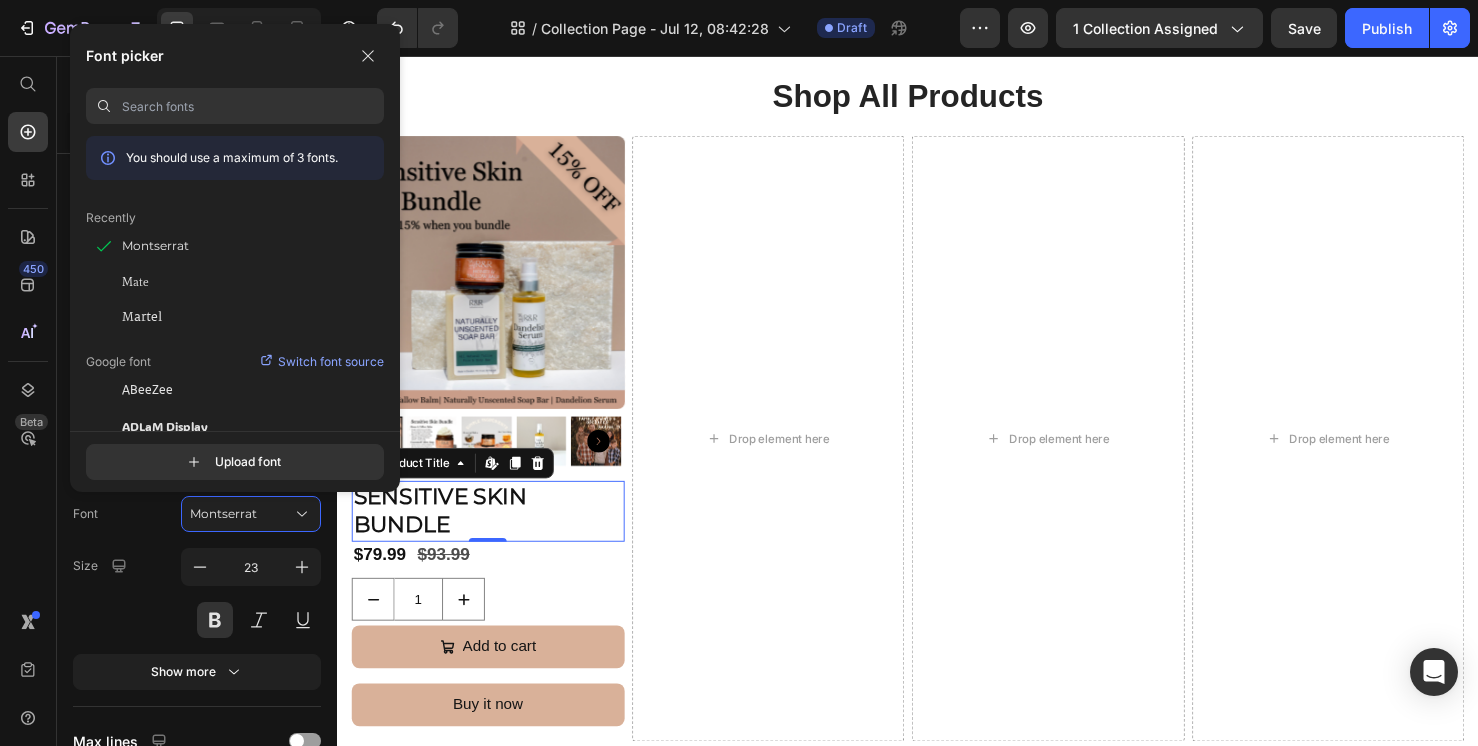 scroll, scrollTop: 0, scrollLeft: 0, axis: both 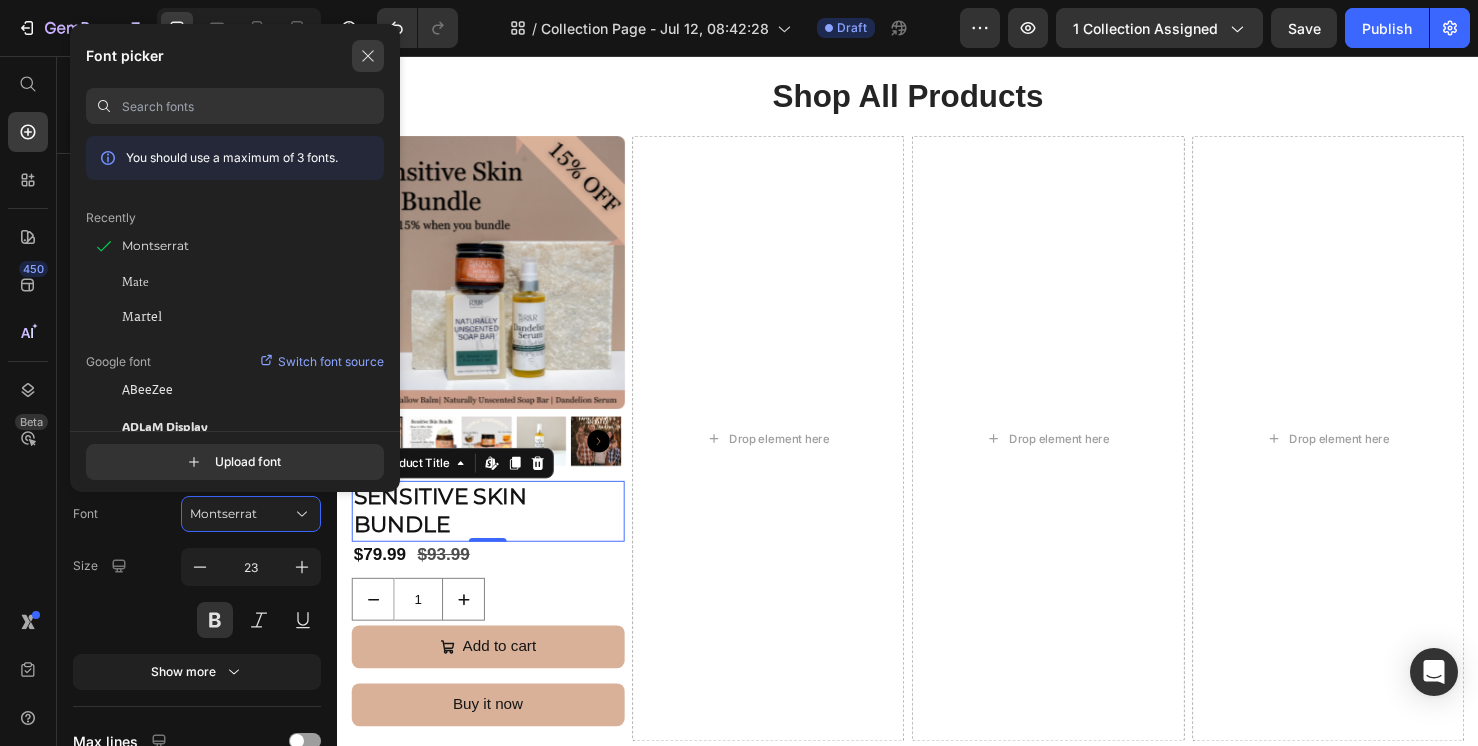 click 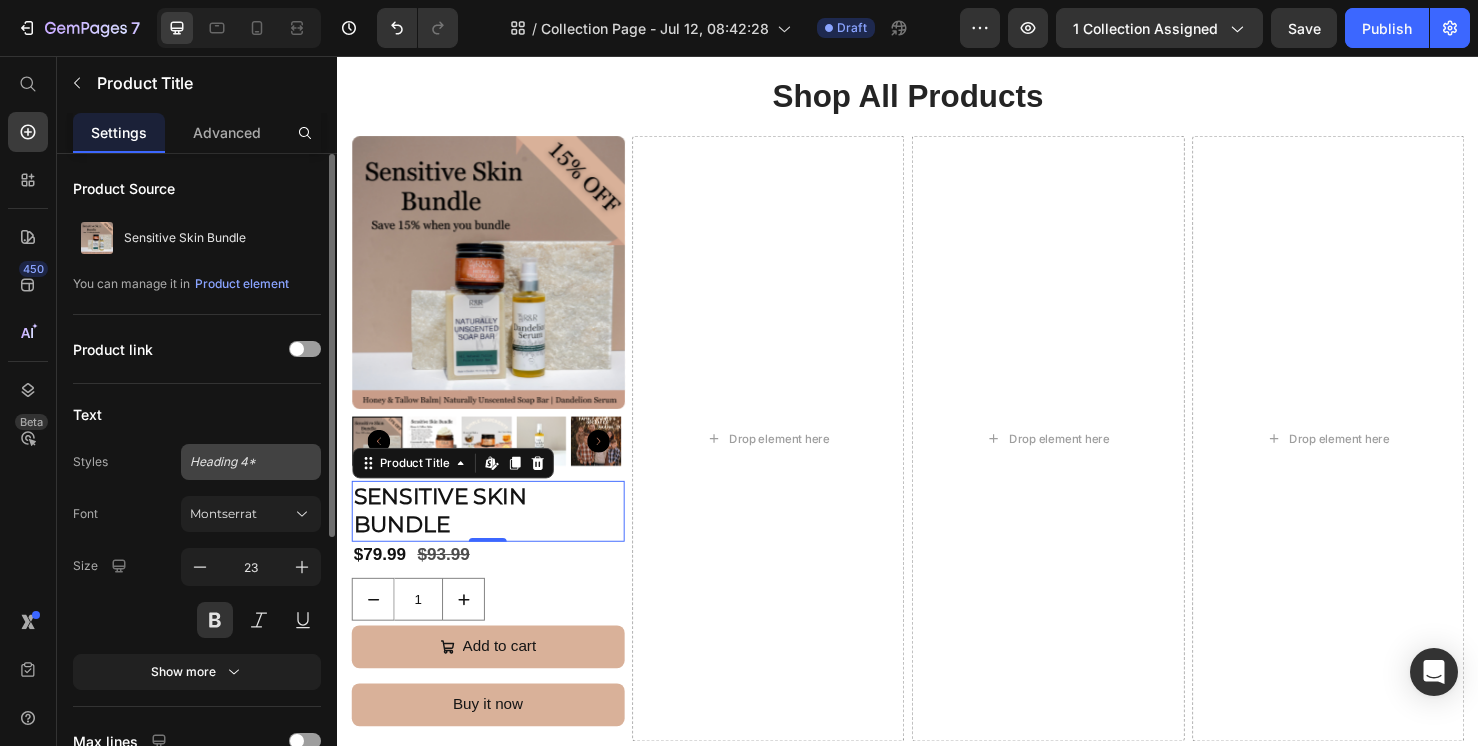 click on "Heading 4*" at bounding box center (239, 462) 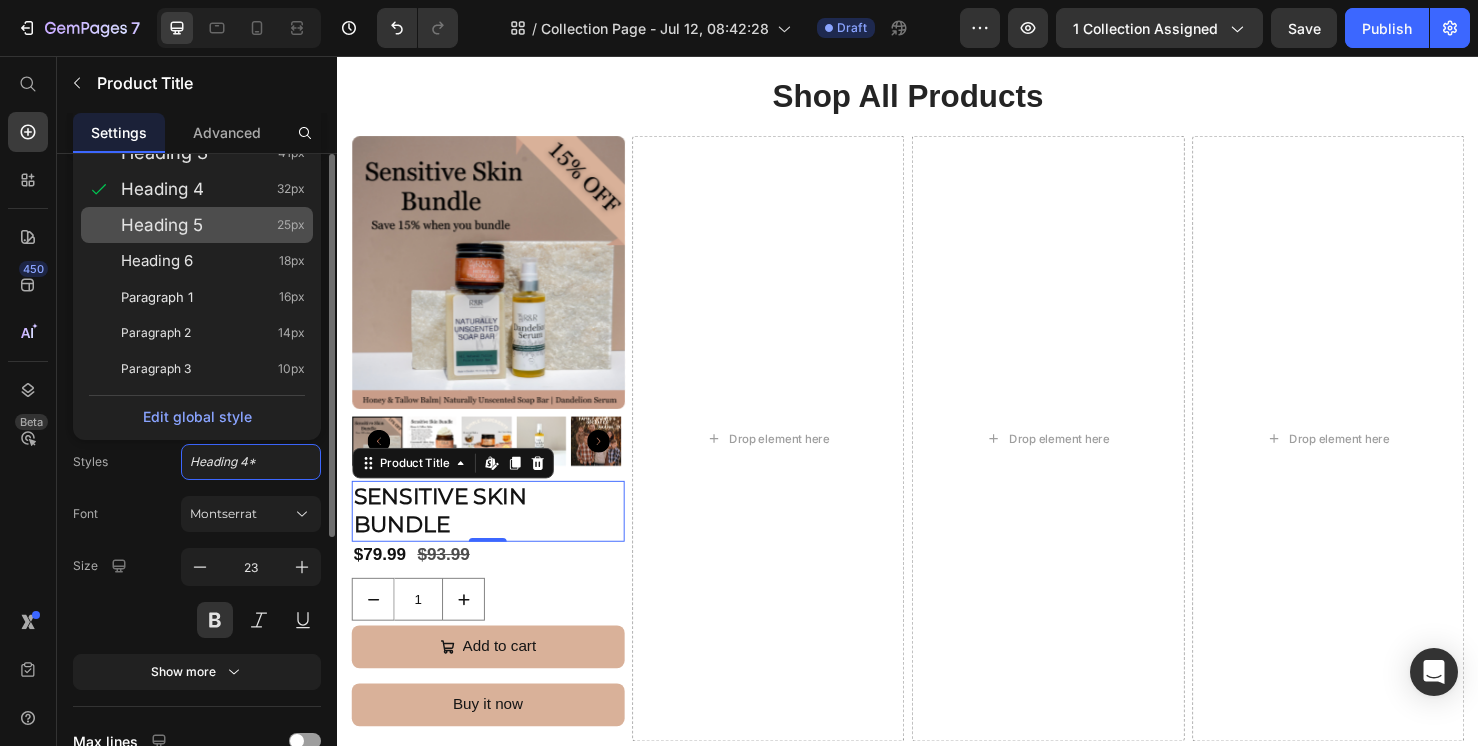 click on "Heading 5 25px" at bounding box center (213, 225) 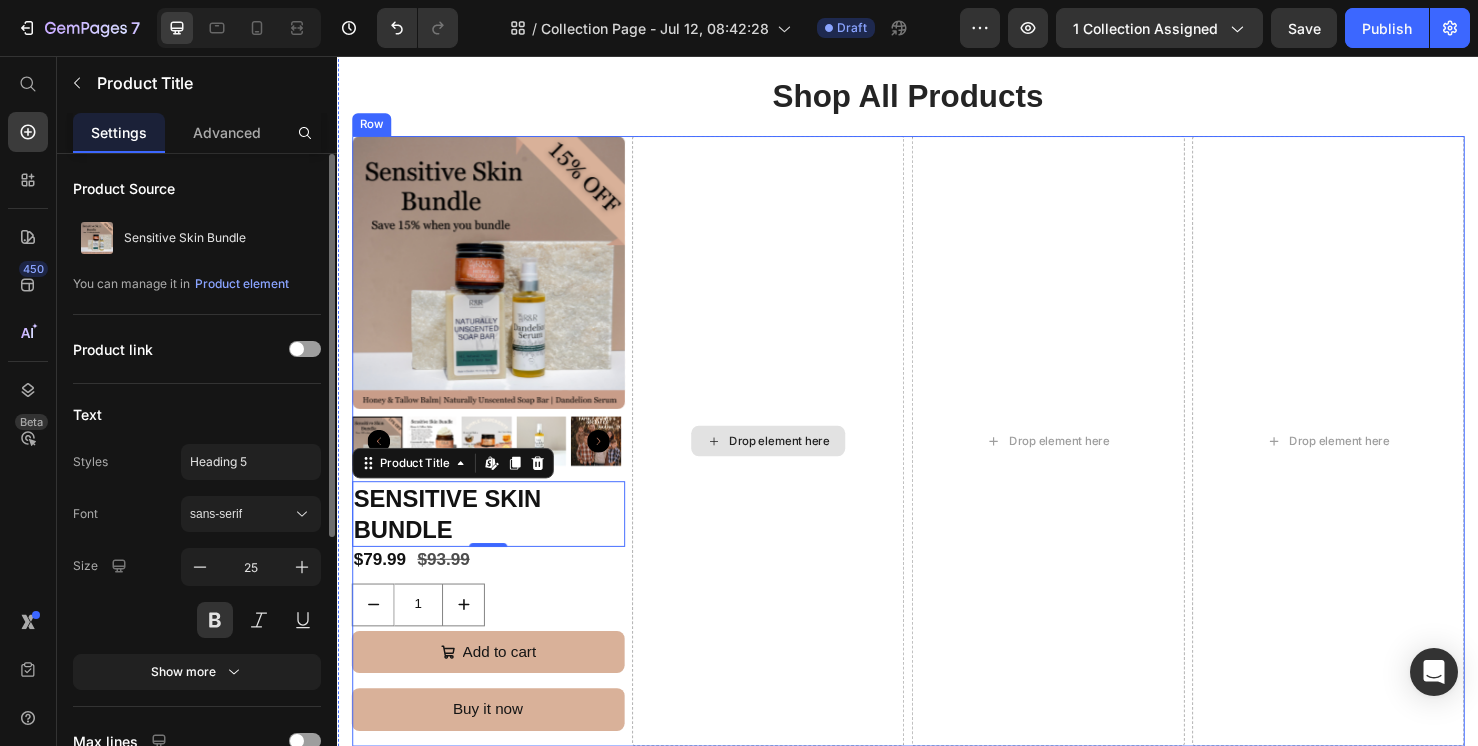 click on "Drop element here" at bounding box center [790, 461] 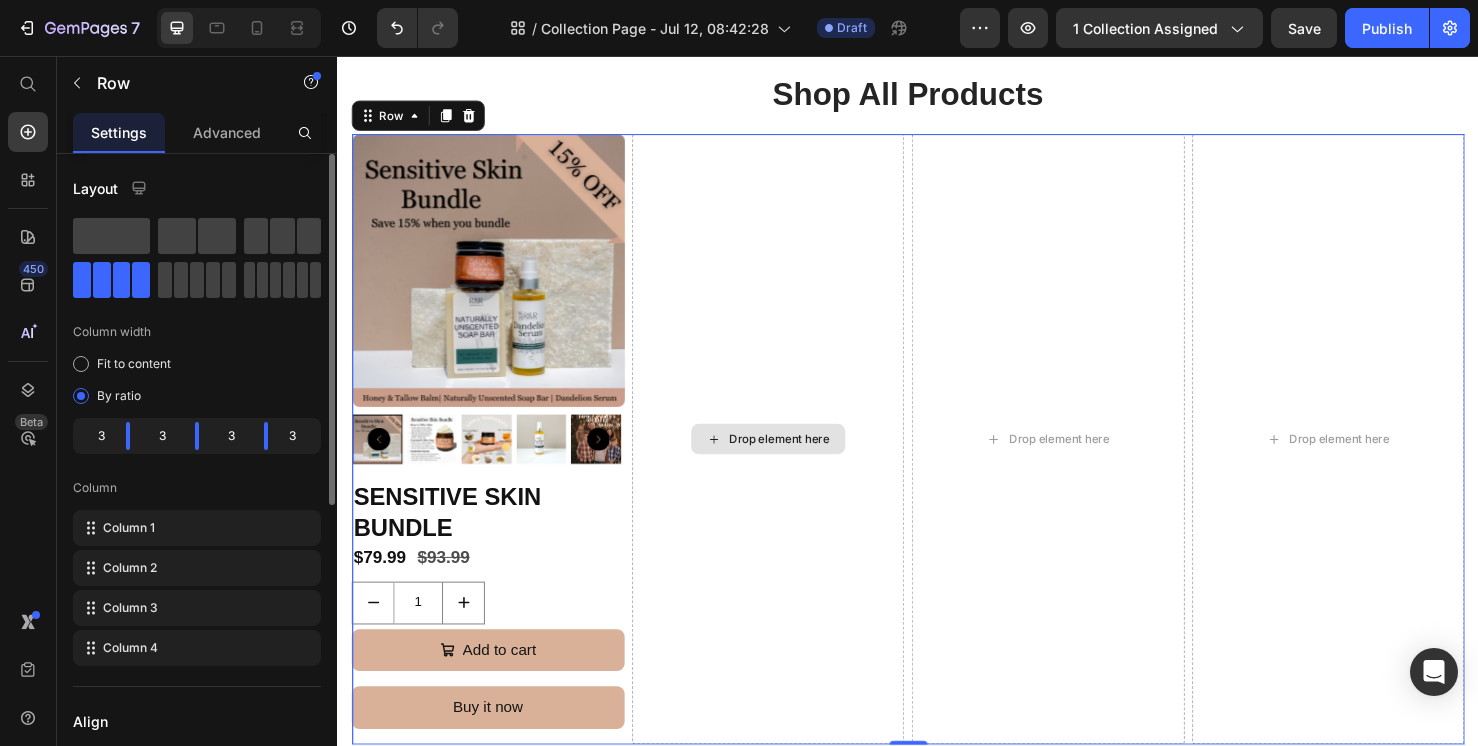 scroll, scrollTop: 1122, scrollLeft: 0, axis: vertical 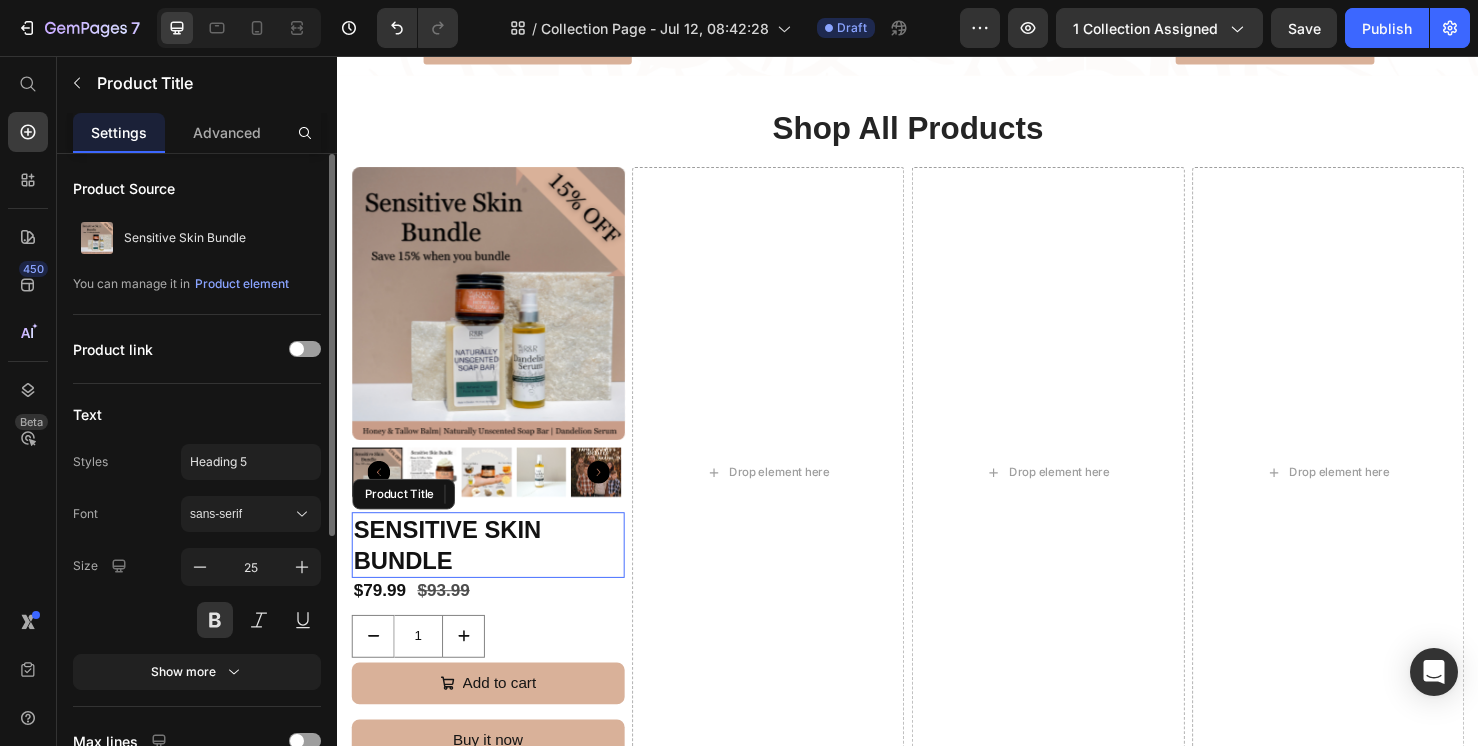 click on "Sensitive Skin Bundle" at bounding box center (495, 570) 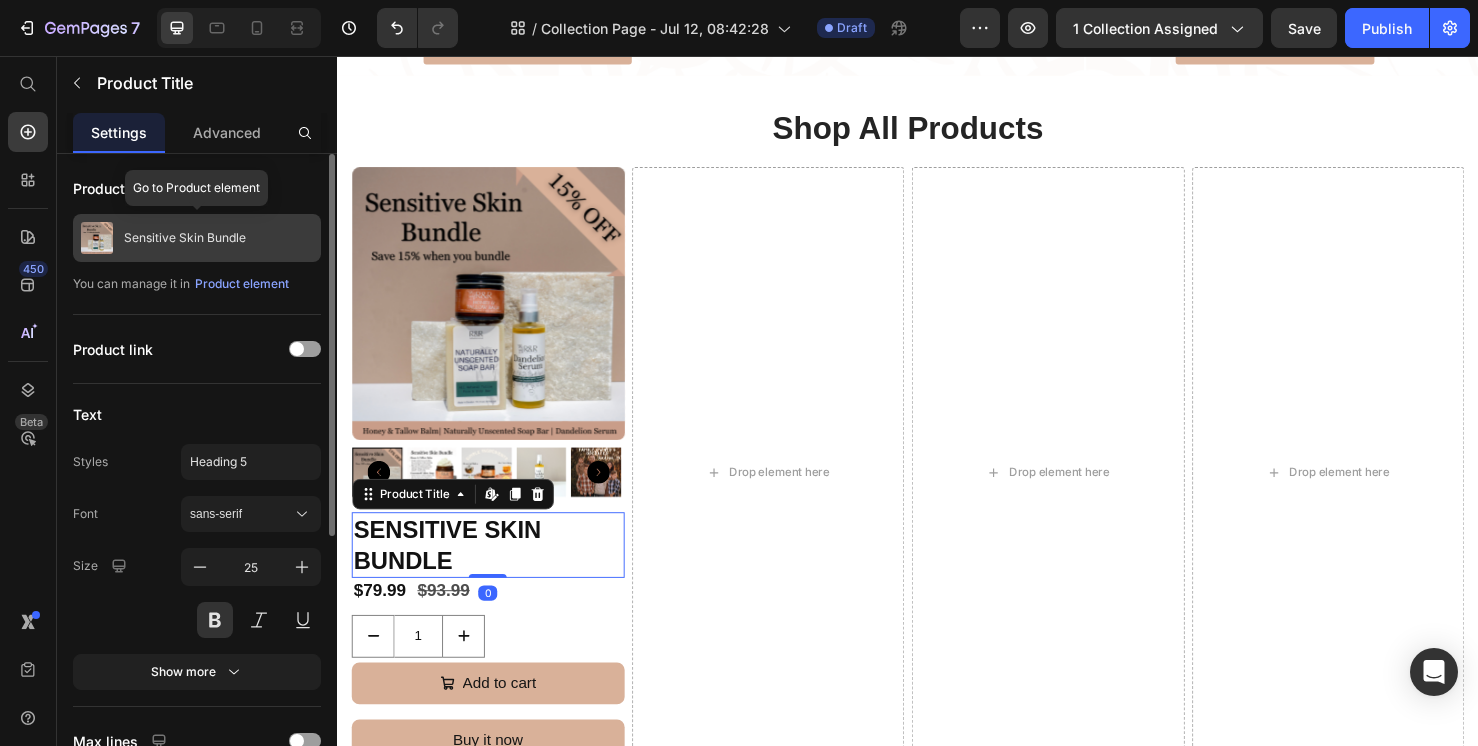 click on "Sensitive Skin Bundle" at bounding box center [185, 238] 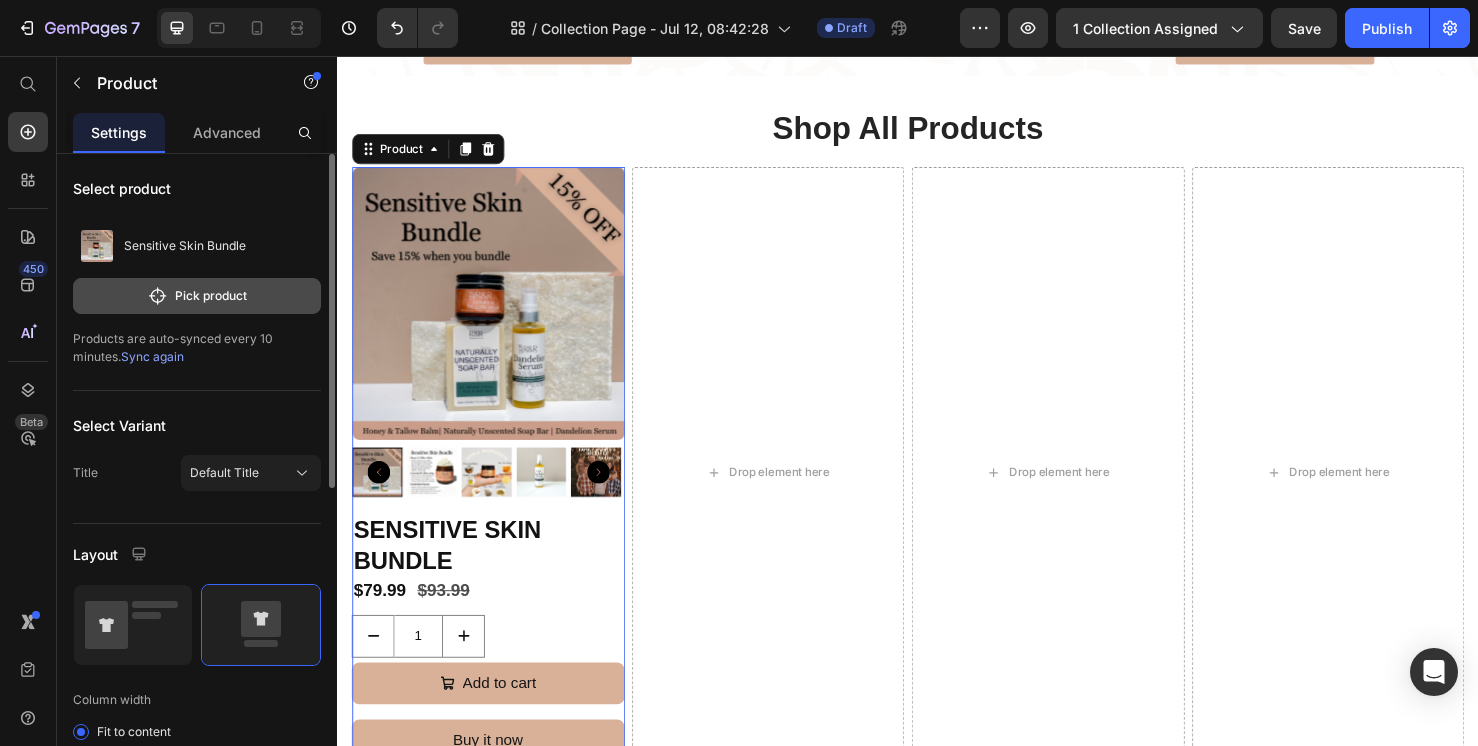 click on "Pick product" at bounding box center [197, 296] 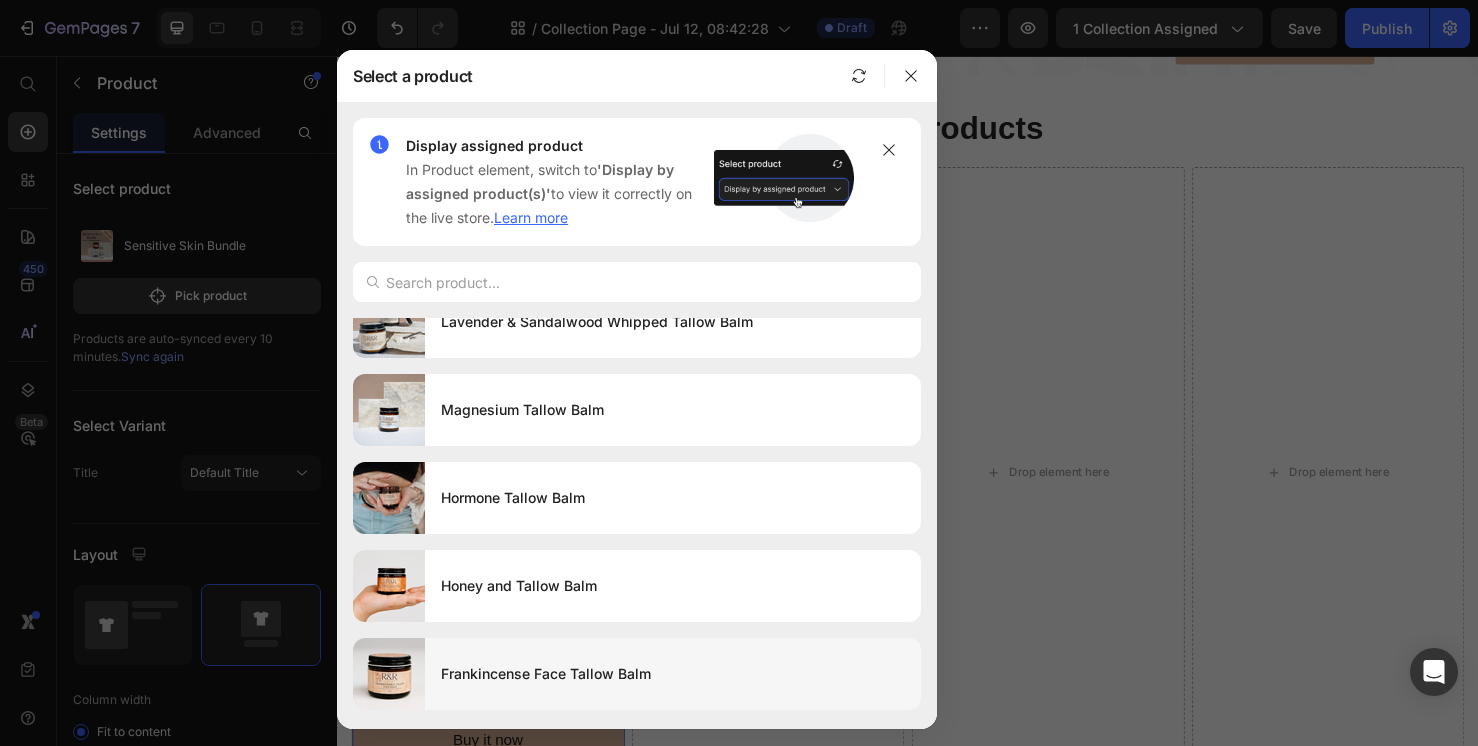 scroll, scrollTop: 2055, scrollLeft: 0, axis: vertical 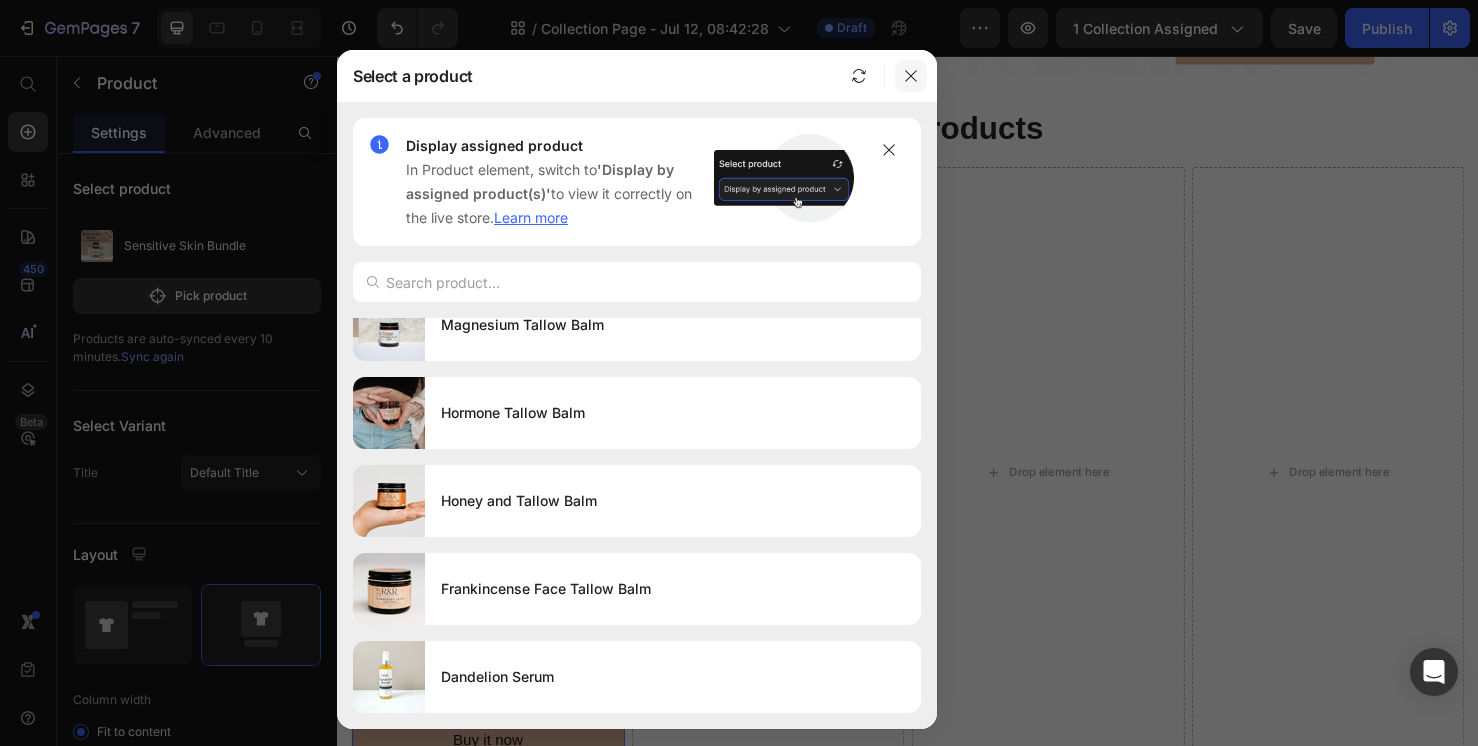 click 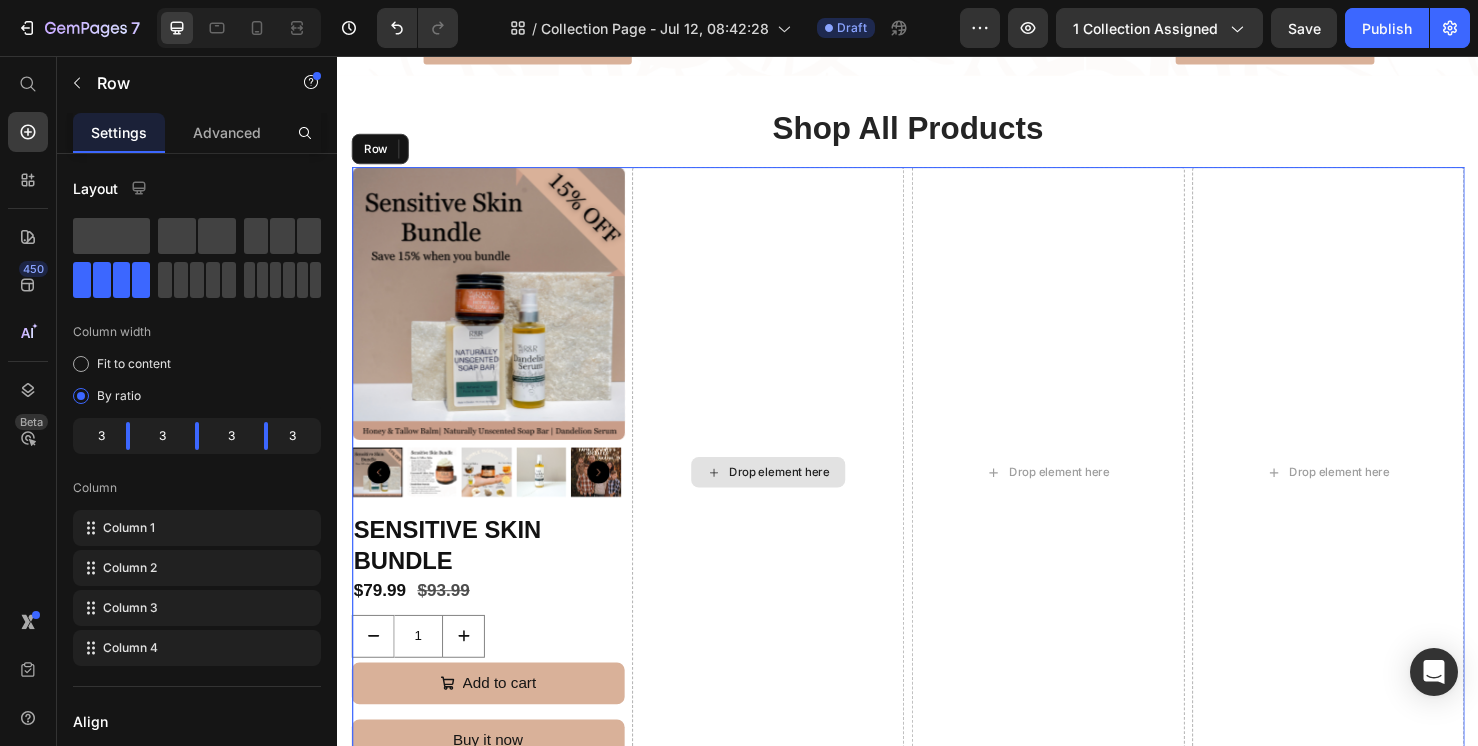 click on "Drop element here" at bounding box center (790, 494) 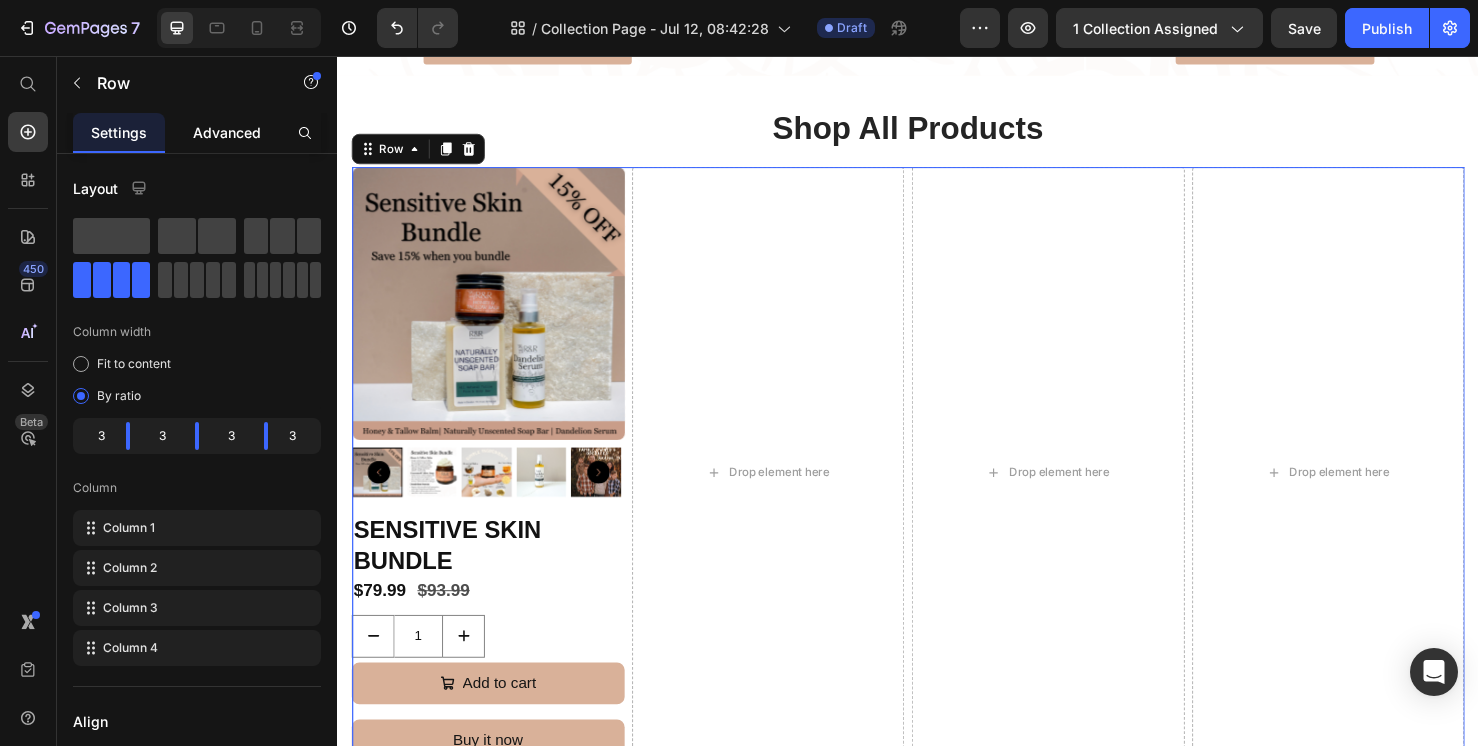 click on "Advanced" at bounding box center (227, 132) 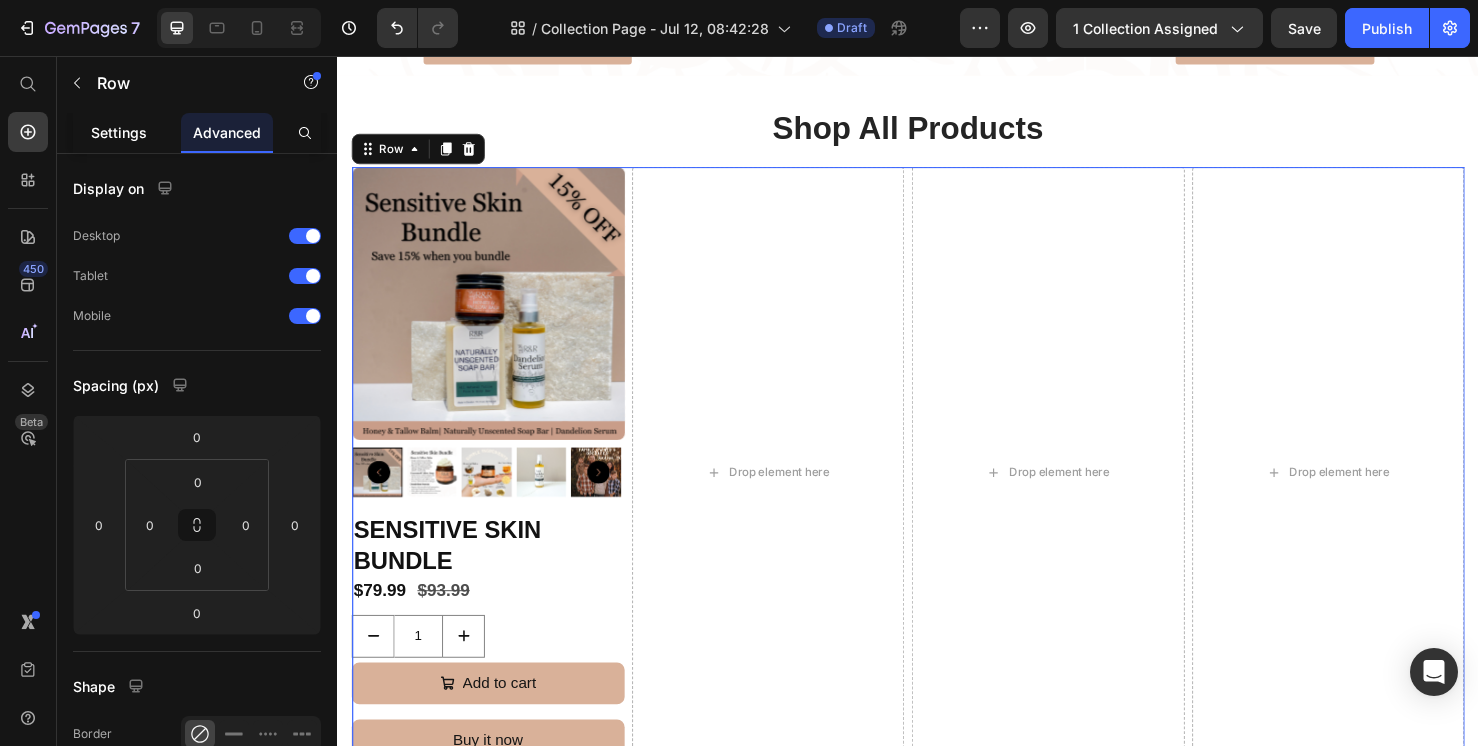 click on "Settings" at bounding box center [119, 132] 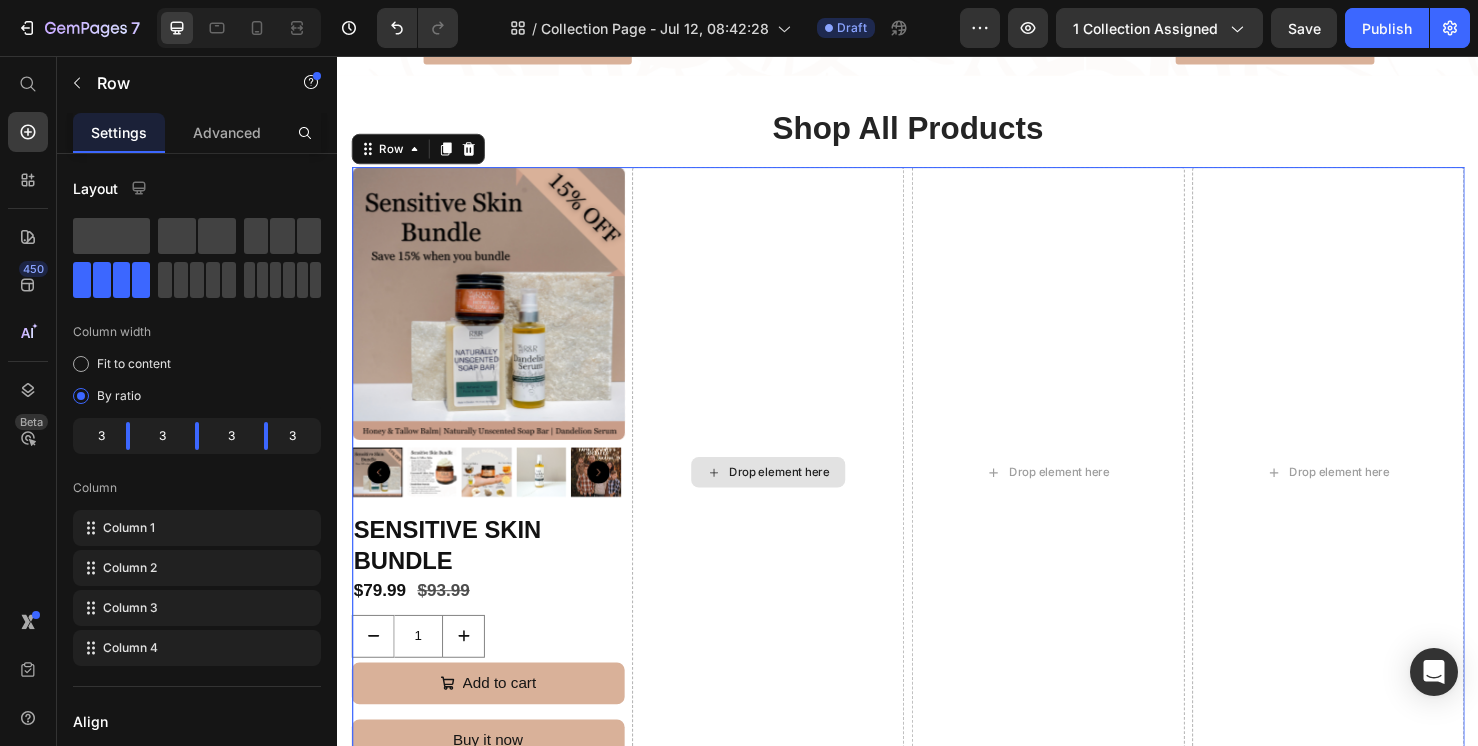 click on "Drop element here" at bounding box center (790, 494) 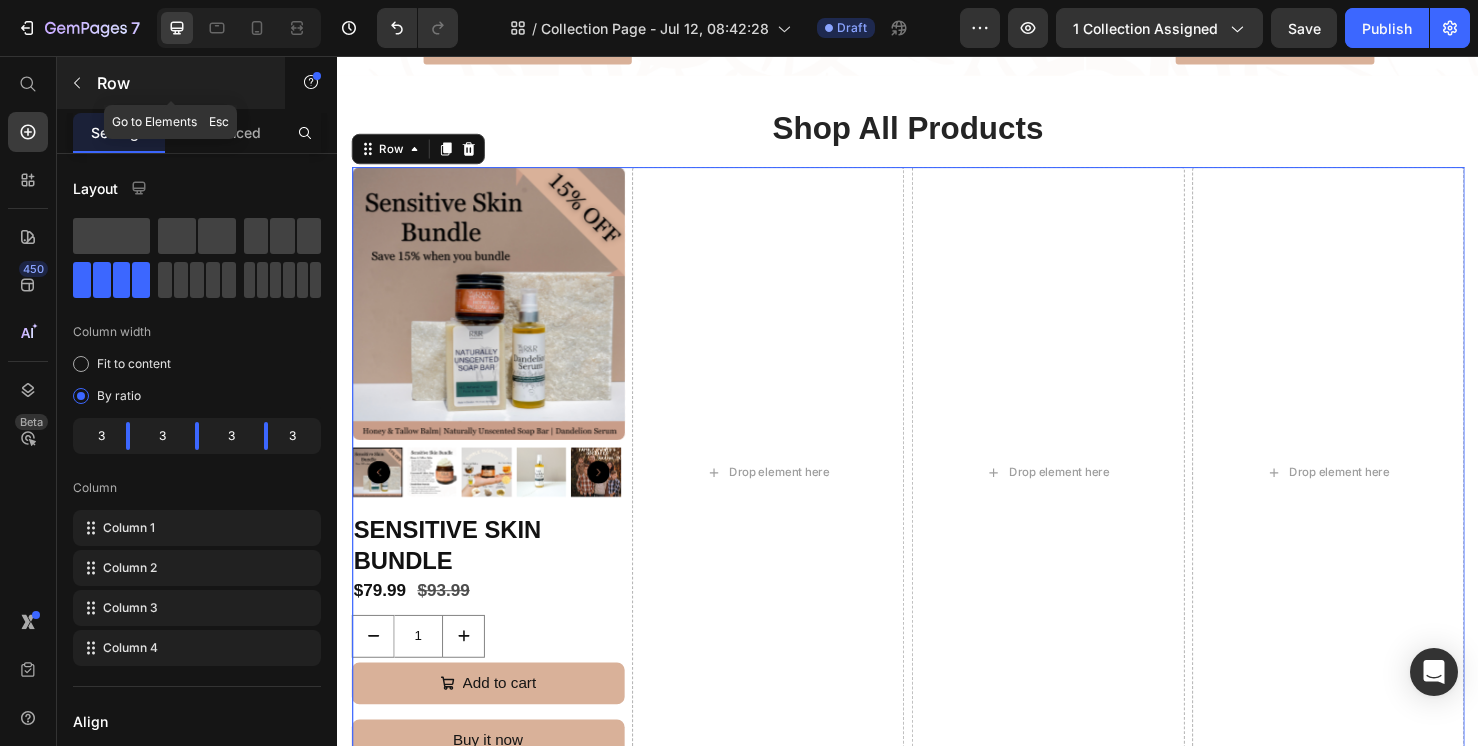 click at bounding box center [77, 83] 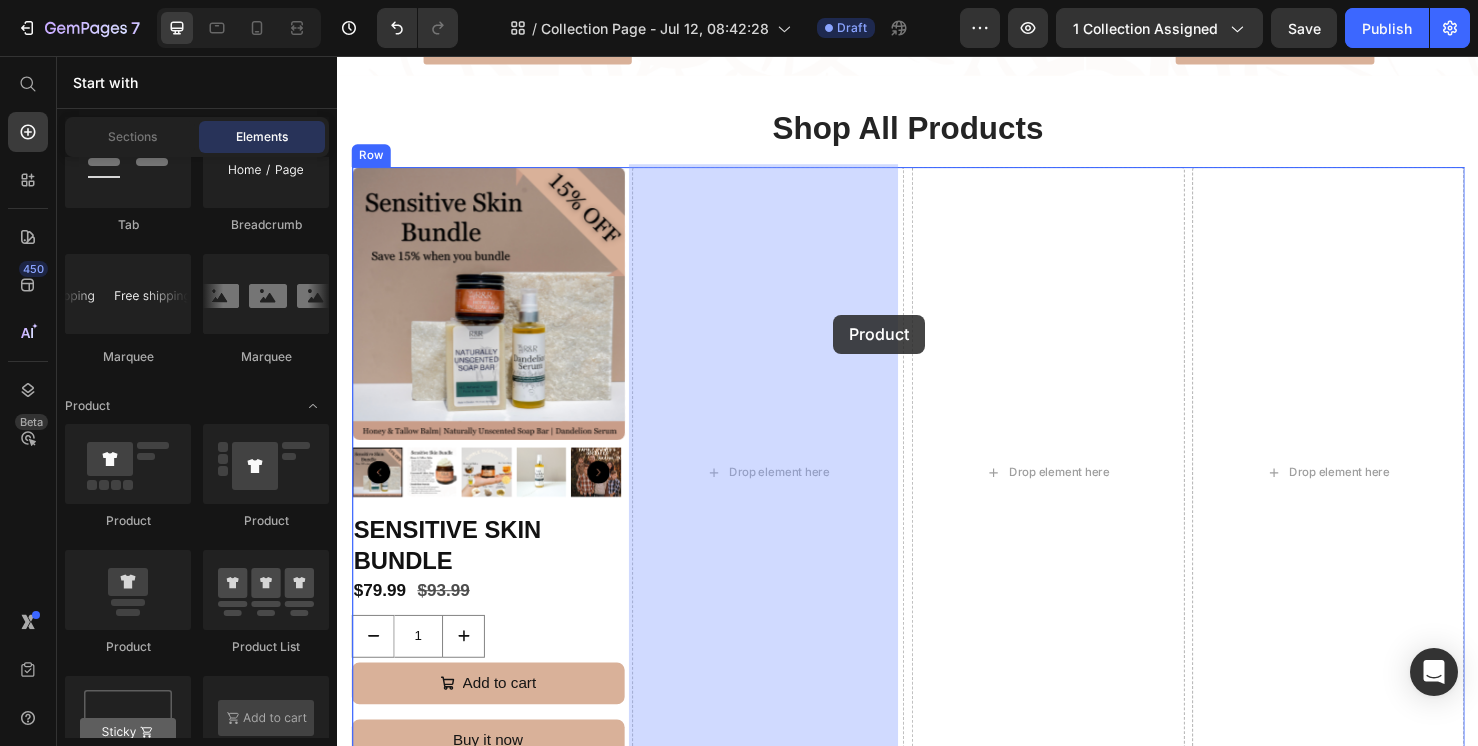 drag, startPoint x: 457, startPoint y: 682, endPoint x: 858, endPoint y: 328, distance: 534.89905 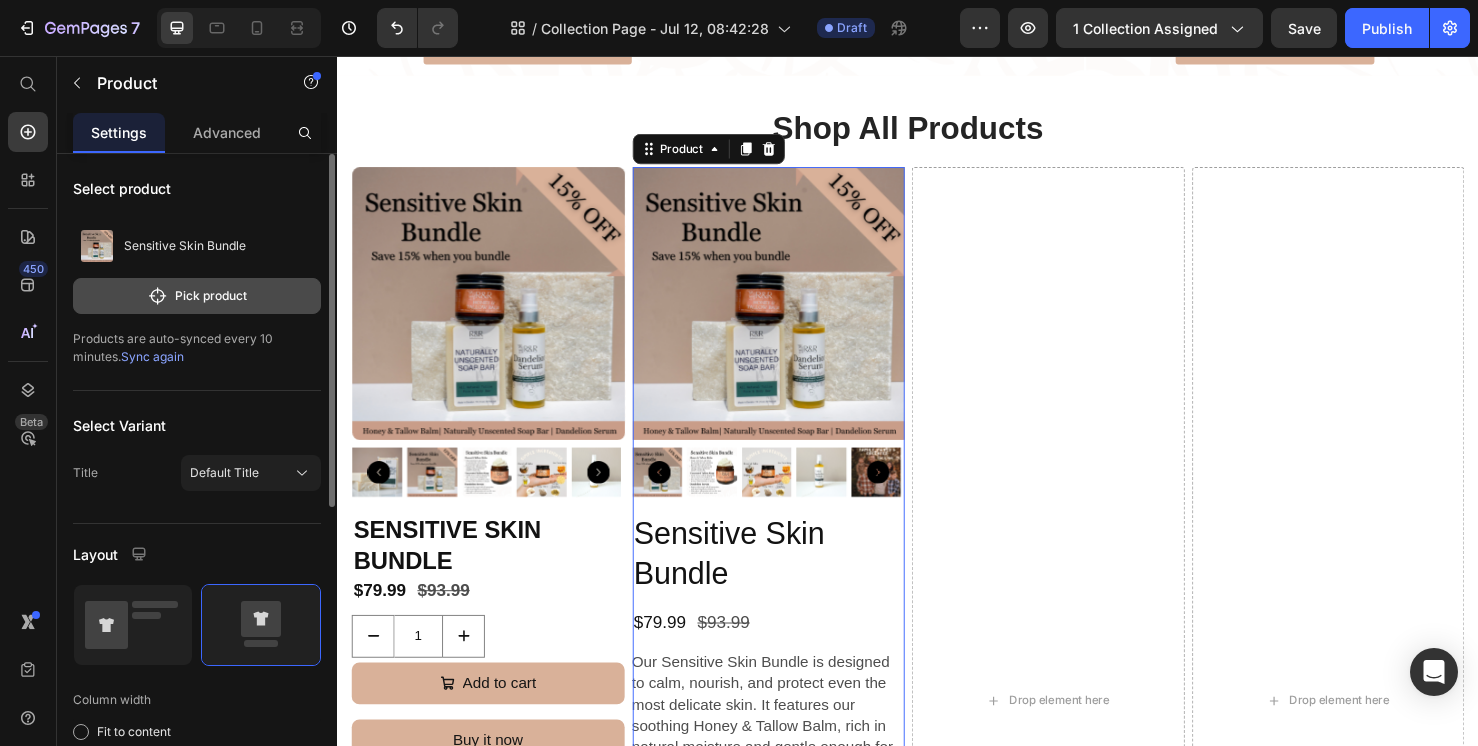 click on "Pick product" at bounding box center [197, 296] 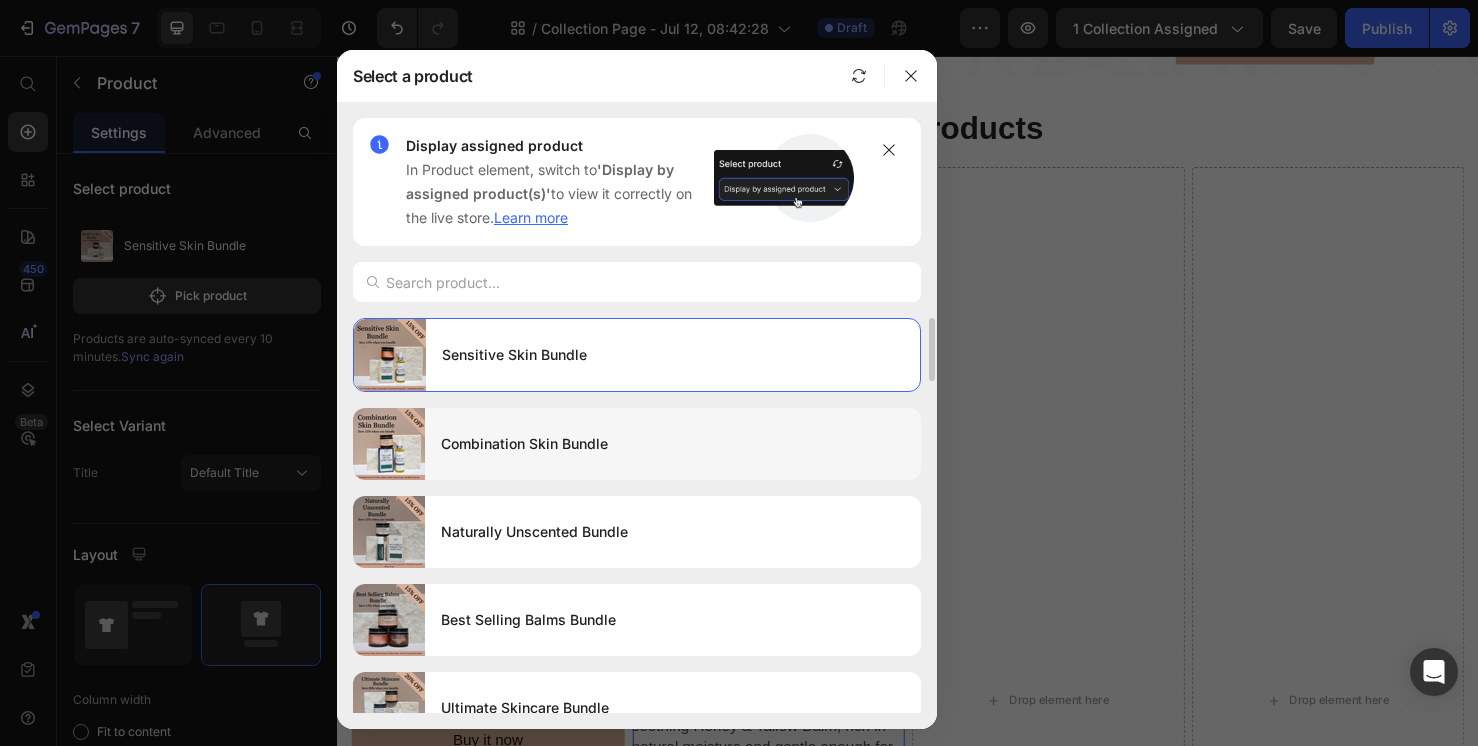 click on "Combination Skin Bundle" at bounding box center [673, 444] 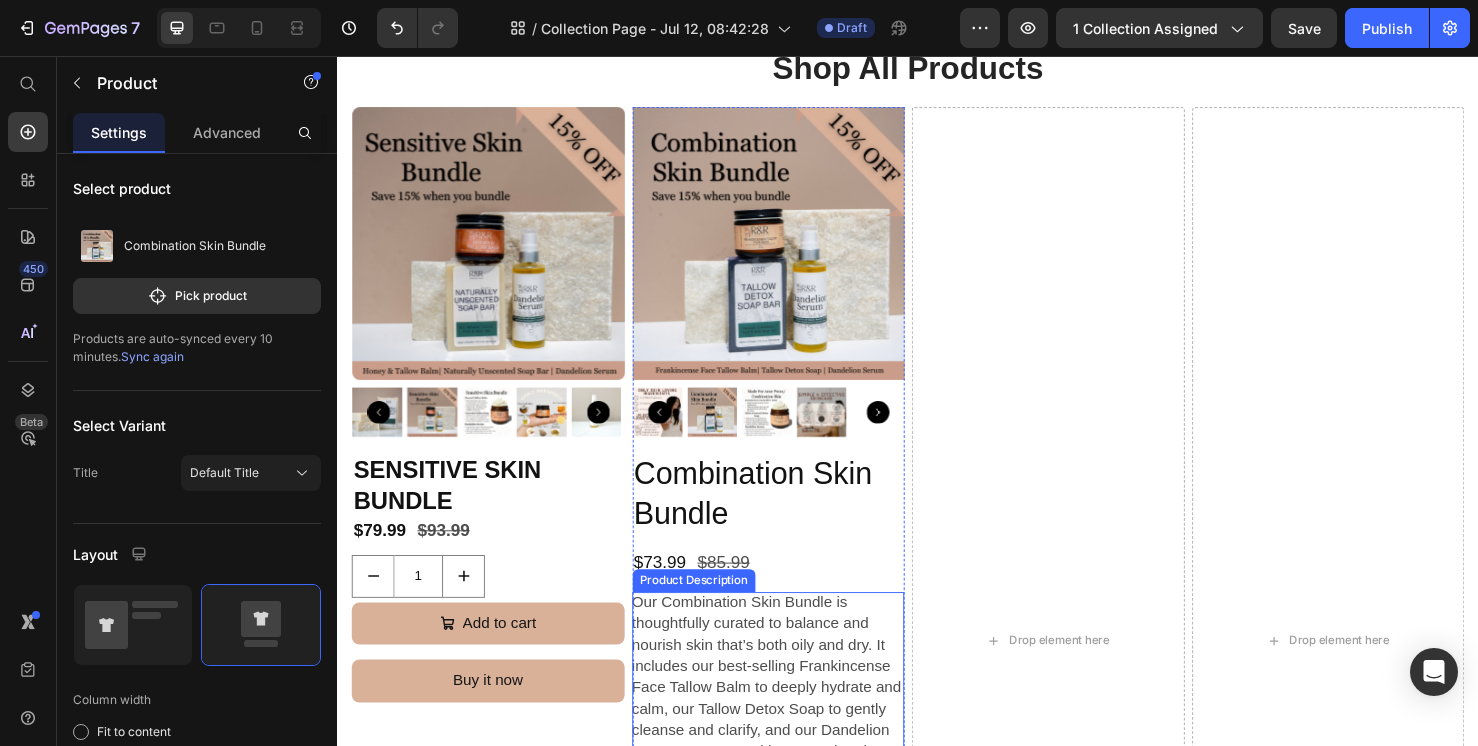 scroll, scrollTop: 1231, scrollLeft: 0, axis: vertical 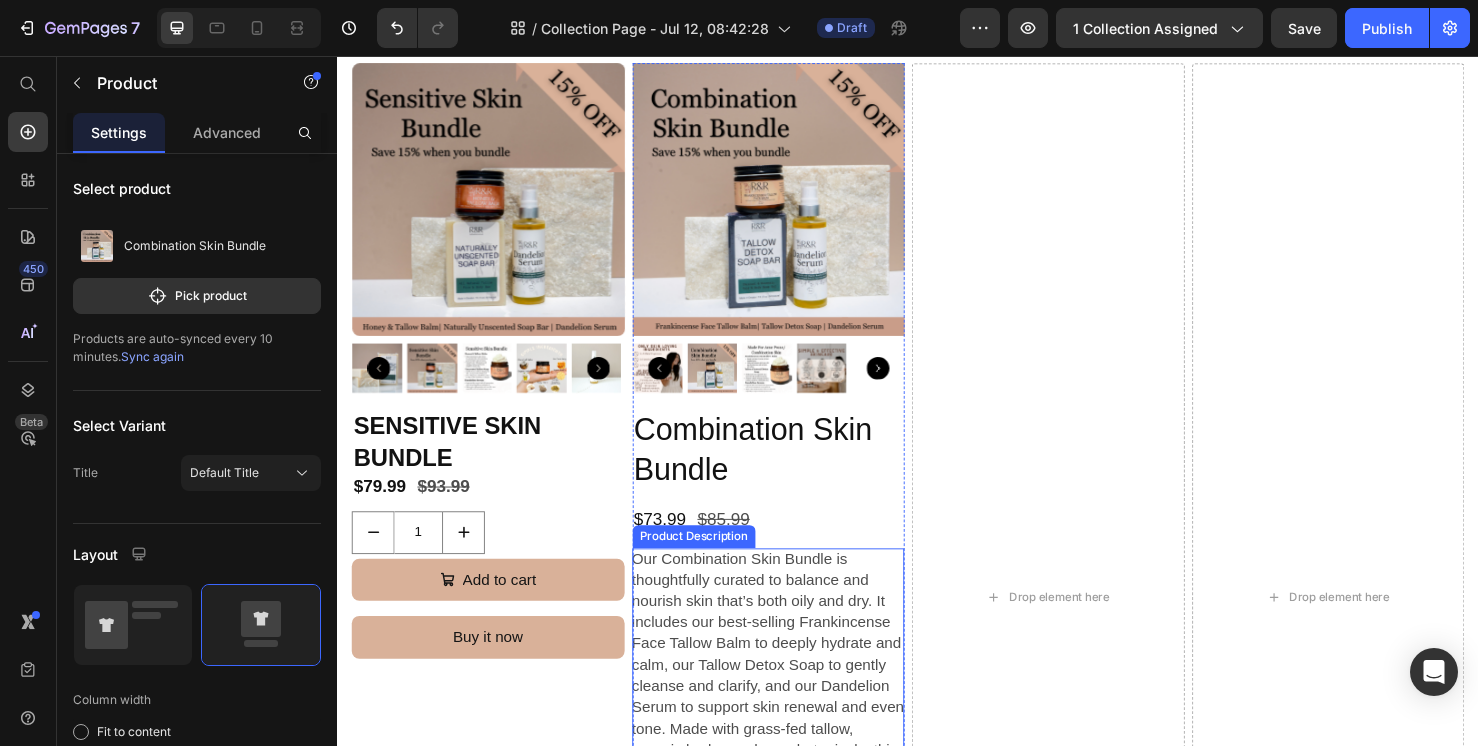 click on "Our Combination Skin Bundle is thoughtfully curated to balance and nourish skin that’s both oily and dry. It includes our best-selling Frankincense Face Tallow Balm to deeply hydrate and calm, our Tallow Detox Soap to gently cleanse and clarify, and our Dandelion Serum to support skin renewal and even tone. Made with grass-fed tallow, organic herbs, and pure botanicals, this trio is the perfect routine for restoring harmony to combination skin." at bounding box center [790, 708] 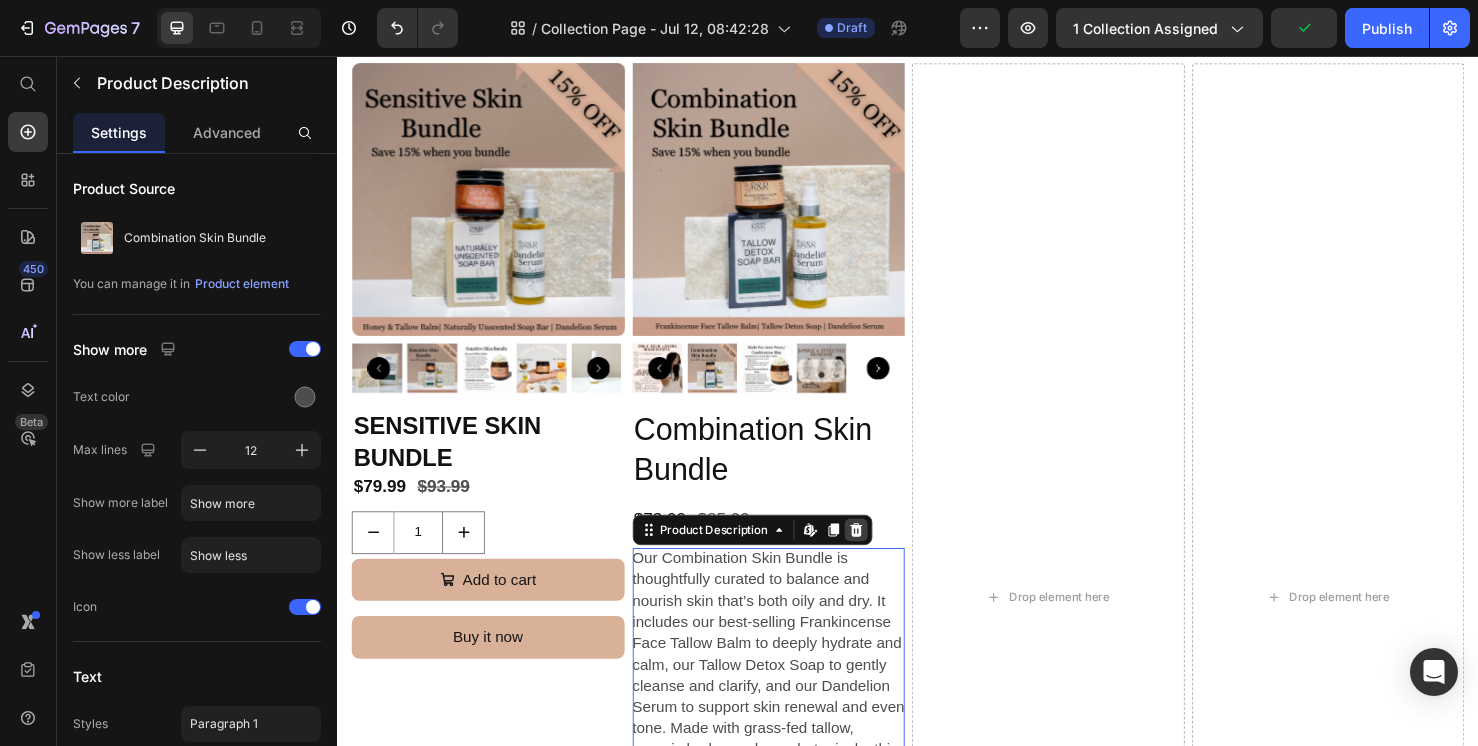 click 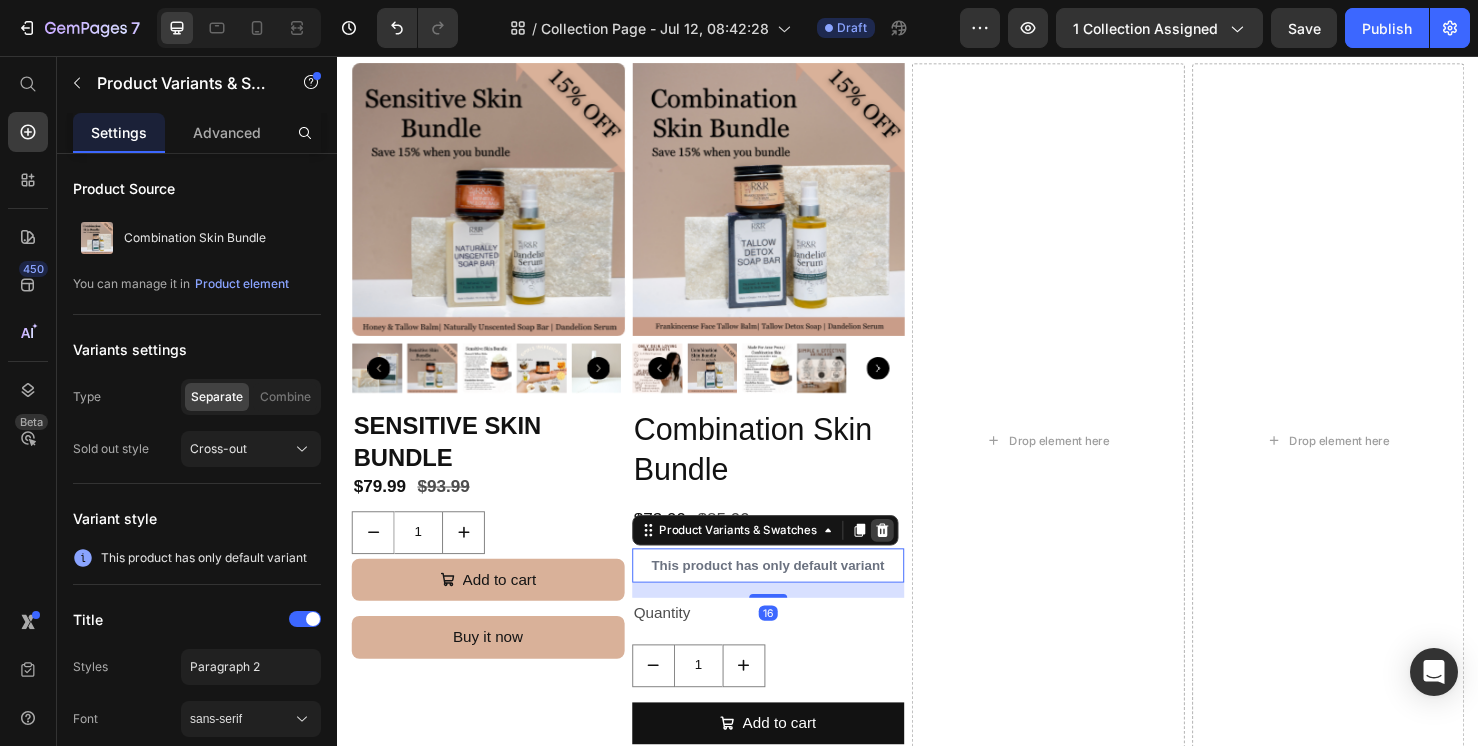 click 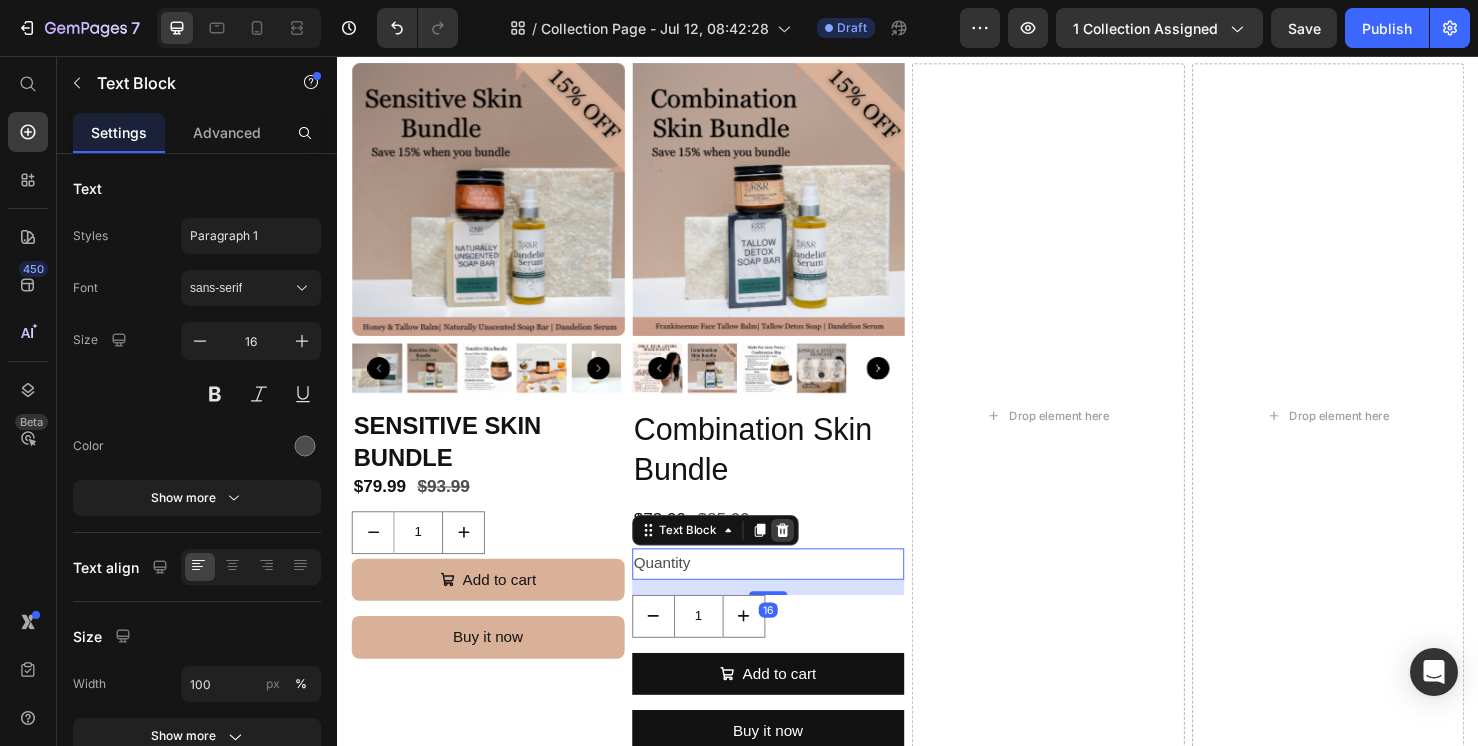 click 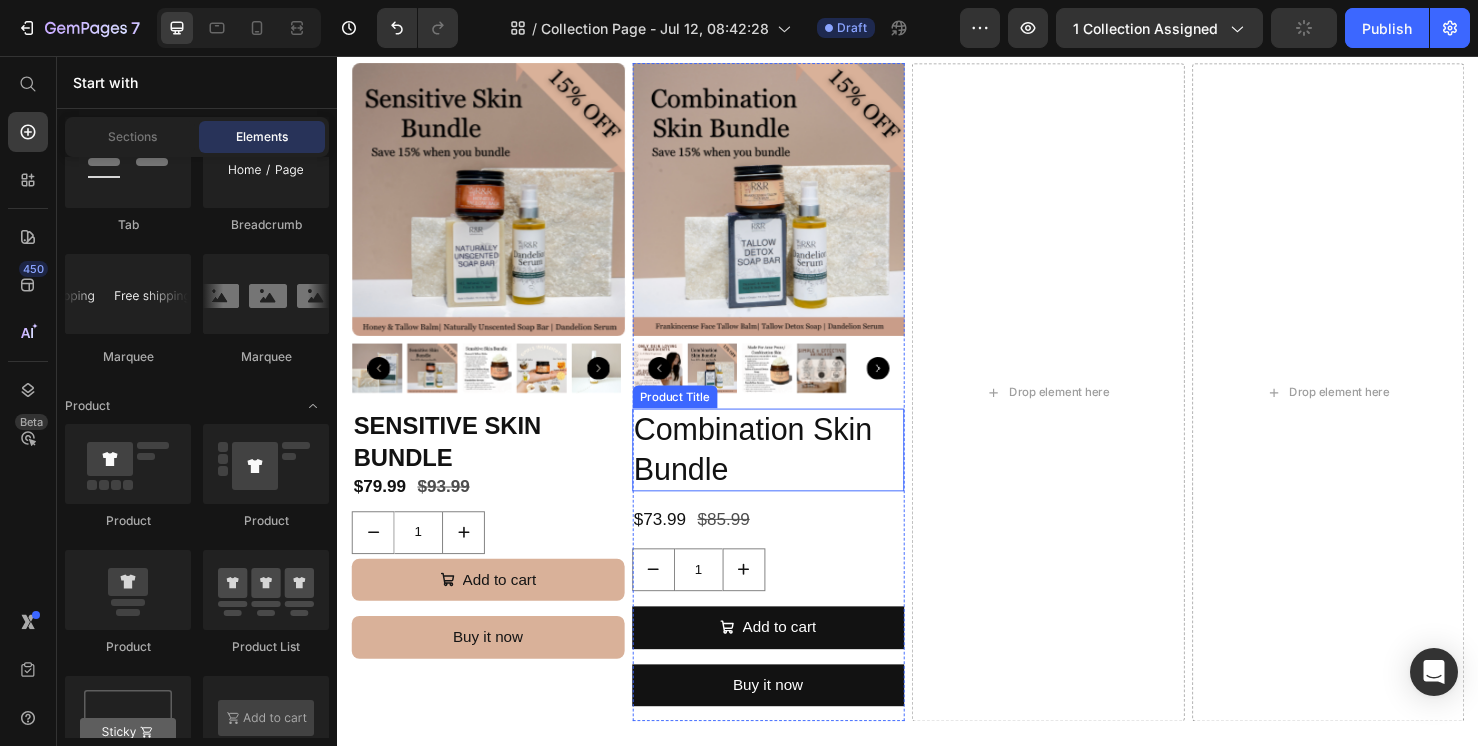 click on "Combination Skin Bundle" at bounding box center (790, 470) 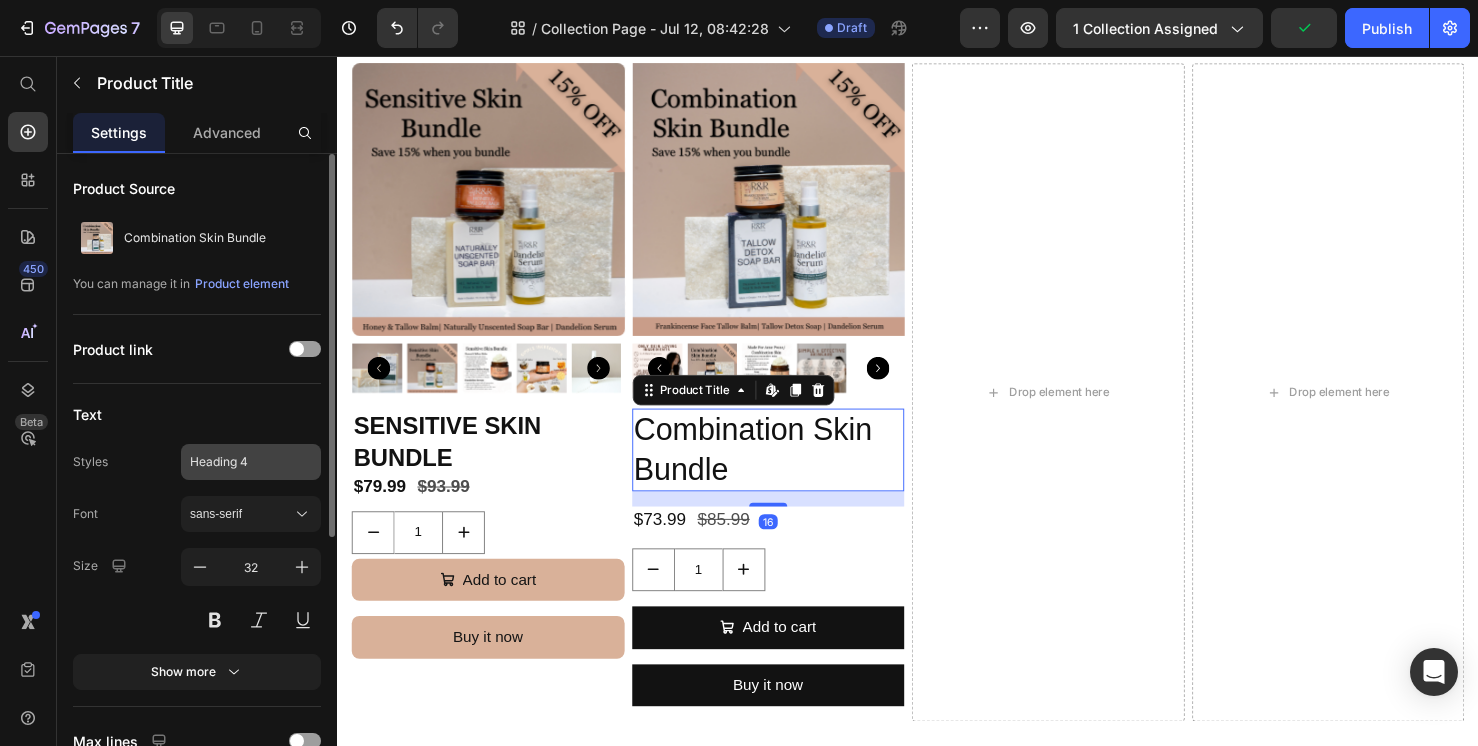 click on "Heading 4" at bounding box center (239, 462) 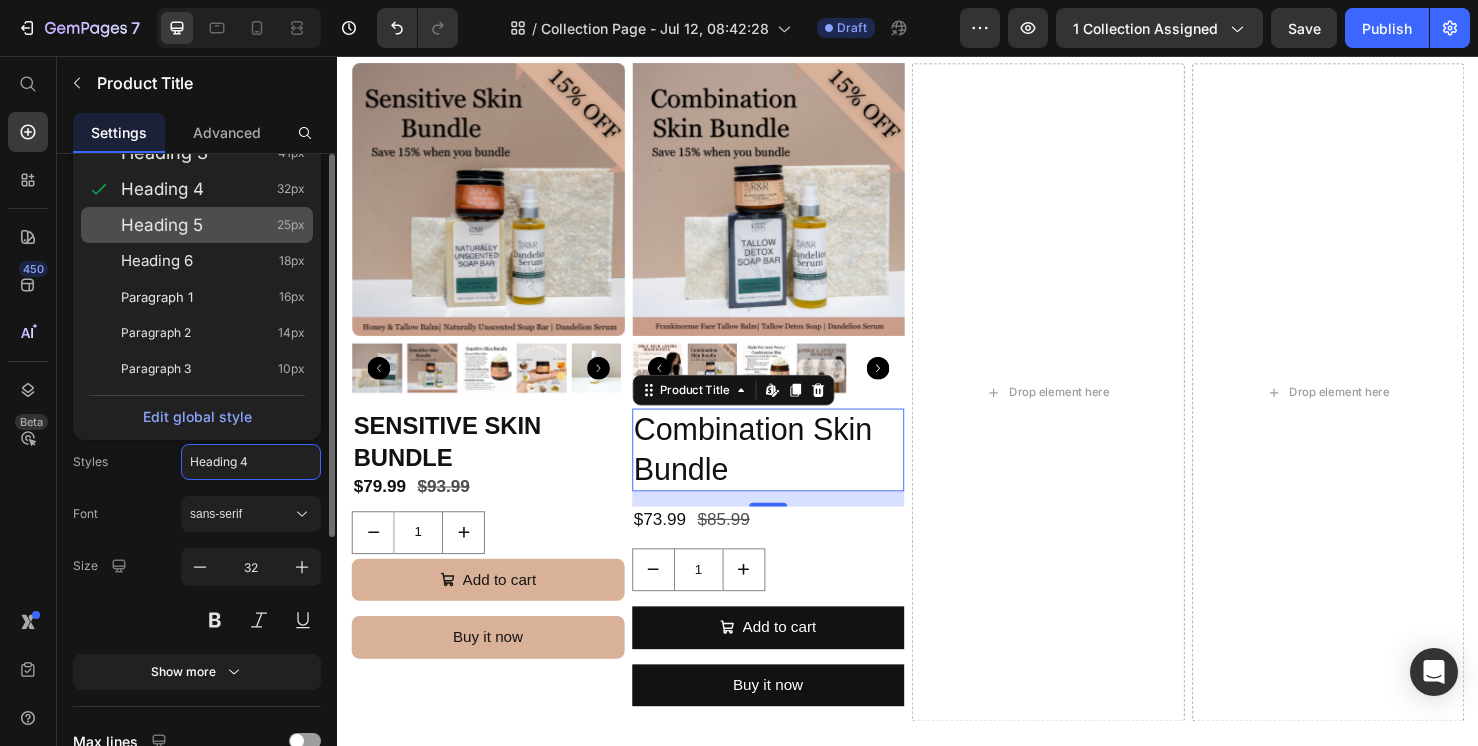 click on "Heading 5 25px" at bounding box center [213, 225] 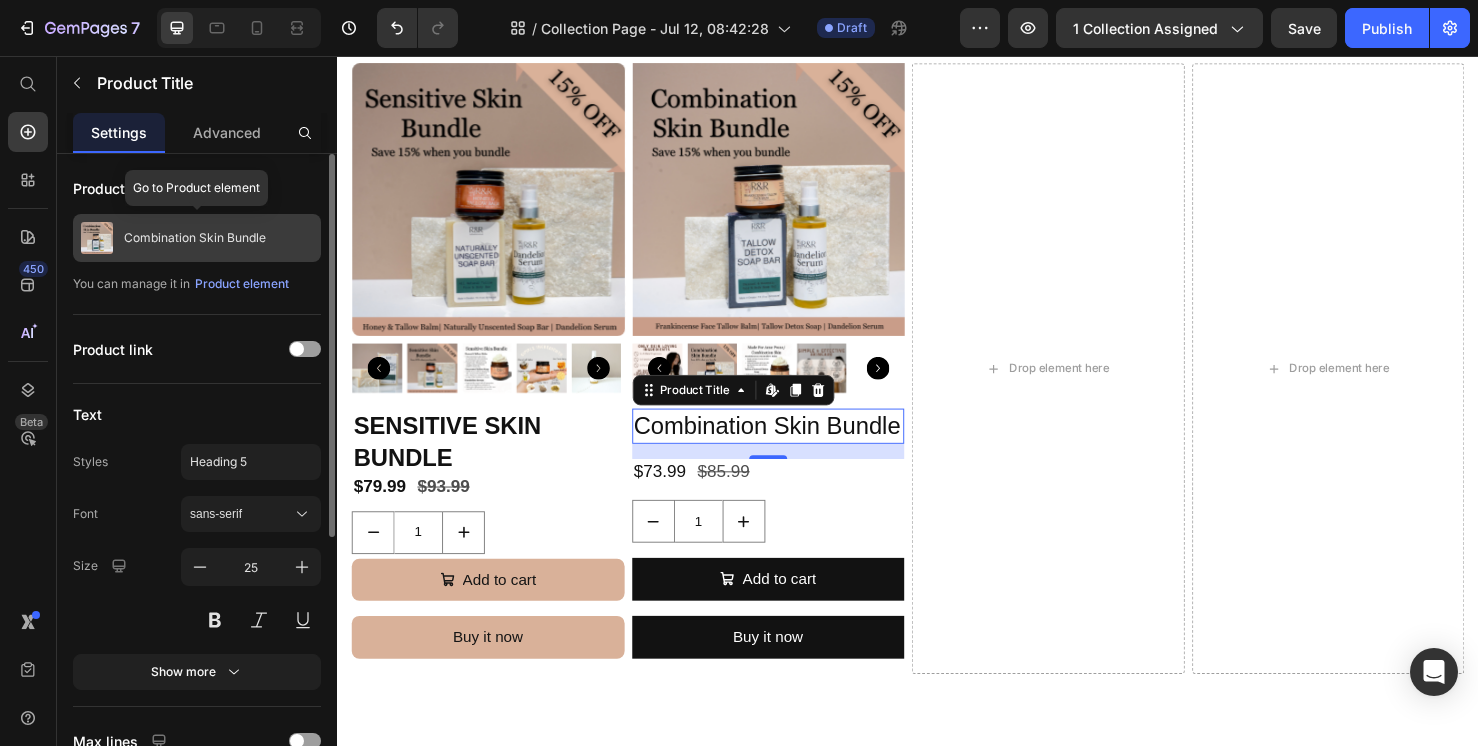 click on "Combination Skin Bundle" at bounding box center [195, 238] 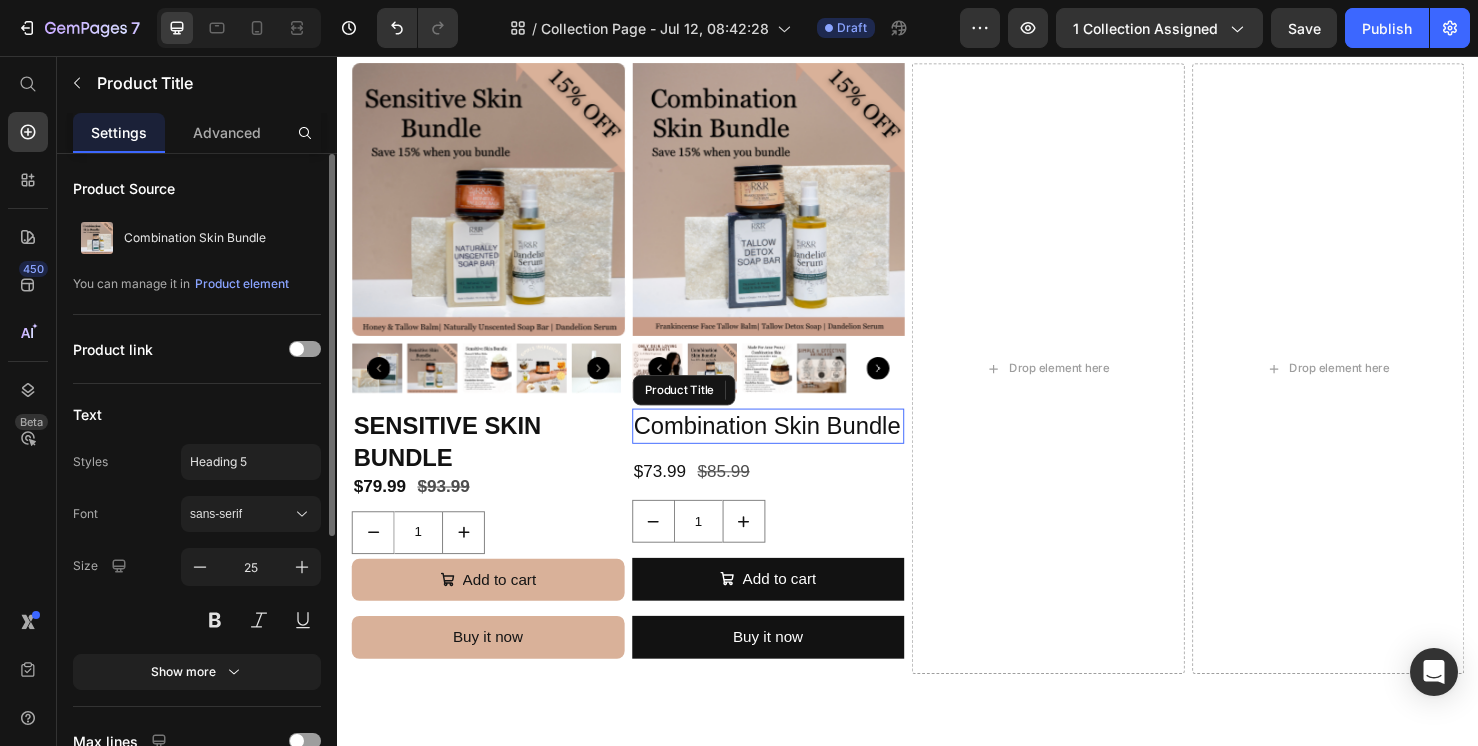 click on "Combination Skin Bundle" at bounding box center (790, 445) 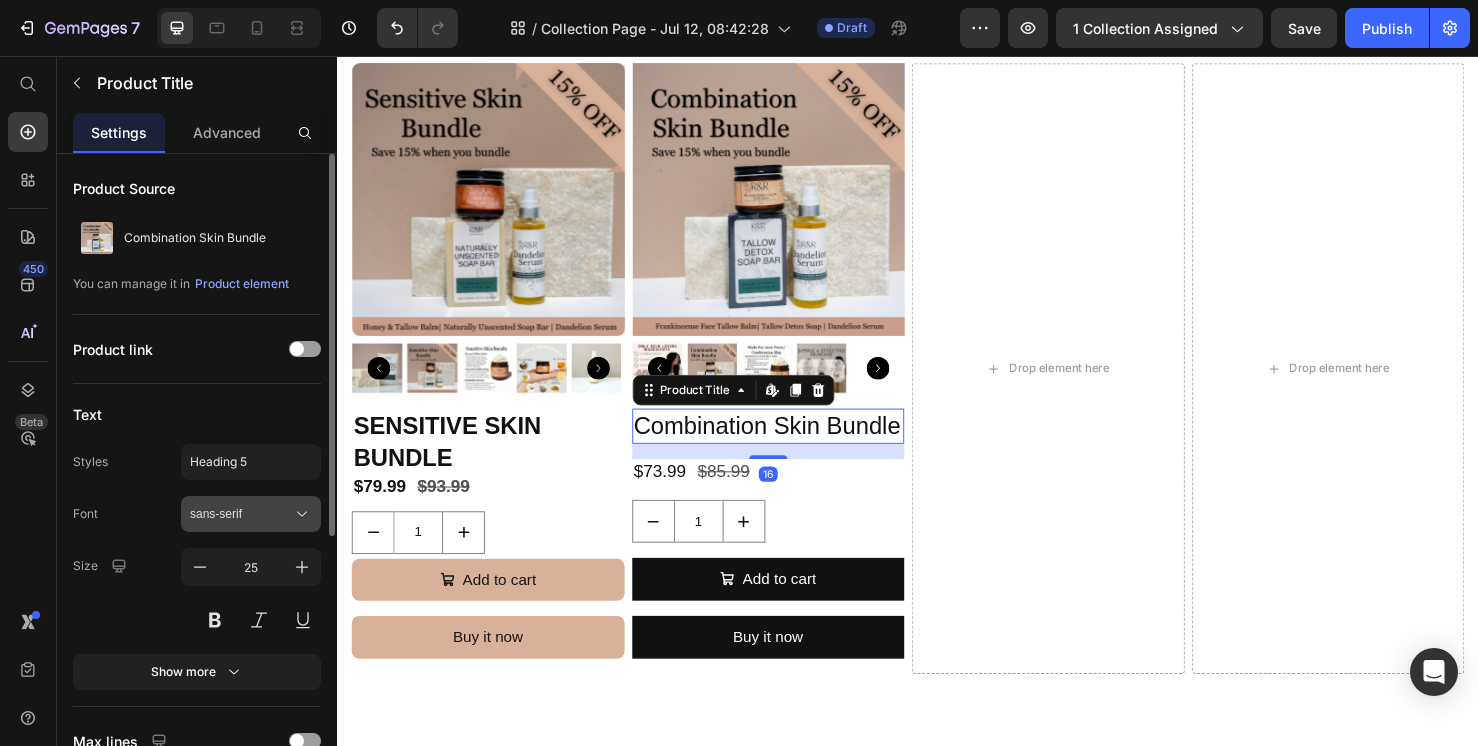 click on "sans-serif" at bounding box center (241, 514) 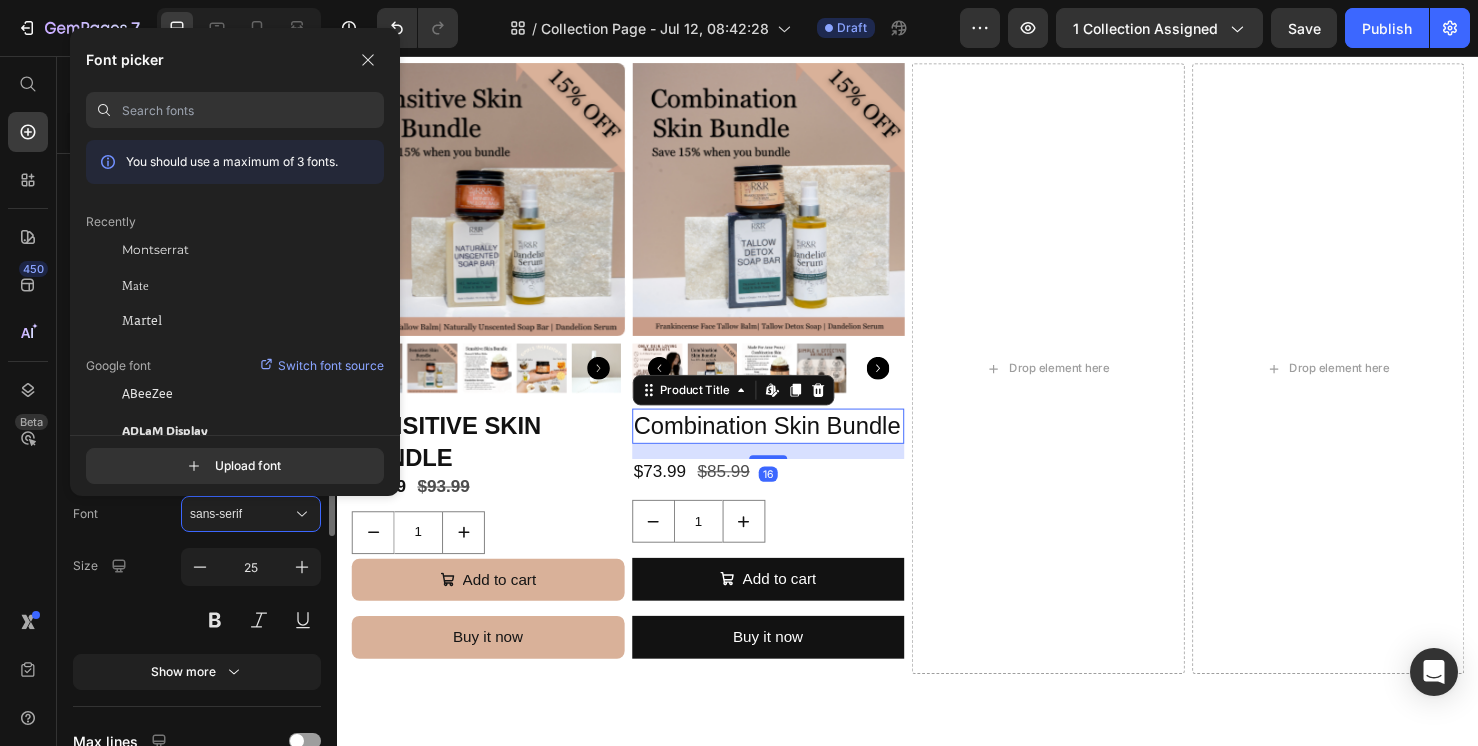 click on "Font sans-serif" at bounding box center [197, 514] 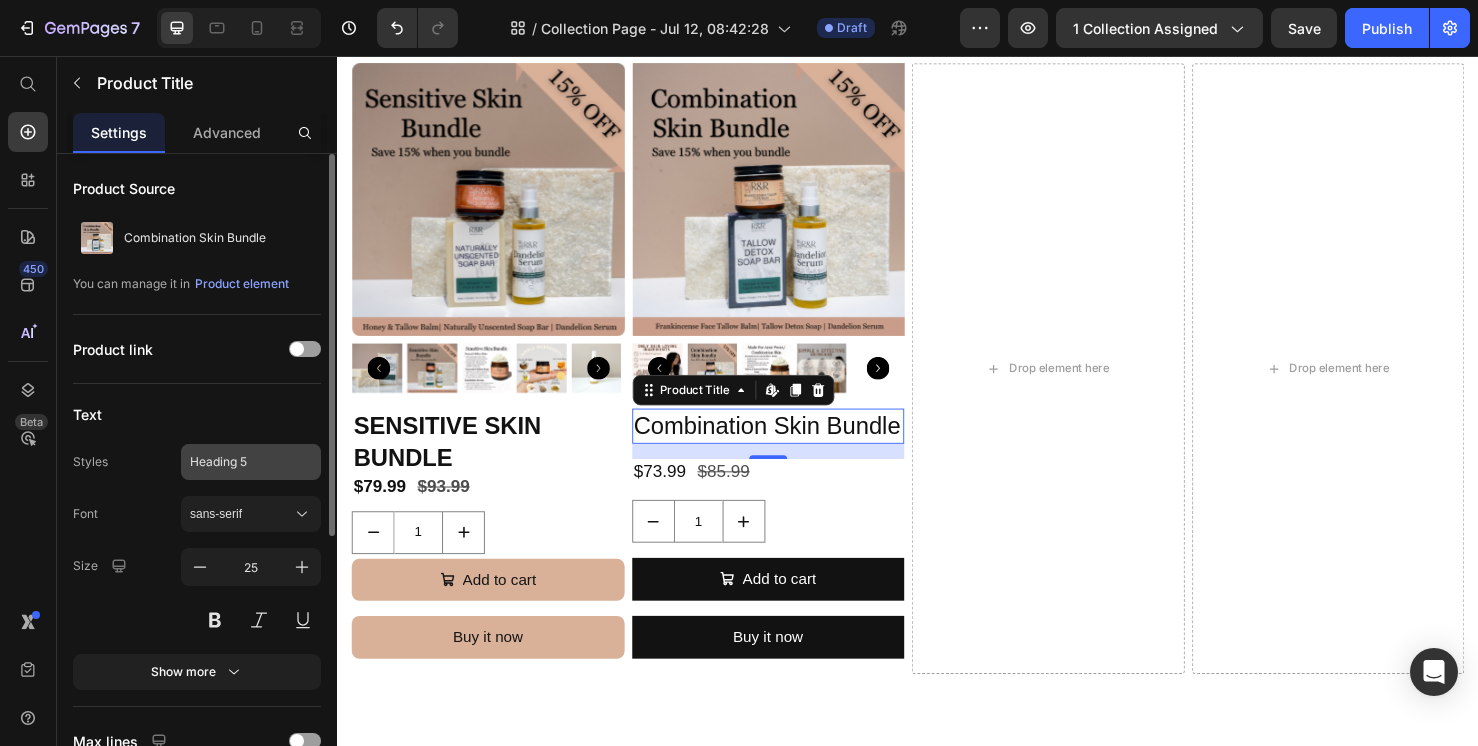 click on "Heading 5" 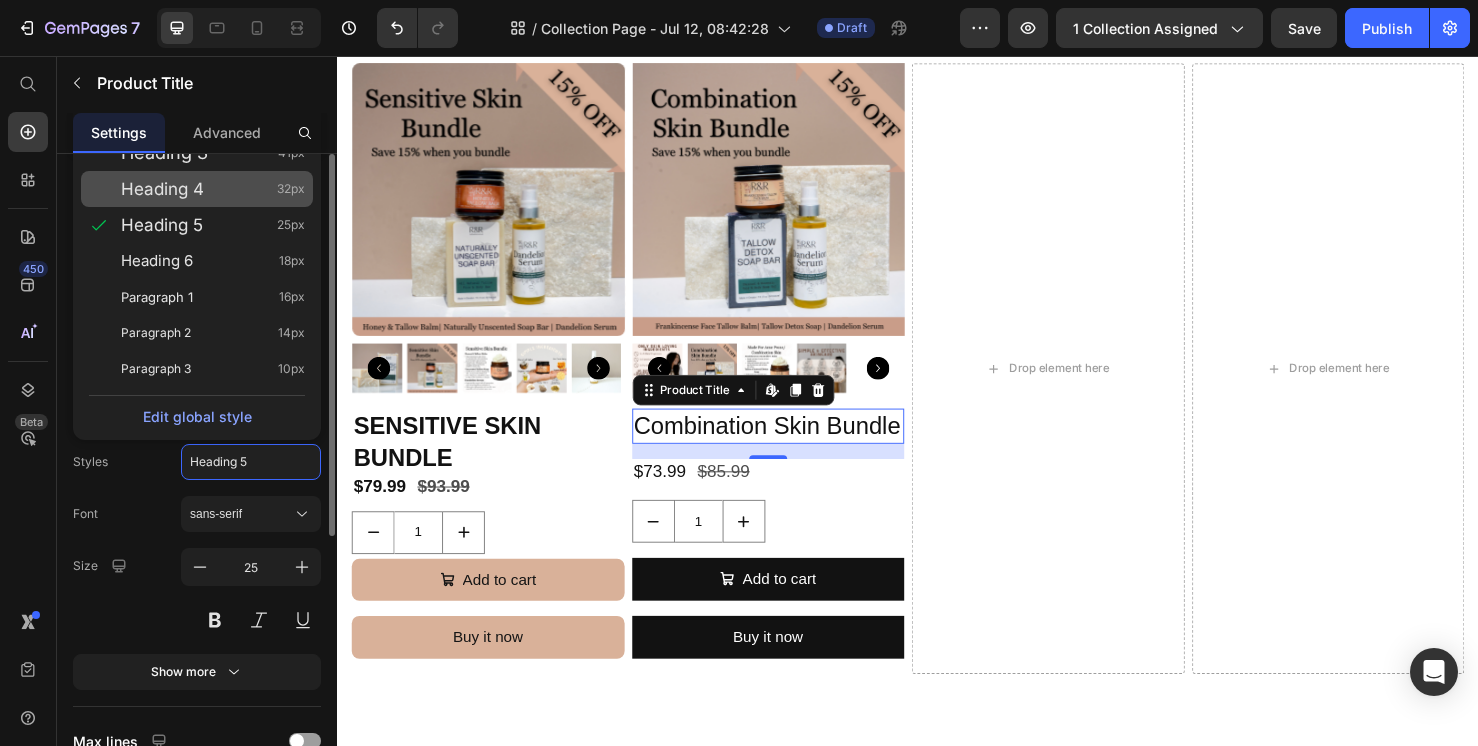 click on "Heading 4" at bounding box center (162, 189) 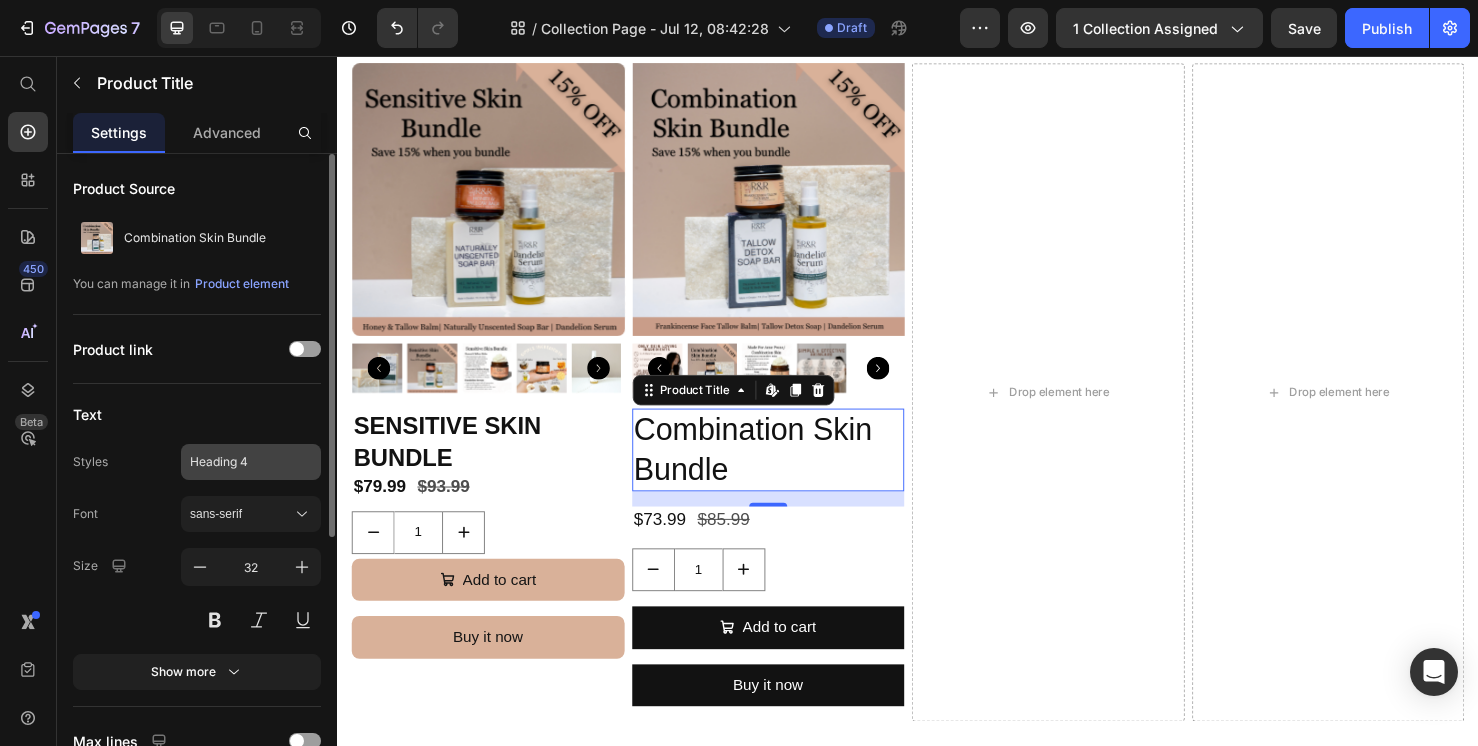 click on "Heading 4" at bounding box center [239, 462] 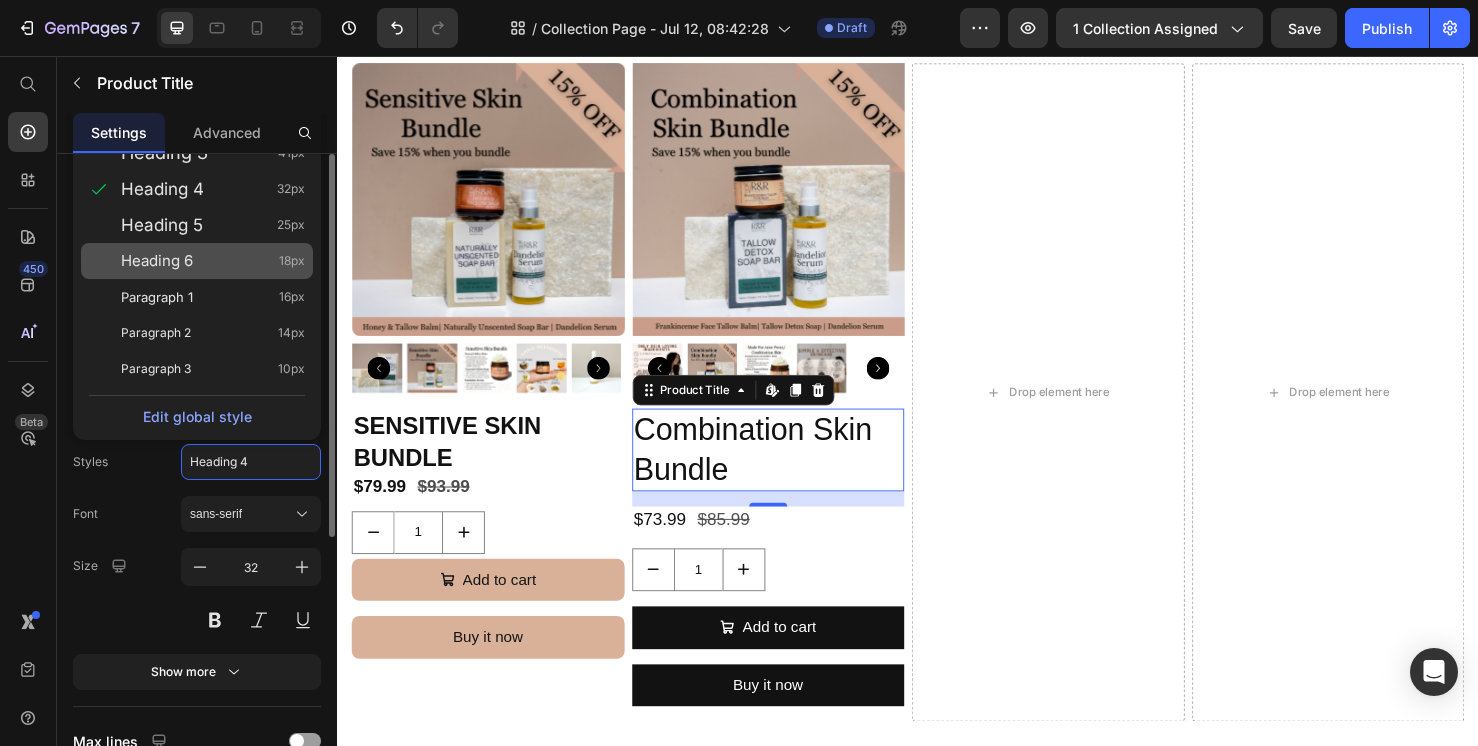 click on "Heading 6 18px" at bounding box center (213, 261) 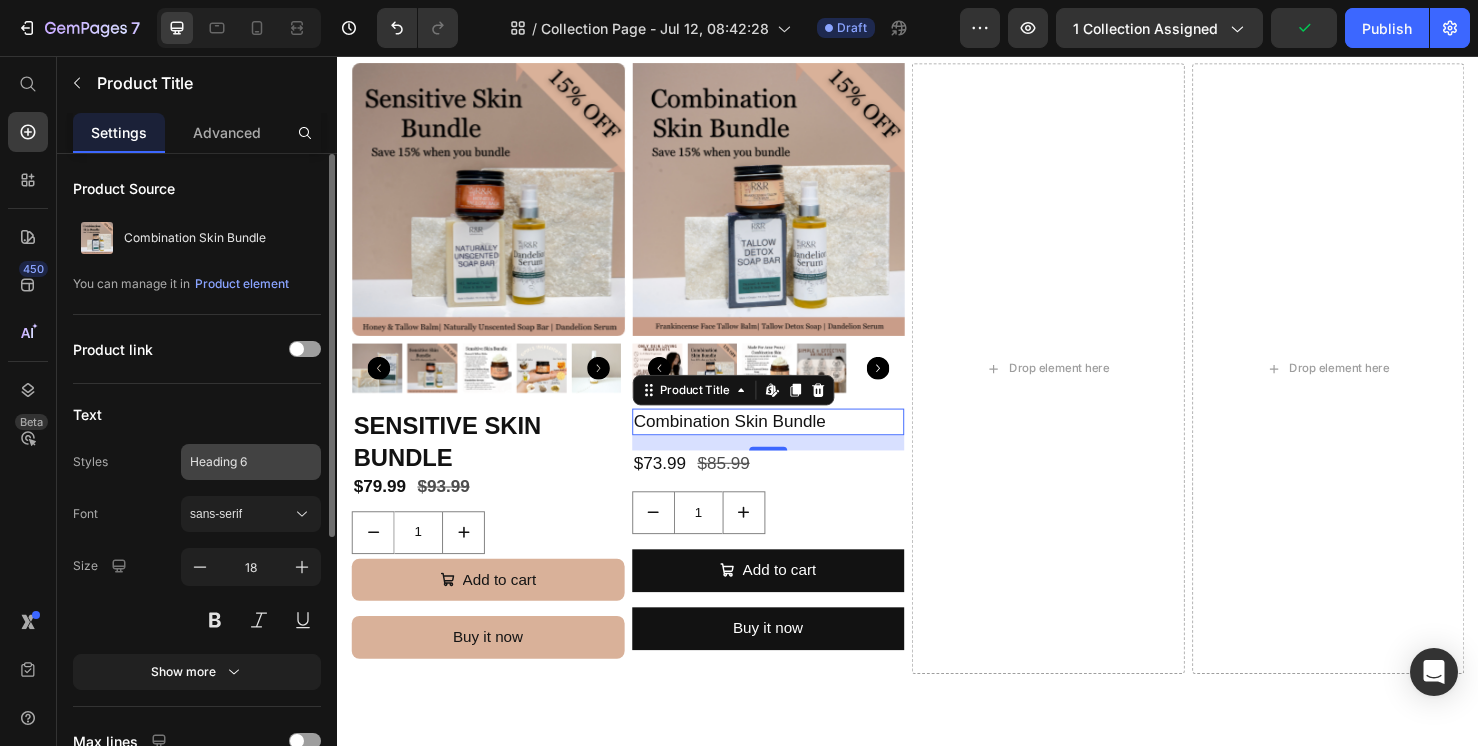 click on "Heading 6" 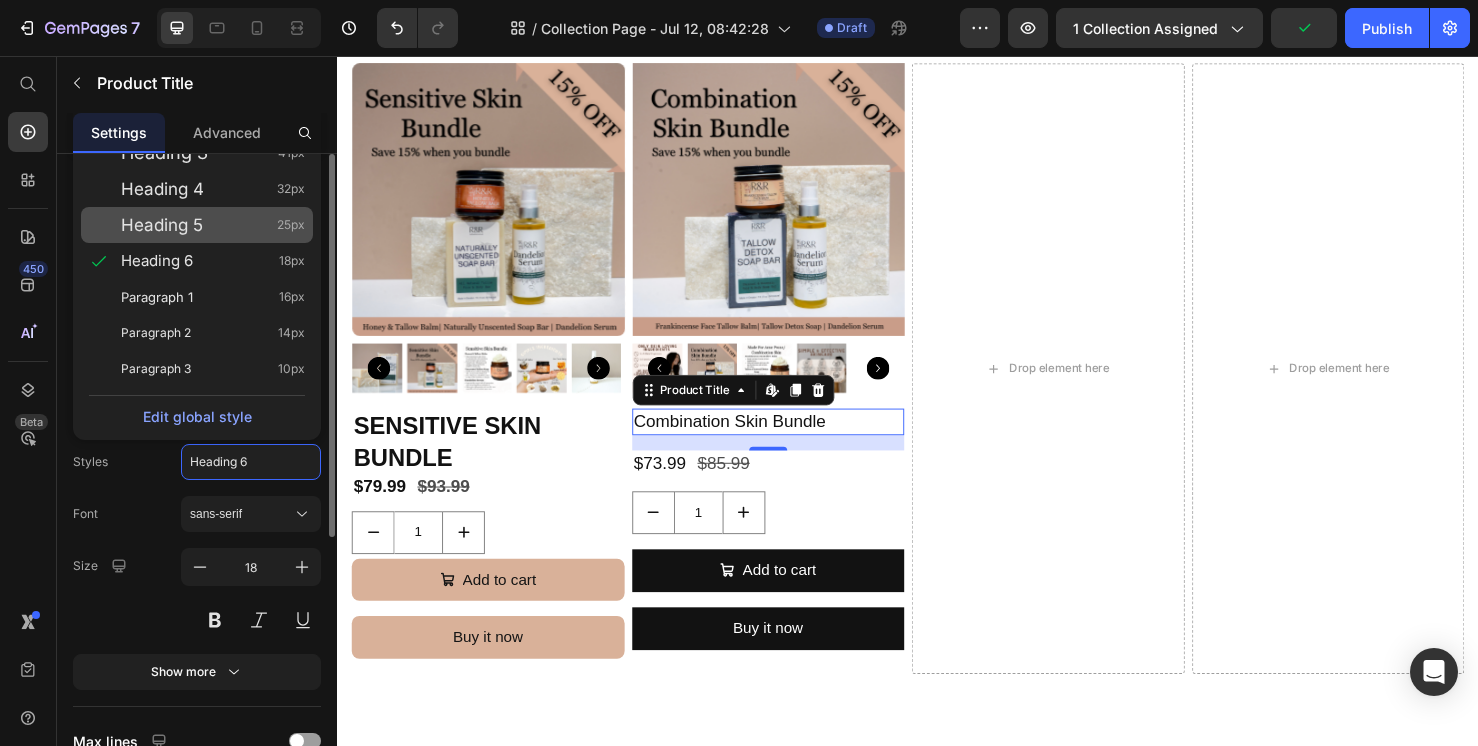 click on "Heading 5 25px" at bounding box center (213, 225) 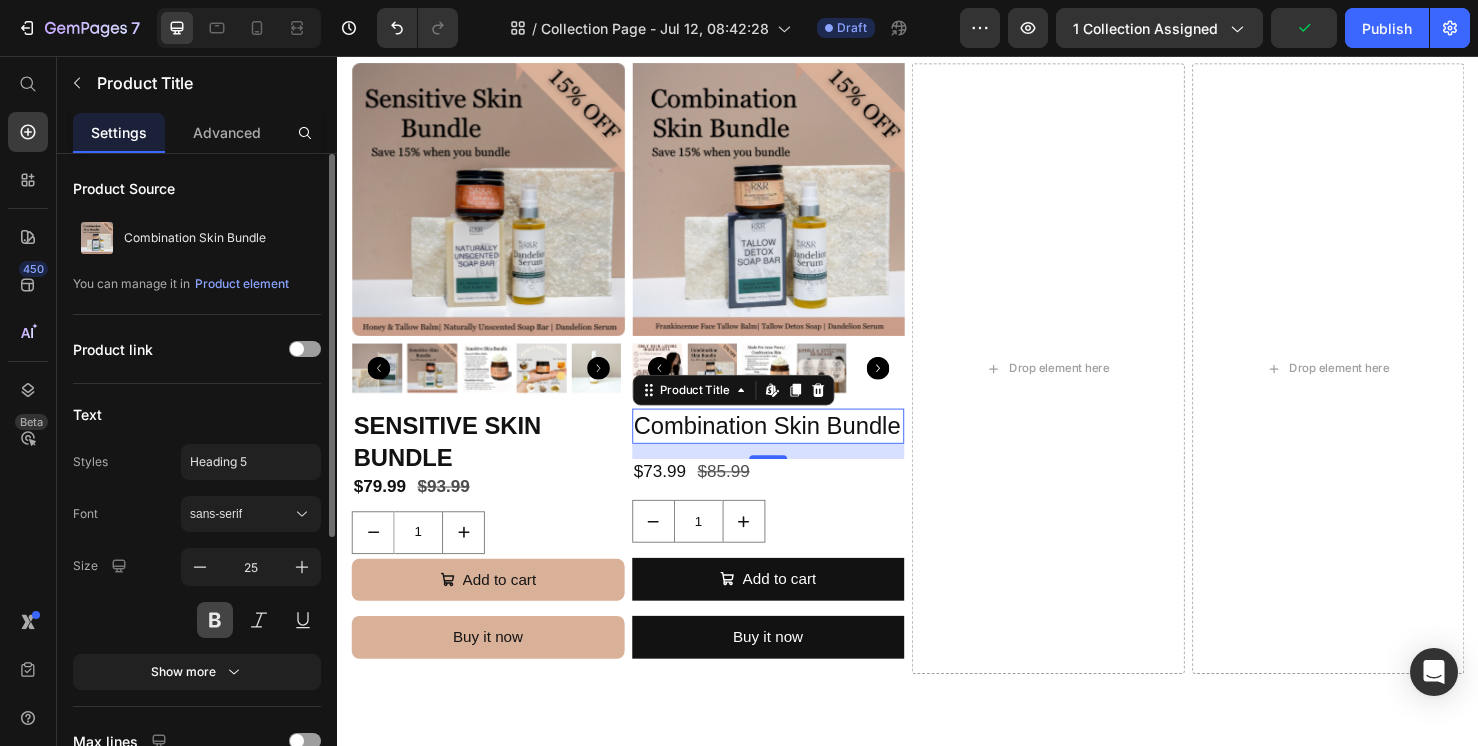 click at bounding box center (215, 620) 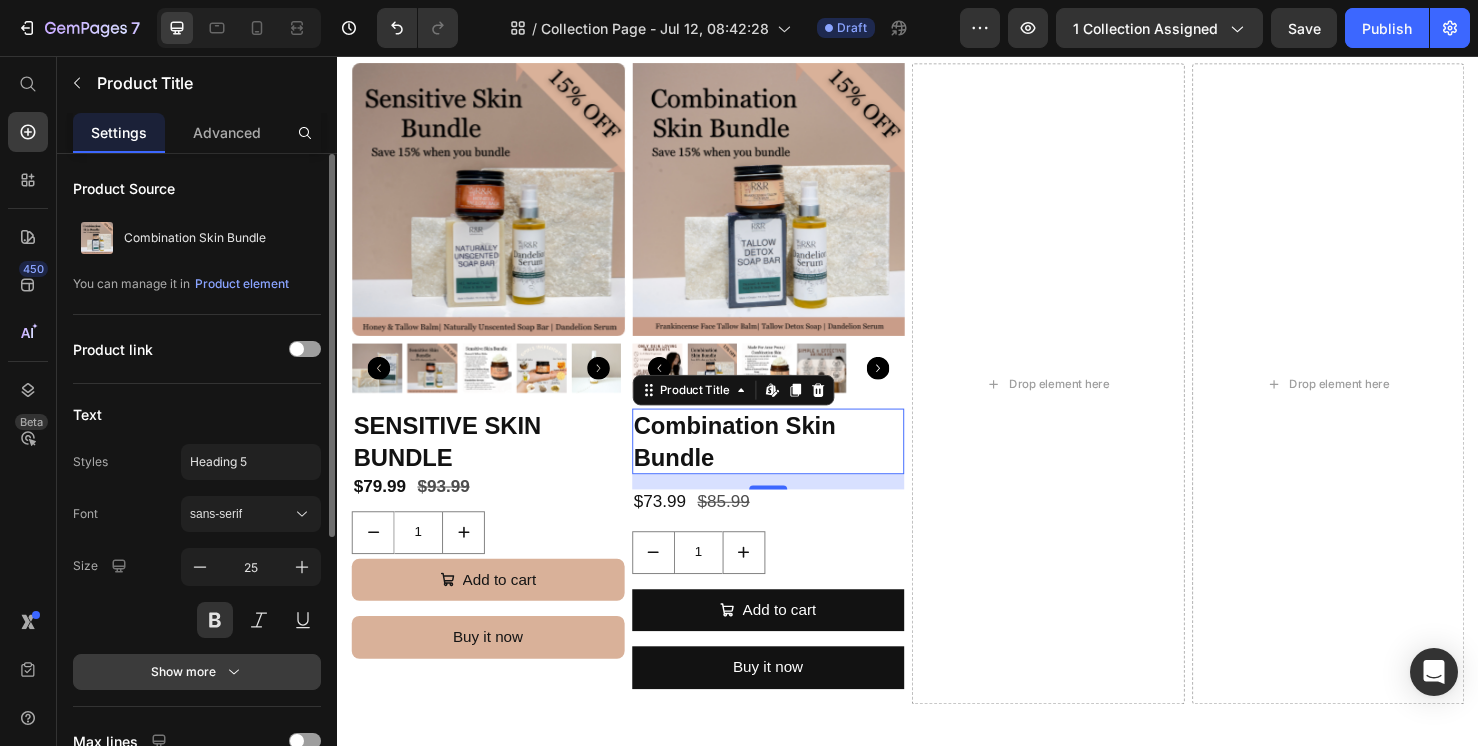 click on "Show more" at bounding box center (197, 672) 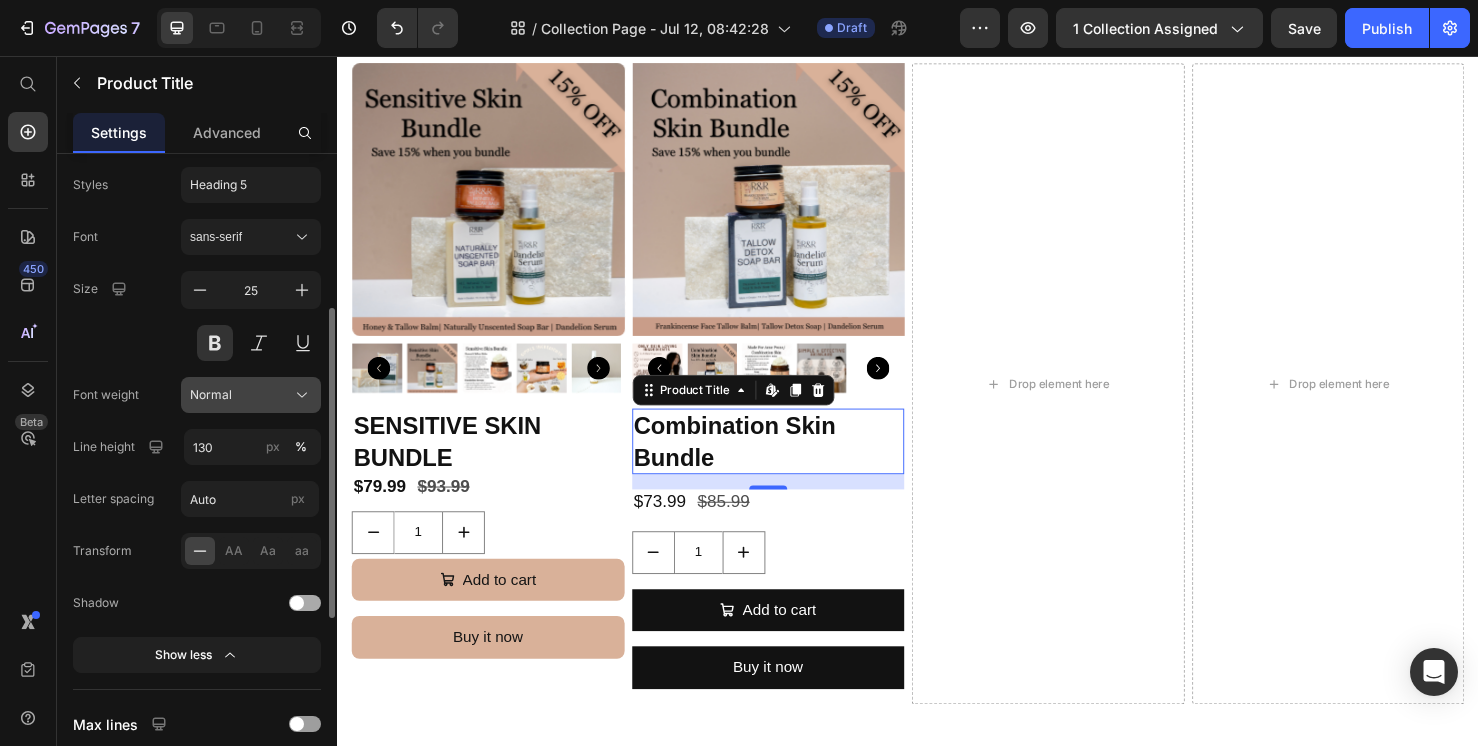 scroll, scrollTop: 296, scrollLeft: 0, axis: vertical 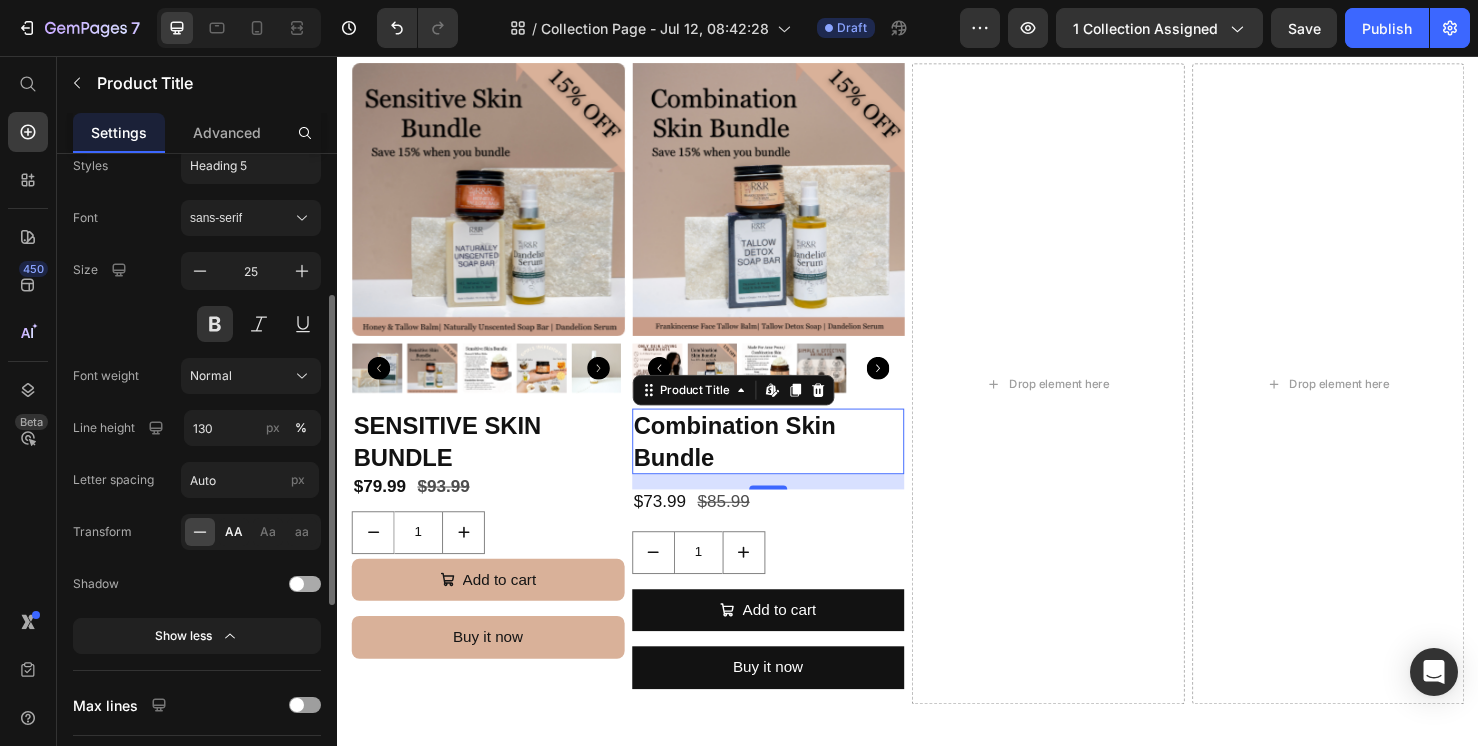 click on "AA" 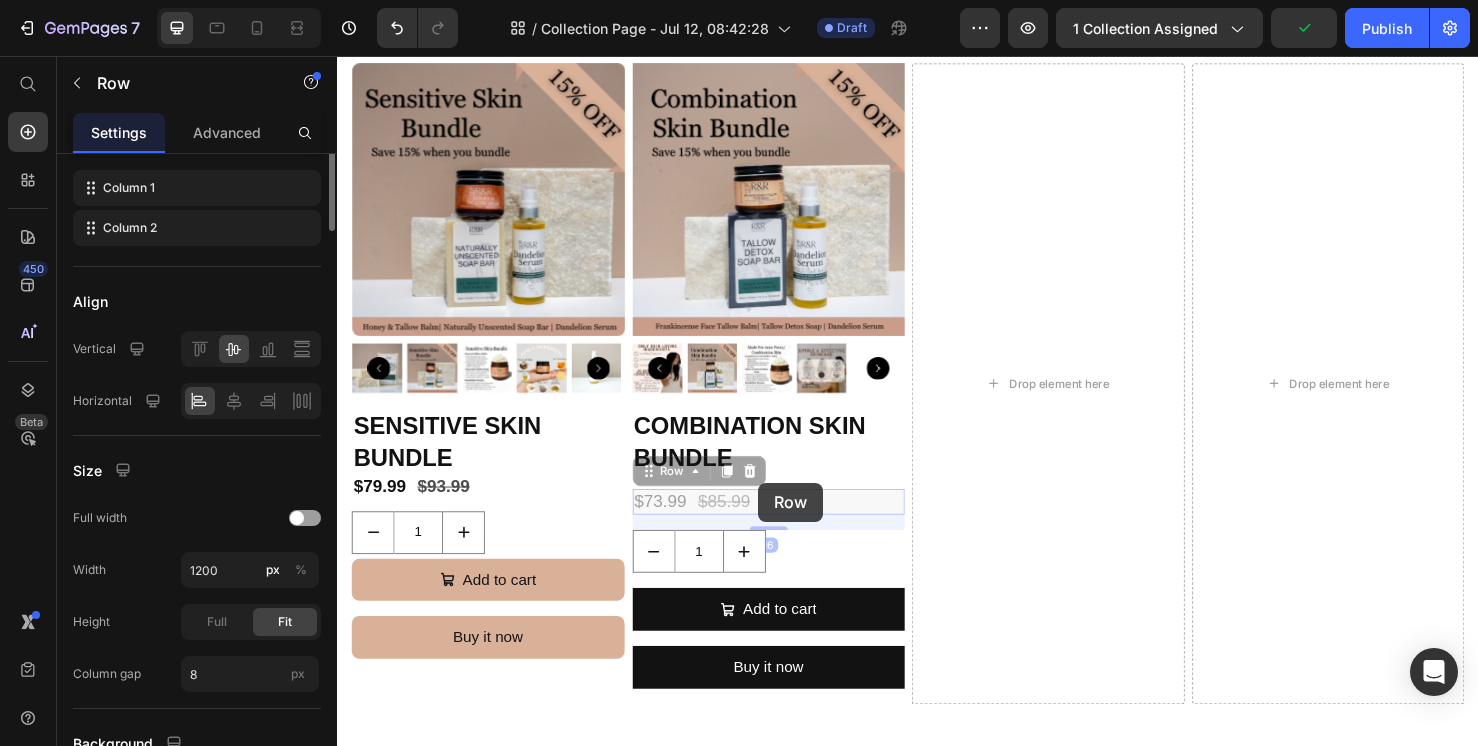 scroll, scrollTop: 0, scrollLeft: 0, axis: both 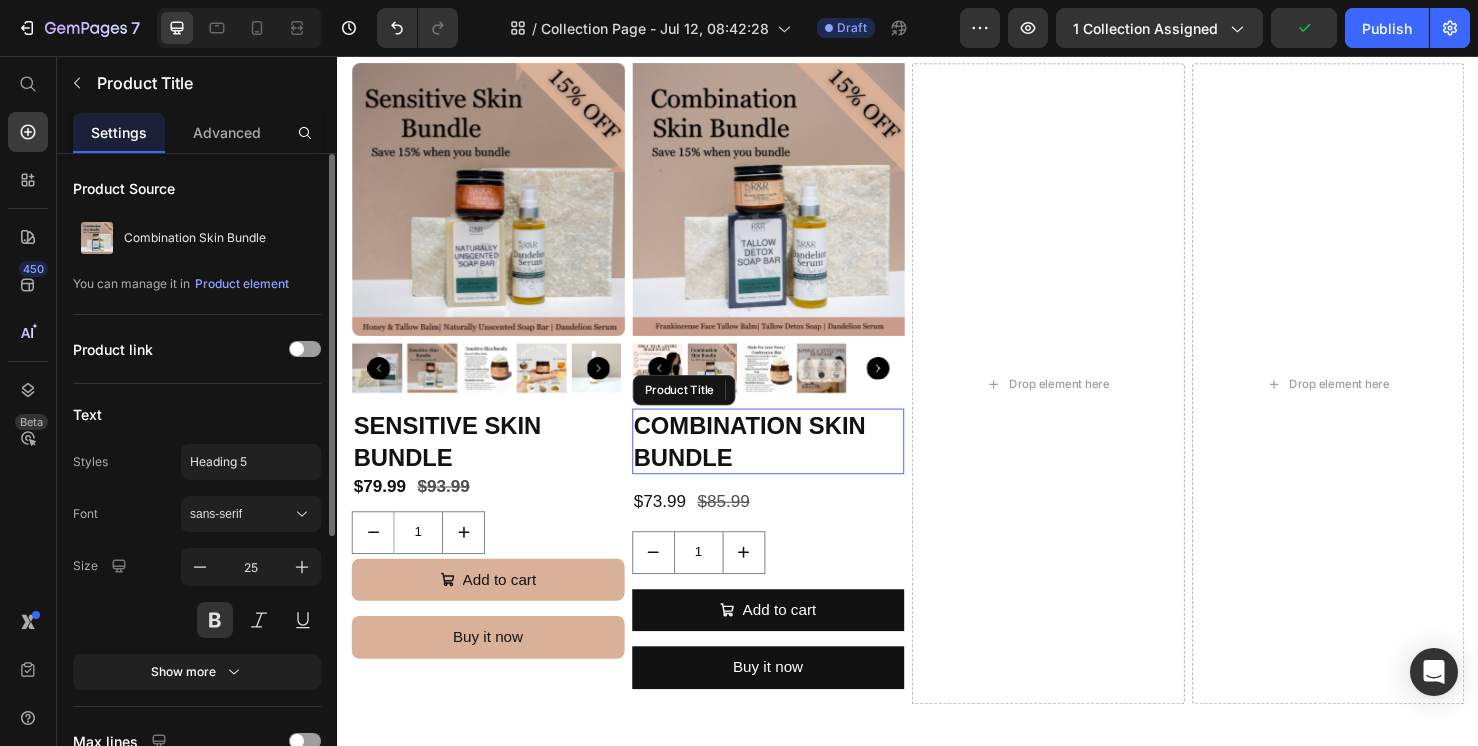 click on "Combination Skin Bundle" at bounding box center (790, 461) 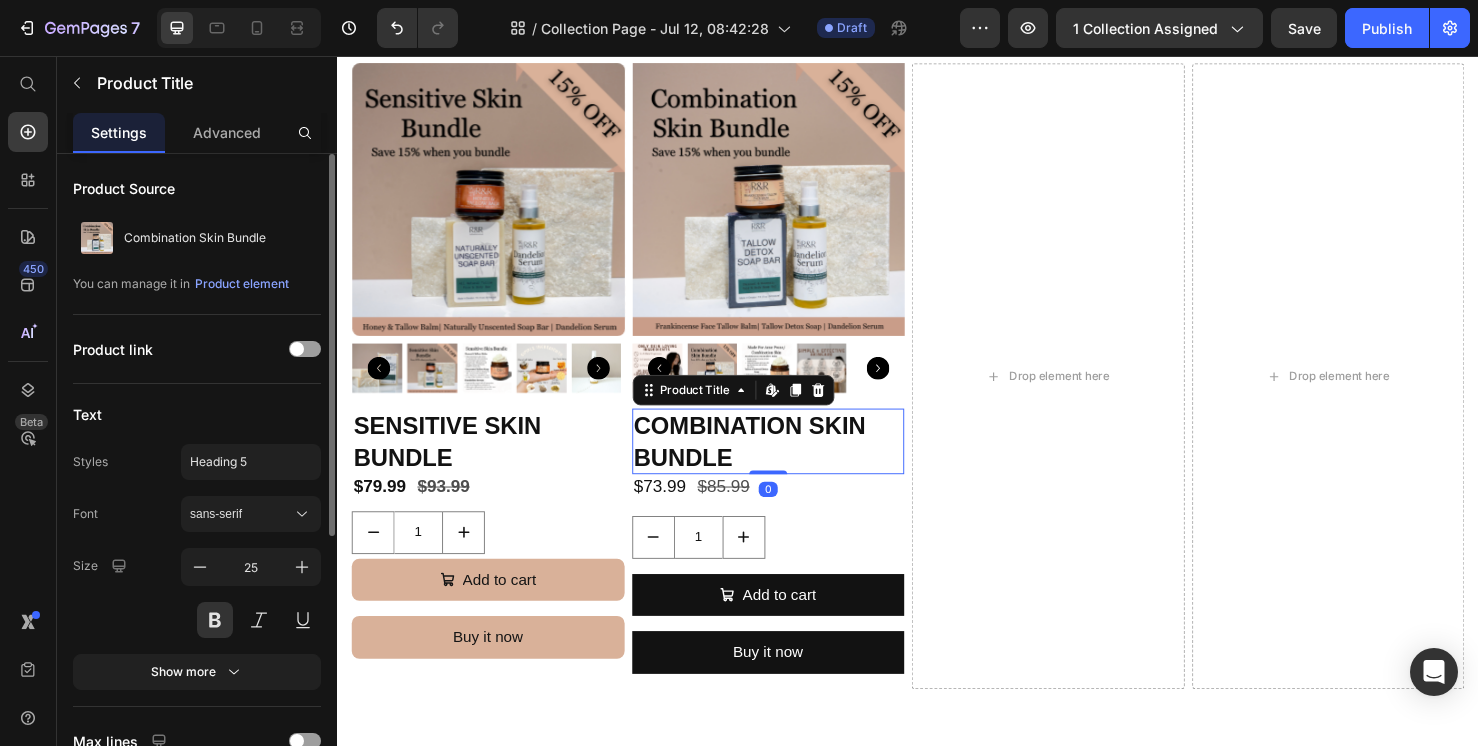 drag, startPoint x: 787, startPoint y: 503, endPoint x: 789, endPoint y: 477, distance: 26.076809 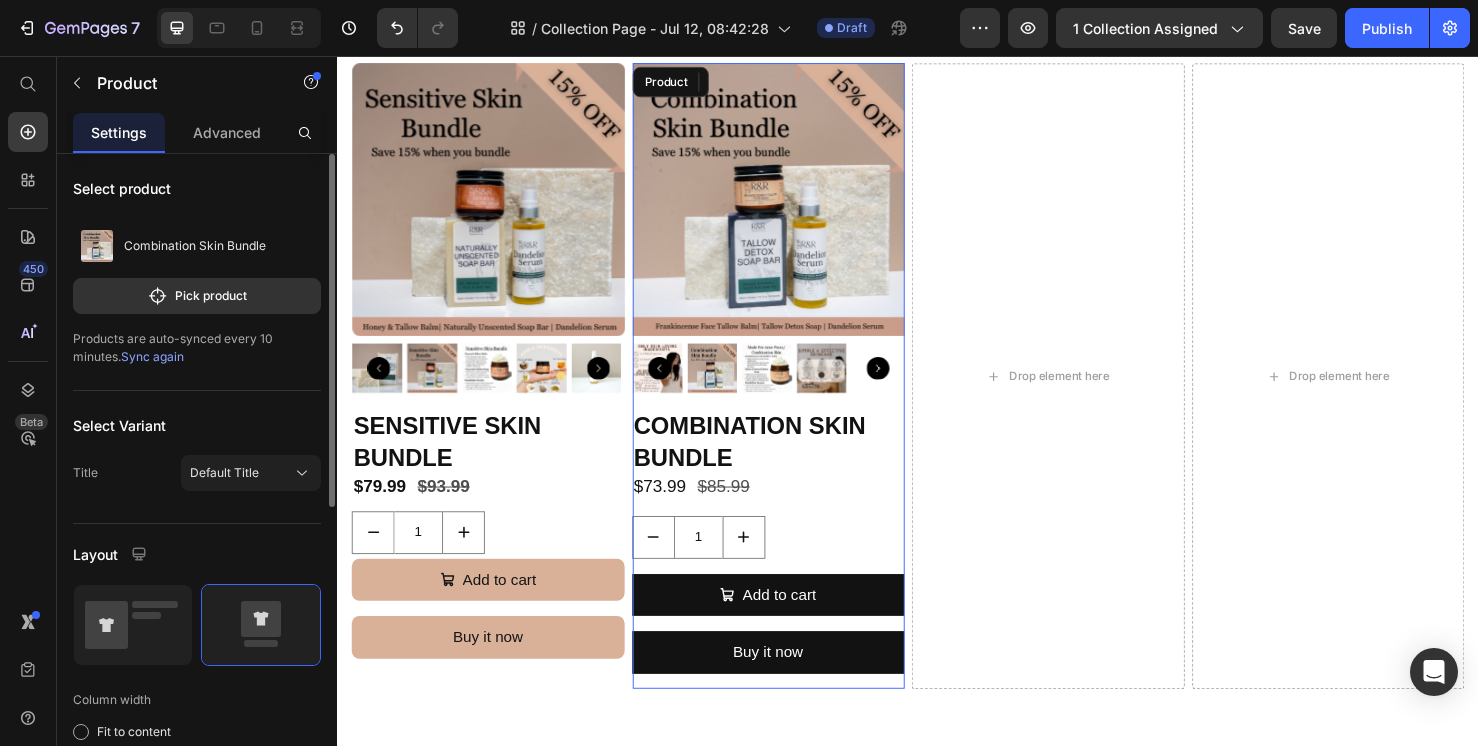 click on "Combination Skin Bundle Product Title   Edit content in Shopify 0 $73.99 Product Price $85.99 Product Price Row 1 Product Quantity
Add to cart Add to Cart Buy it now Dynamic Checkout" at bounding box center [790, 574] 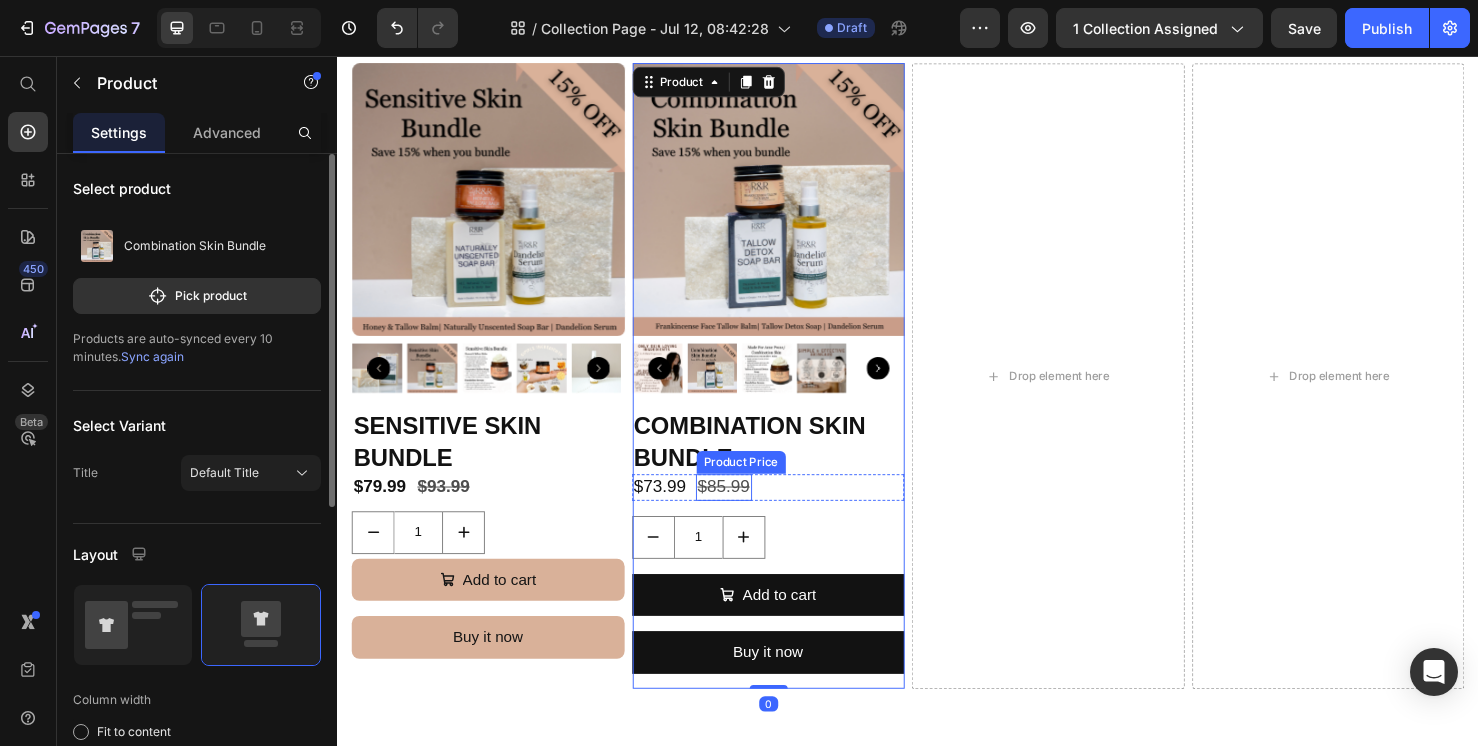 click on "$85.99" at bounding box center [743, 509] 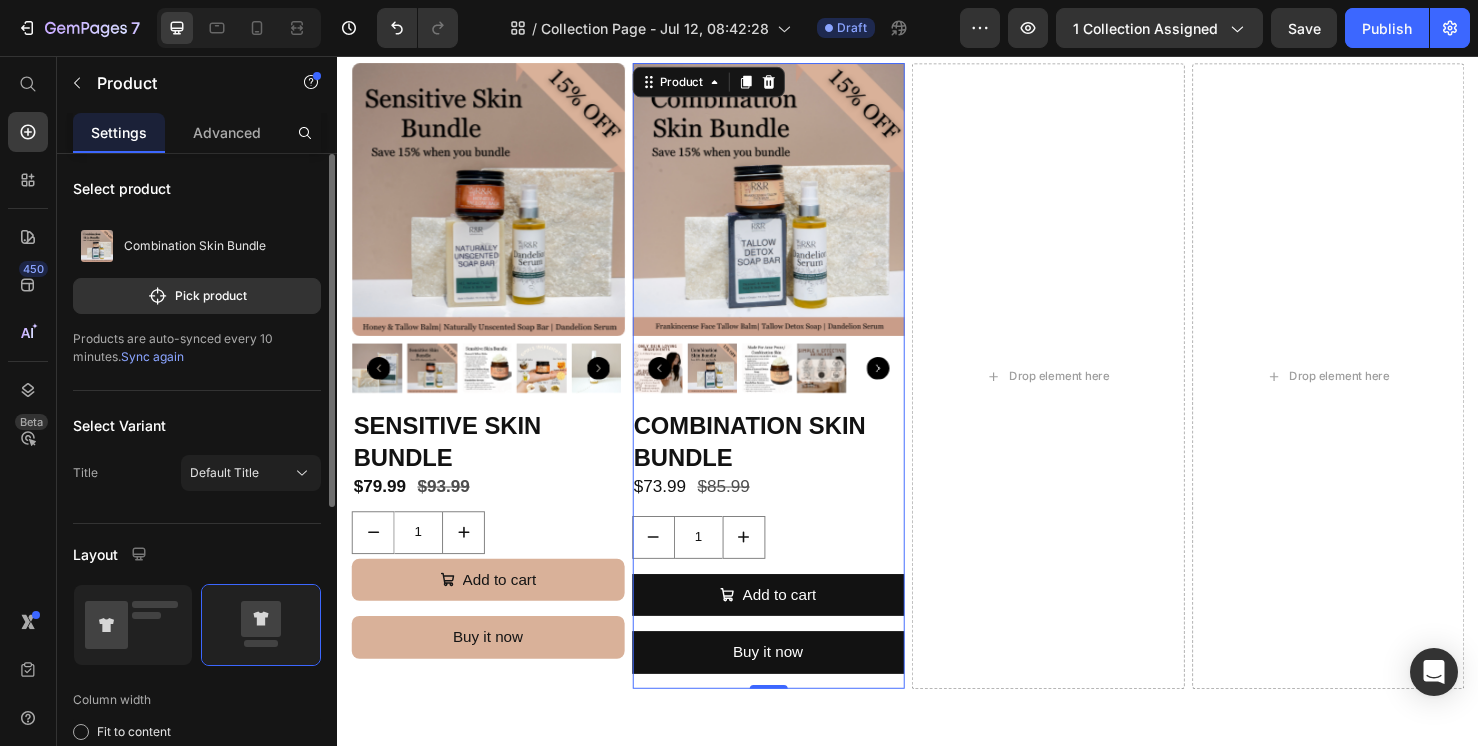 click on "Combination Skin Bundle Product Title $73.99 Product Price $85.99 Product Price Row 1 Product Quantity
Add to cart Add to Cart Buy it now Dynamic Checkout" at bounding box center [790, 574] 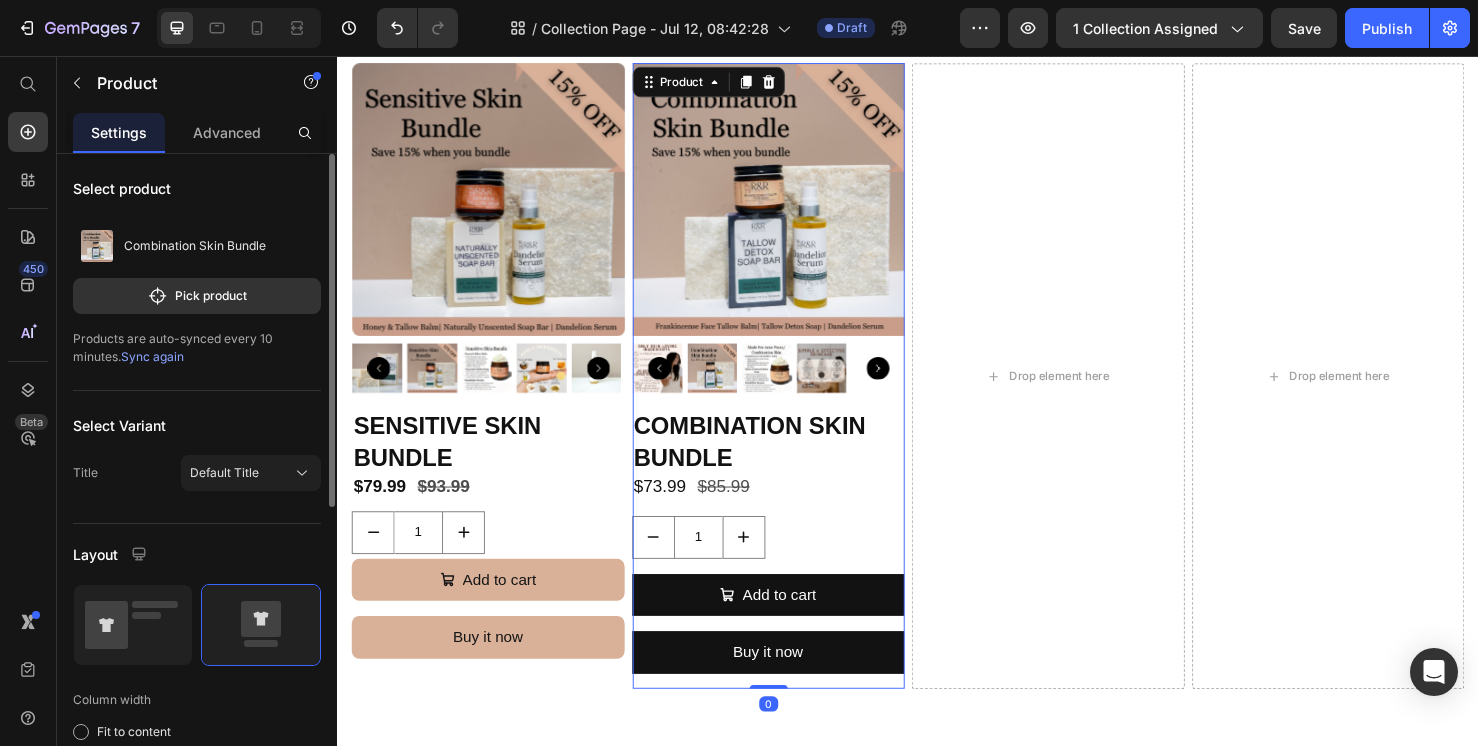 click on "Combination Skin Bundle Product Title $73.99 Product Price $85.99 Product Price Row 1 Product Quantity
Add to cart Add to Cart Buy it now Dynamic Checkout" at bounding box center [790, 574] 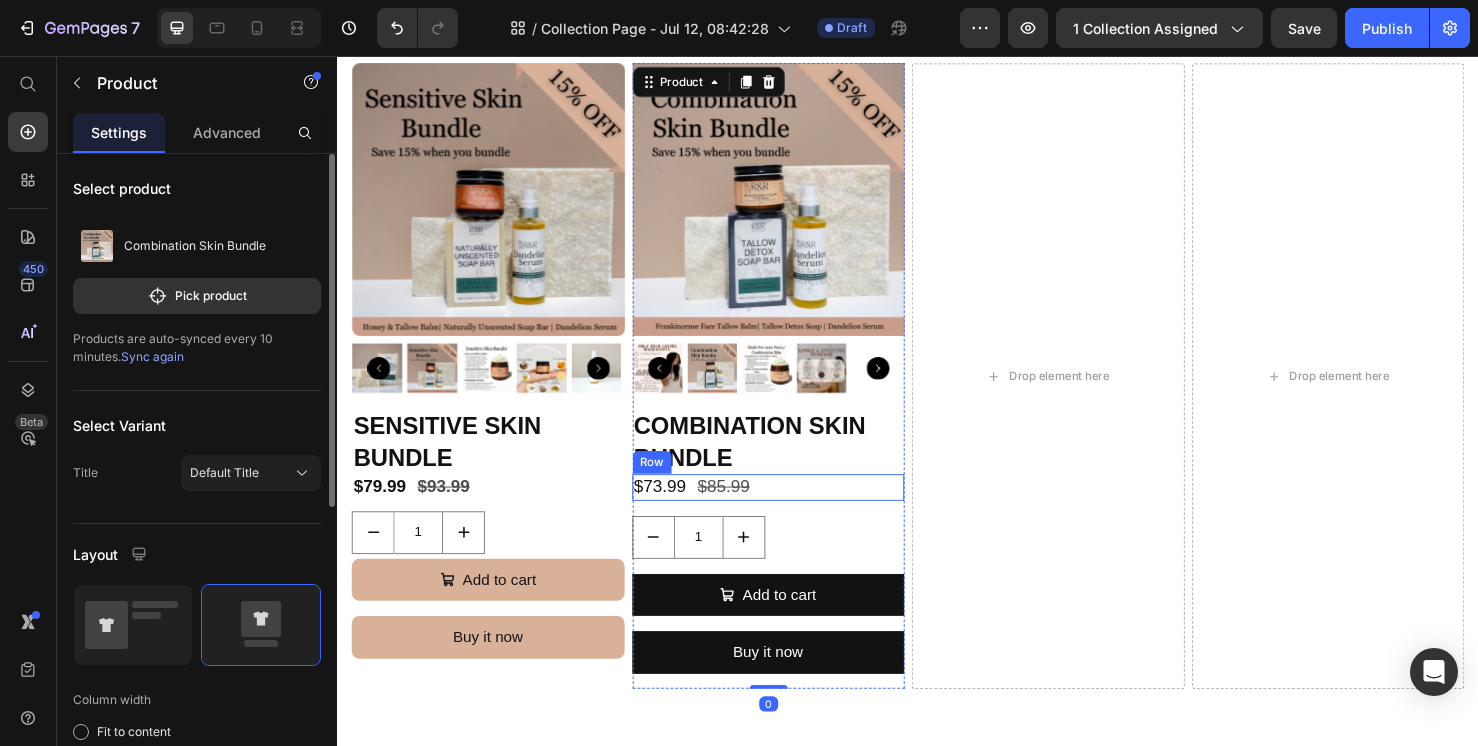 click on "$73.99 Product Price $85.99 Product Price Row" at bounding box center [790, 509] 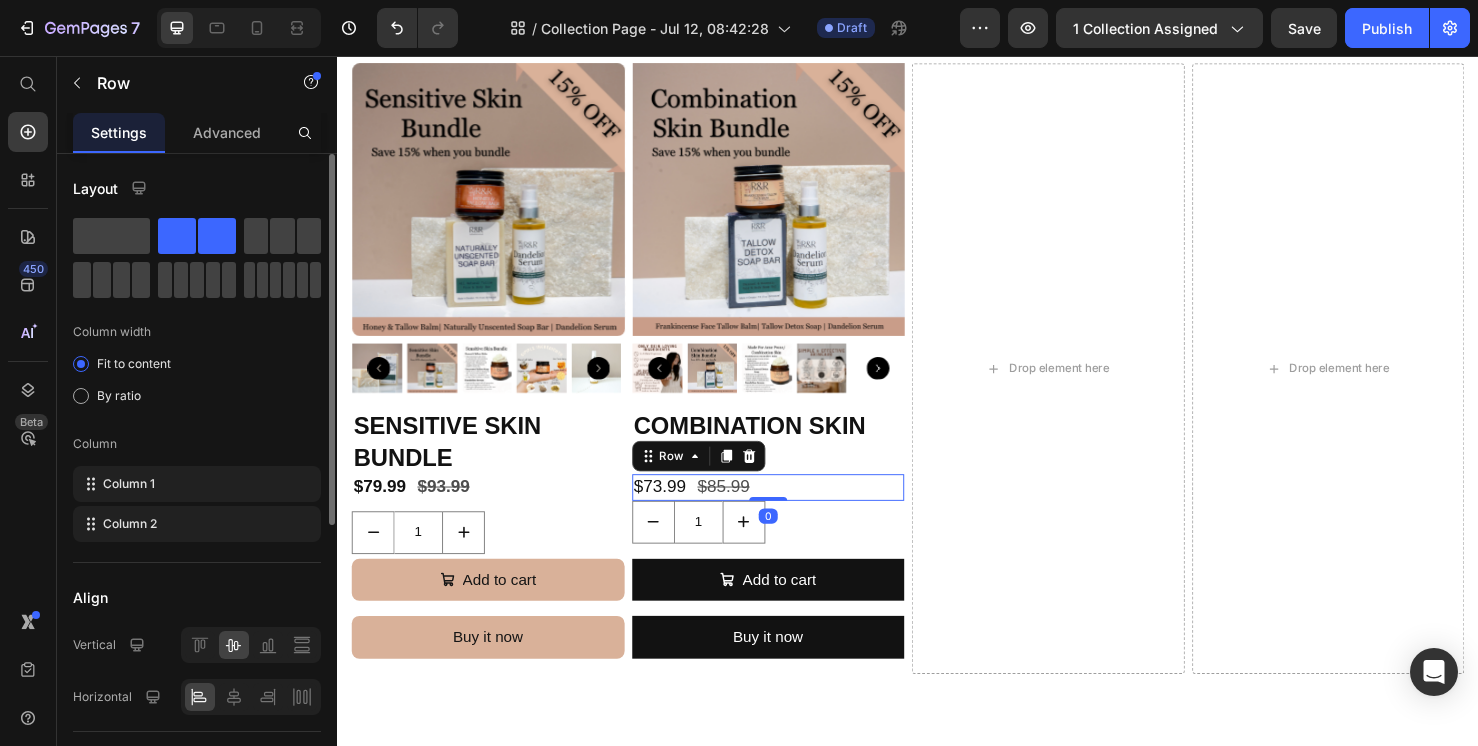 drag, startPoint x: 781, startPoint y: 528, endPoint x: 782, endPoint y: 506, distance: 22.022715 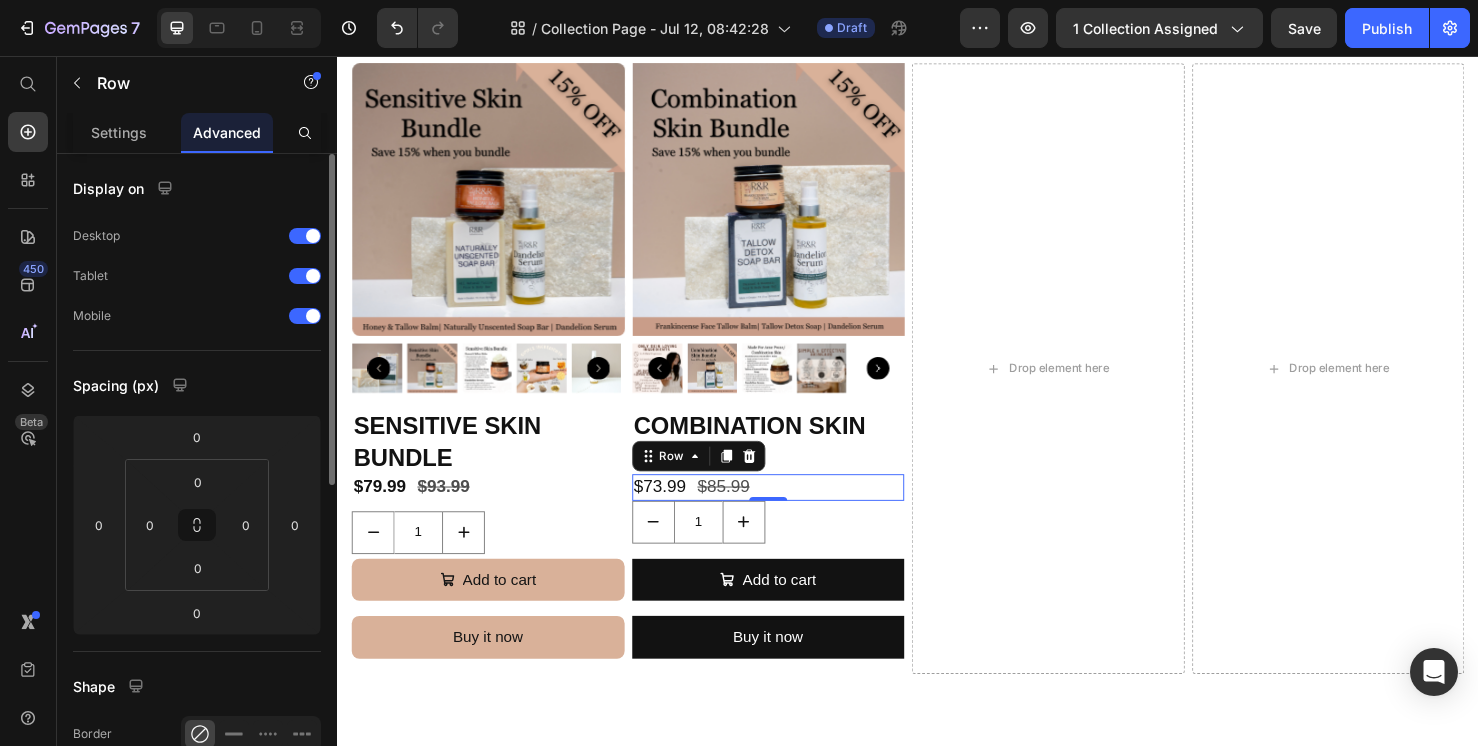 click on "$73.99 Product Price $85.99 Product Price Row   0" at bounding box center (790, 509) 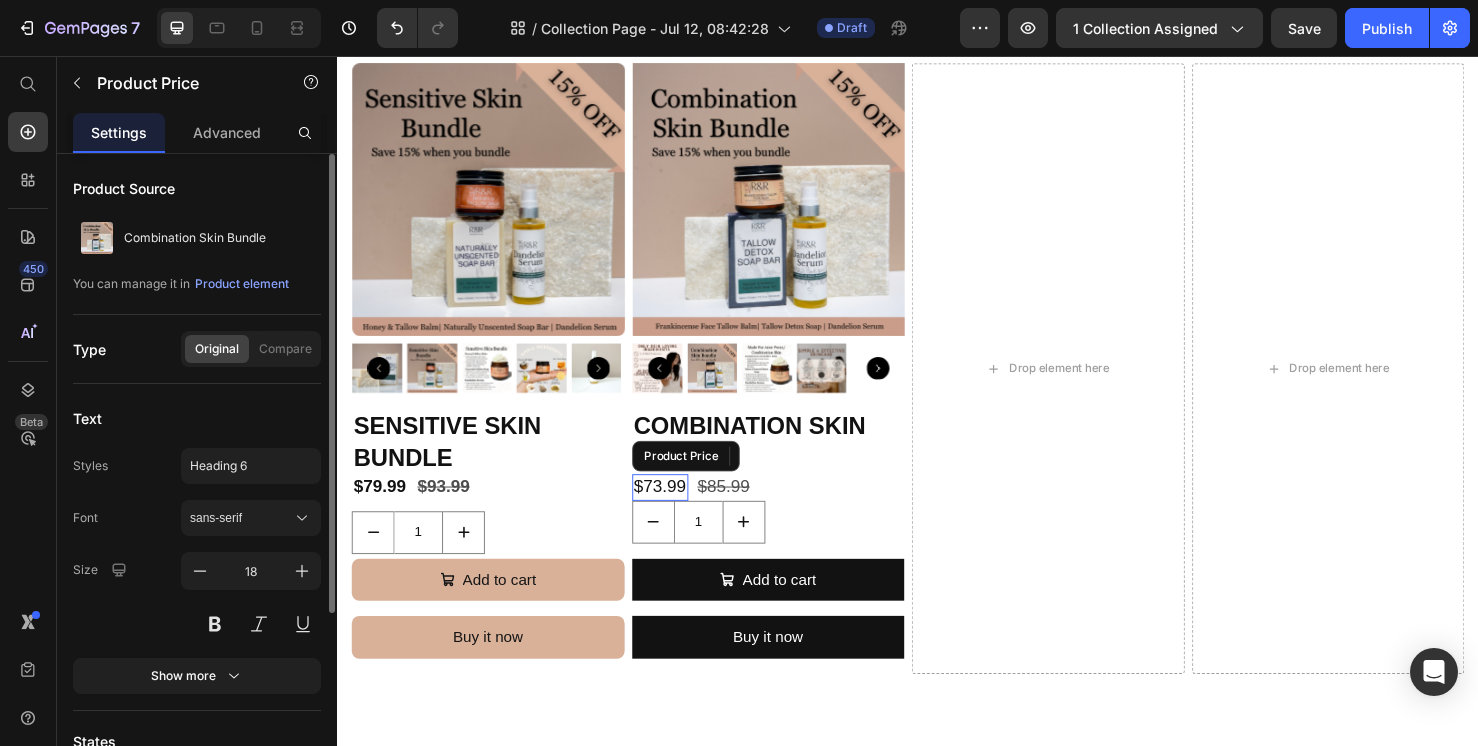 click on "$73.99" at bounding box center [676, 509] 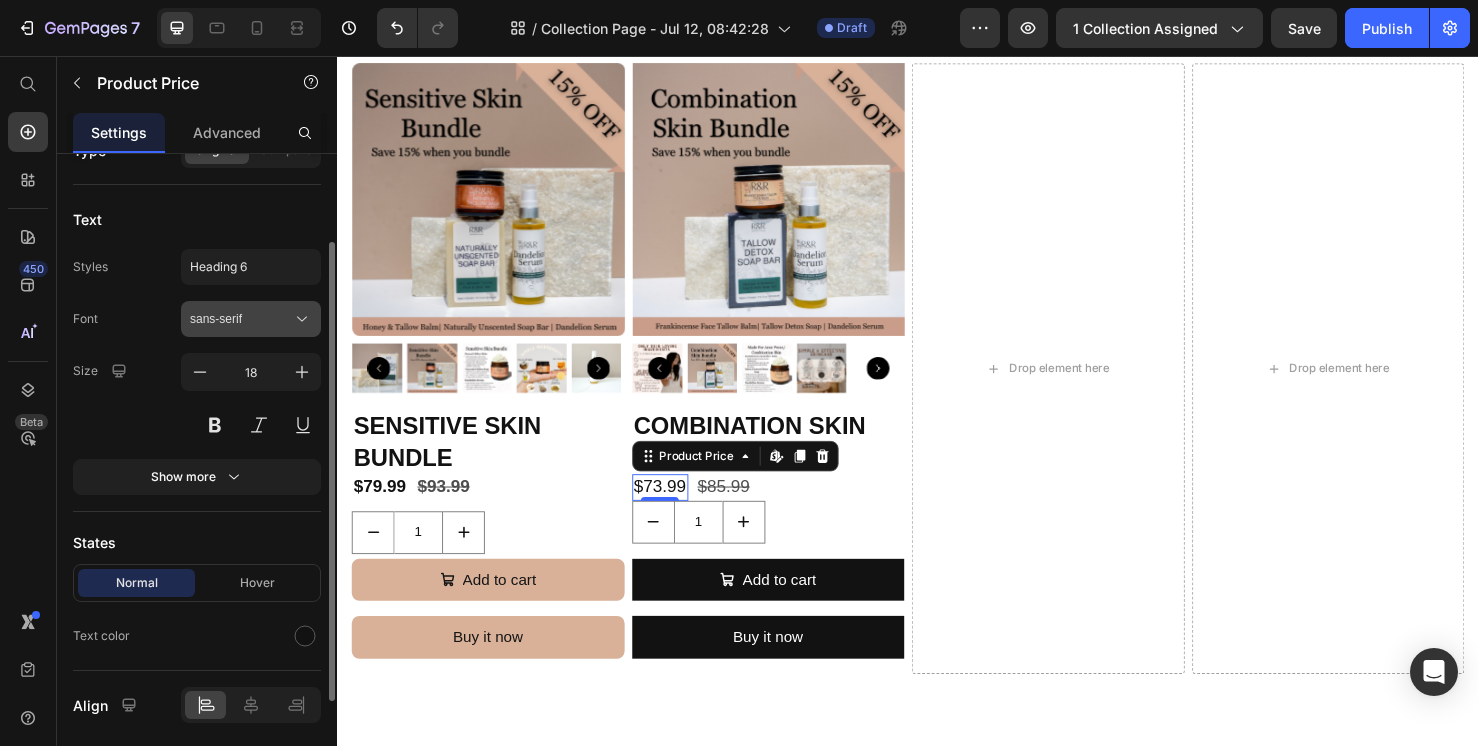 scroll, scrollTop: 214, scrollLeft: 0, axis: vertical 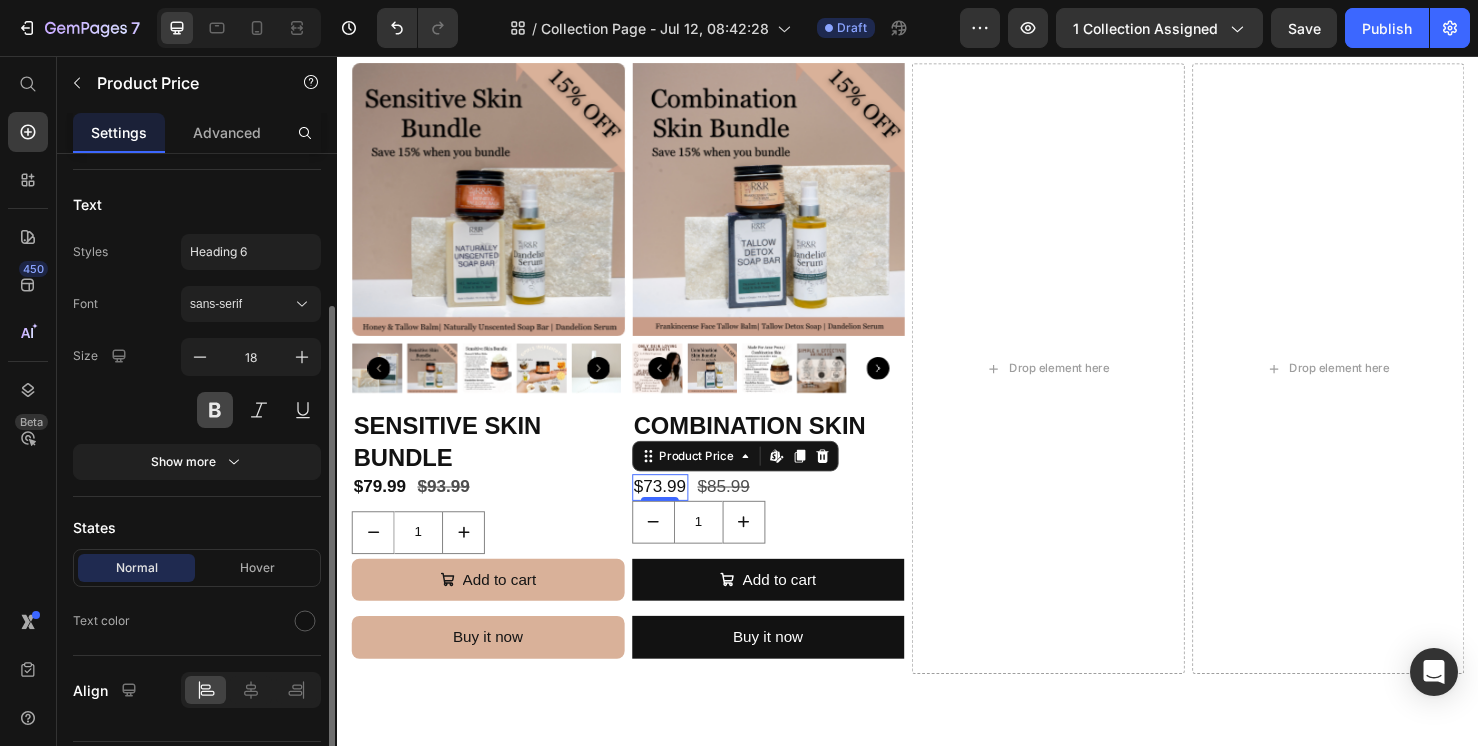 click at bounding box center (215, 410) 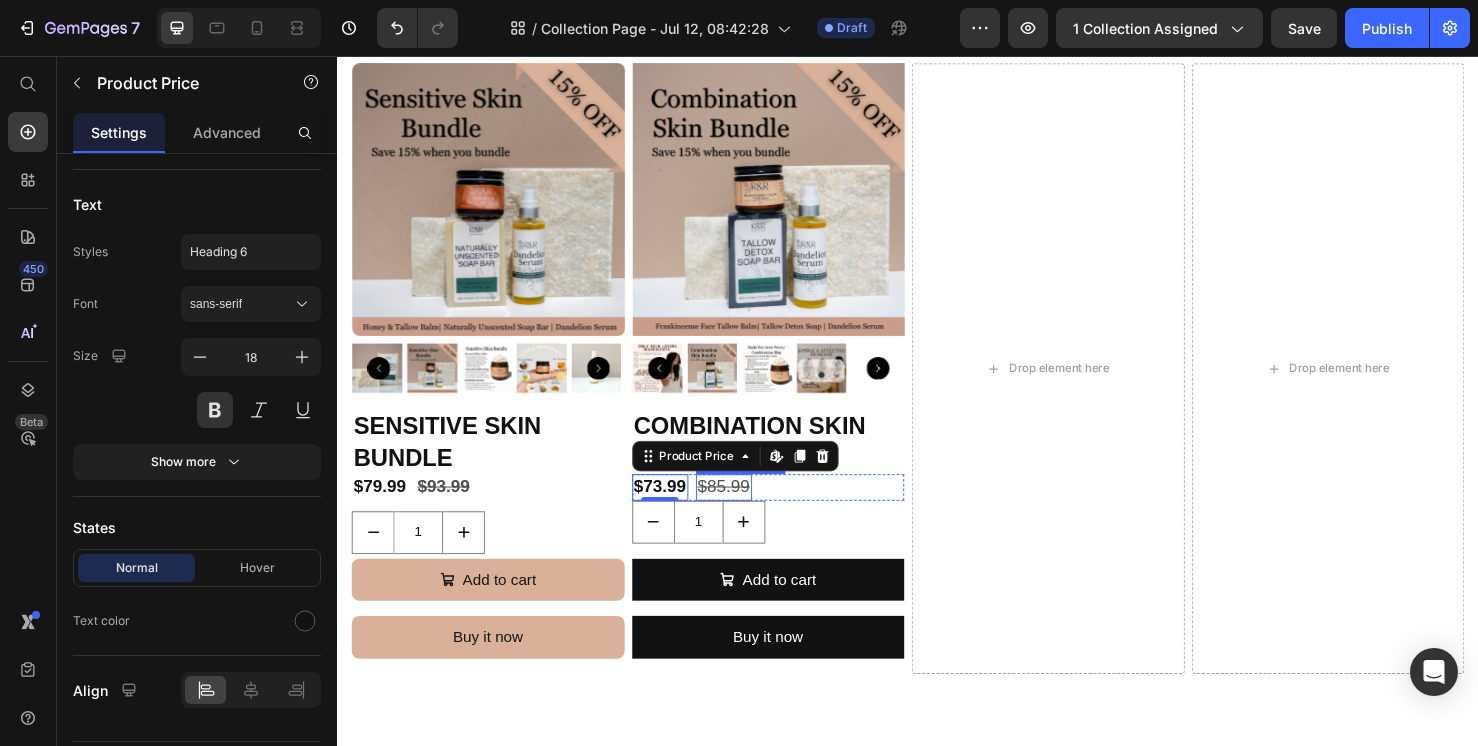 click on "$85.99" at bounding box center [743, 509] 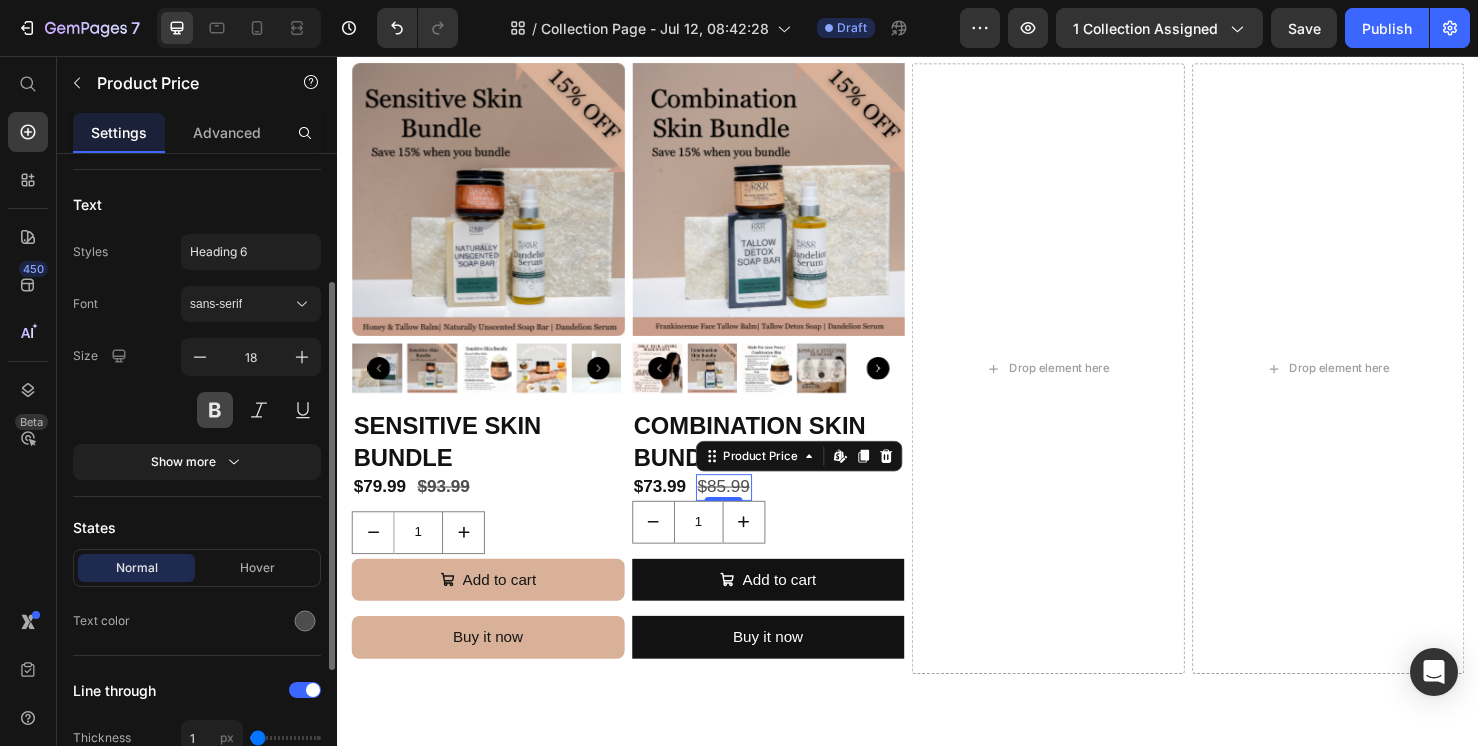 click at bounding box center (215, 410) 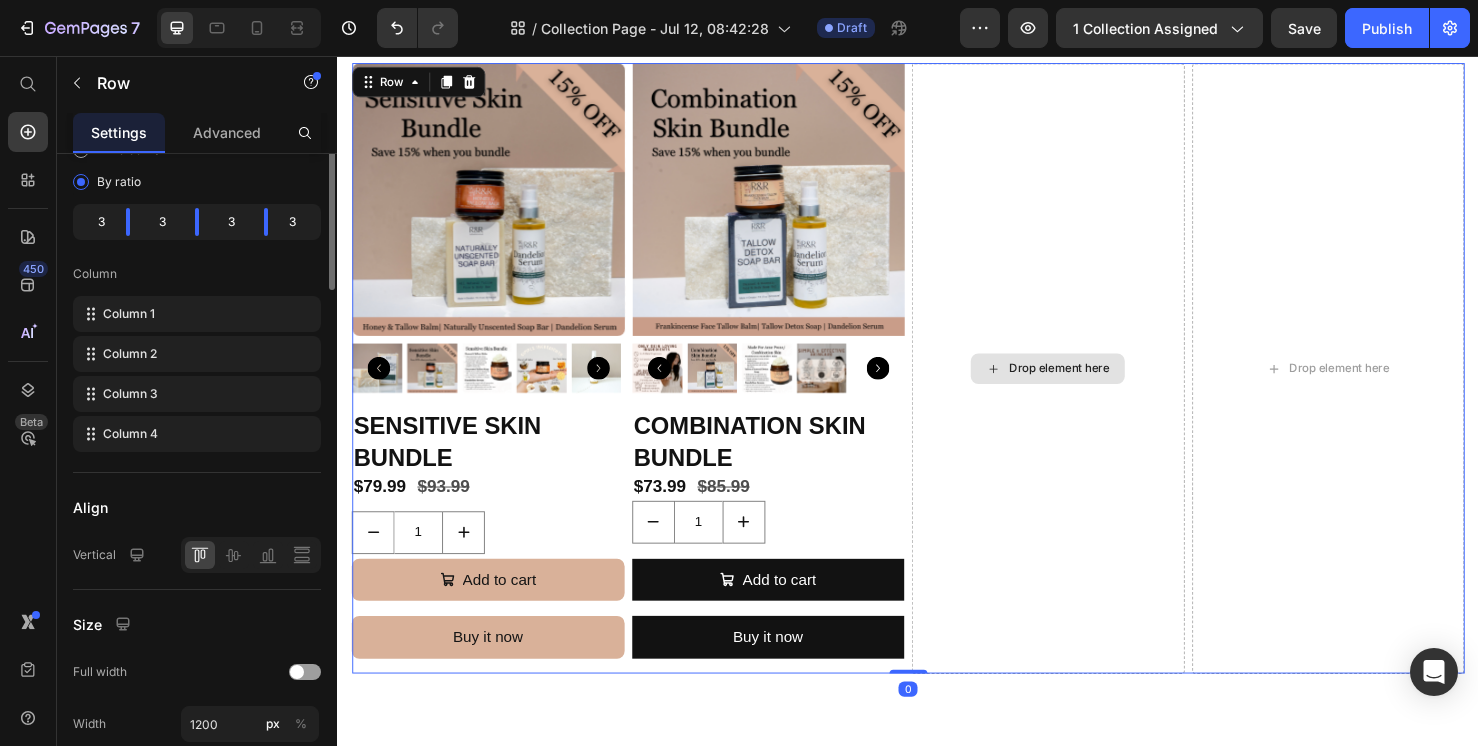 scroll, scrollTop: 0, scrollLeft: 0, axis: both 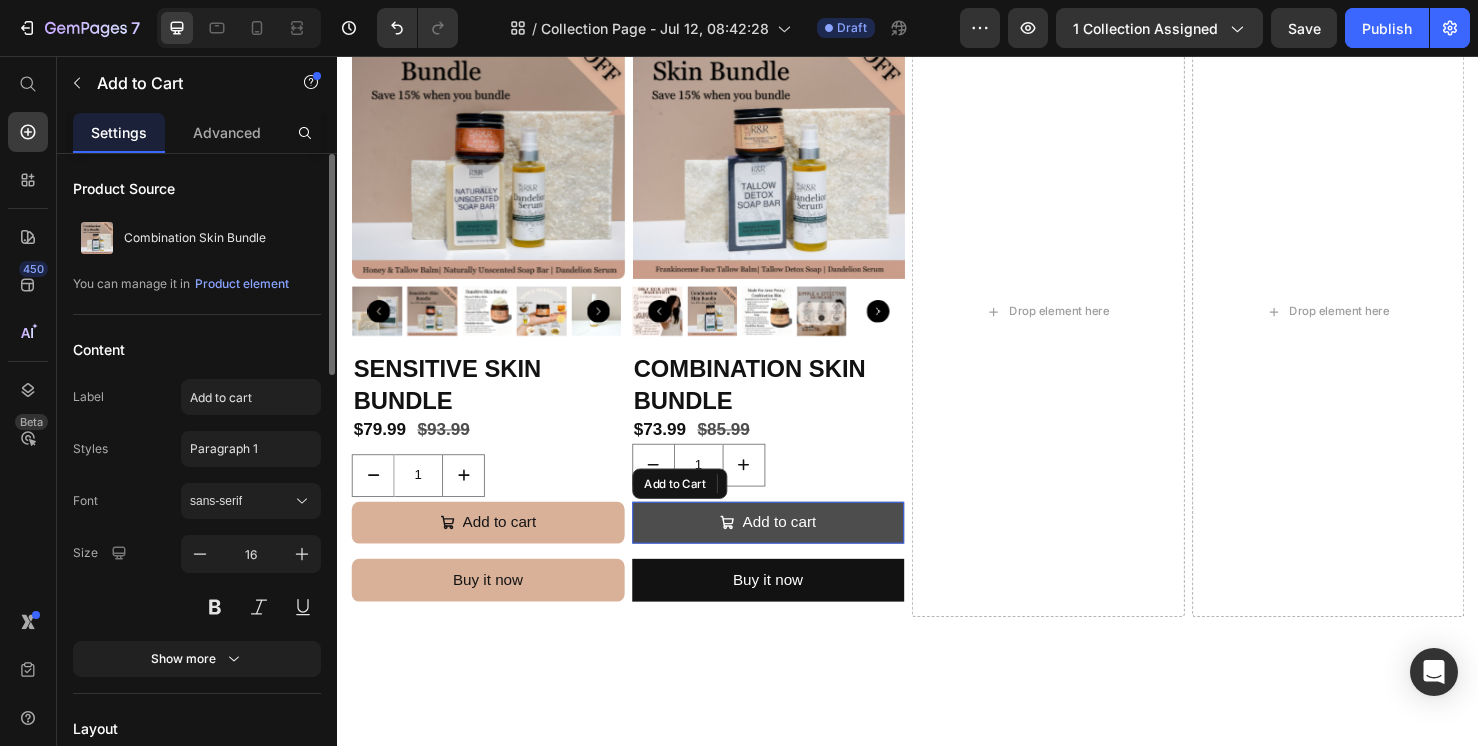 click on "Add to cart" at bounding box center (790, 547) 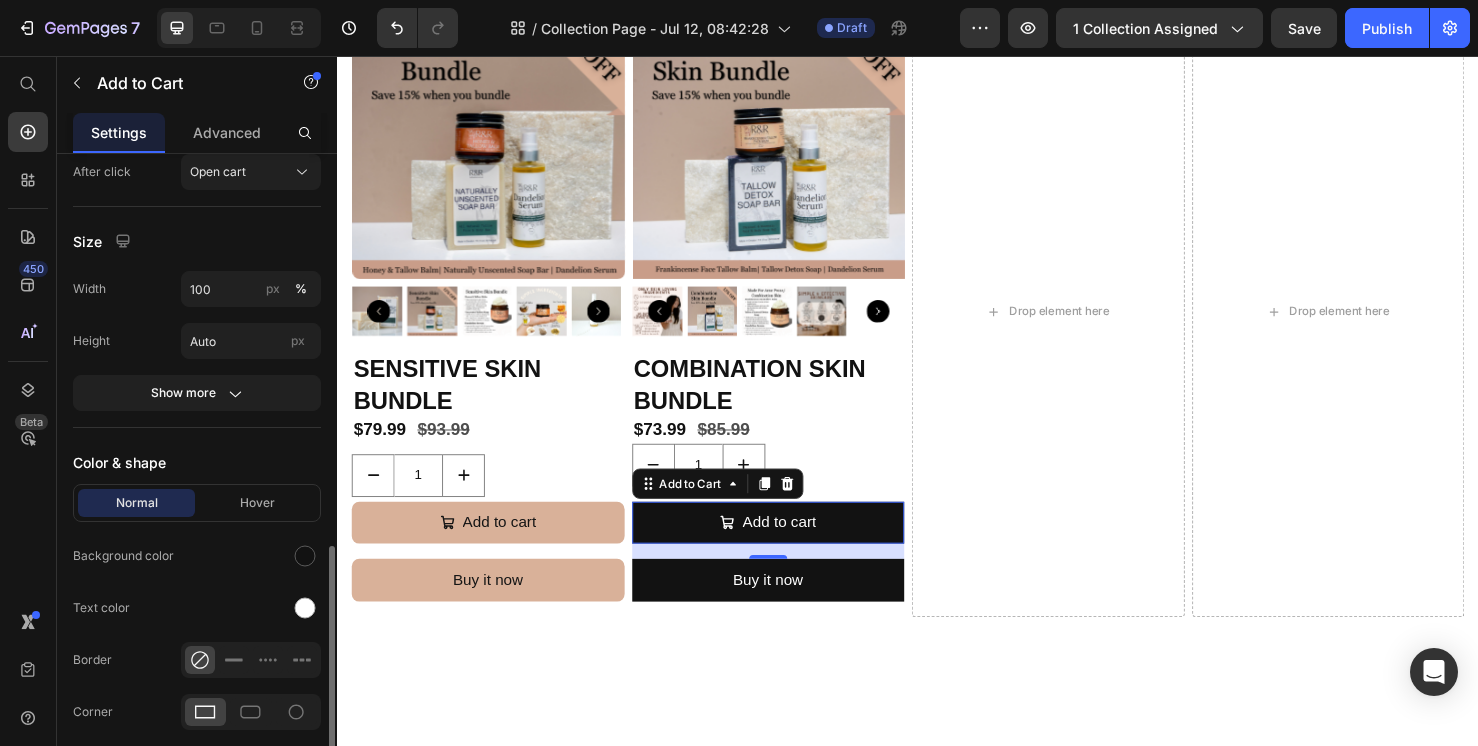 scroll, scrollTop: 1022, scrollLeft: 0, axis: vertical 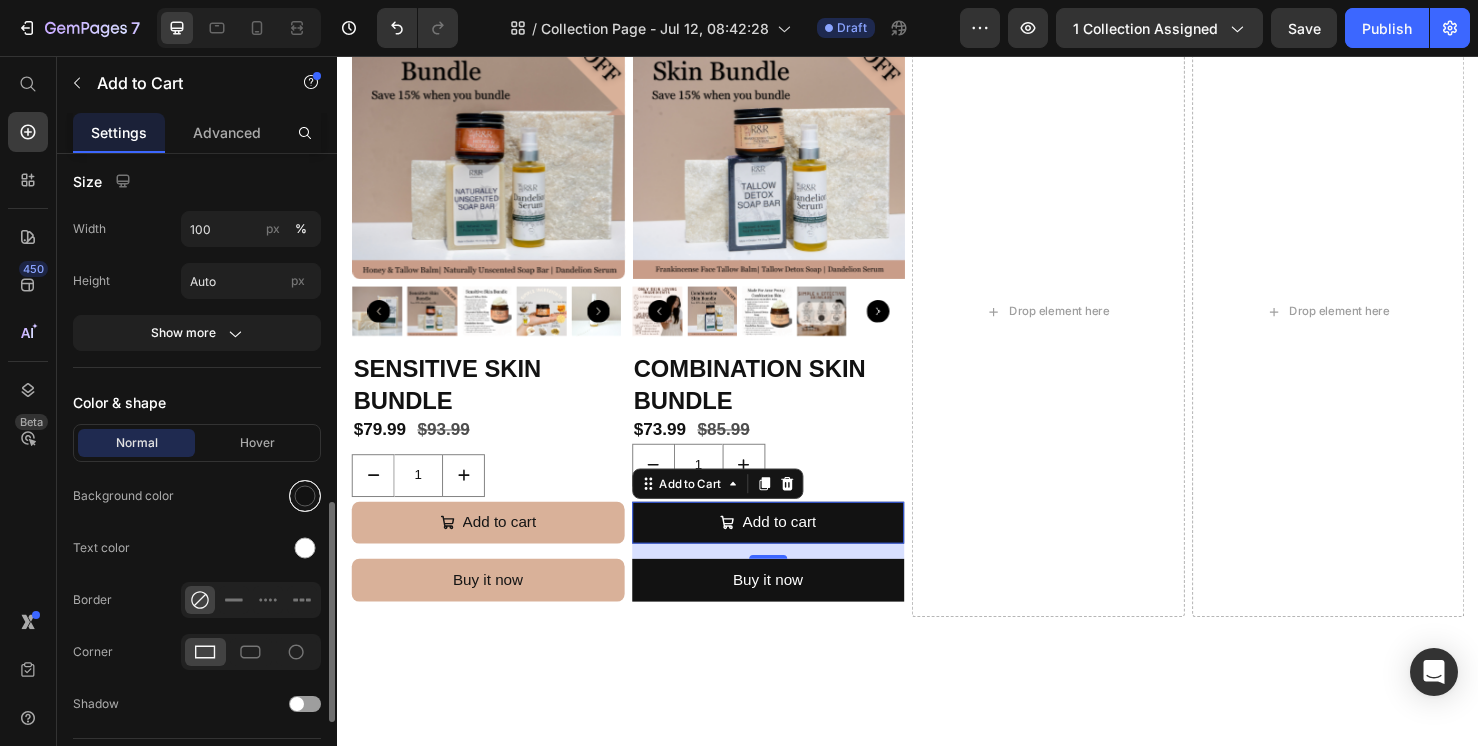 click at bounding box center (305, 496) 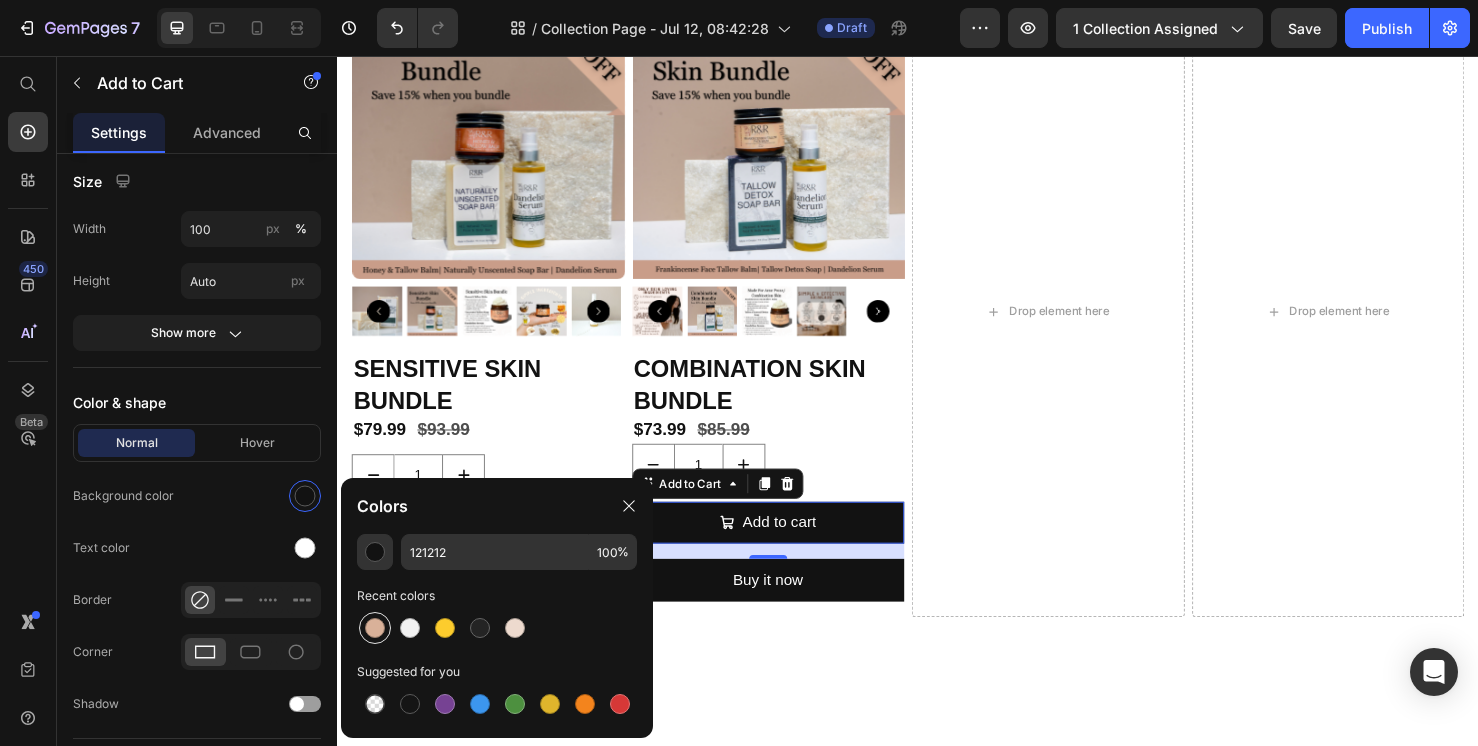 click at bounding box center [375, 628] 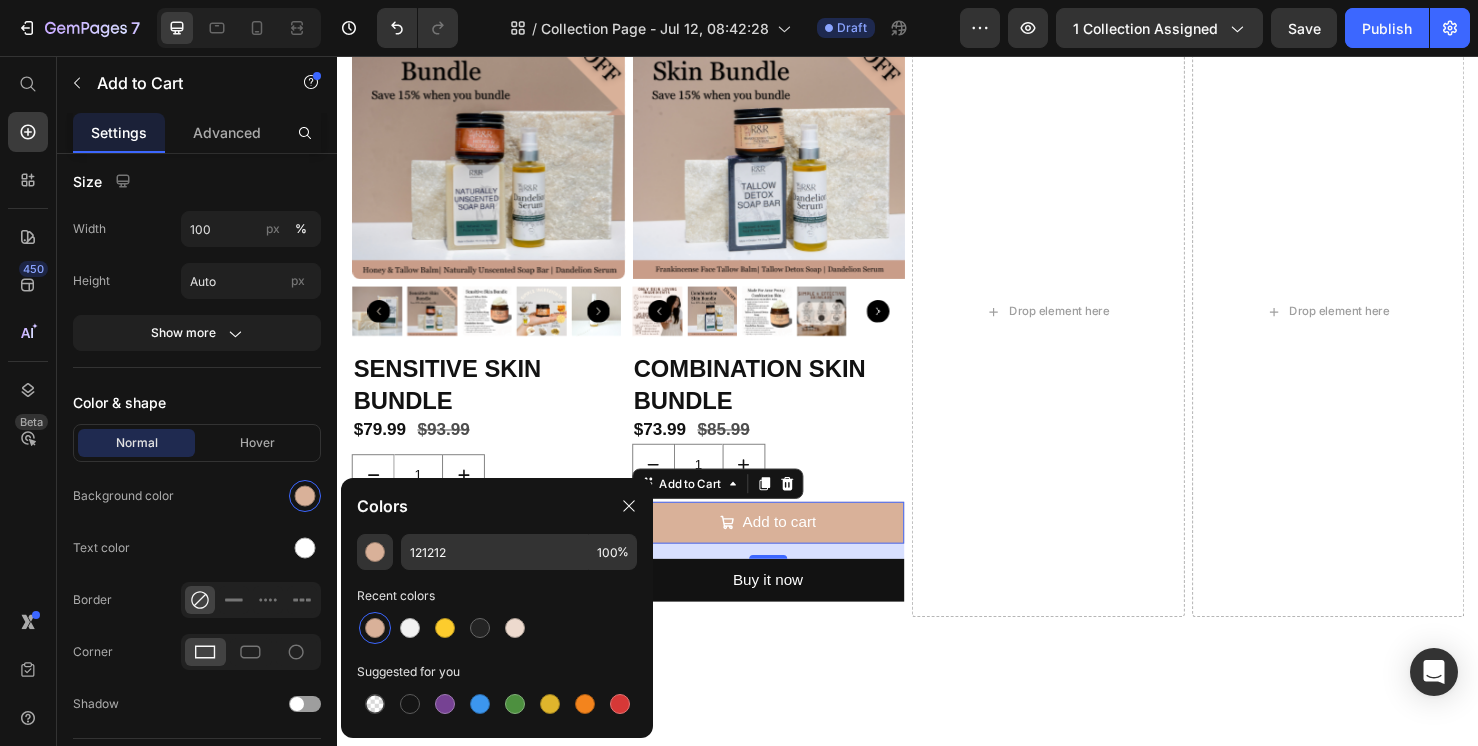 type on "D9B199" 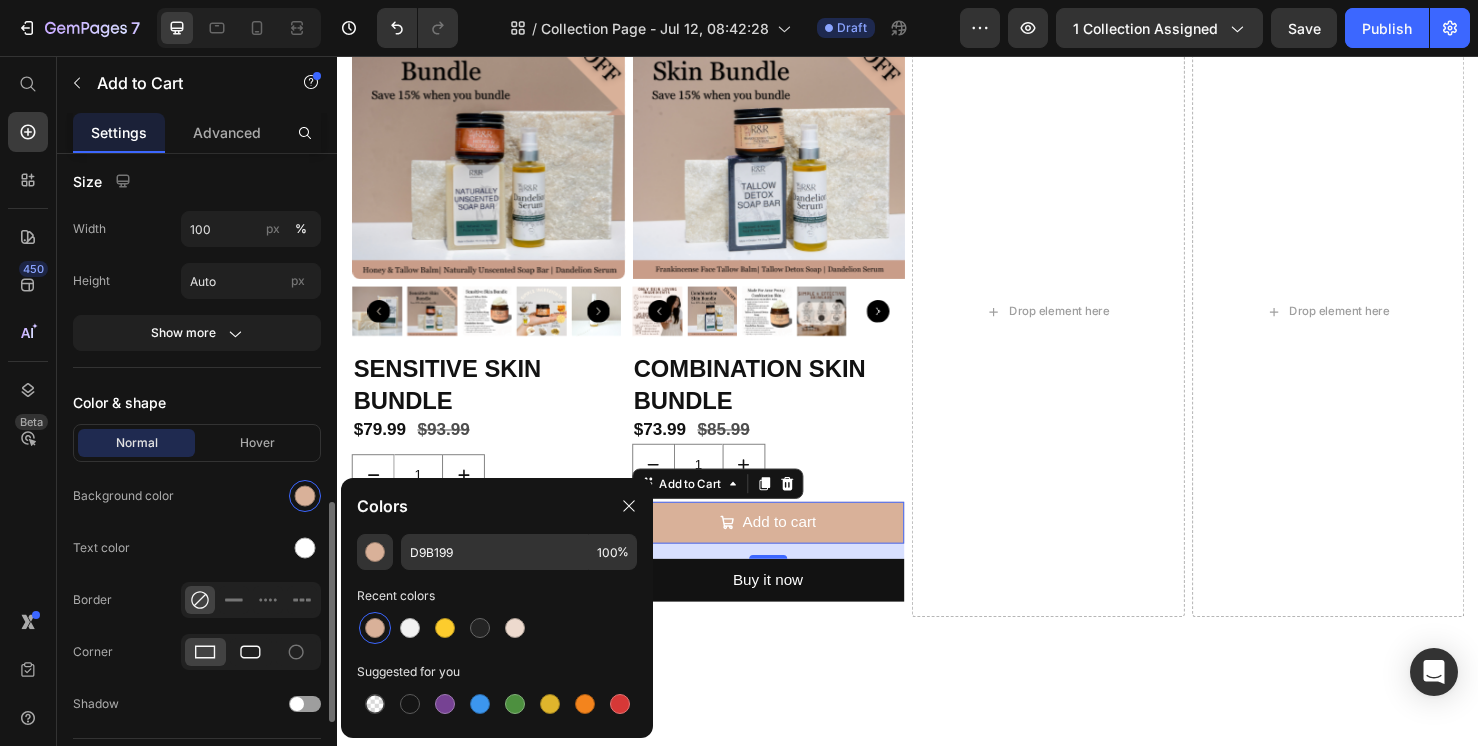 click 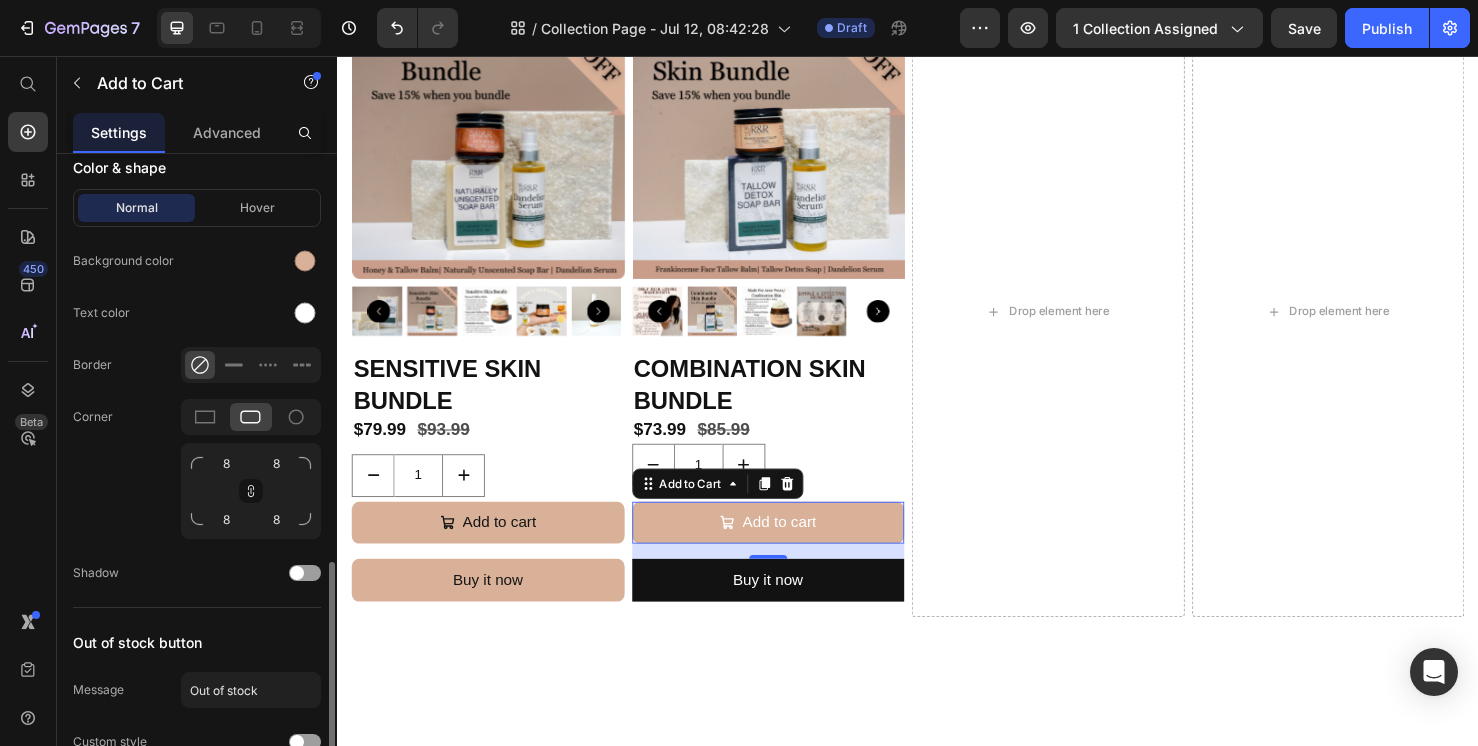 scroll, scrollTop: 1259, scrollLeft: 0, axis: vertical 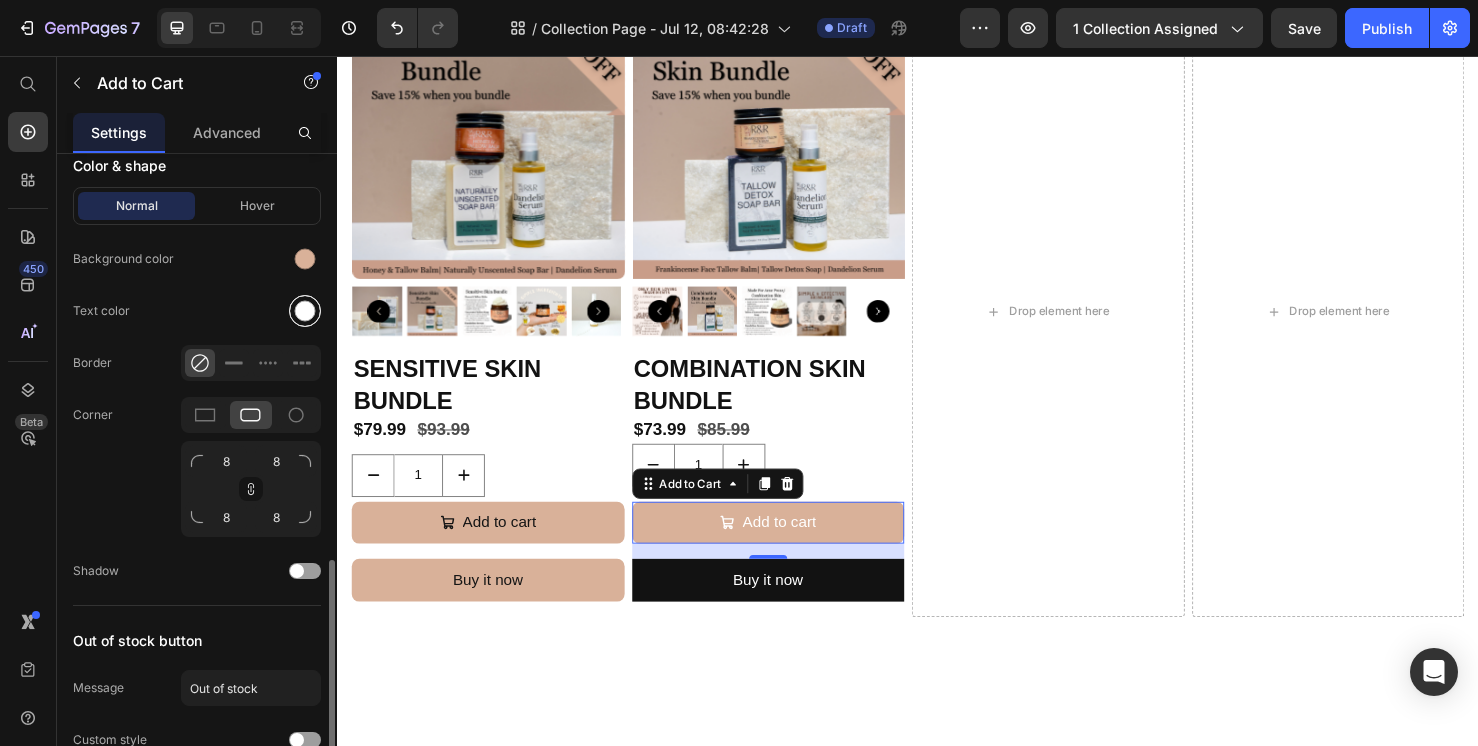 click at bounding box center (305, 311) 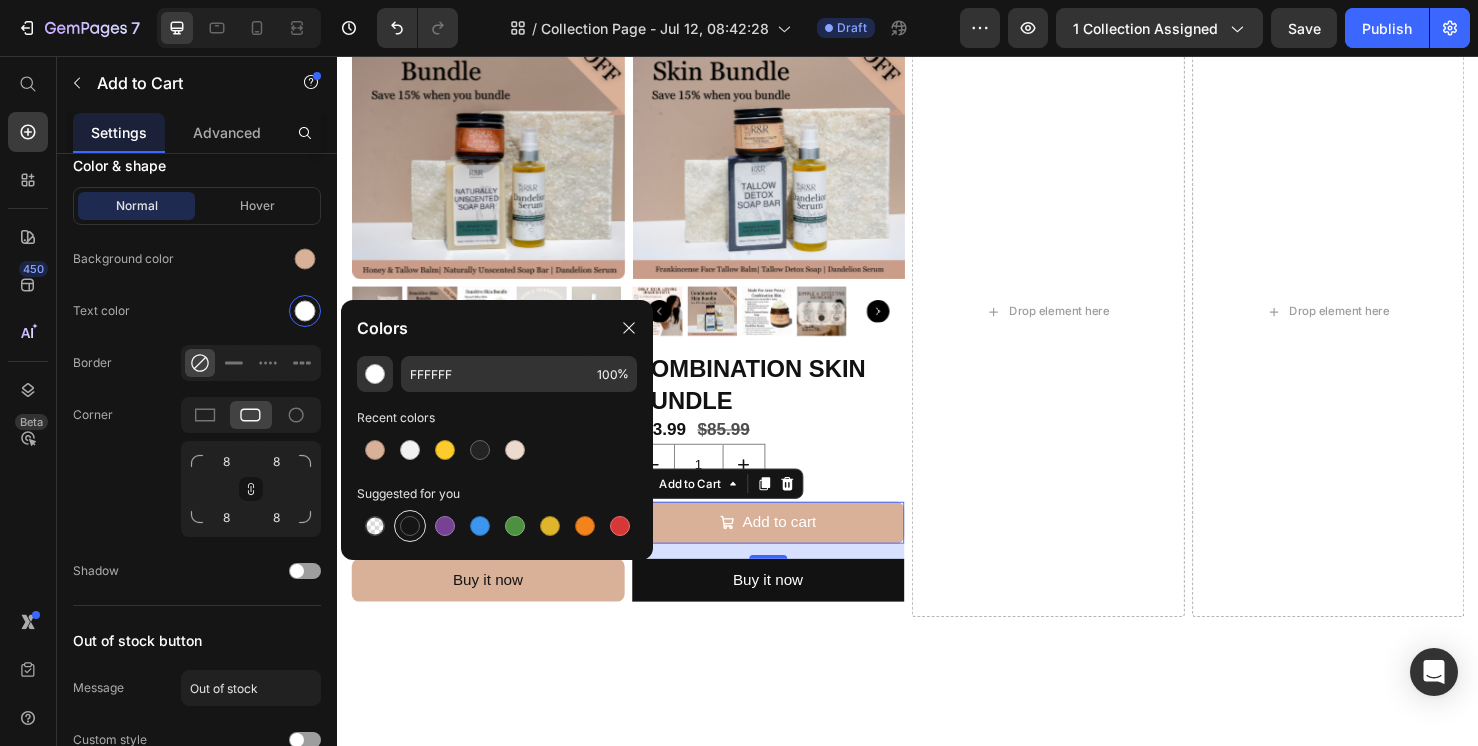 click at bounding box center [410, 526] 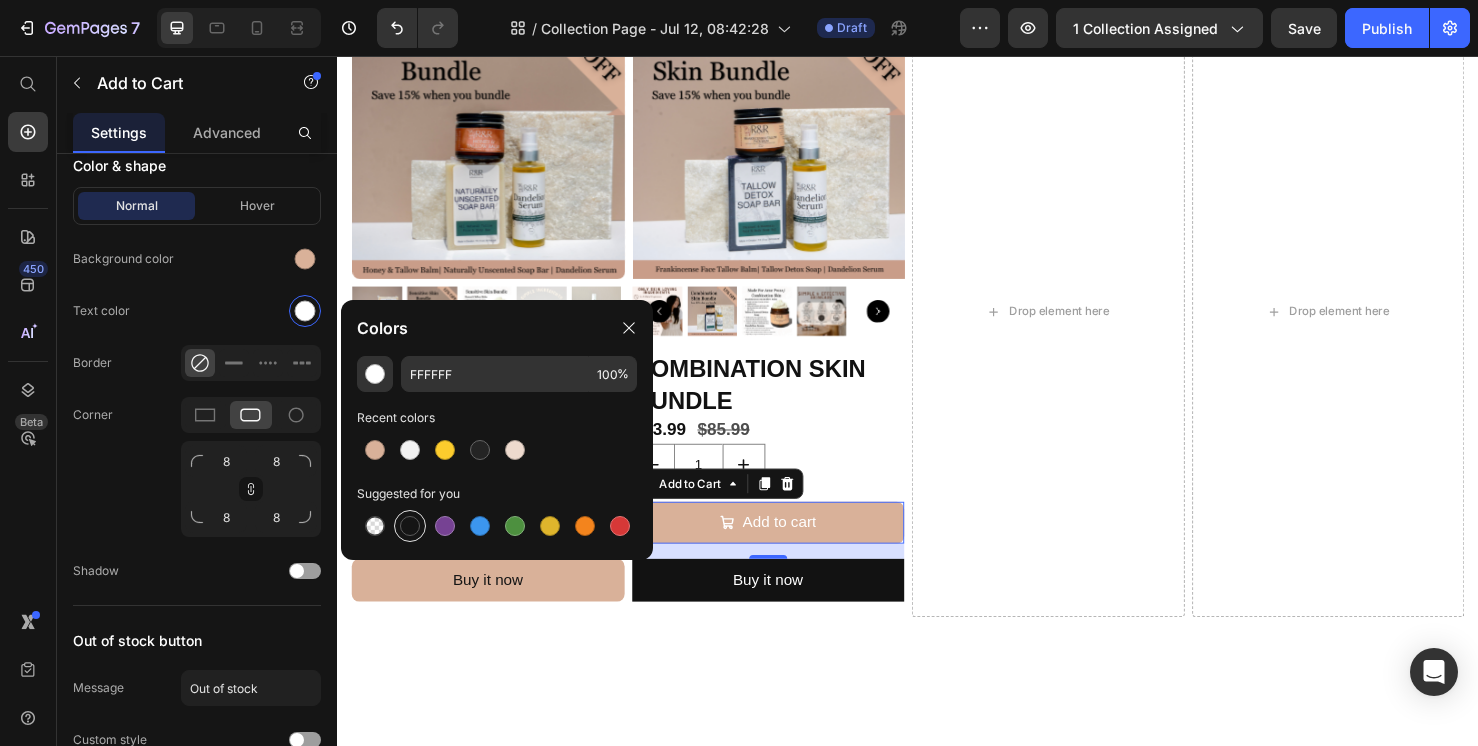type on "151515" 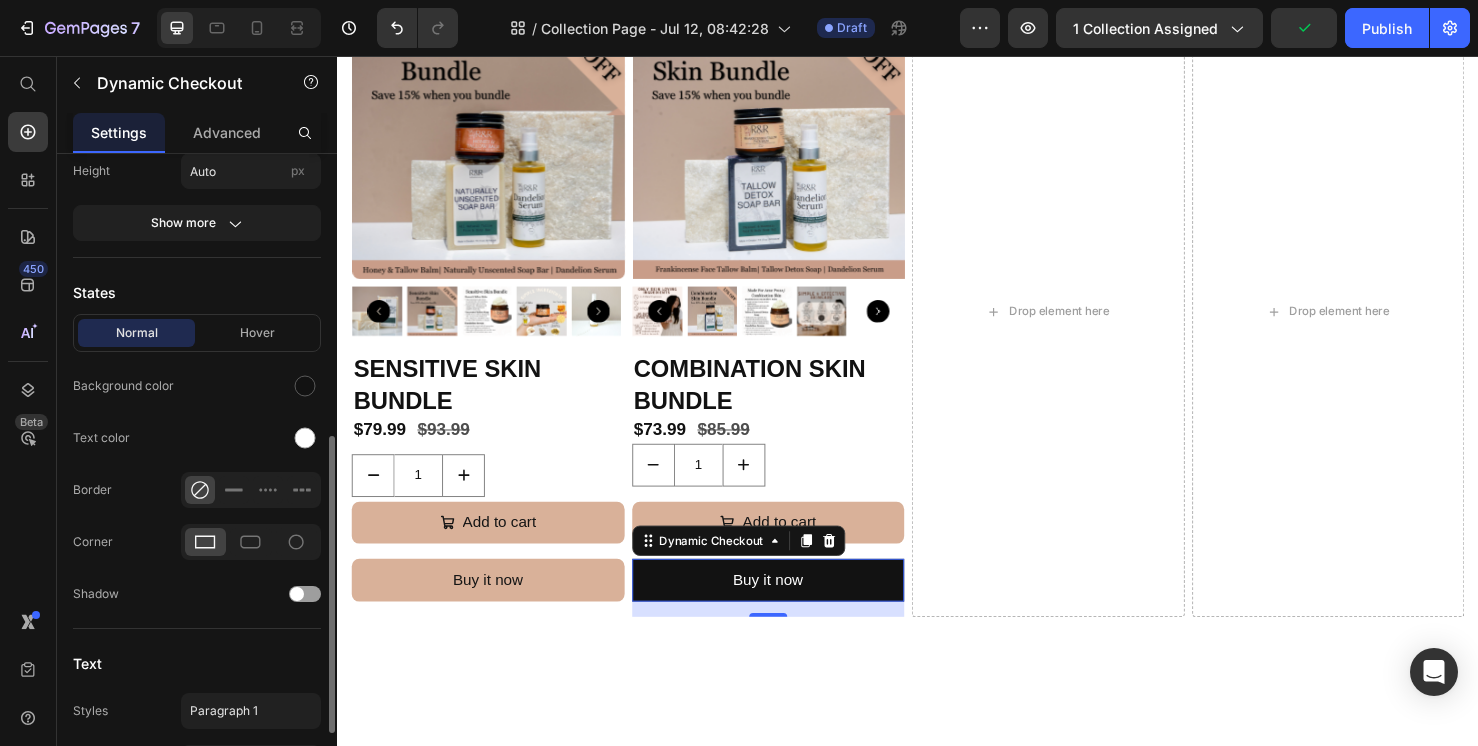 scroll, scrollTop: 524, scrollLeft: 0, axis: vertical 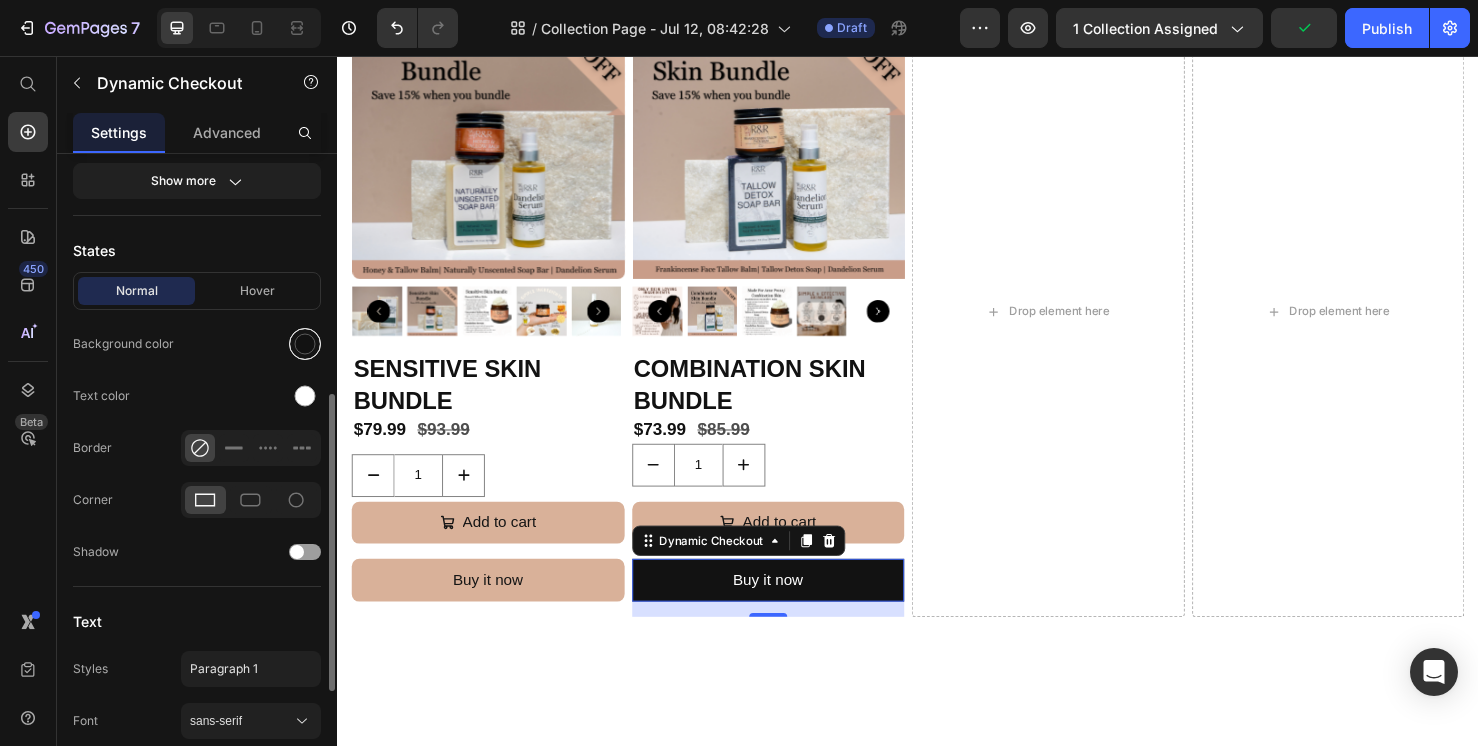 click at bounding box center (305, 344) 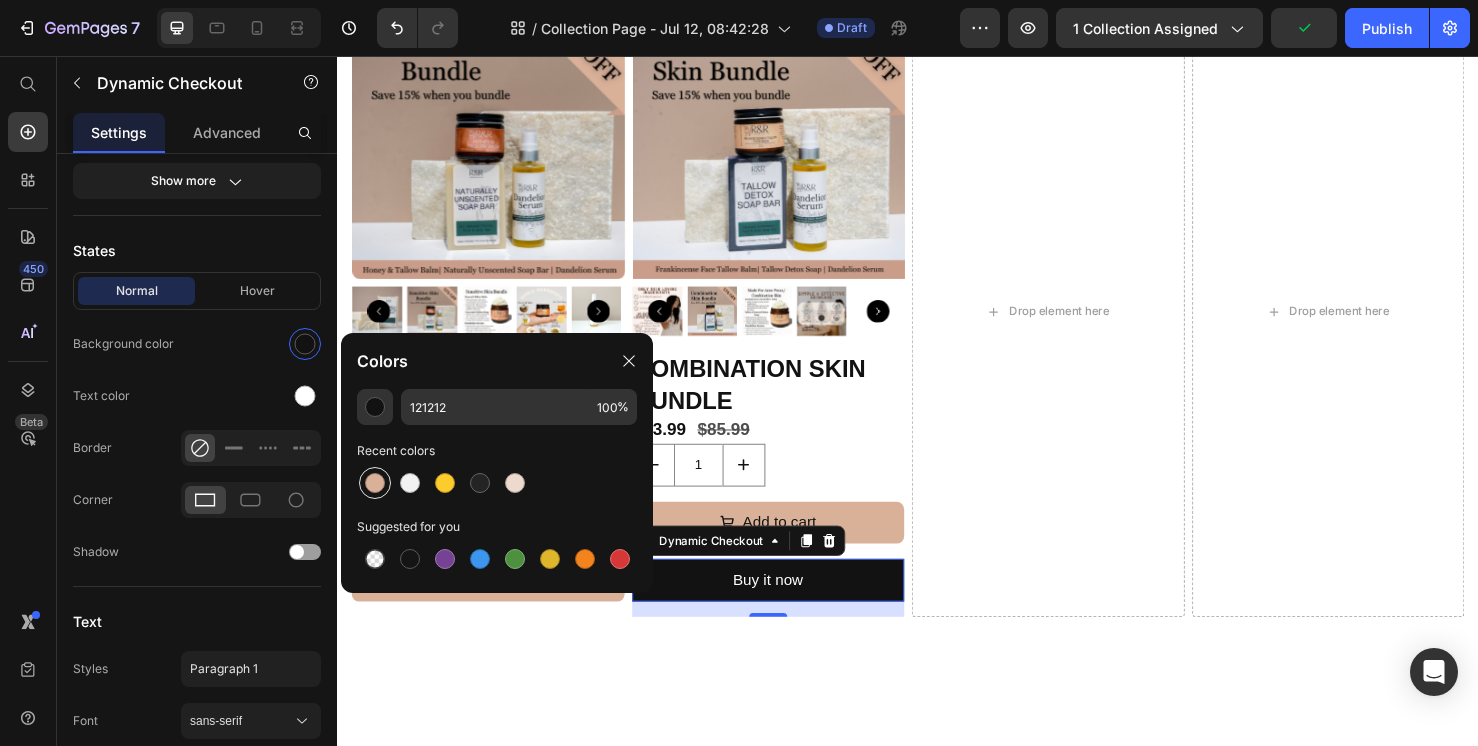 click at bounding box center (375, 483) 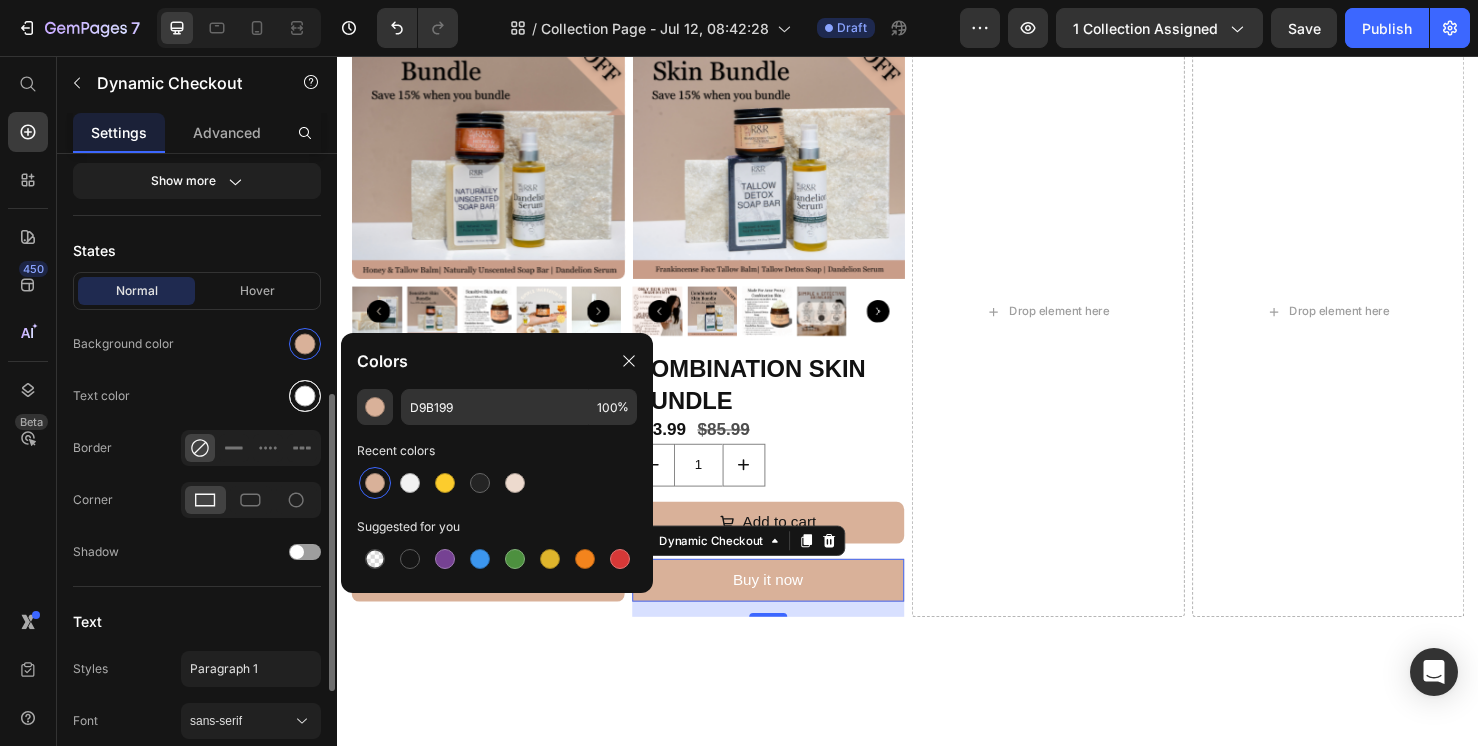 click at bounding box center (305, 396) 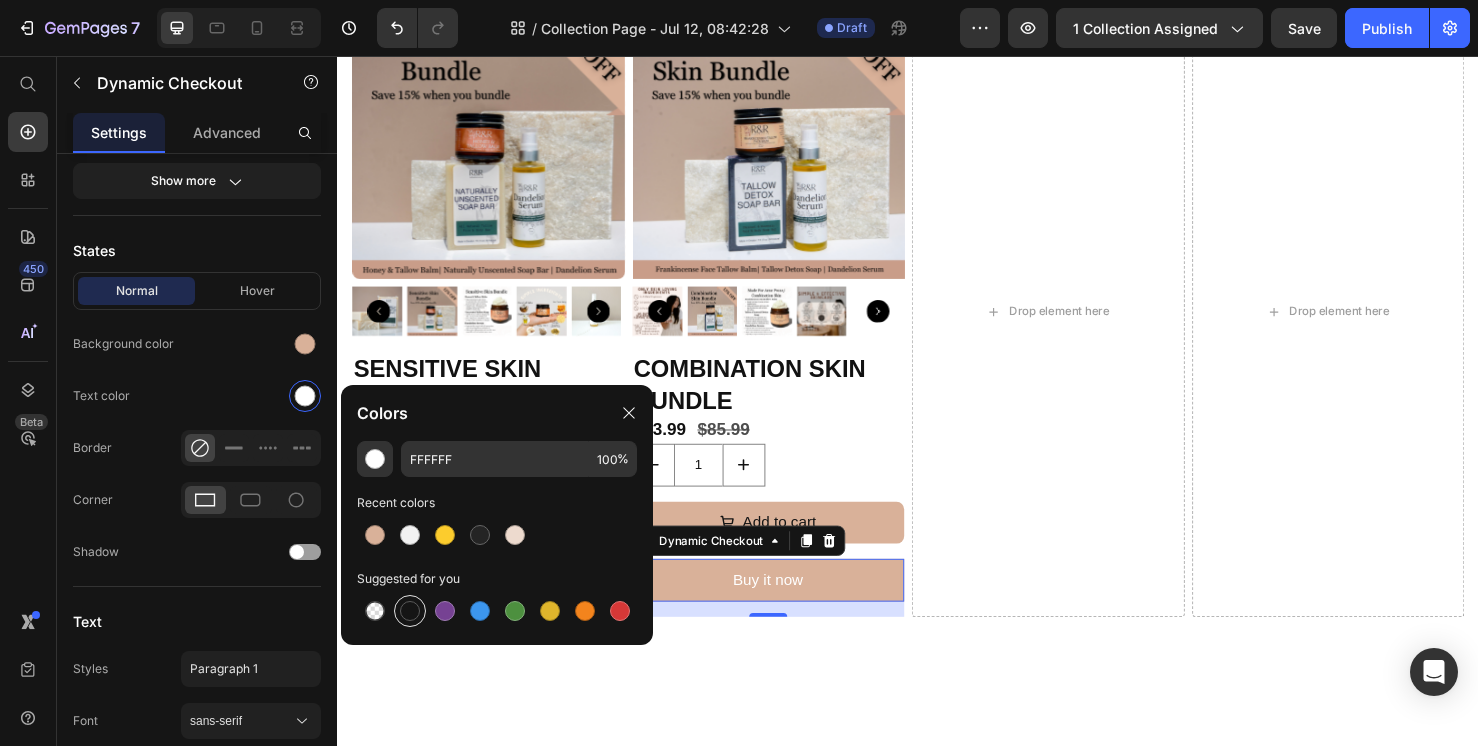 click at bounding box center (410, 611) 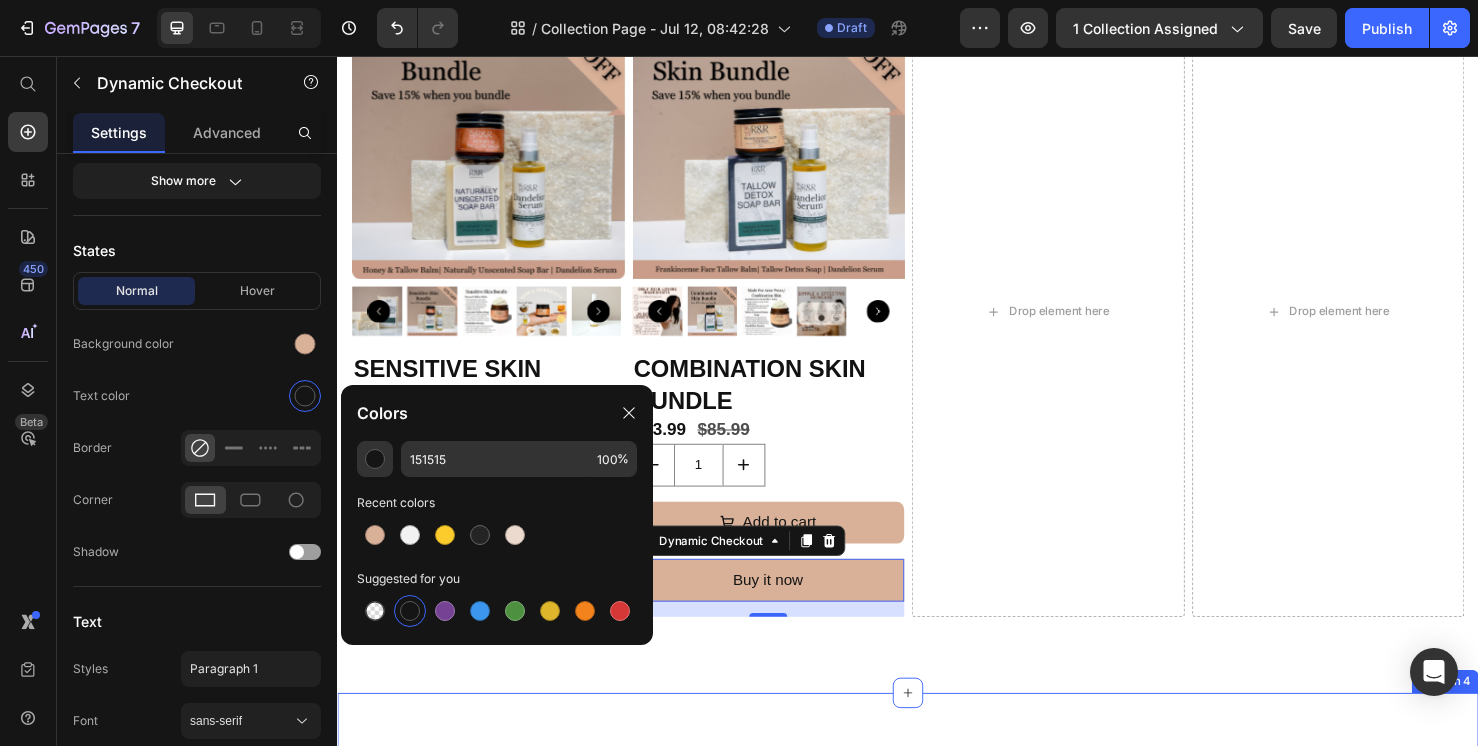 click on "Recommended For You Heading Product Images Frankincense Face Tallow Balm Product Title $28.99 Product Price $0.00 Product Price Row Size: 2 OZ 2 OZ 2 OZ 2 OZ 4 OZ 4 OZ 4 OZ Product Variants & Swatches Add To cart Product Cart Button Row Product Images Tallow Soap Bar Product Title $10.00 Product Price $0.00 Product Price Row Scent: Summer Sunset Tallow Soap Bar Summer Sunset Tallow Soap Bar Summer Sunset Tallow Soap Bar Summer Sunset Tallow Soap Bar Golden Glow Oatmeal & Honey Tallow Soap Bar Golden Glow Oatmeal & Honey Tallow Soap Bar Golden Glow Oatmeal & Honey Tallow Soap Bar Vanilla & Oak Exfoliation Bar Vanilla & Oak Exfoliation Bar Vanilla & Oak Exfoliation Bar Lavender Tallow Soap Bar Lavender Tallow Soap Bar Lavender Tallow Soap Bar Naturally Unscented Tallow Soap Bar Naturally Unscented Tallow Soap Bar Naturally Unscented Tallow Soap Bar Tallow & Charcoal Detox Soap Bar Tallow & Charcoal Detox Soap Bar Tallow & Charcoal Detox Soap Bar Soap Sample Bundle Soap Sample Bundle Soap Sample Bundle Row $0.00" at bounding box center (937, 1471) 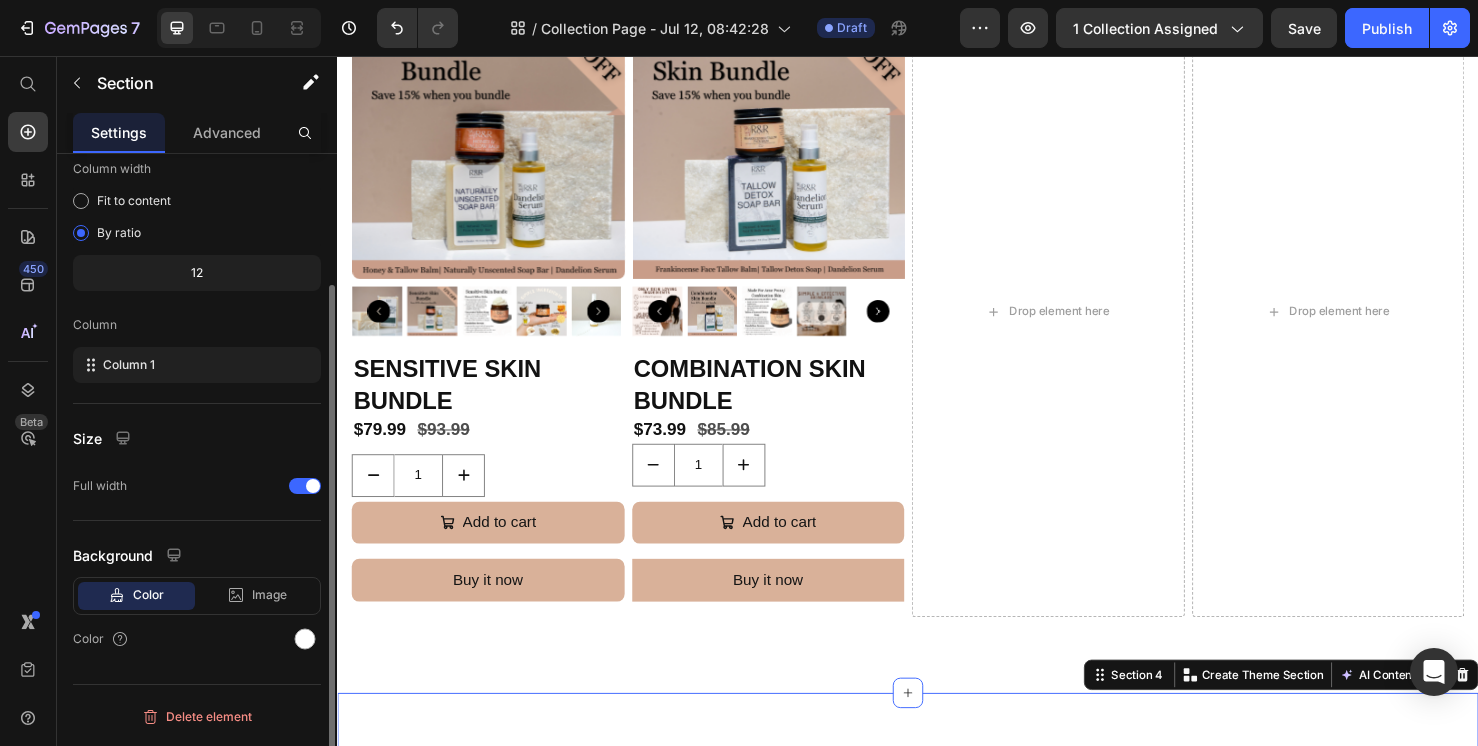 scroll, scrollTop: 0, scrollLeft: 0, axis: both 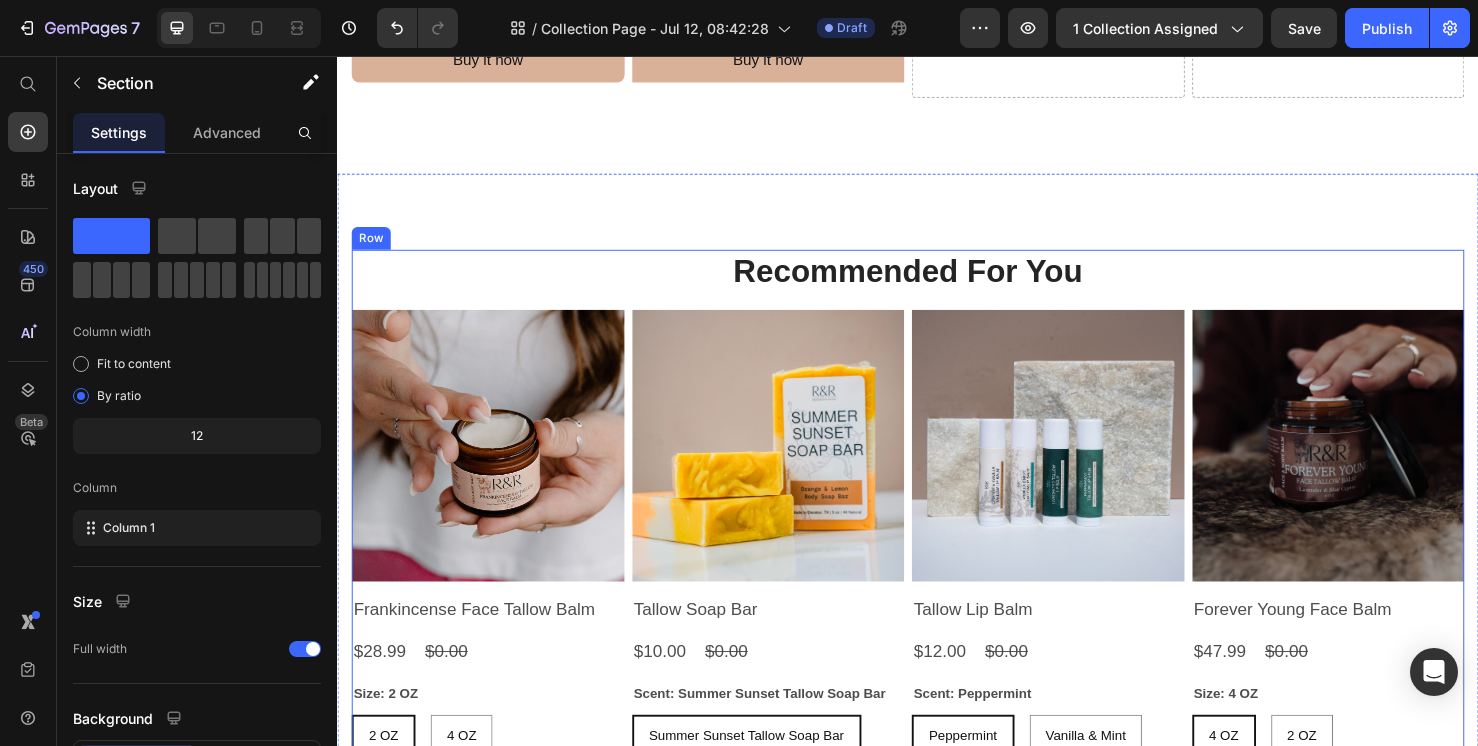 click on "Recommended For You Heading Product Images Frankincense Face Tallow Balm Product Title $28.99 Product Price $0.00 Product Price Row Size: 2 OZ 2 OZ 2 OZ 2 OZ 4 OZ 4 OZ 4 OZ Product Variants & Swatches Add To cart Product Cart Button Row Product Images Tallow Soap Bar Product Title $10.00 Product Price $0.00 Product Price Row Scent: Summer Sunset Tallow Soap Bar Summer Sunset Tallow Soap Bar Summer Sunset Tallow Soap Bar Summer Sunset Tallow Soap Bar Golden Glow Oatmeal & Honey Tallow Soap Bar Golden Glow Oatmeal & Honey Tallow Soap Bar Golden Glow Oatmeal & Honey Tallow Soap Bar Vanilla & Oak Exfoliation Bar Vanilla & Oak Exfoliation Bar Vanilla & Oak Exfoliation Bar Lavender Tallow Soap Bar Lavender Tallow Soap Bar Lavender Tallow Soap Bar Naturally Unscented Tallow Soap Bar Naturally Unscented Tallow Soap Bar Naturally Unscented Tallow Soap Bar Tallow & Charcoal Detox Soap Bar Tallow & Charcoal Detox Soap Bar Tallow & Charcoal Detox Soap Bar Soap Sample Bundle Soap Sample Bundle Soap Sample Bundle Row $0.00" at bounding box center [937, 736] 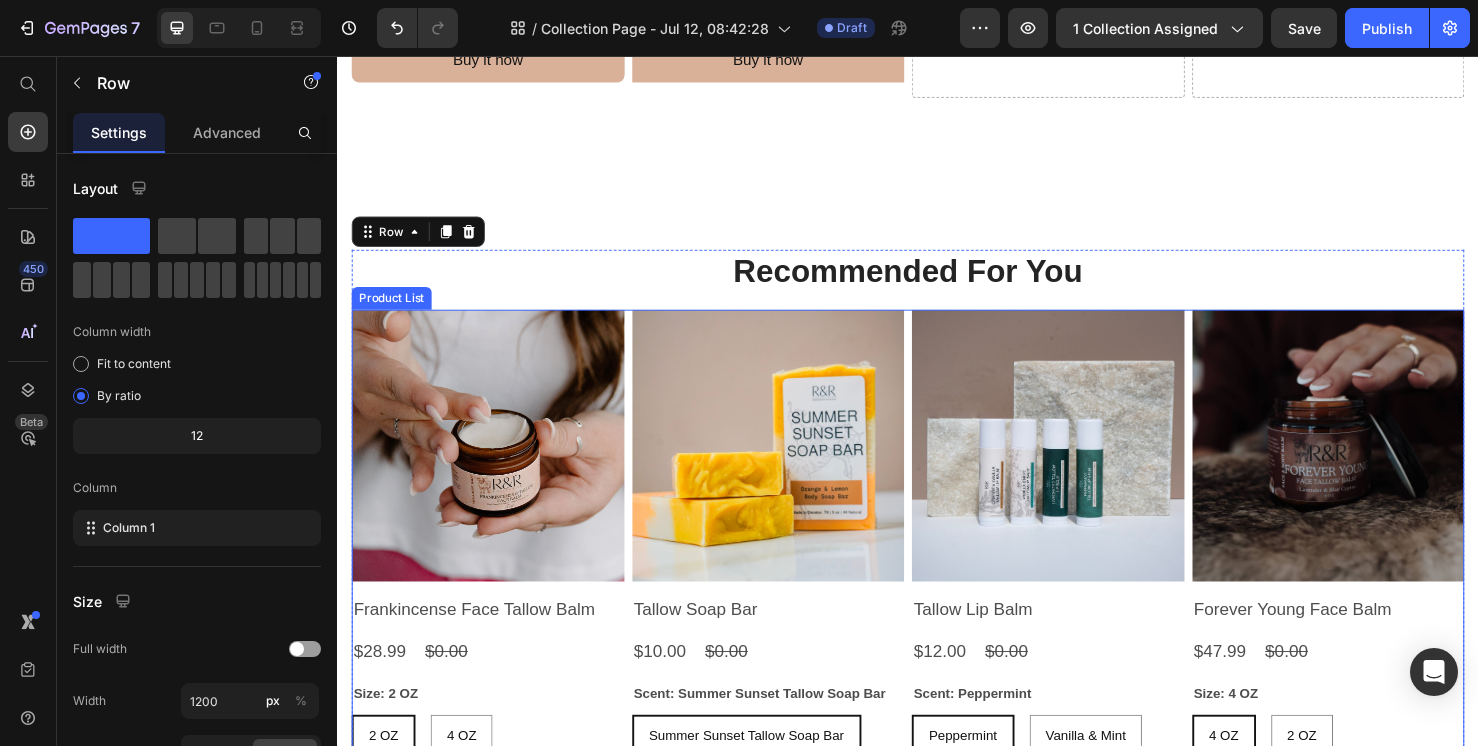 click on "Product Images Frankincense Face Tallow Balm Product Title $28.99 Product Price $0.00 Product Price Row Size: 2 OZ 2 OZ 2 OZ 2 OZ 4 OZ 4 OZ 4 OZ Product Variants & Swatches Add To cart Product Cart Button Row Product Images Tallow Soap Bar Product Title $10.00 Product Price $0.00 Product Price Row Scent: Summer Sunset Tallow Soap Bar Summer Sunset Tallow Soap Bar Summer Sunset Tallow Soap Bar Summer Sunset Tallow Soap Bar Golden Glow Oatmeal & Honey Tallow Soap Bar Golden Glow Oatmeal & Honey Tallow Soap Bar Golden Glow Oatmeal & Honey Tallow Soap Bar Vanilla & Oak Exfoliation Bar Vanilla & Oak Exfoliation Bar Vanilla & Oak Exfoliation Bar Lavender Tallow Soap Bar Lavender Tallow Soap Bar Lavender Tallow Soap Bar Naturally Unscented Tallow Soap Bar Naturally Unscented Tallow Soap Bar Naturally Unscented Tallow Soap Bar Tallow & Charcoal Detox Soap Bar Tallow & Charcoal Detox Soap Bar Tallow & Charcoal Detox Soap Bar Soap Sample Bundle Soap Sample Bundle Soap Sample Bundle Product Variants & Swatches Row $0.00" at bounding box center [937, 768] 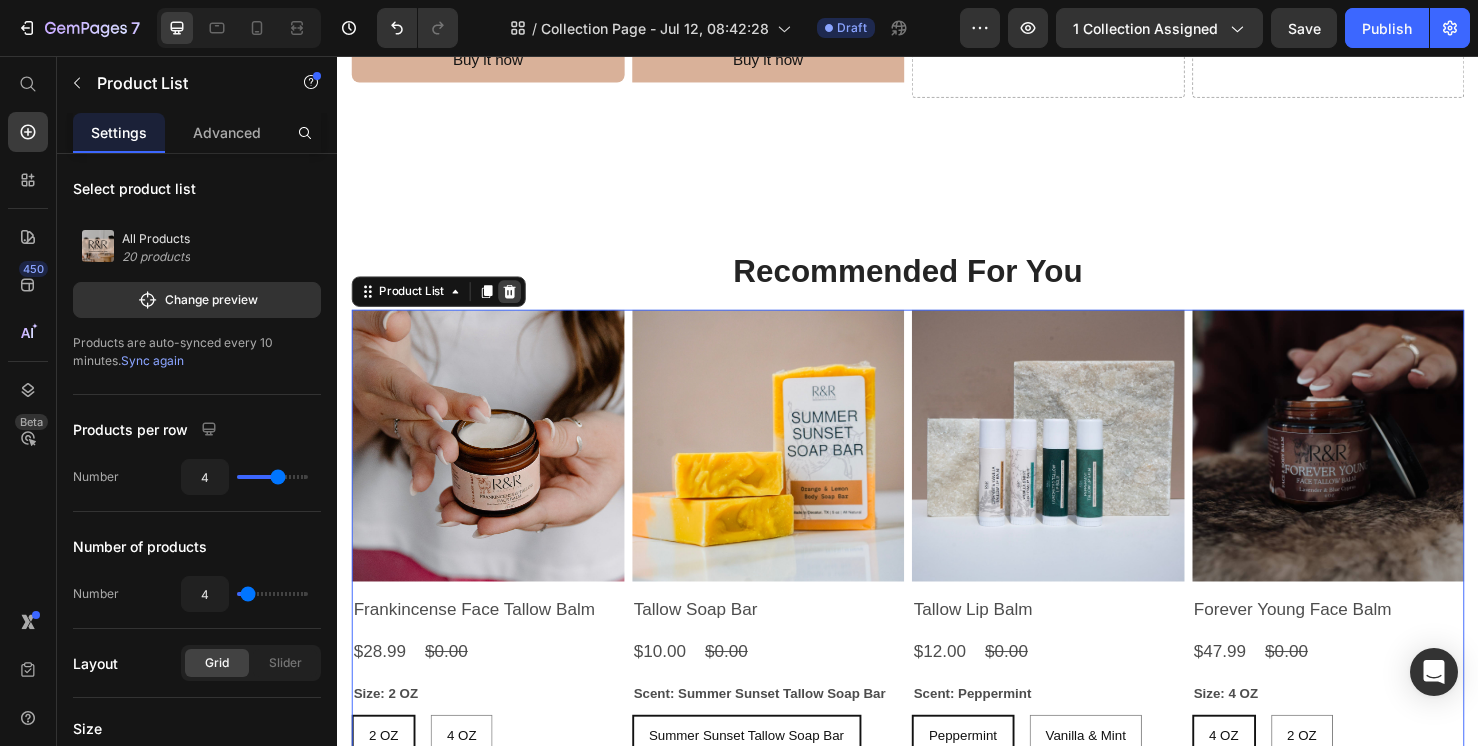 click 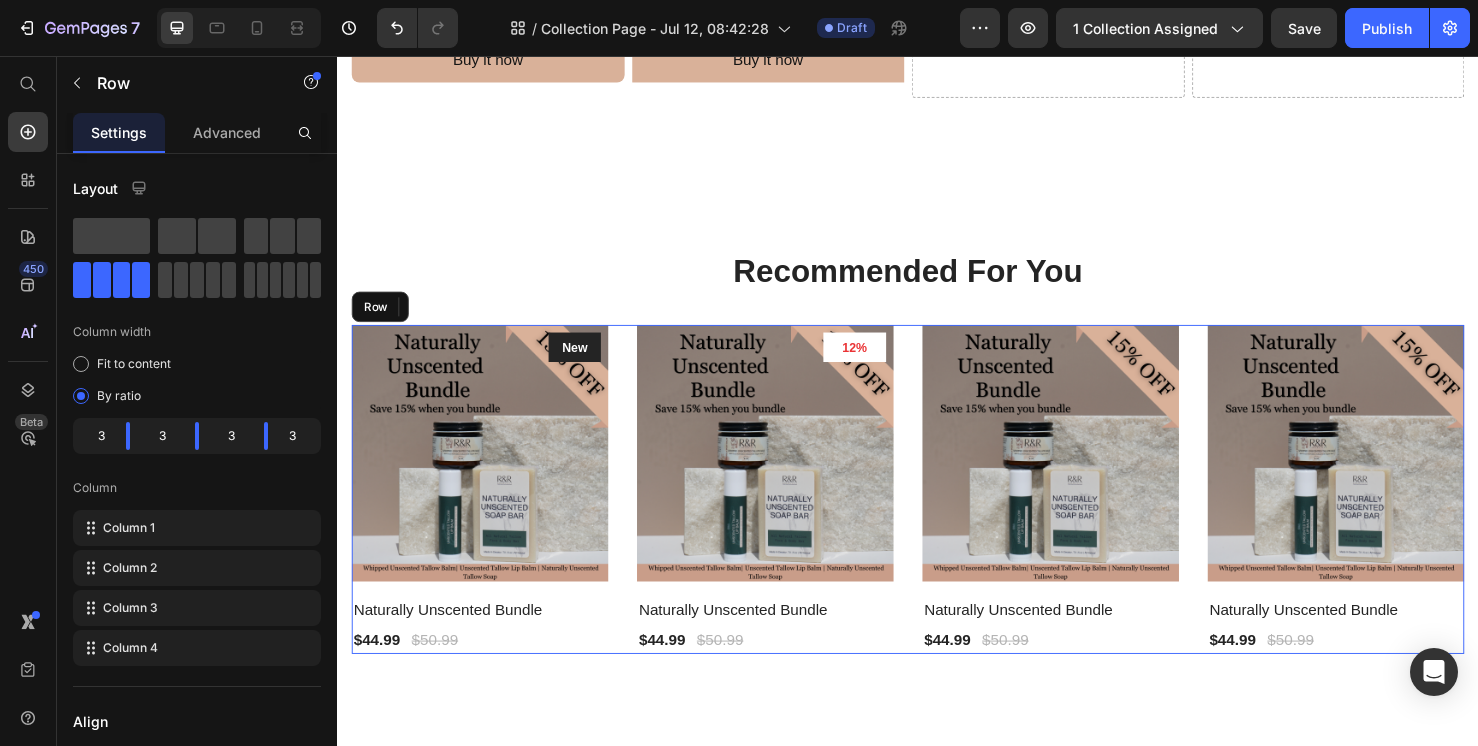 click on "Product Images & Gallery New Text block Row Naturally Unscented Bundle (P) Title $44.99 (P) Price $50.99 (P) Price Row Product 12% (P) Tag Product Images & Gallery Naturally Unscented Bundle (P) Title $44.99 (P) Price $50.99 (P) Price Row Product Product Images & Gallery Naturally Unscented Bundle (P) Title $44.99 (P) Price $50.99 (P) Price Row Product Product Images & Gallery Naturally Unscented Bundle (P) Title $44.99 (P) Price $50.99 (P) Price Row Product Row" at bounding box center (937, 512) 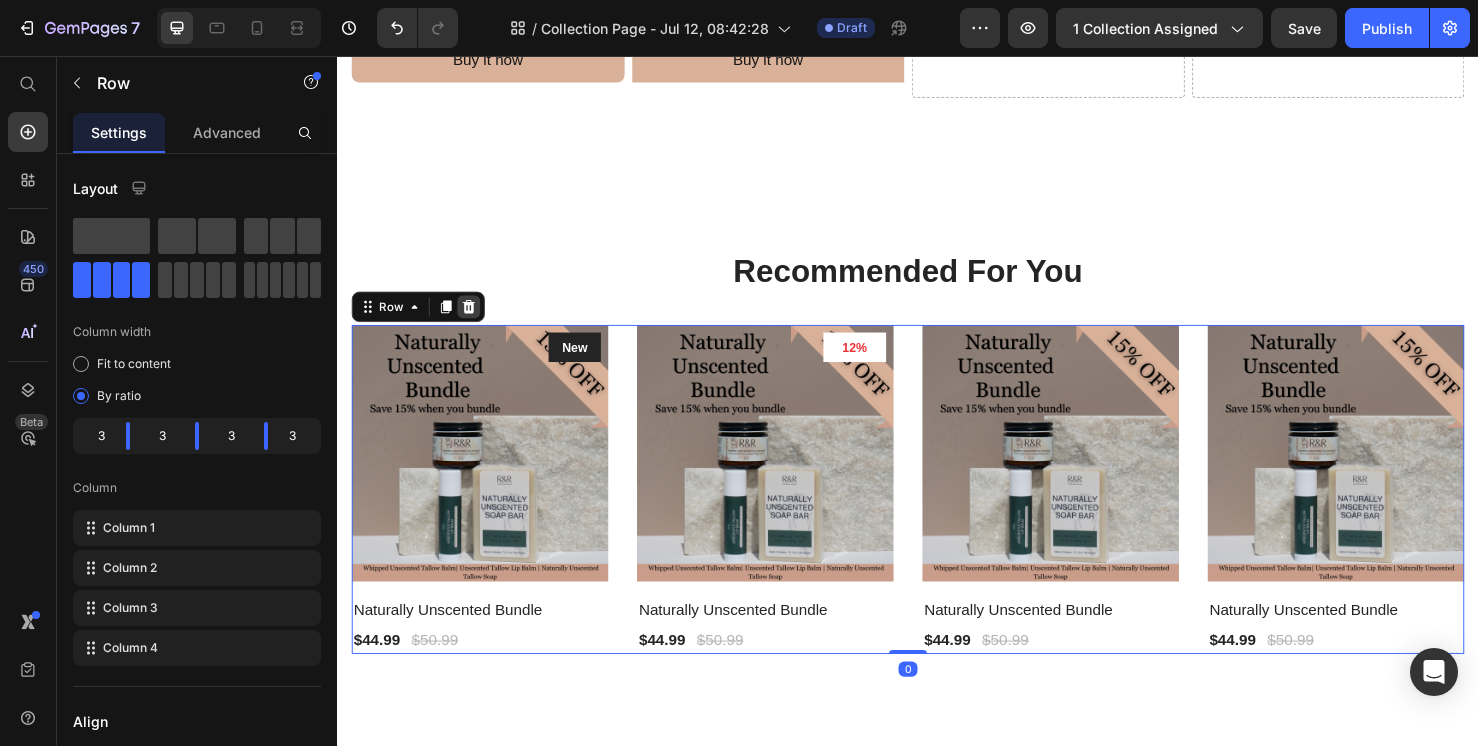 click 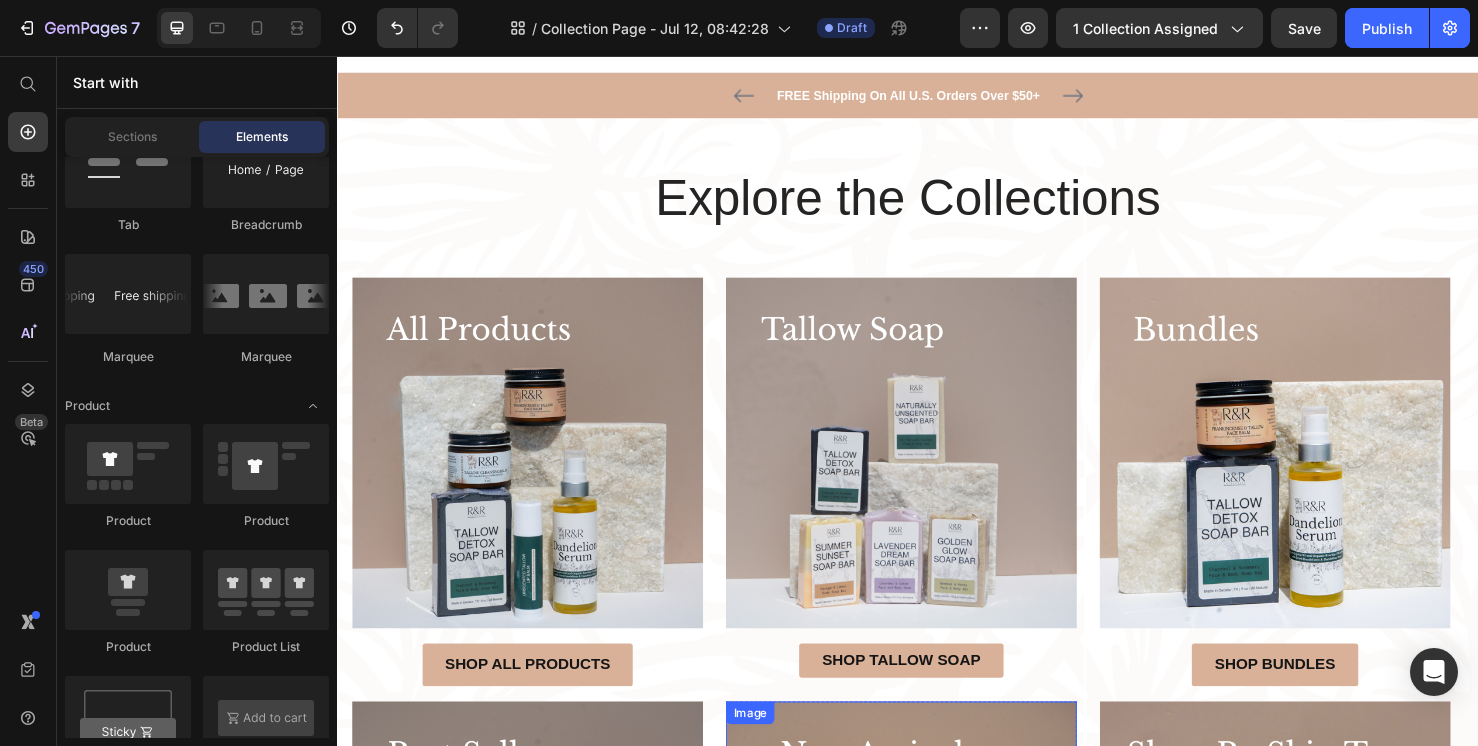 scroll, scrollTop: 507, scrollLeft: 0, axis: vertical 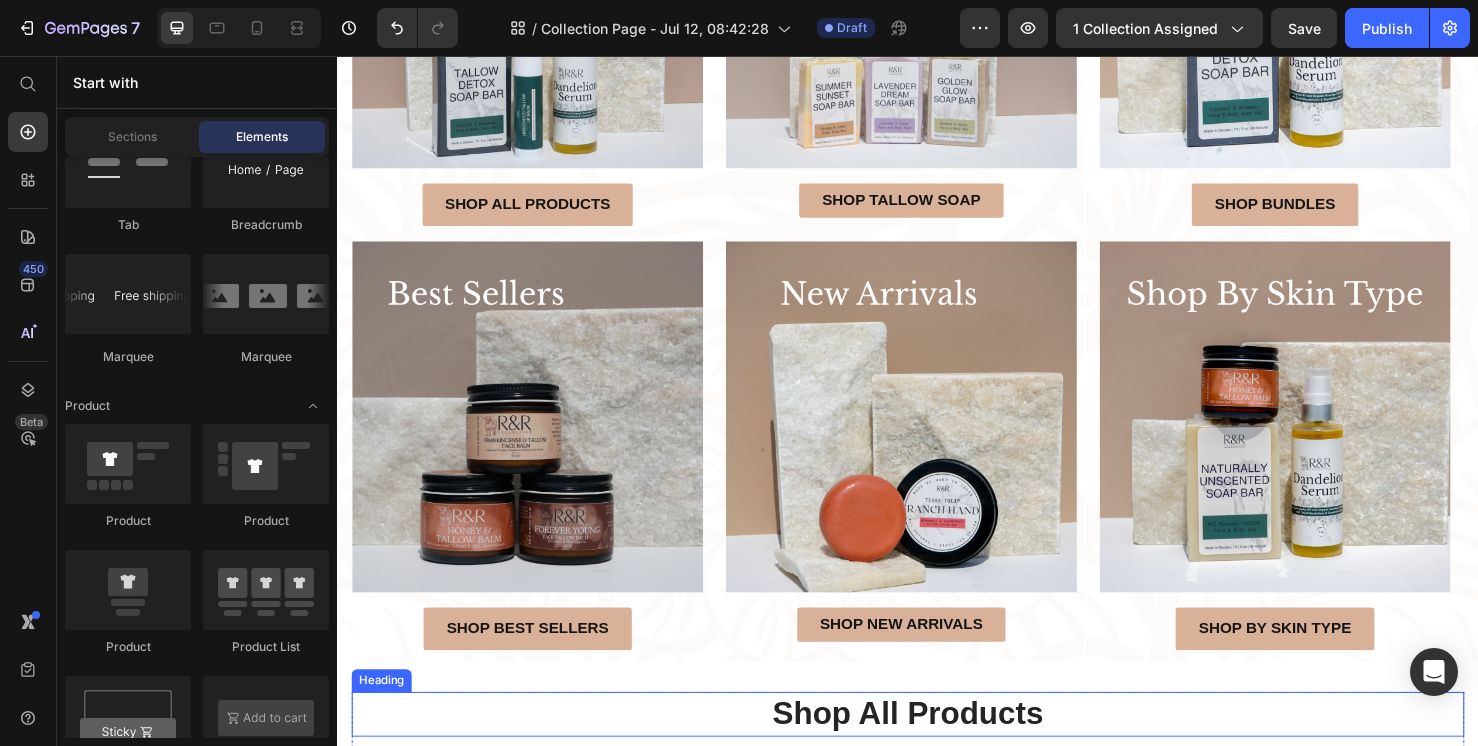 click on "Shop All Products" at bounding box center [937, 748] 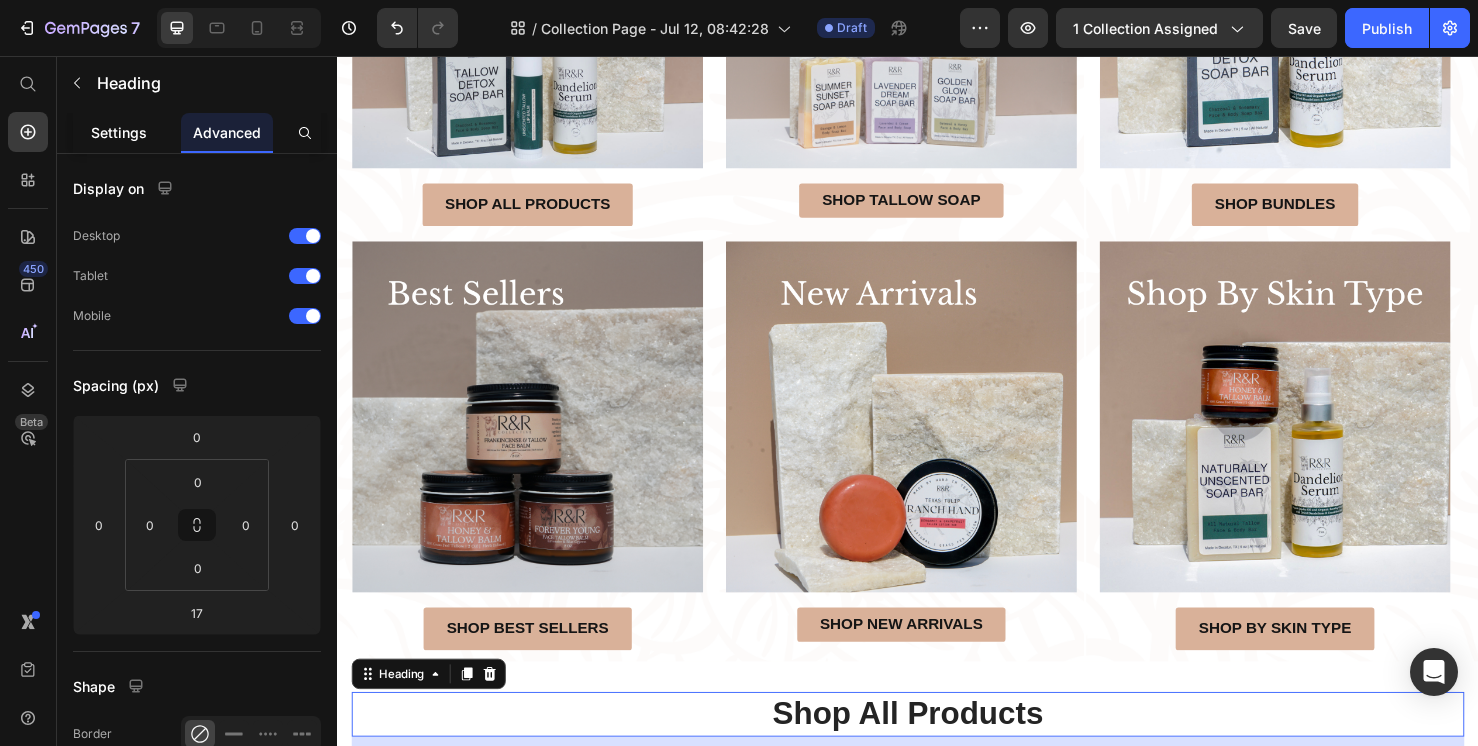 click on "Settings" at bounding box center (119, 132) 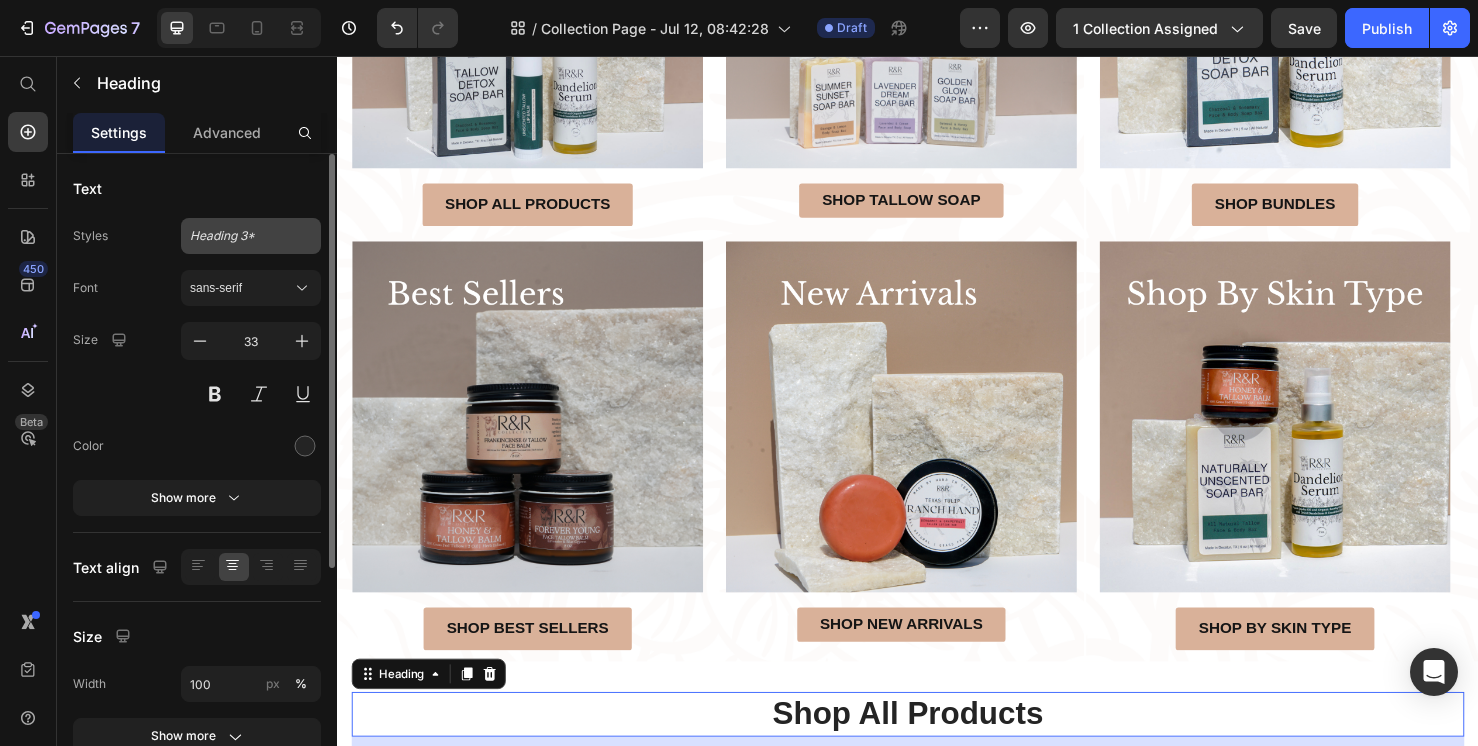 click on "Heading 3*" at bounding box center (251, 236) 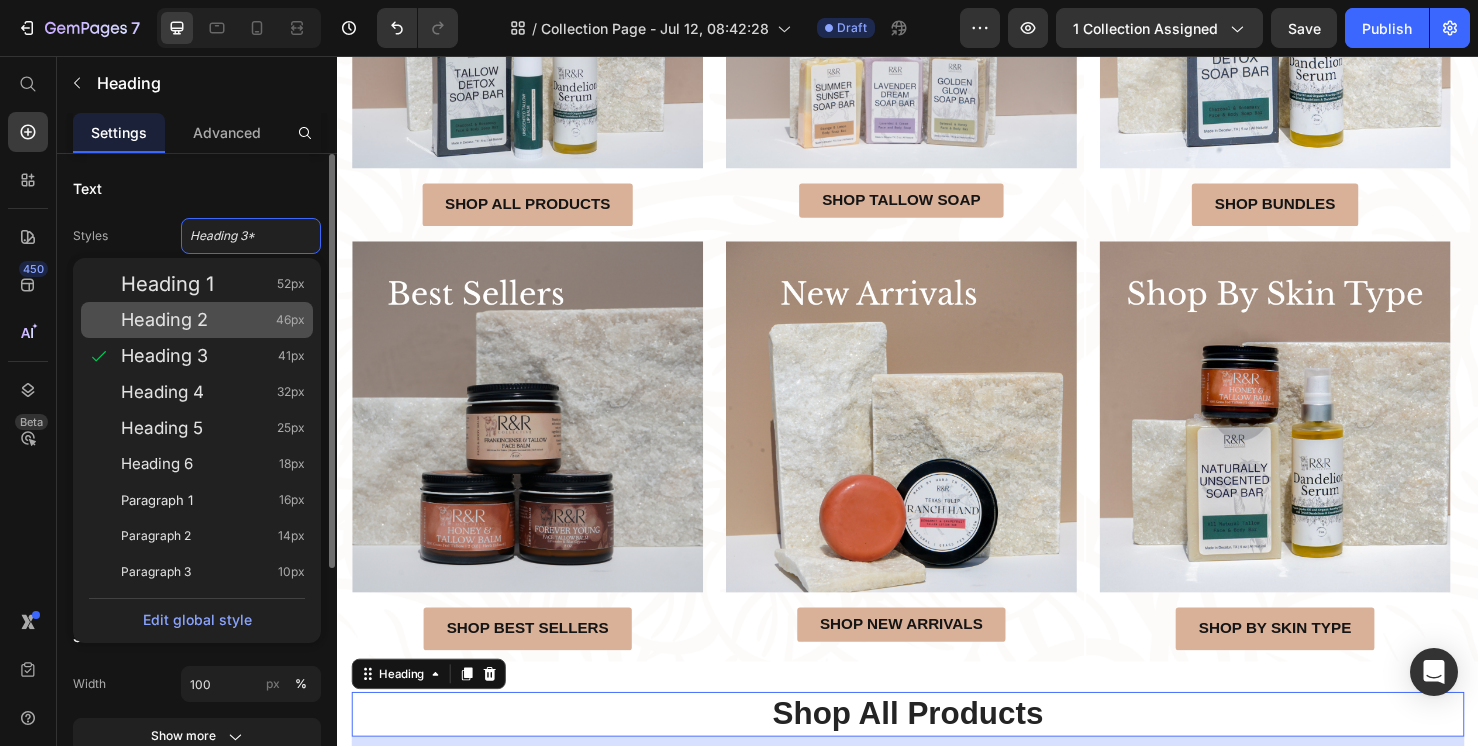 click on "Heading 2 46px" at bounding box center [213, 320] 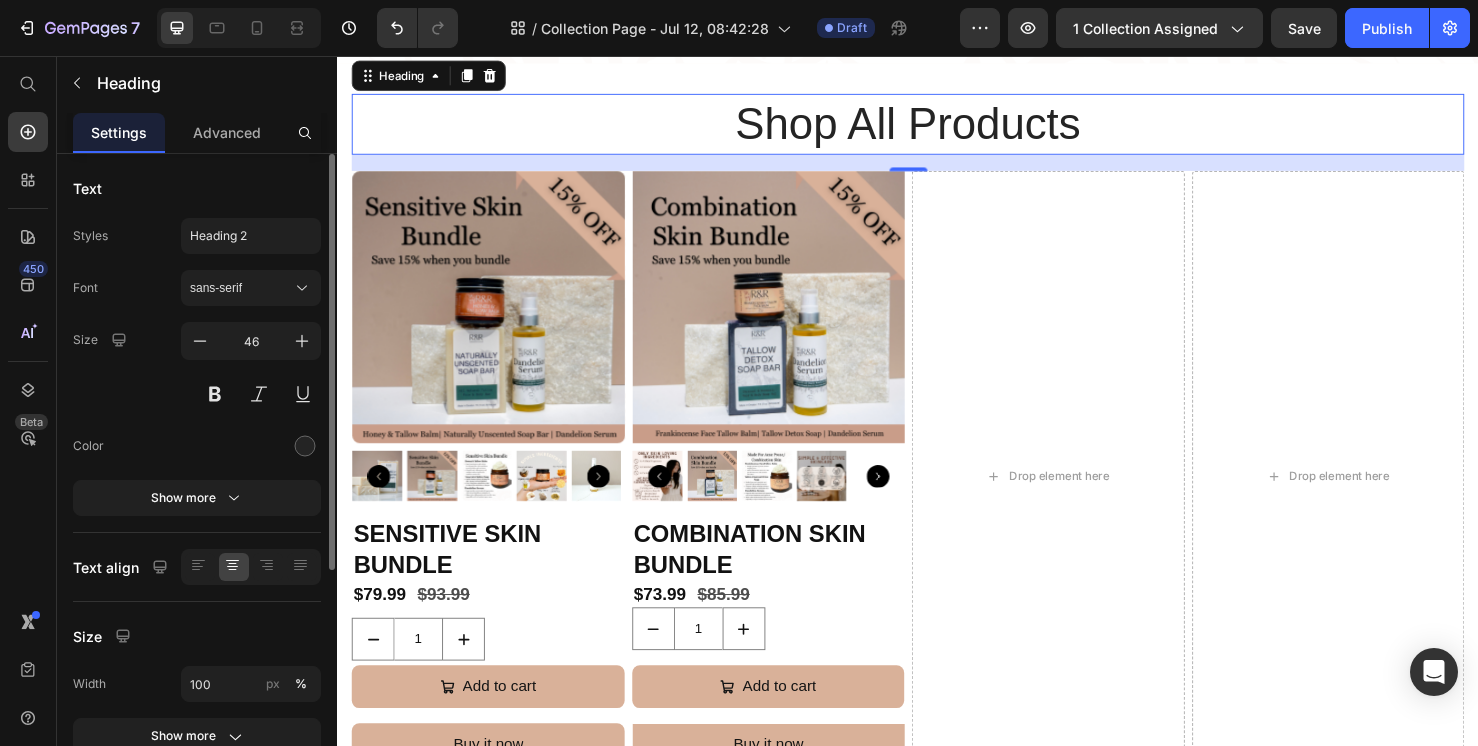 scroll, scrollTop: 1189, scrollLeft: 0, axis: vertical 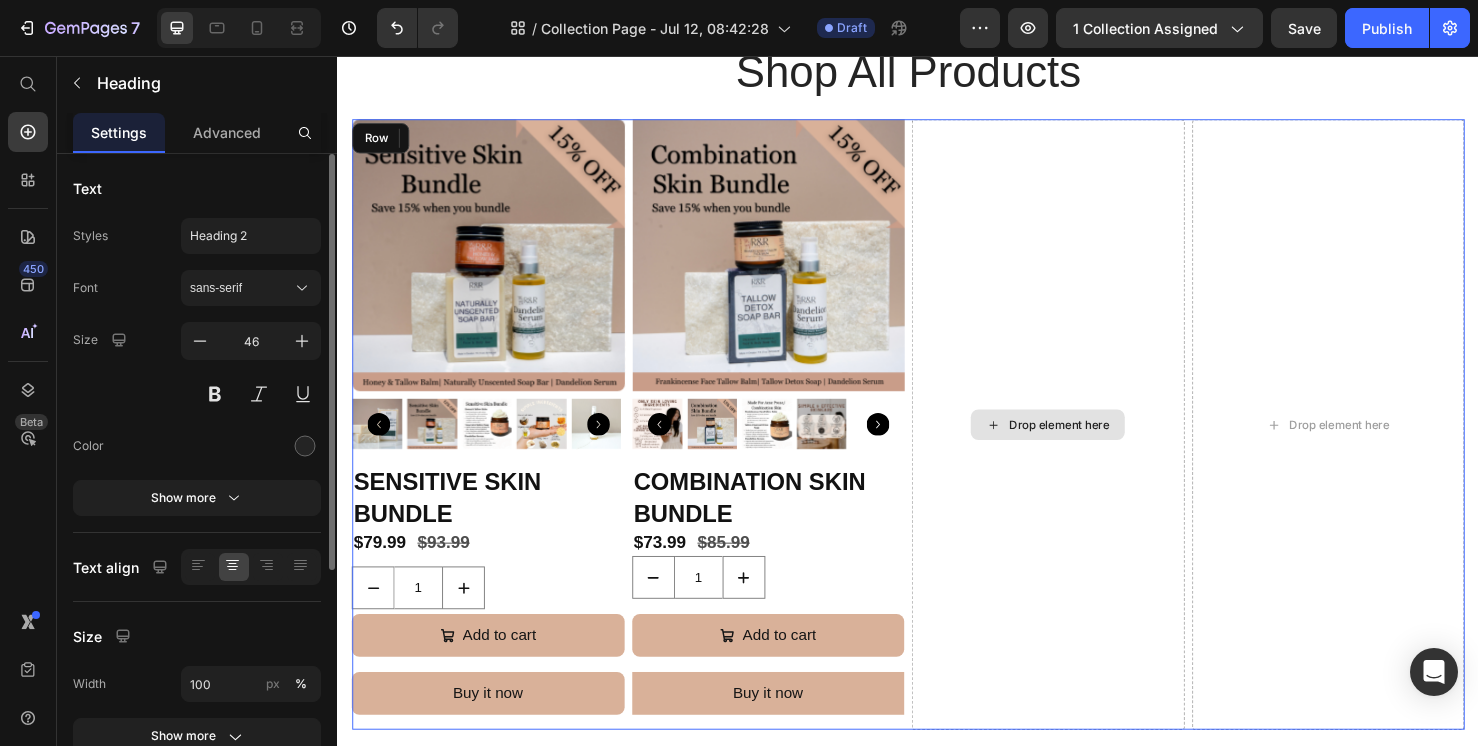 click on "Drop element here" at bounding box center (1084, 444) 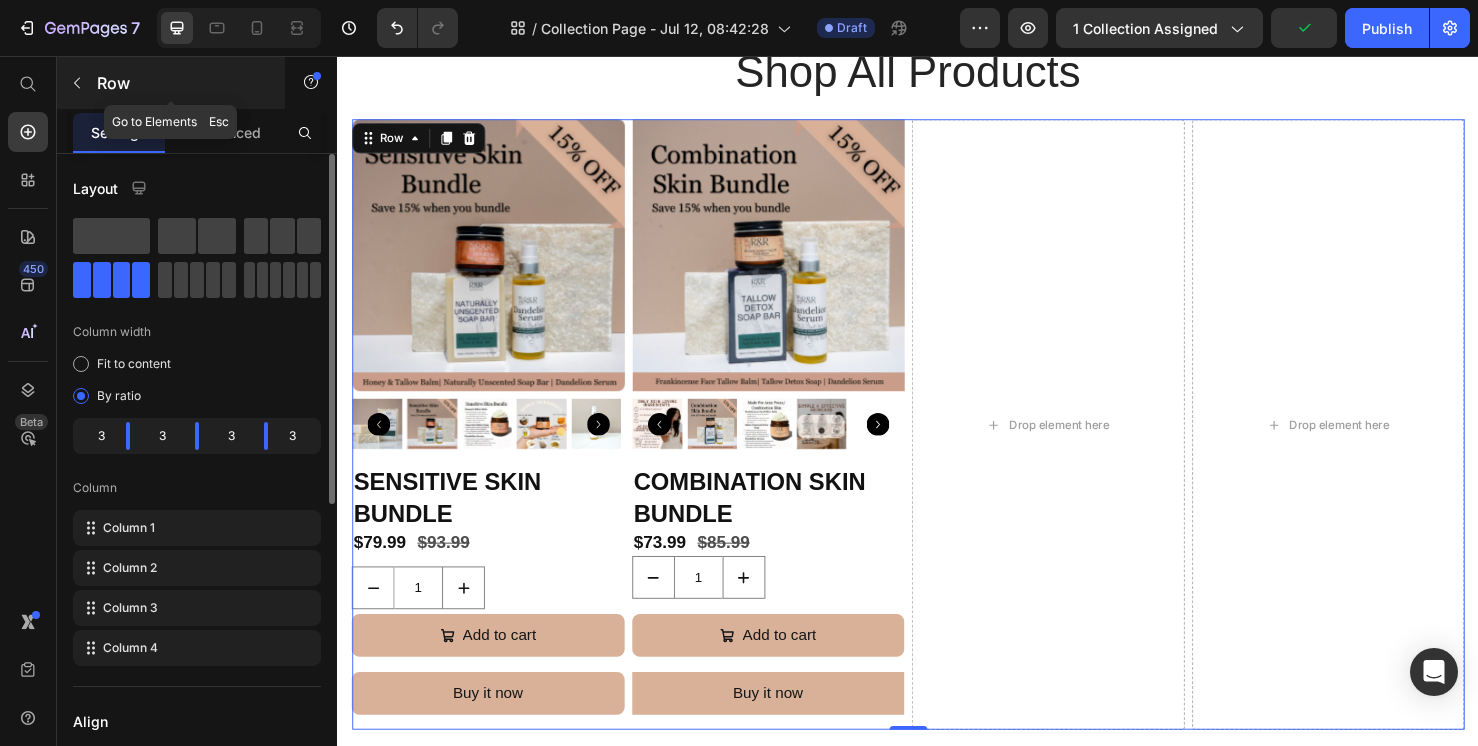 click at bounding box center (77, 83) 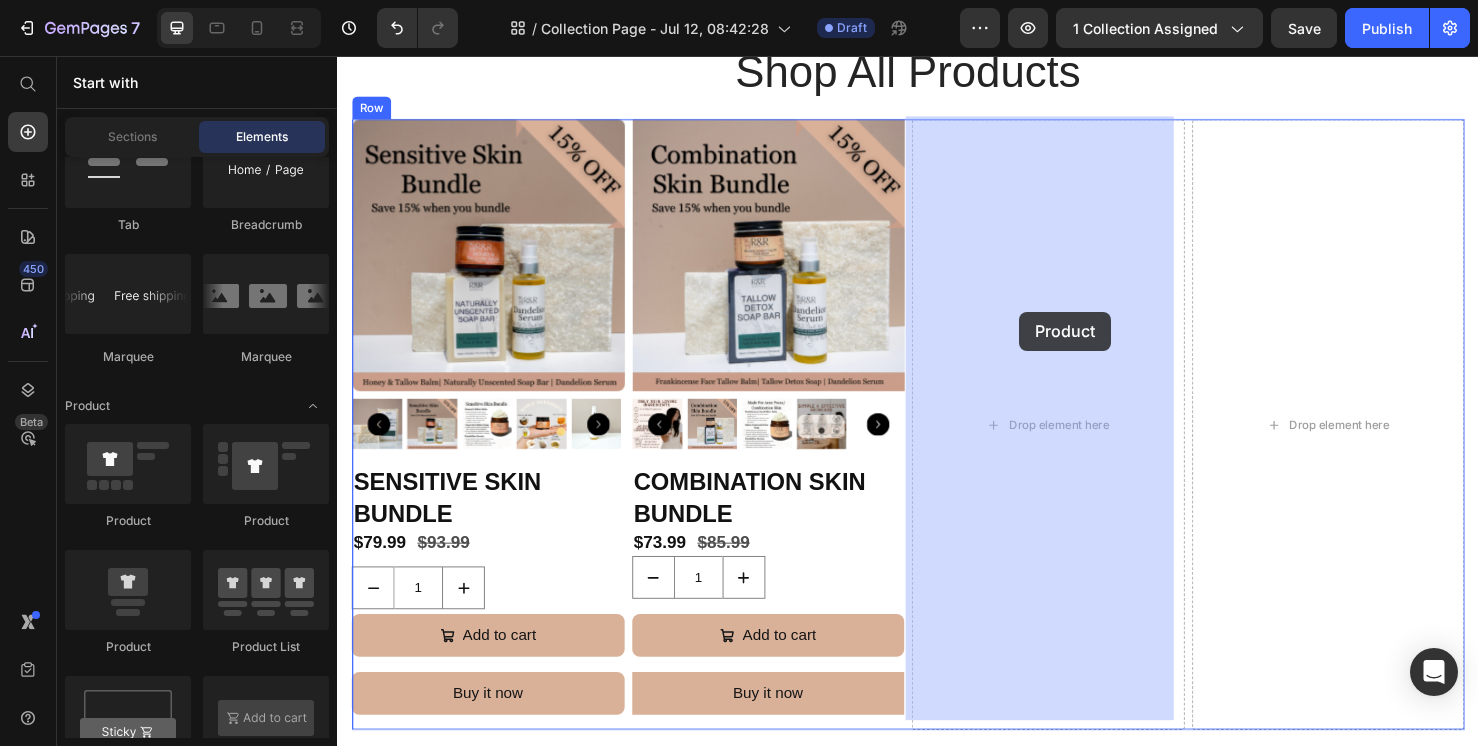 drag, startPoint x: 477, startPoint y: 683, endPoint x: 1054, endPoint y: 325, distance: 679.03827 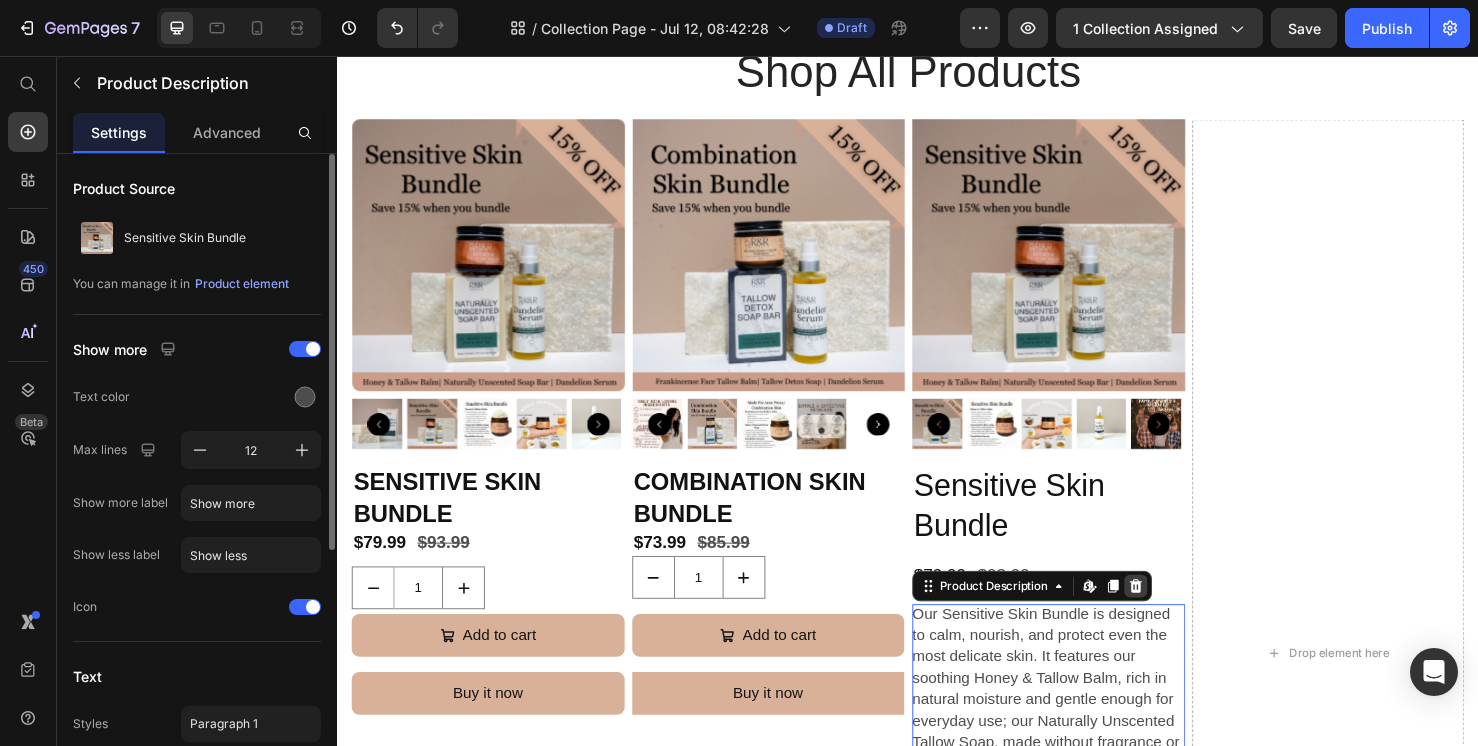 click 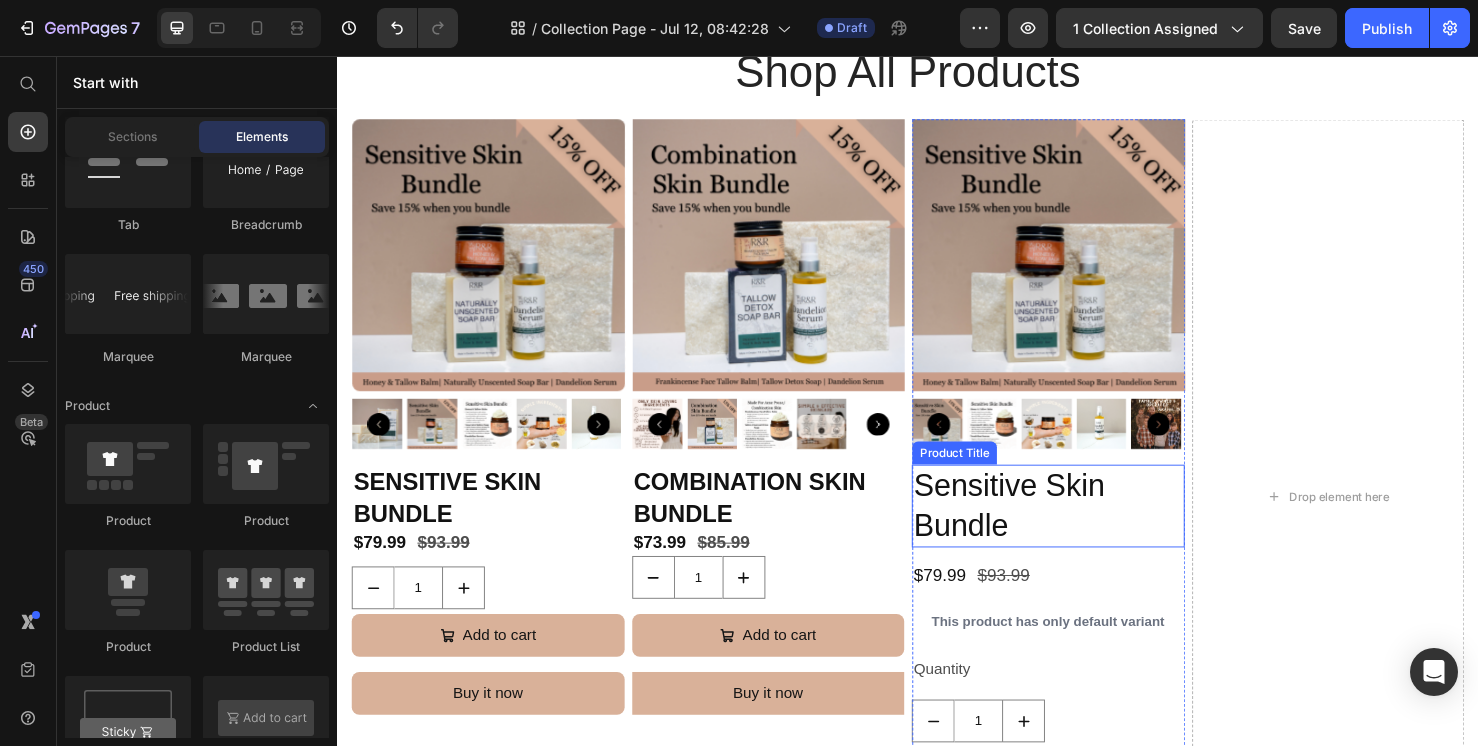 click on "Sensitive Skin Bundle" at bounding box center [1084, 529] 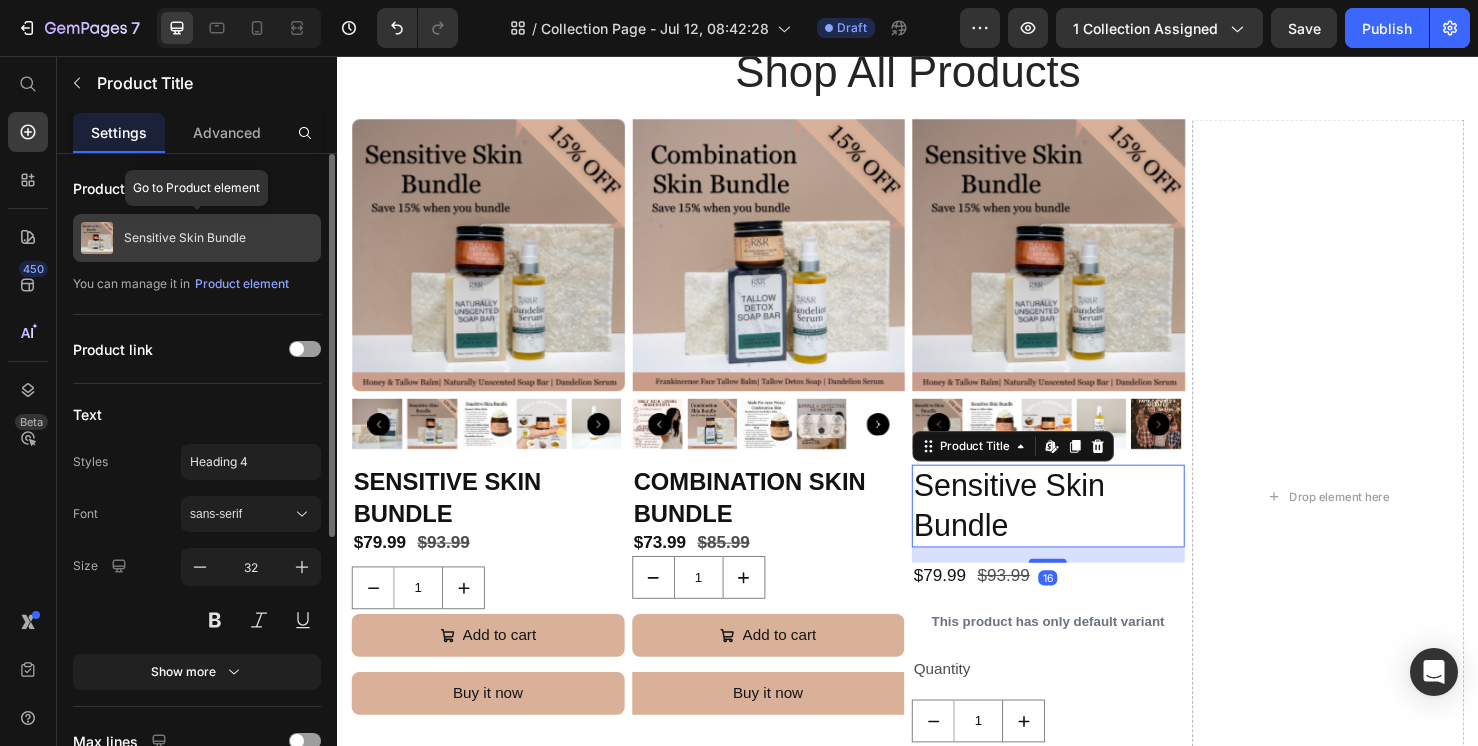 click on "Sensitive Skin Bundle" at bounding box center (197, 238) 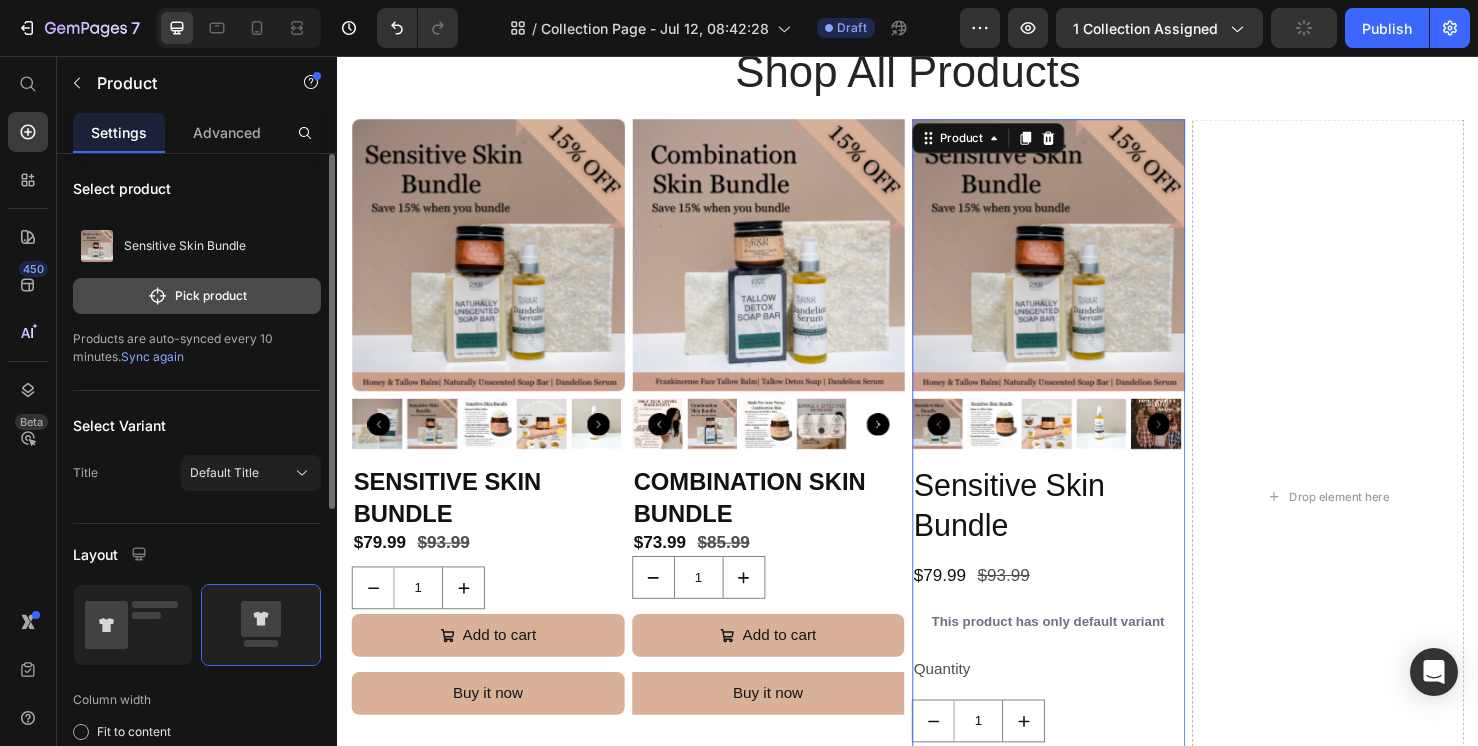 click on "Pick product" at bounding box center (197, 296) 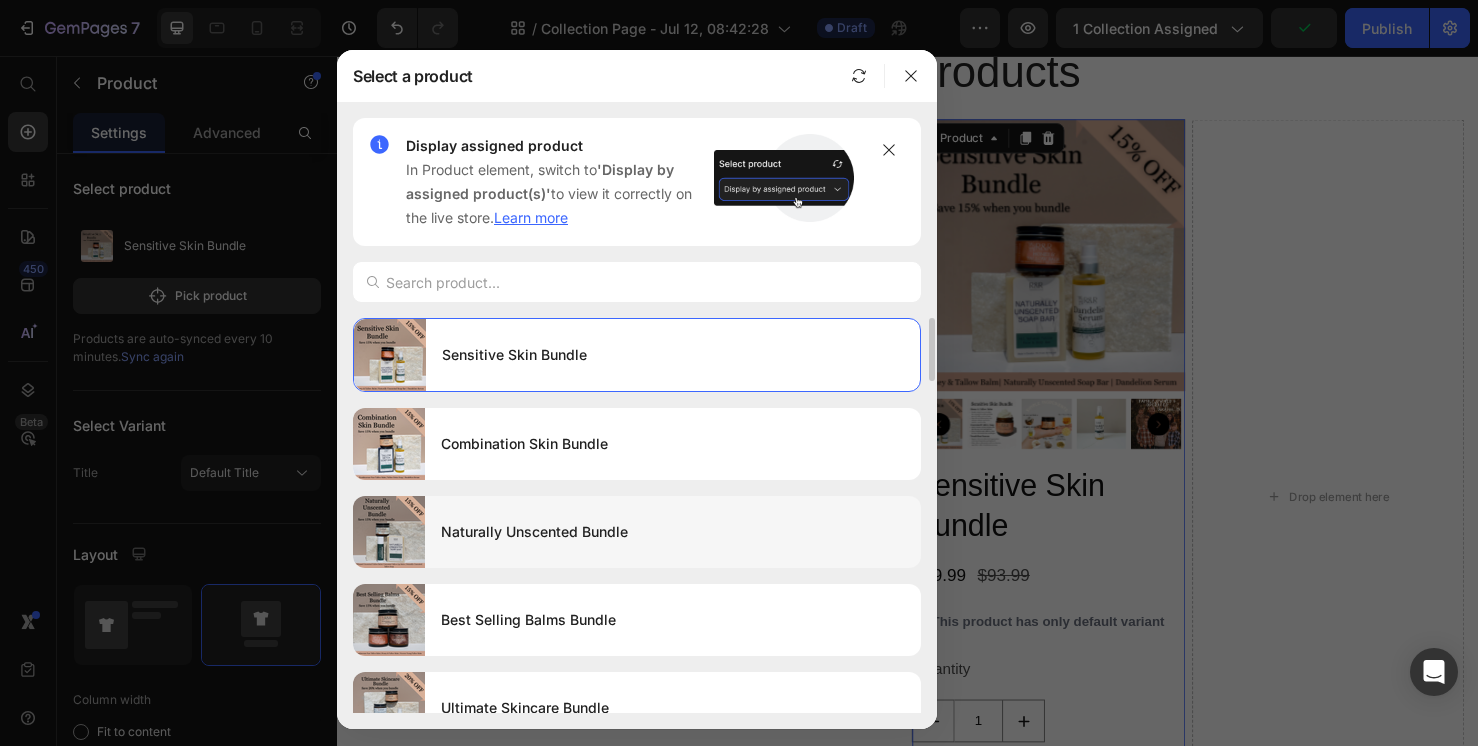 click on "Naturally Unscented Bundle" at bounding box center [673, 532] 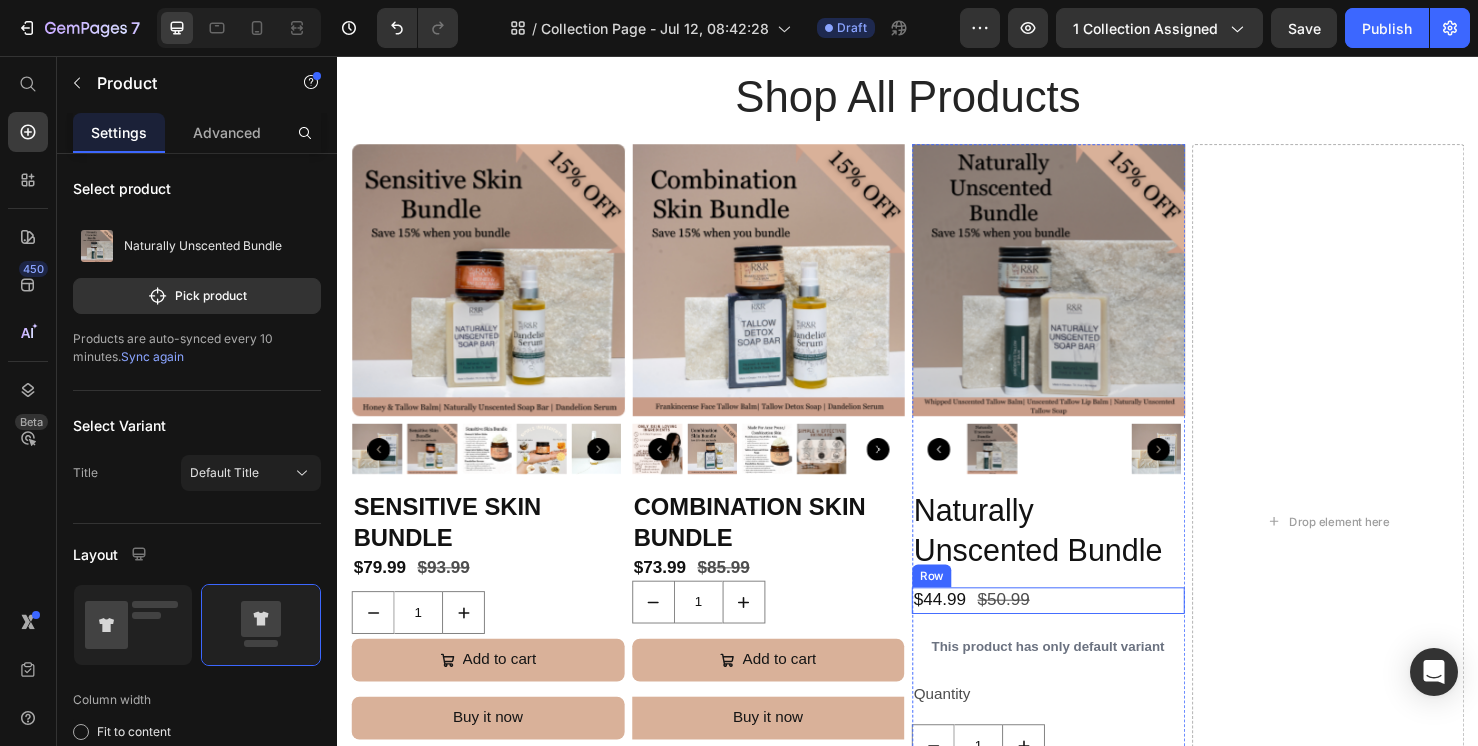 scroll, scrollTop: 1159, scrollLeft: 0, axis: vertical 